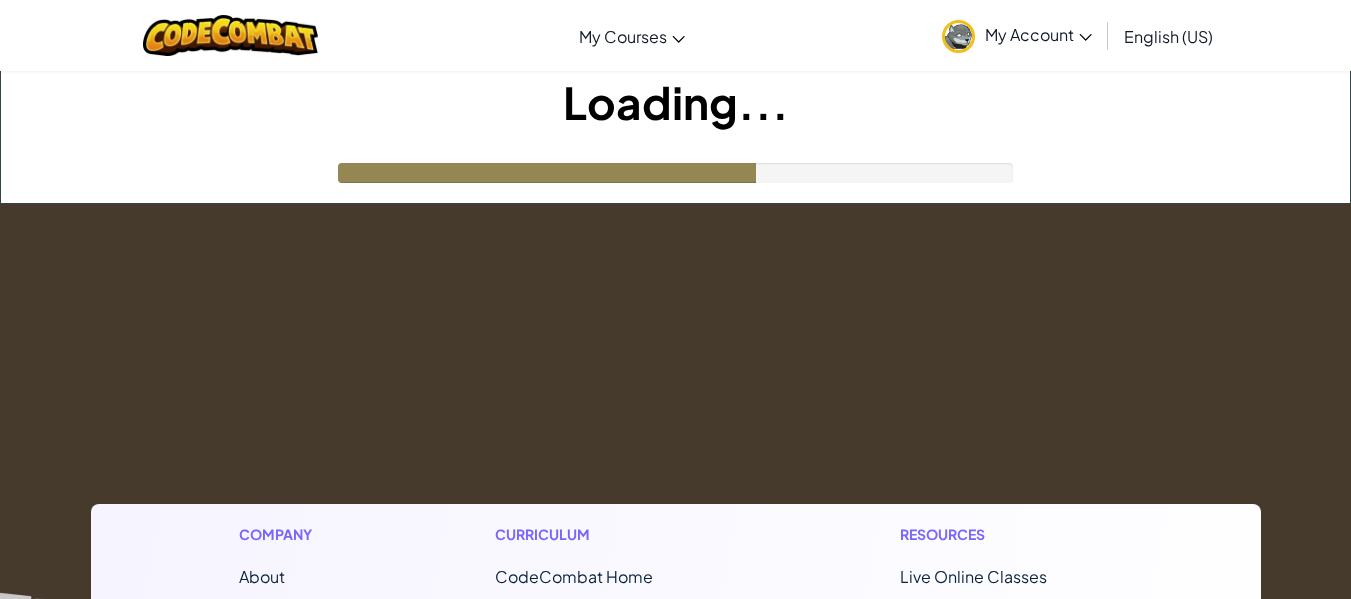 scroll, scrollTop: 0, scrollLeft: 0, axis: both 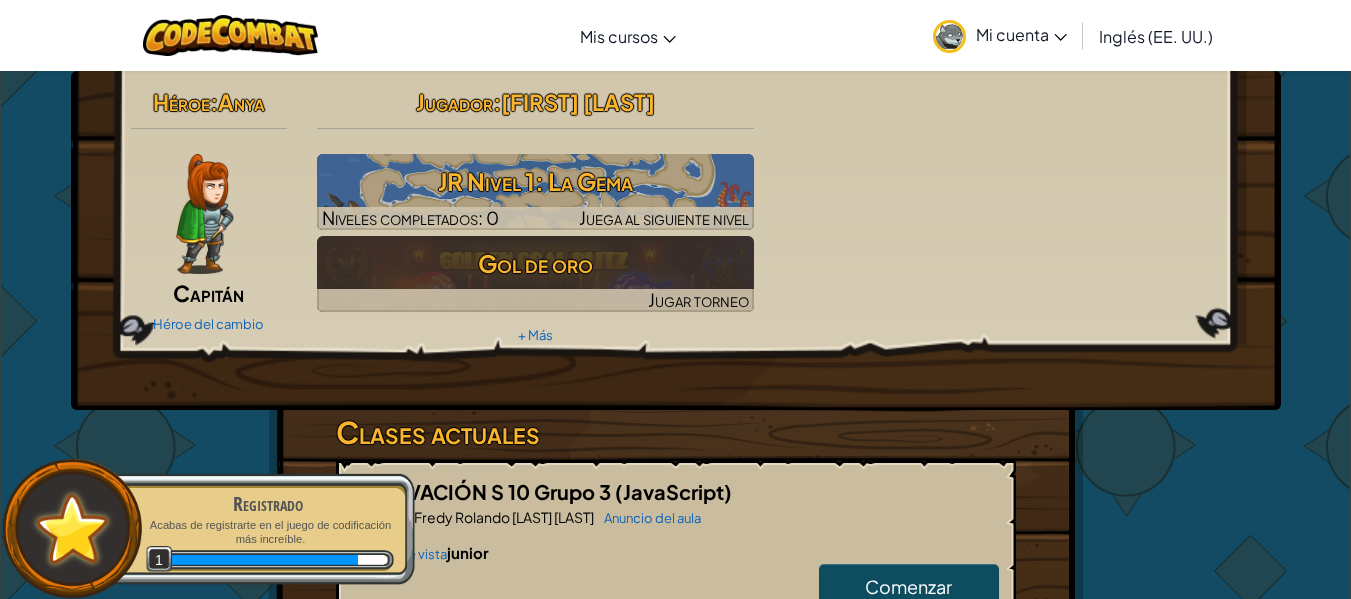 click on "Héroe  :  [FIRST] [LAST] Capitán Héroe del cambio Jugador  :  [FIRST] [LAST] JR Nivel 1: La Gema Niveles completados: 0 Juega al siguiente nivel Gol de oro Jugar torneo + Más" at bounding box center [676, 215] 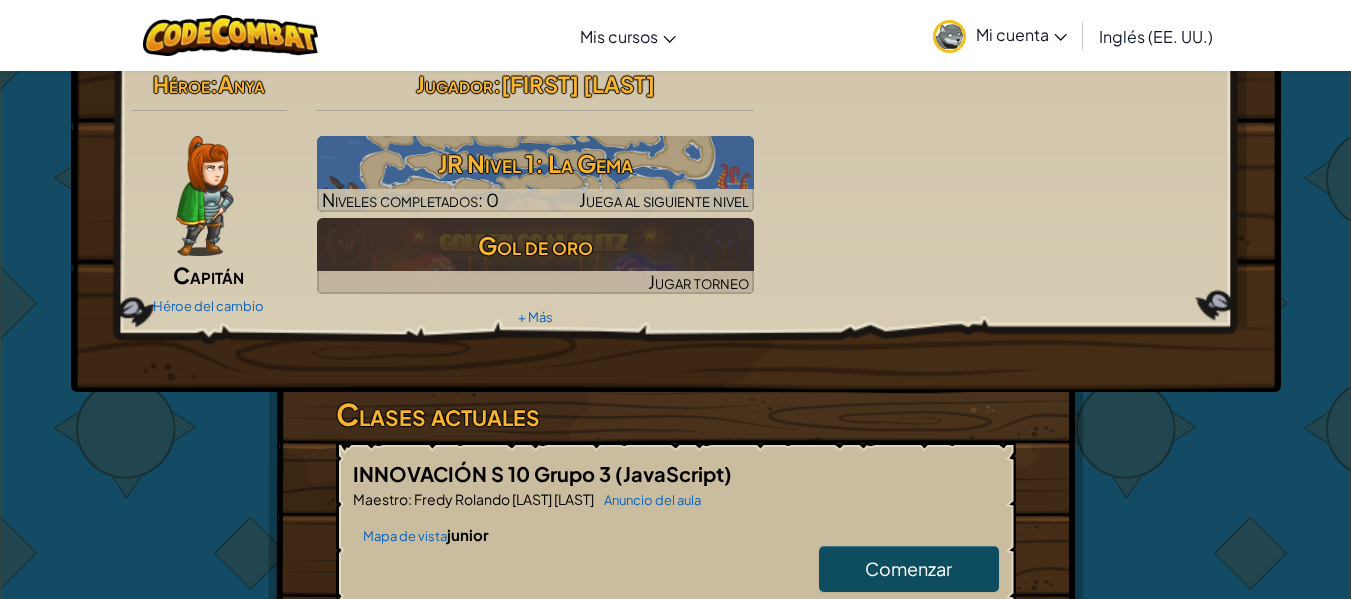 scroll, scrollTop: 0, scrollLeft: 0, axis: both 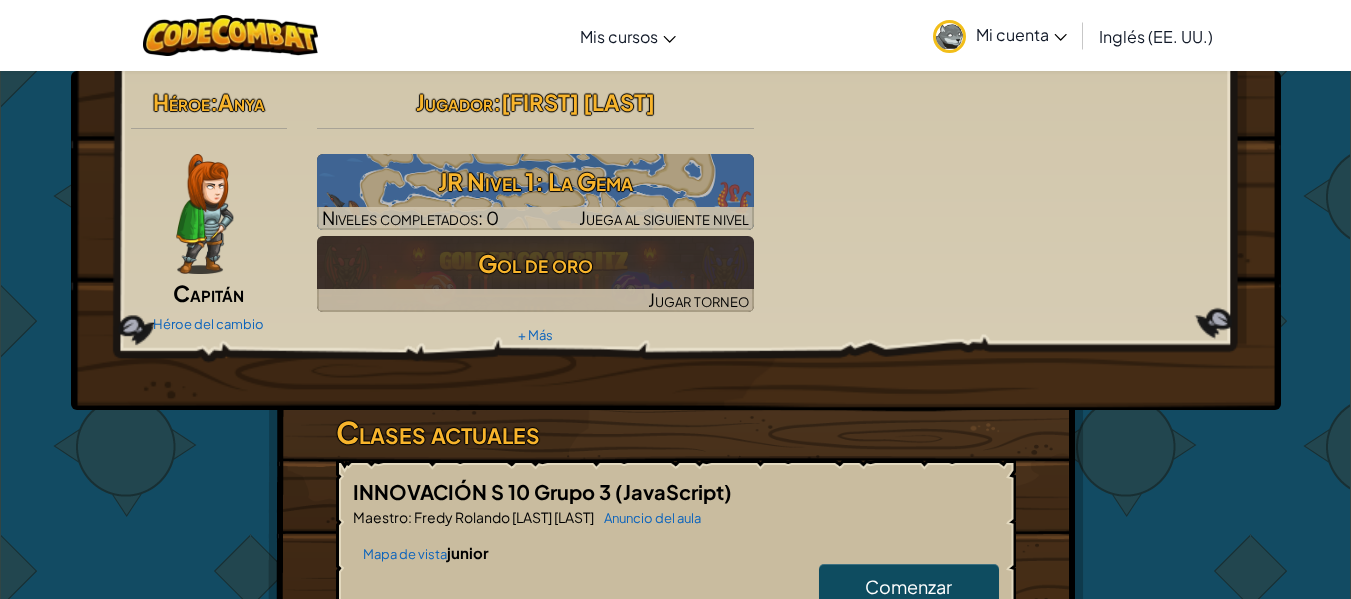 click on "Inglés (EE. UU.)" at bounding box center (1156, 36) 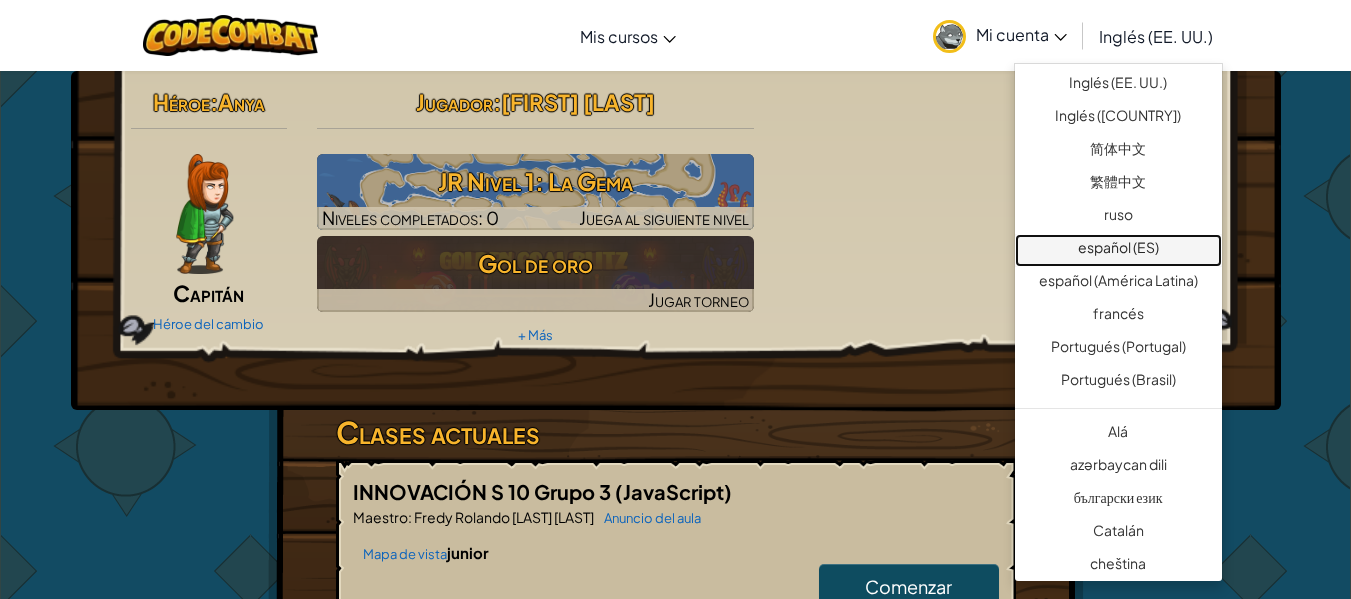 click on "español (ES)" at bounding box center (1118, 247) 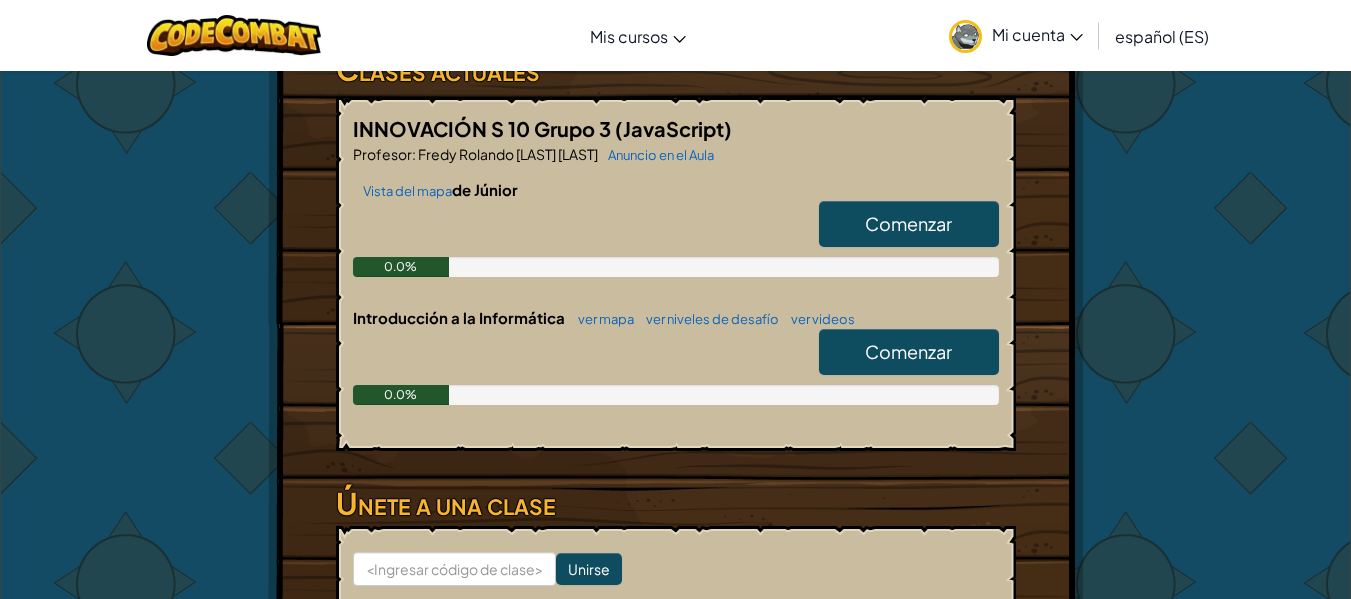 scroll, scrollTop: 345, scrollLeft: 0, axis: vertical 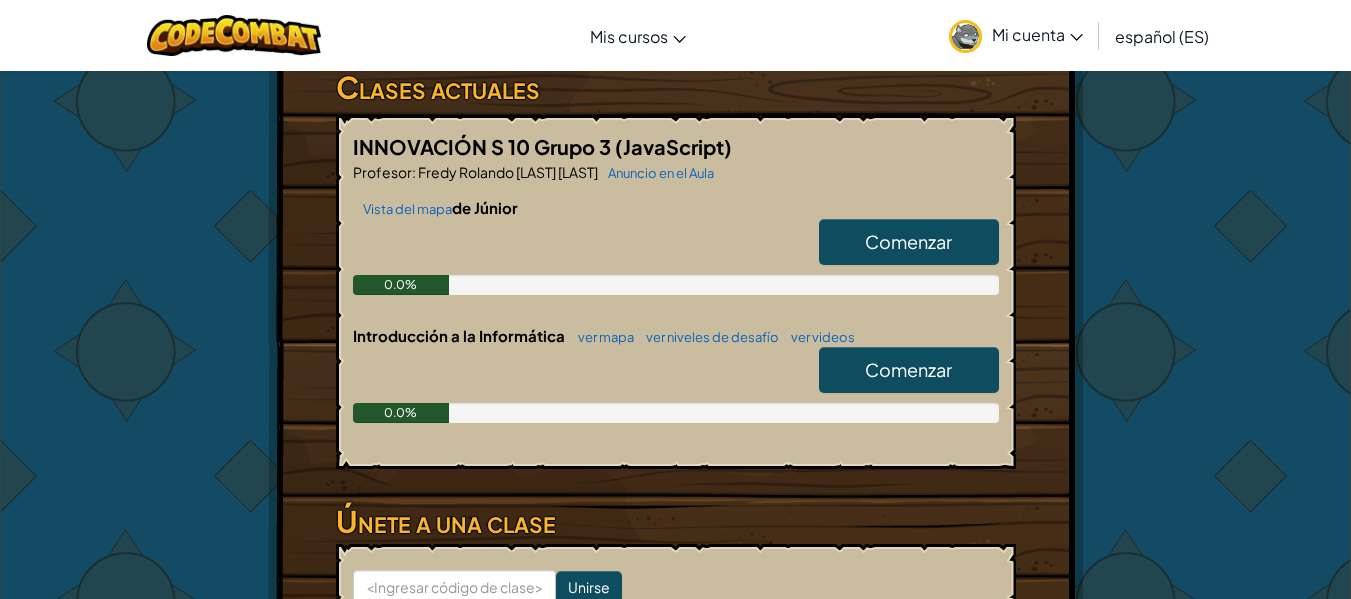 click on "0.0%" at bounding box center (676, 285) 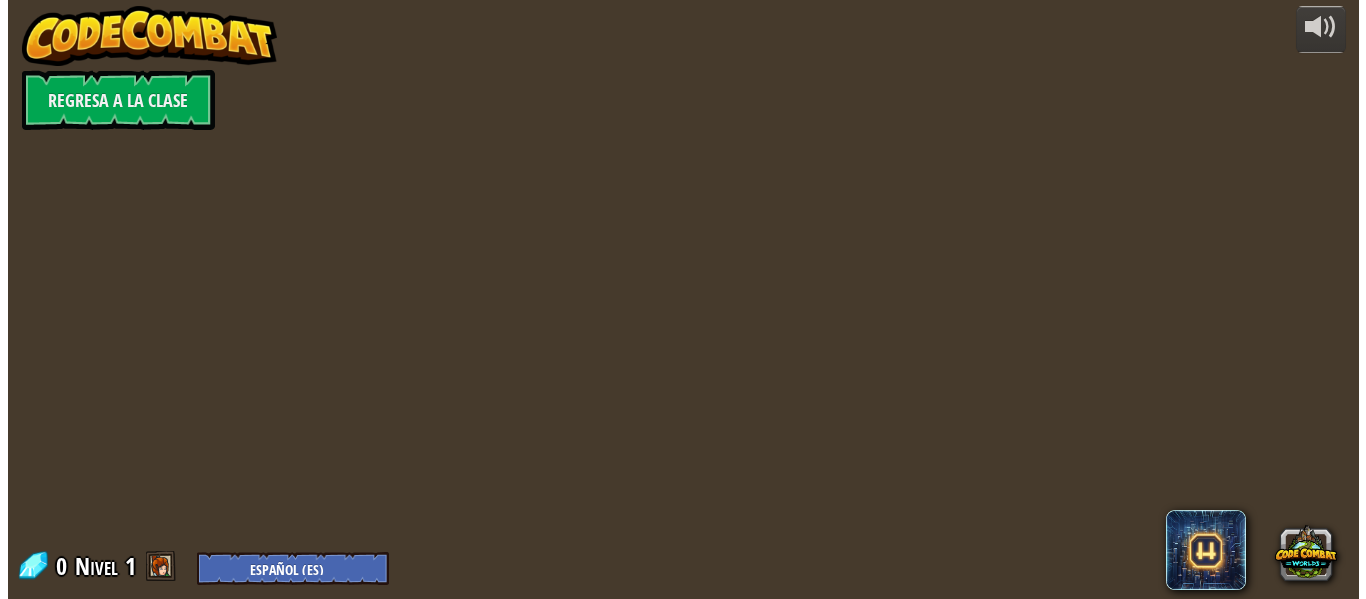 scroll, scrollTop: 0, scrollLeft: 0, axis: both 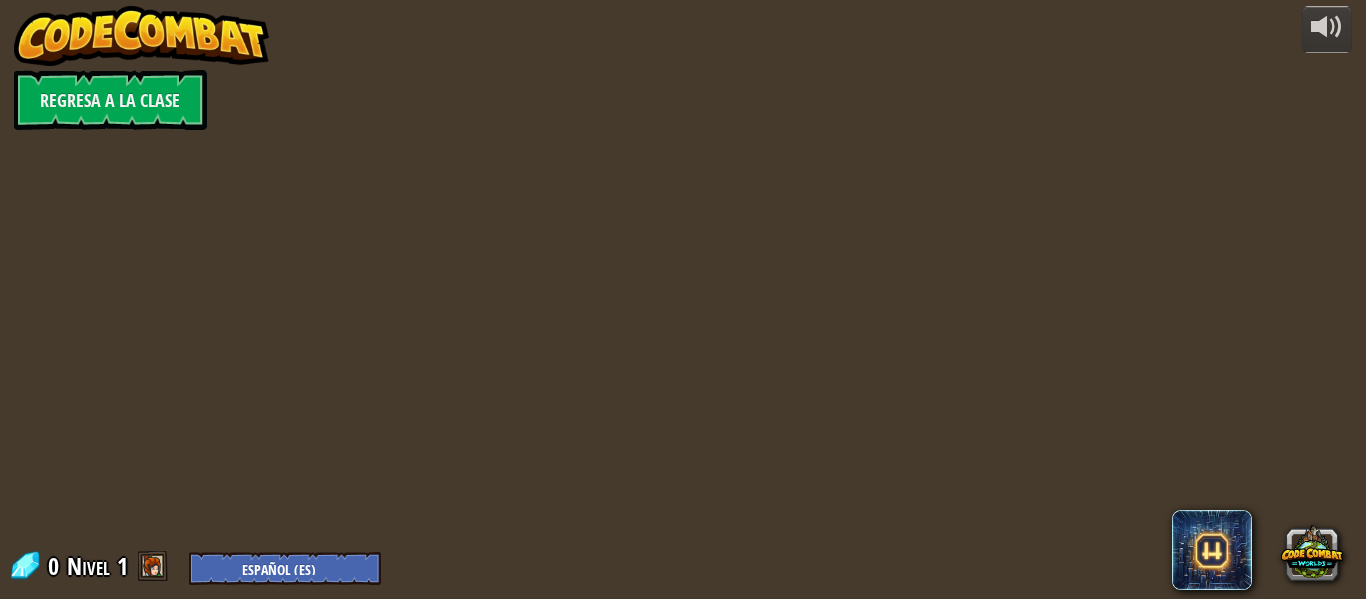 select on "es-ES" 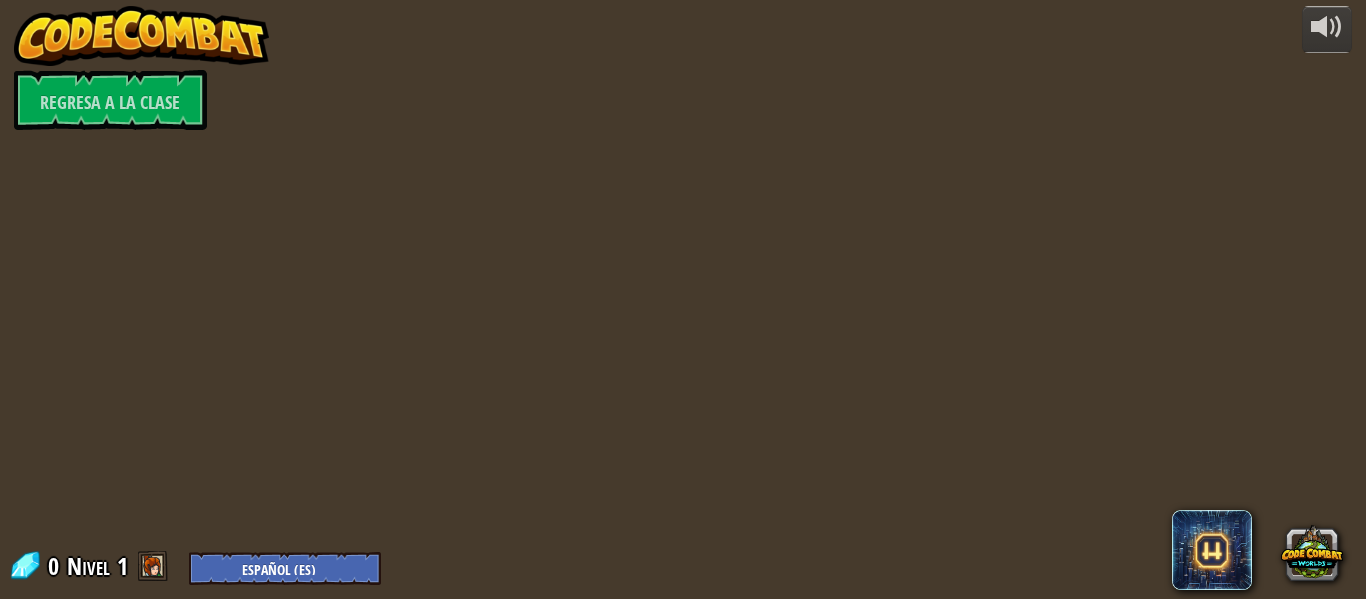 select on "es-ES" 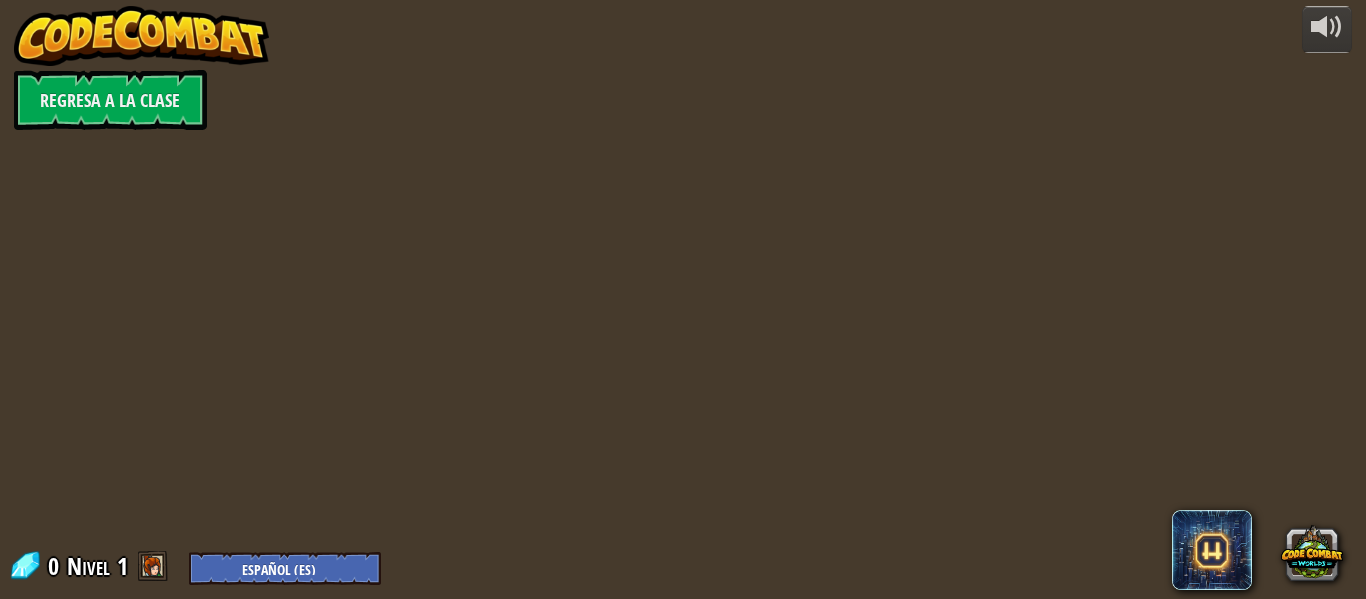 select on "es-ES" 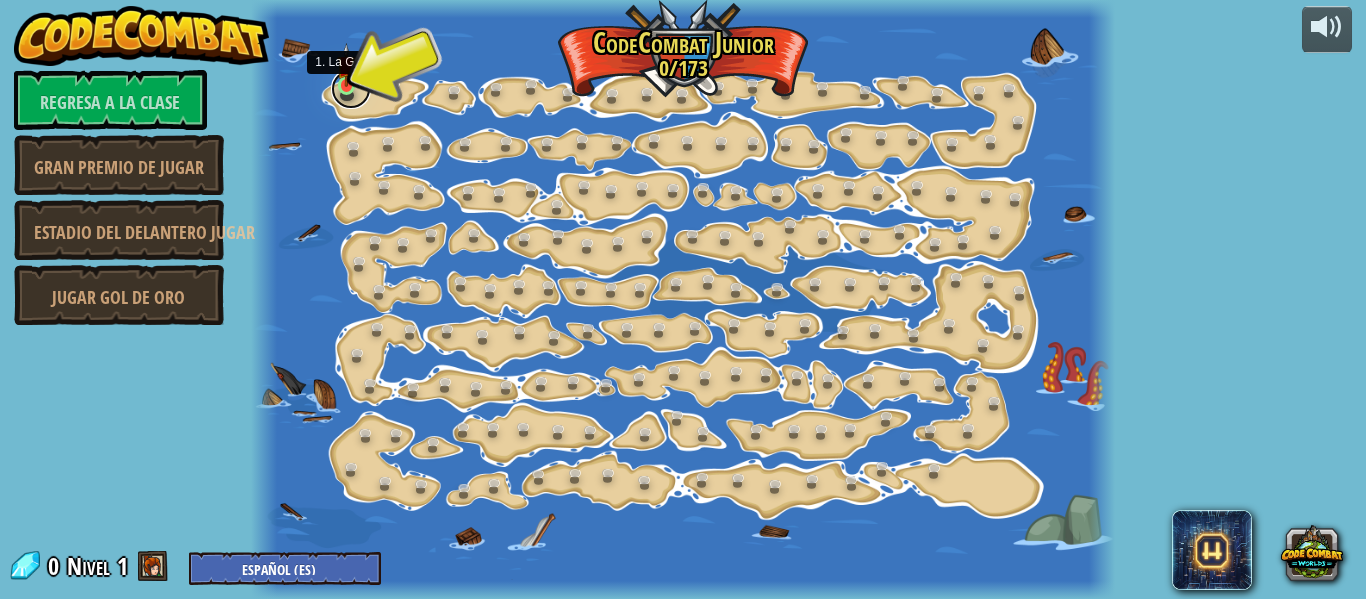 click at bounding box center (351, 89) 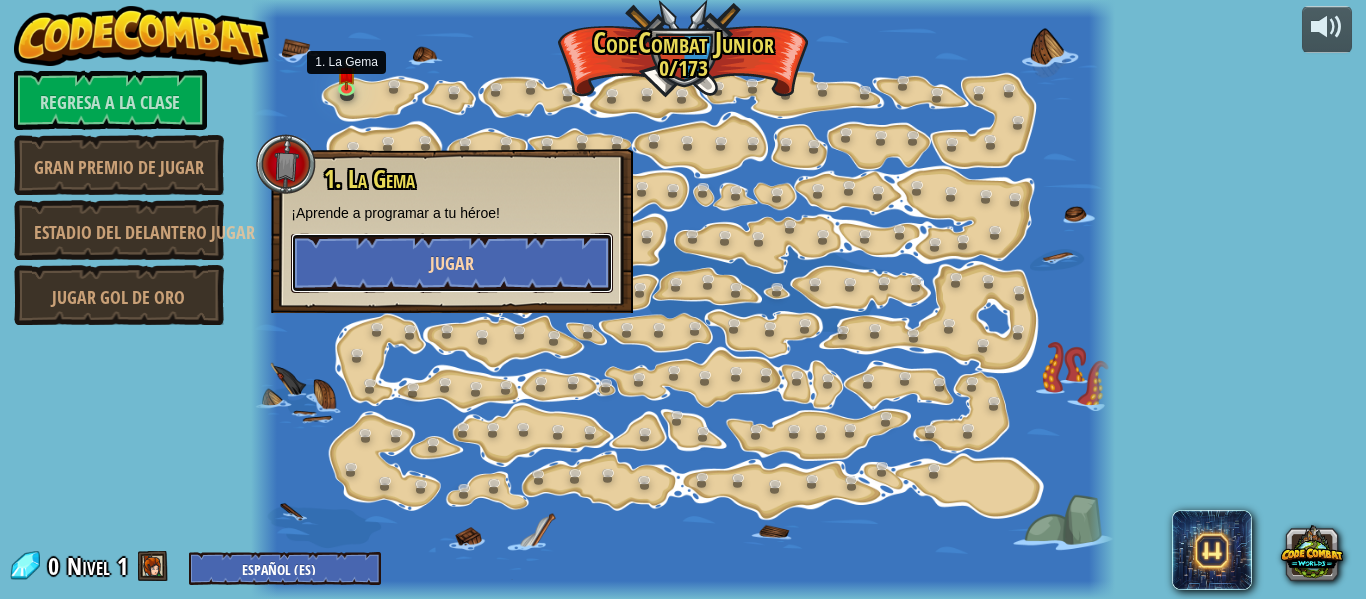 click on "Jugar" at bounding box center (452, 263) 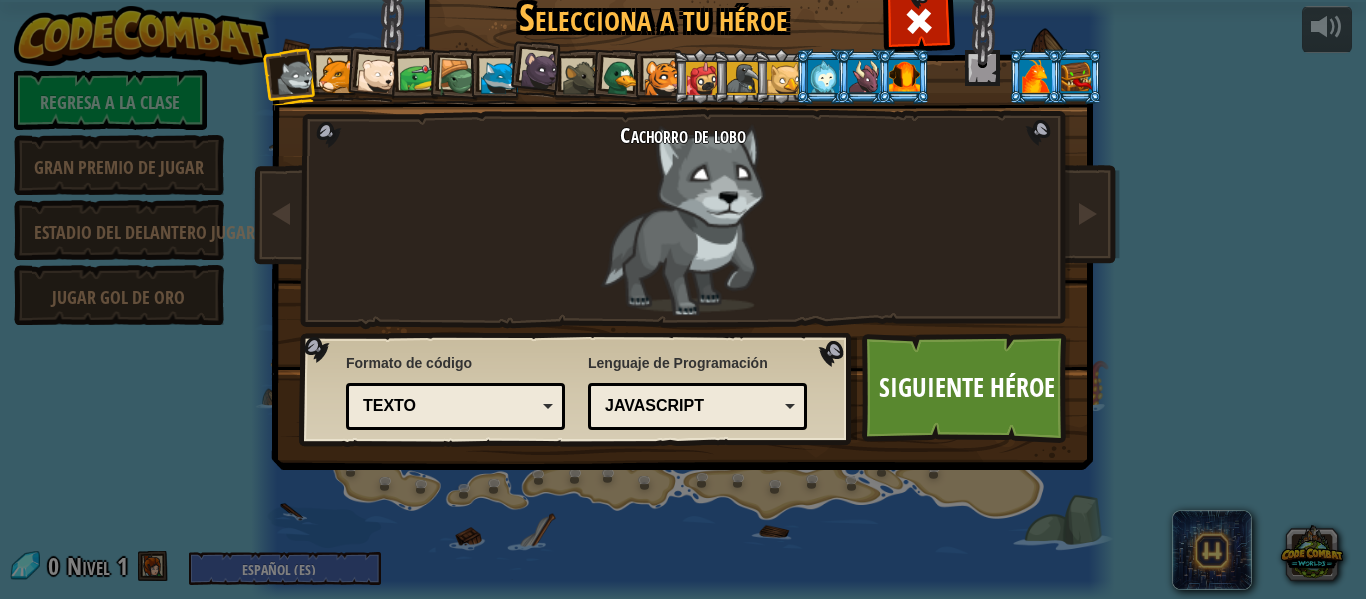 click on "Cachorro de lobo" at bounding box center (683, 219) 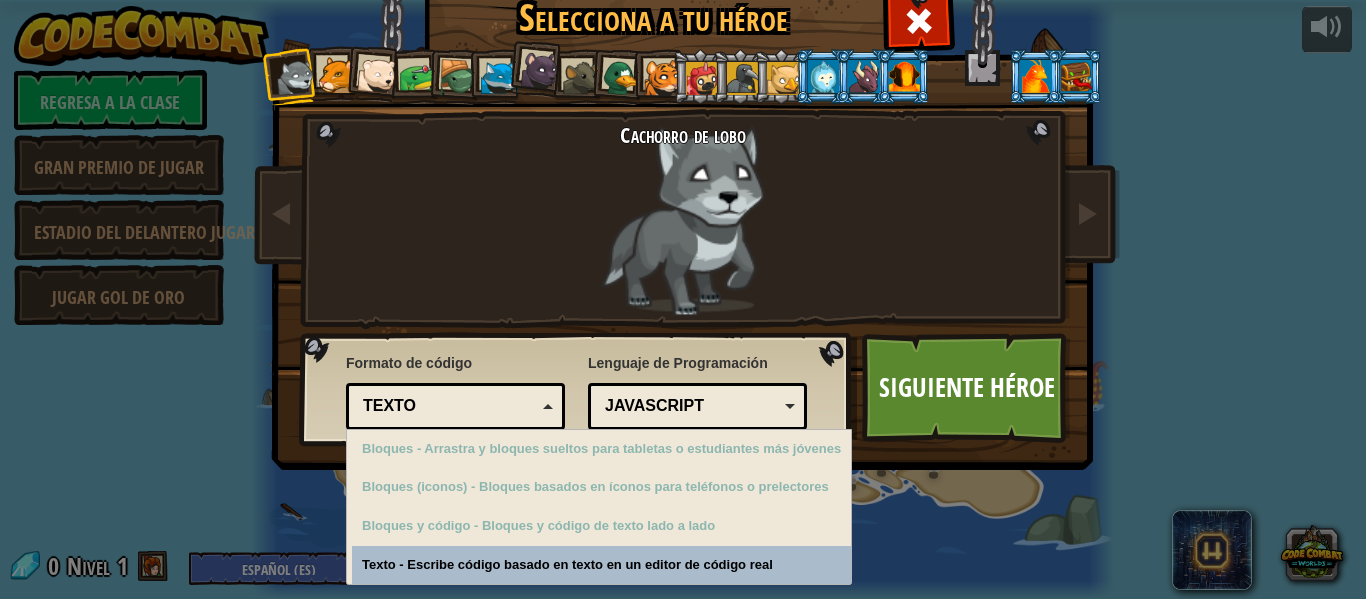click on "Texto" at bounding box center (449, 406) 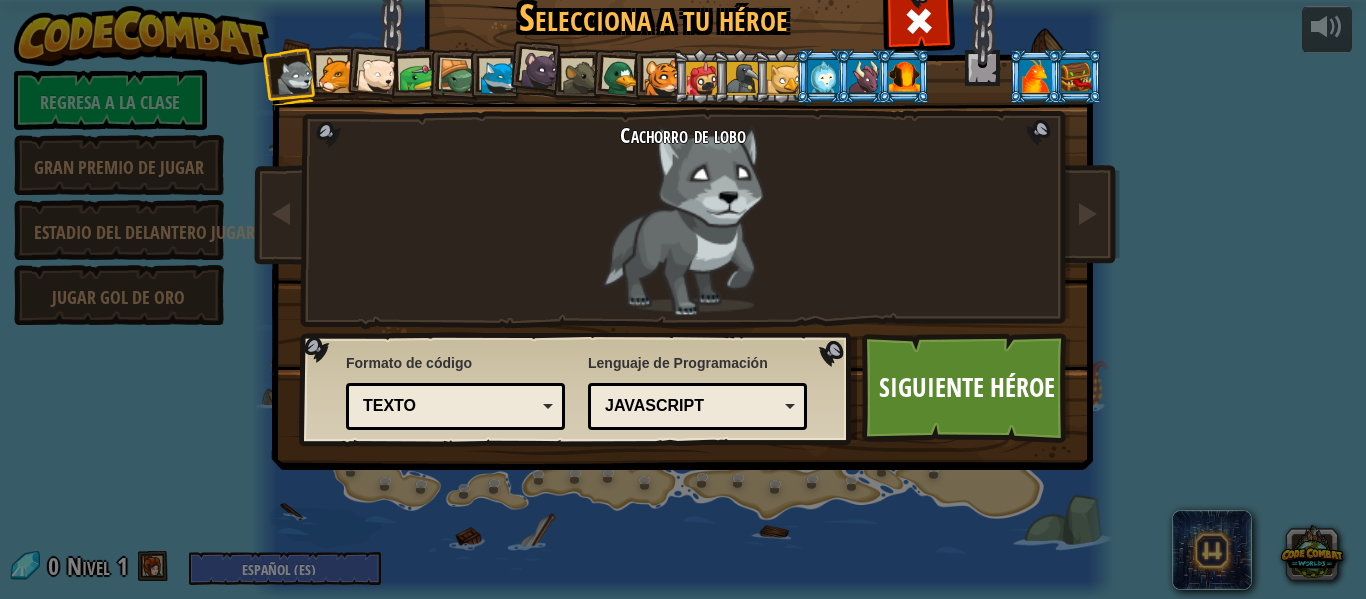 click on "Python (por defecto) JavaScript Lua C++ Java (Experimental) JavaScript" at bounding box center (697, 406) 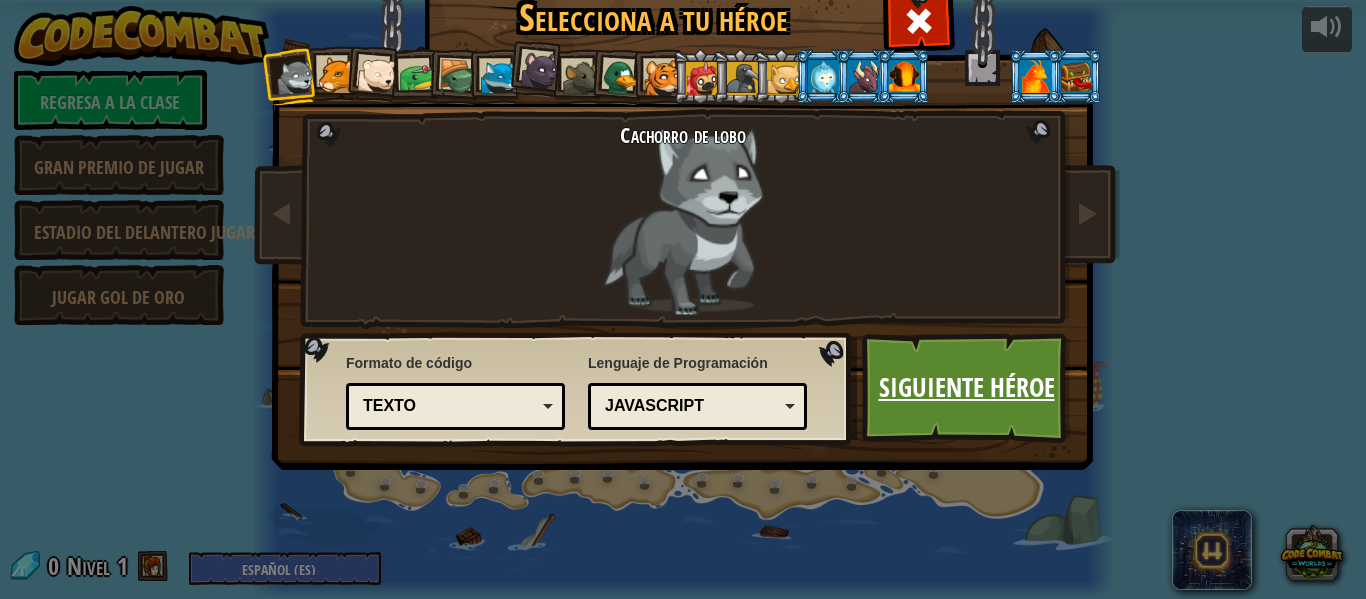 click on "Siguiente héroe" at bounding box center (967, 387) 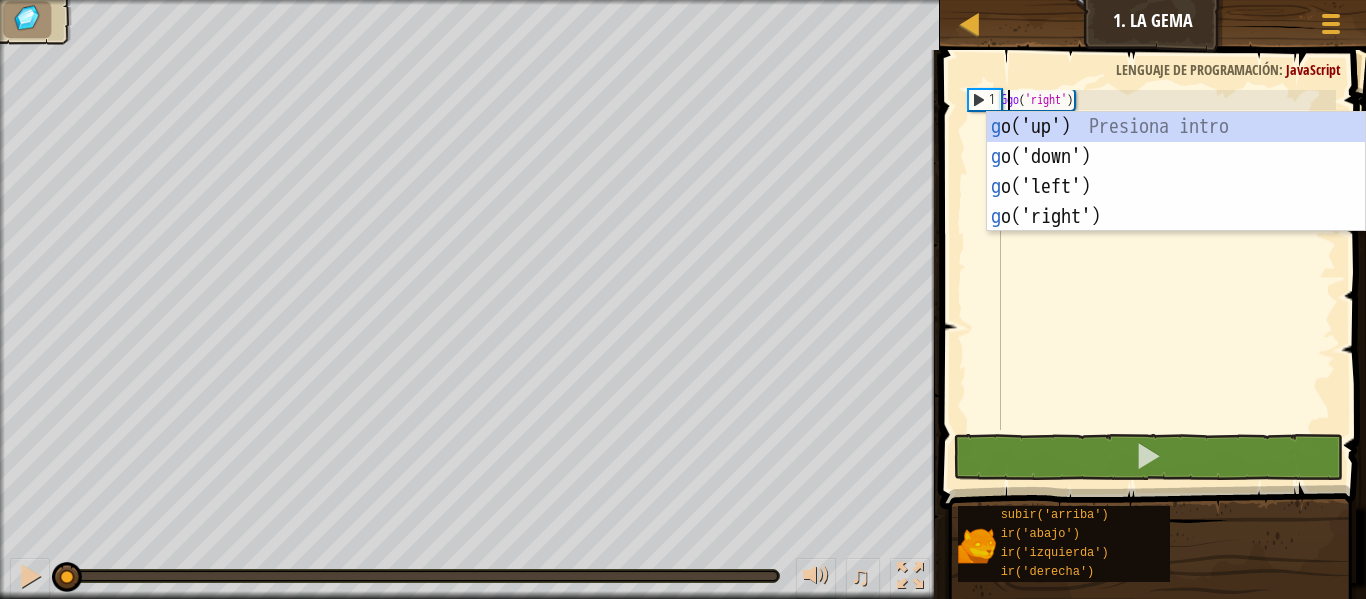 scroll, scrollTop: 9, scrollLeft: 0, axis: vertical 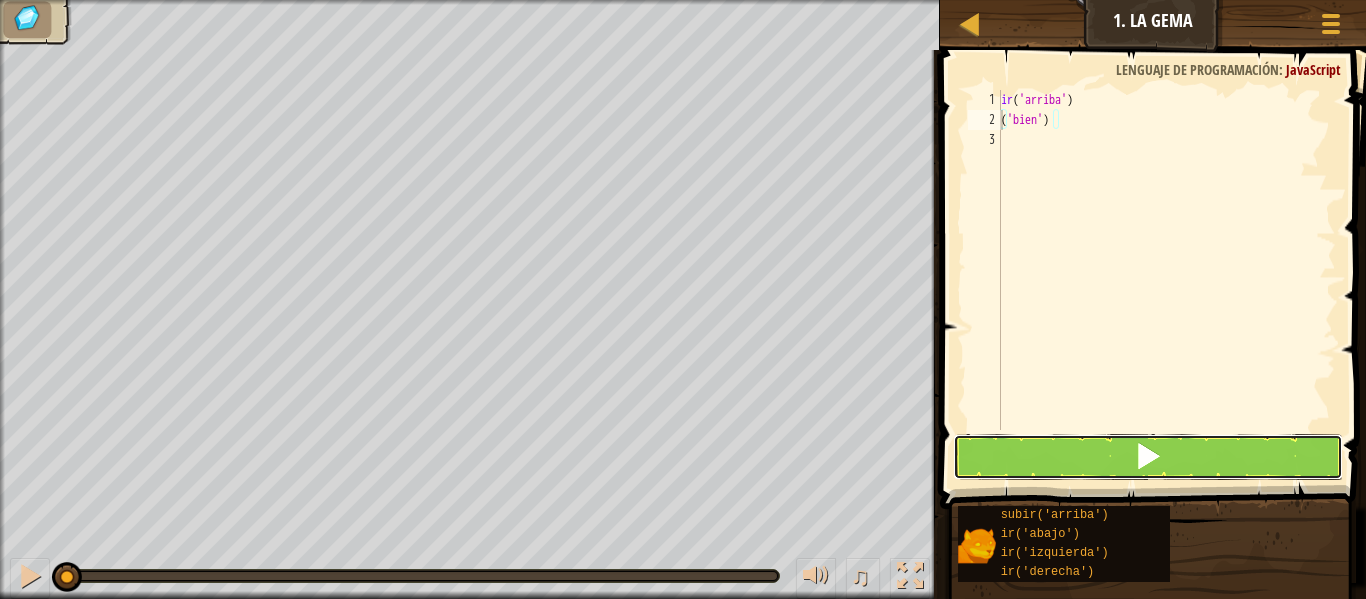 click at bounding box center [1148, 457] 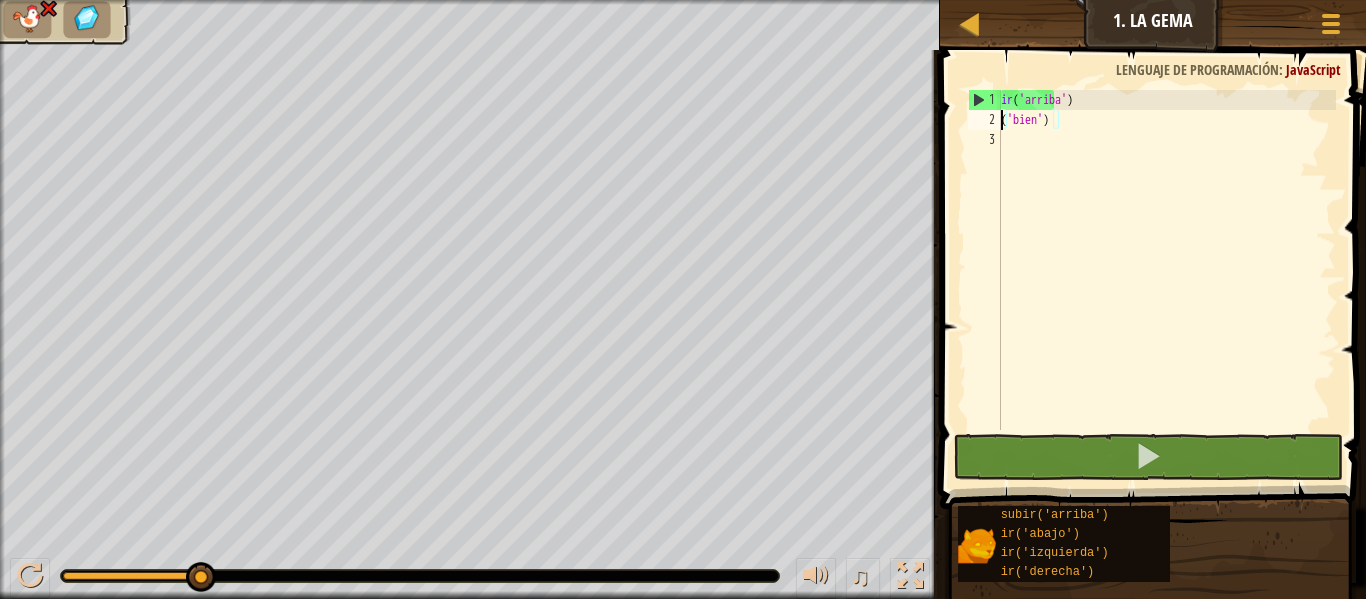 scroll, scrollTop: 9, scrollLeft: 1, axis: both 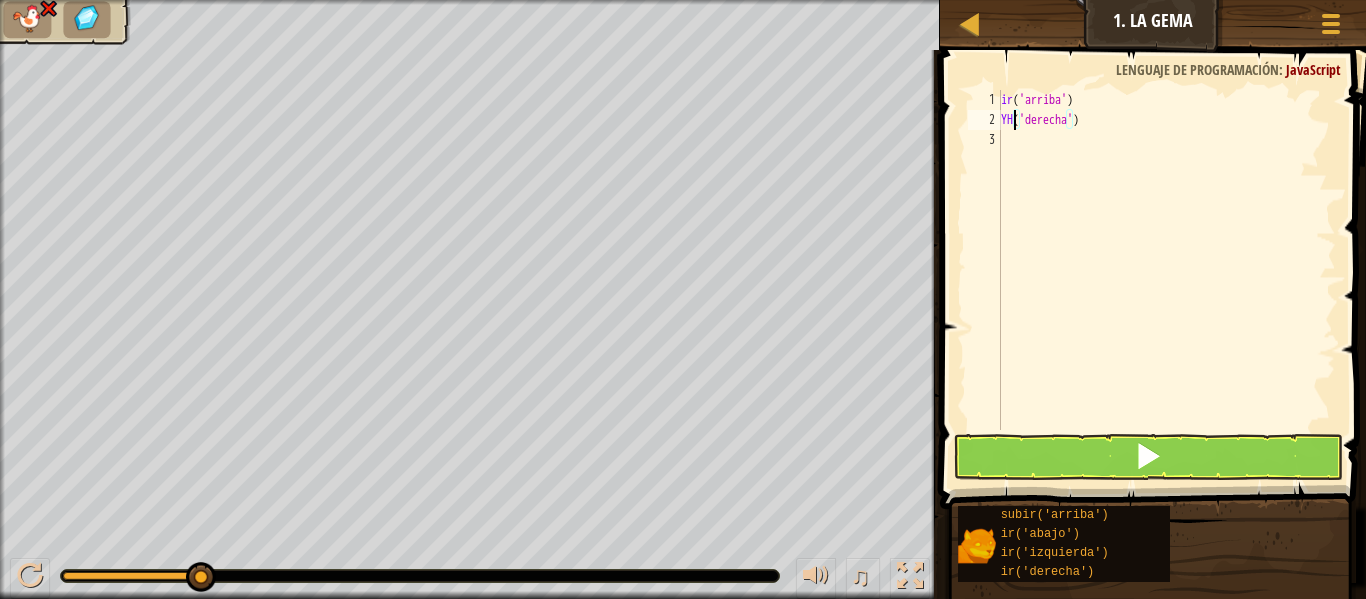 click on "ir  (  'arriba'  ) YH  (  'derecha'  )" at bounding box center [1166, 280] 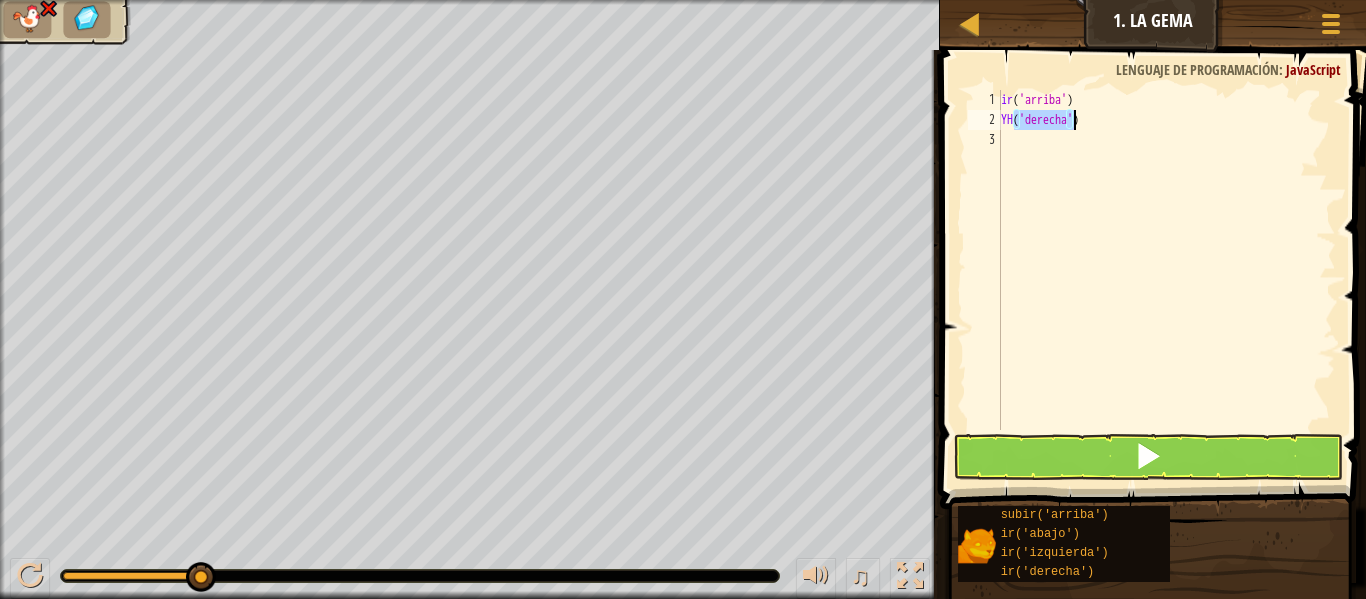 click on "ir  (  'arriba'  ) YH  (  'derecha'  )" at bounding box center [1166, 280] 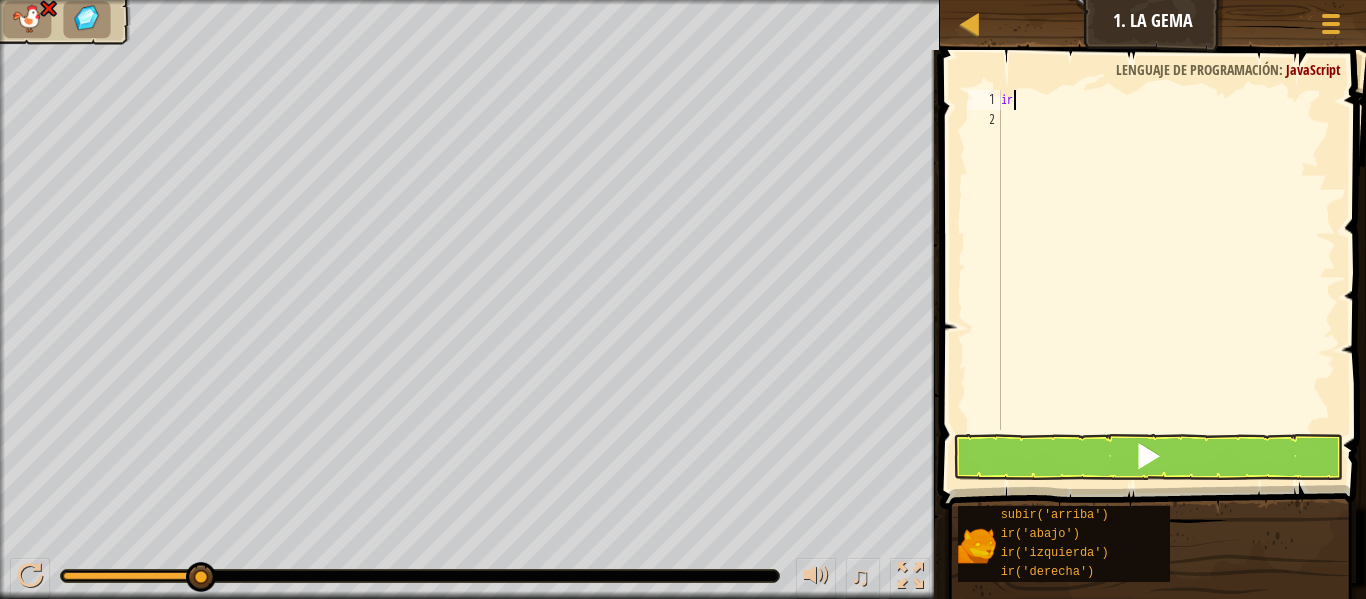 type on "g" 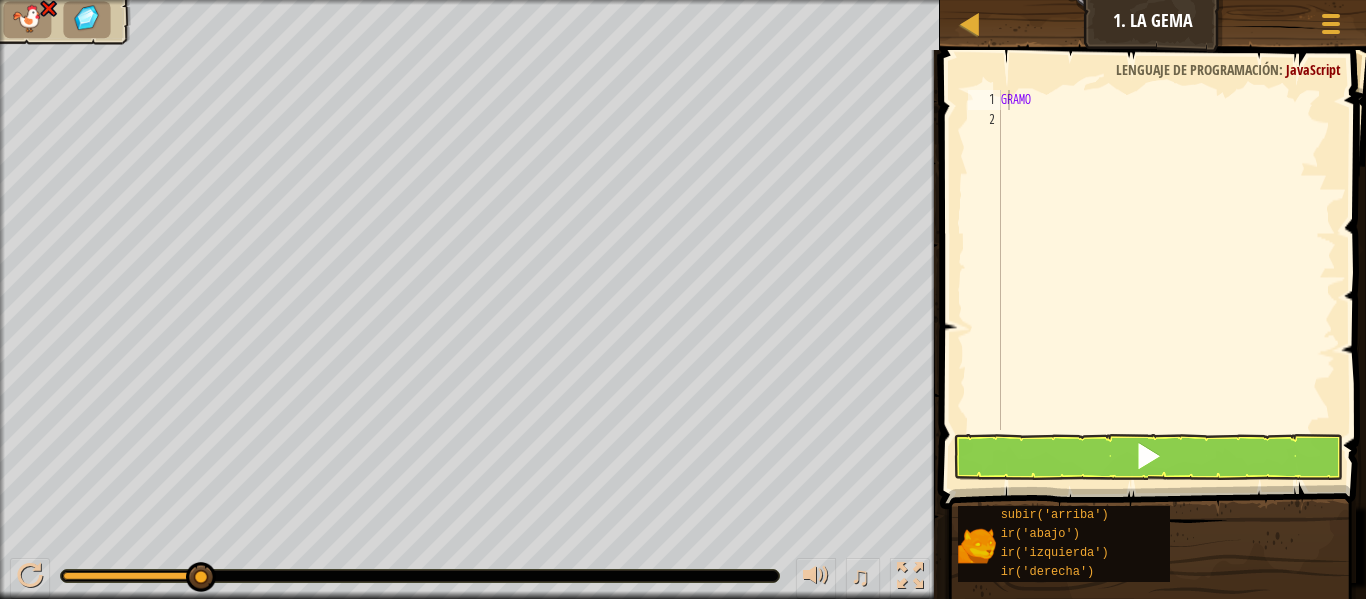 click on "♫" at bounding box center [470, 571] 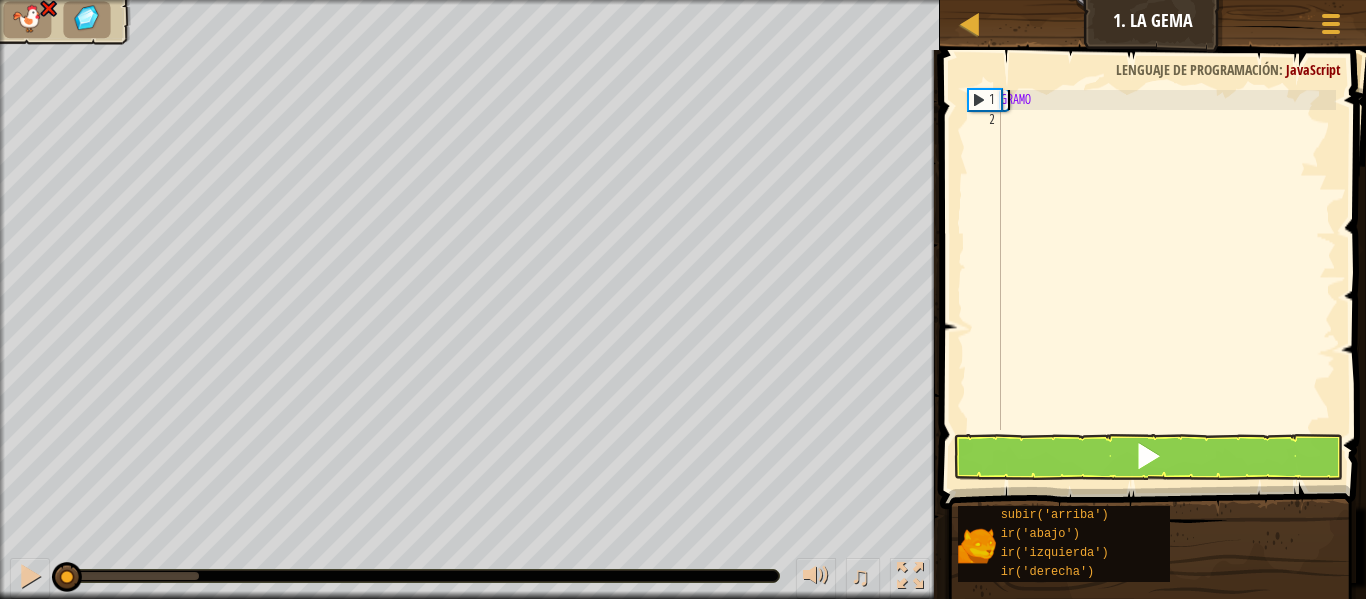 drag, startPoint x: 208, startPoint y: 567, endPoint x: 2, endPoint y: 516, distance: 212.21922 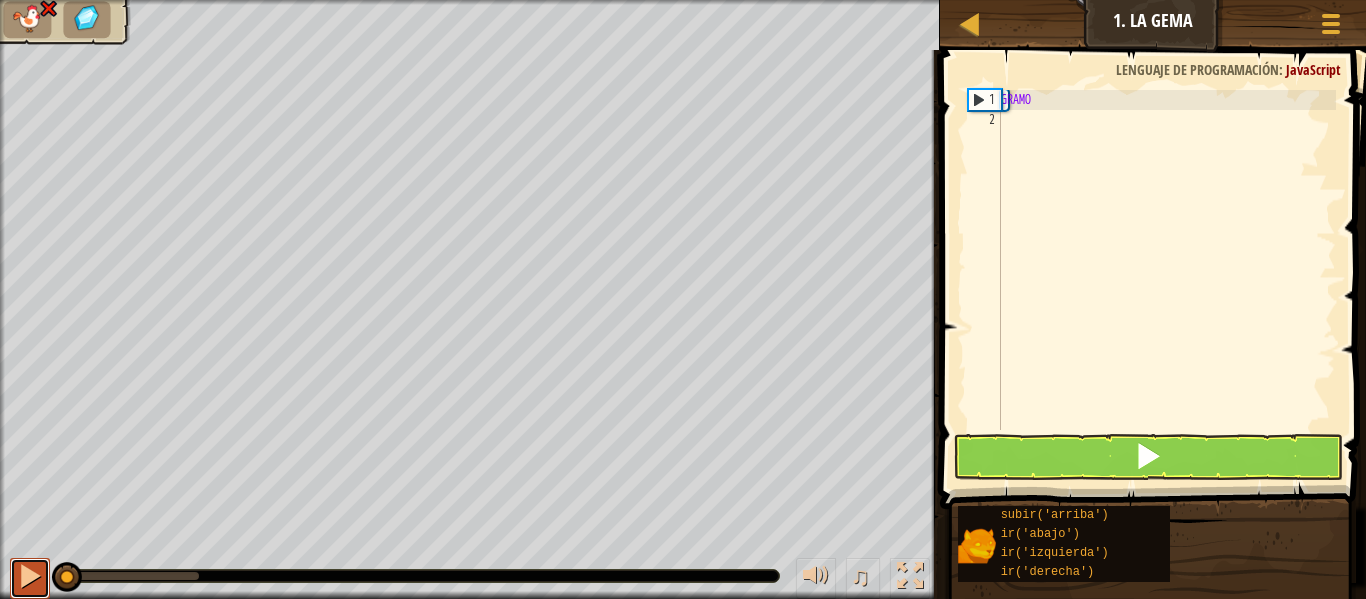 click at bounding box center [30, 576] 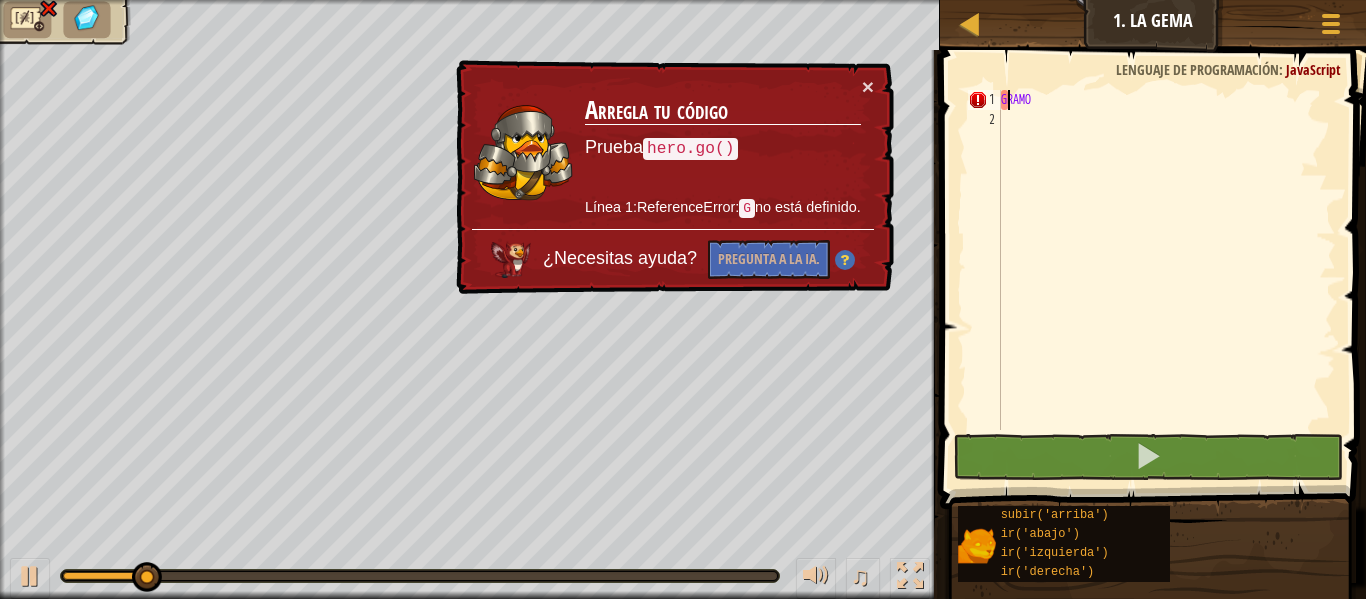 click on "GRAMO" at bounding box center (1166, 280) 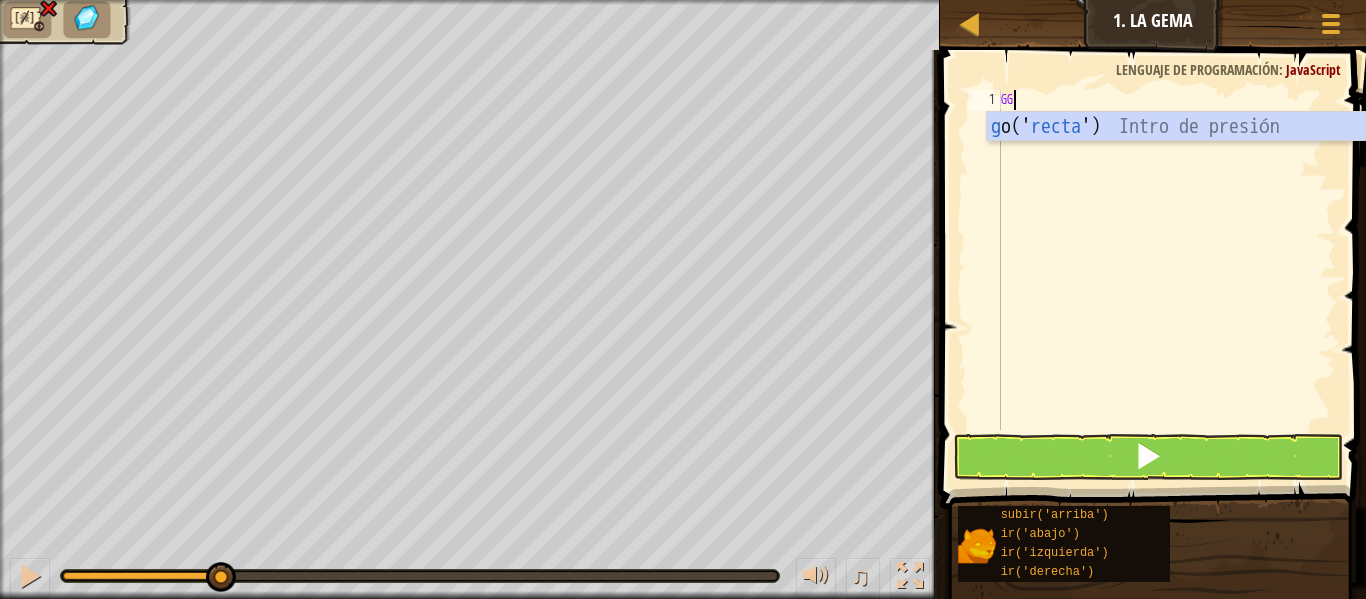type on "G" 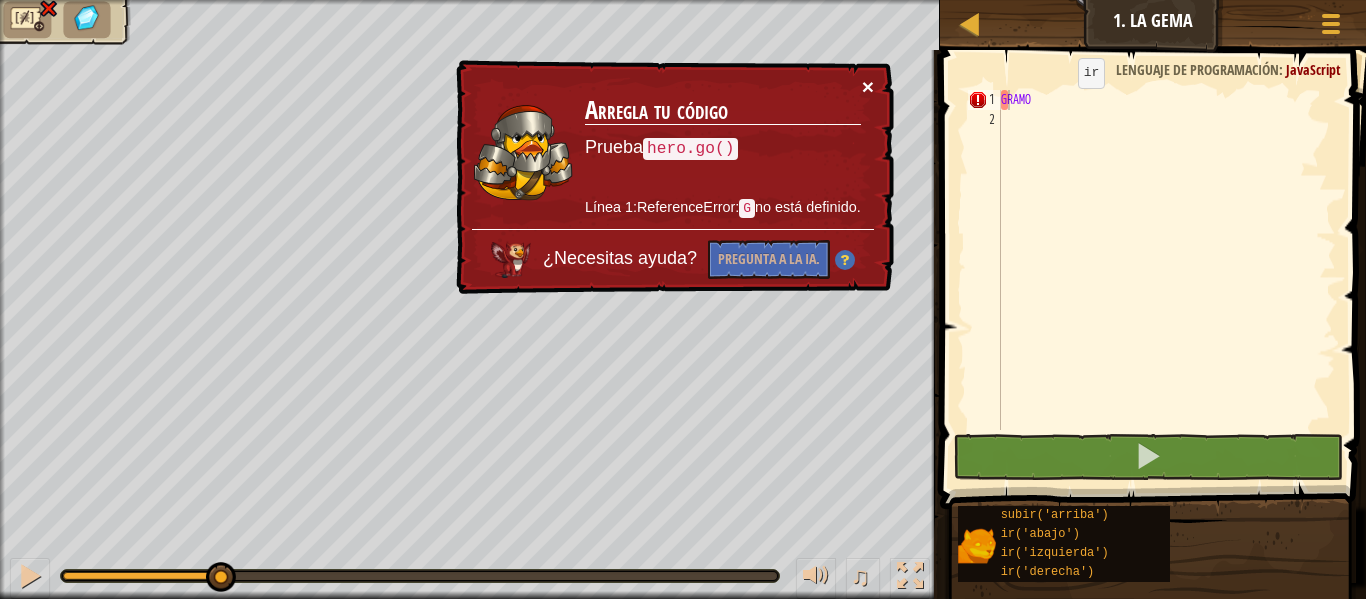click on "×" at bounding box center (868, 86) 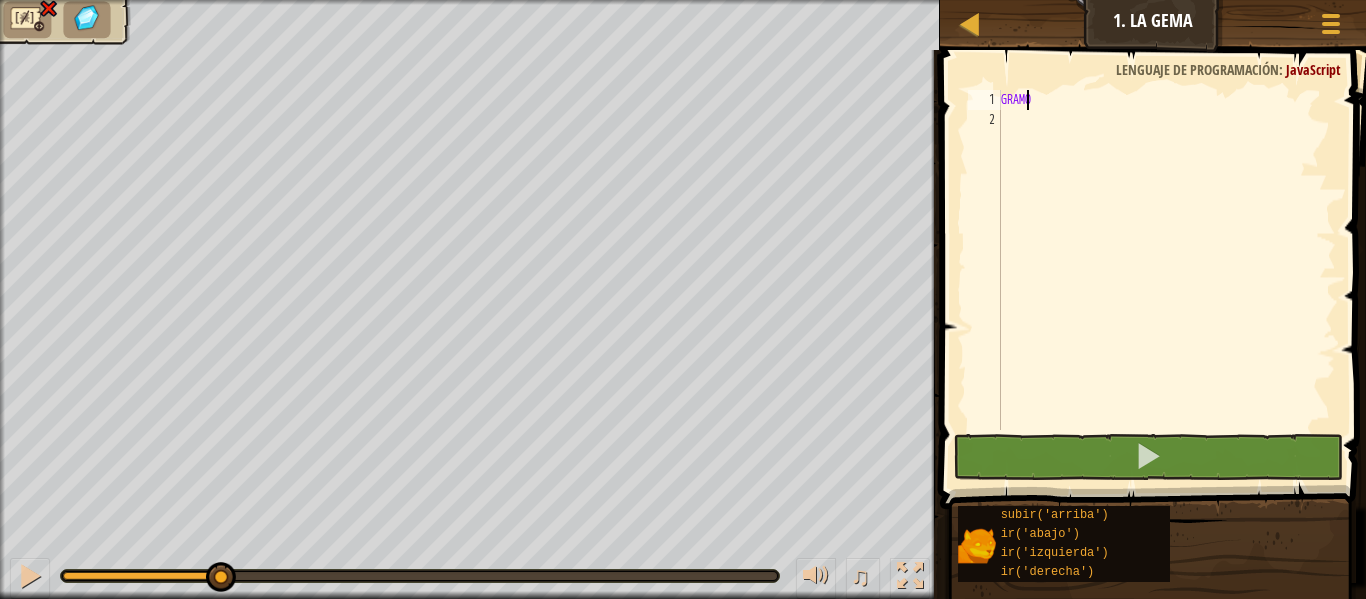 click on "GRAMO" at bounding box center [1166, 280] 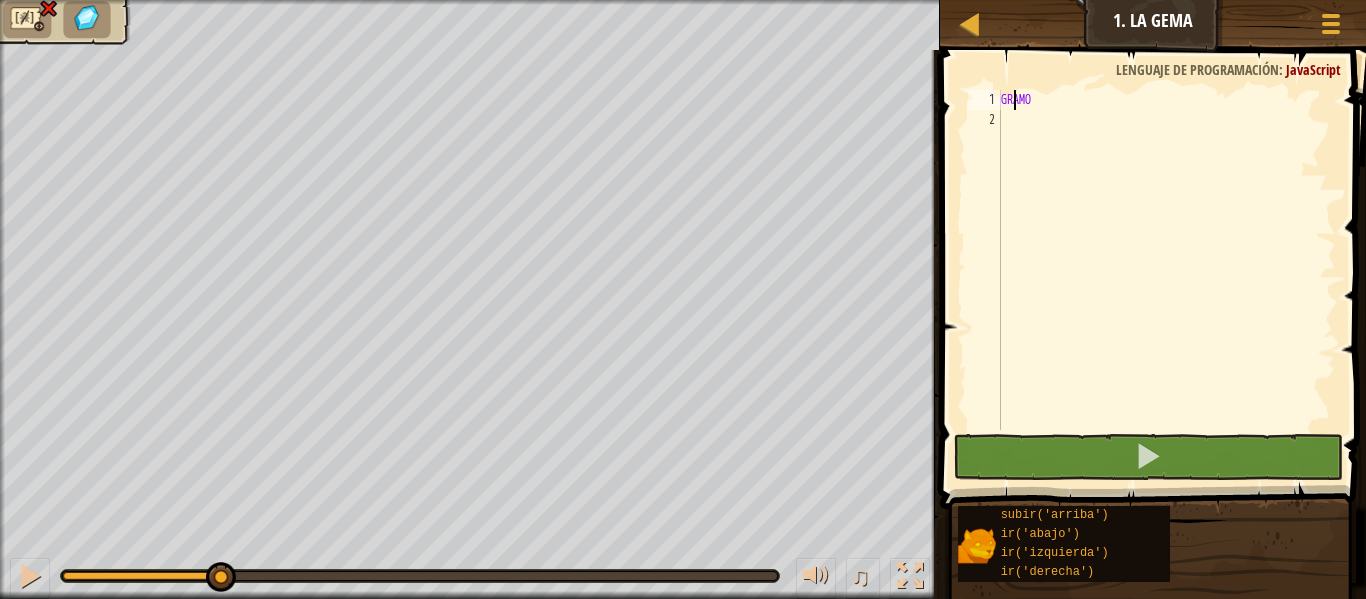 type on "G G" 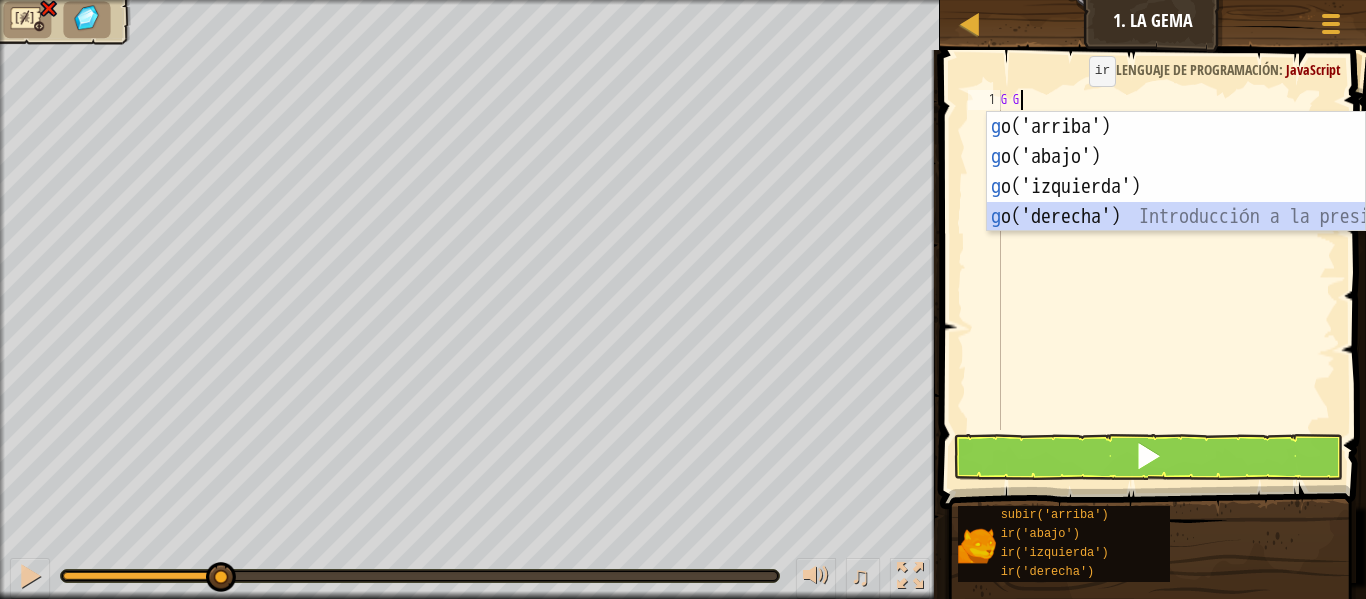 click on "g  o('arriba')  Introducción a la presión g  o('abajo') Introducción a la presión g  o('izquierda') Introducción a la presión g  o('derecha') Introducción a la presión" at bounding box center (1176, 202) 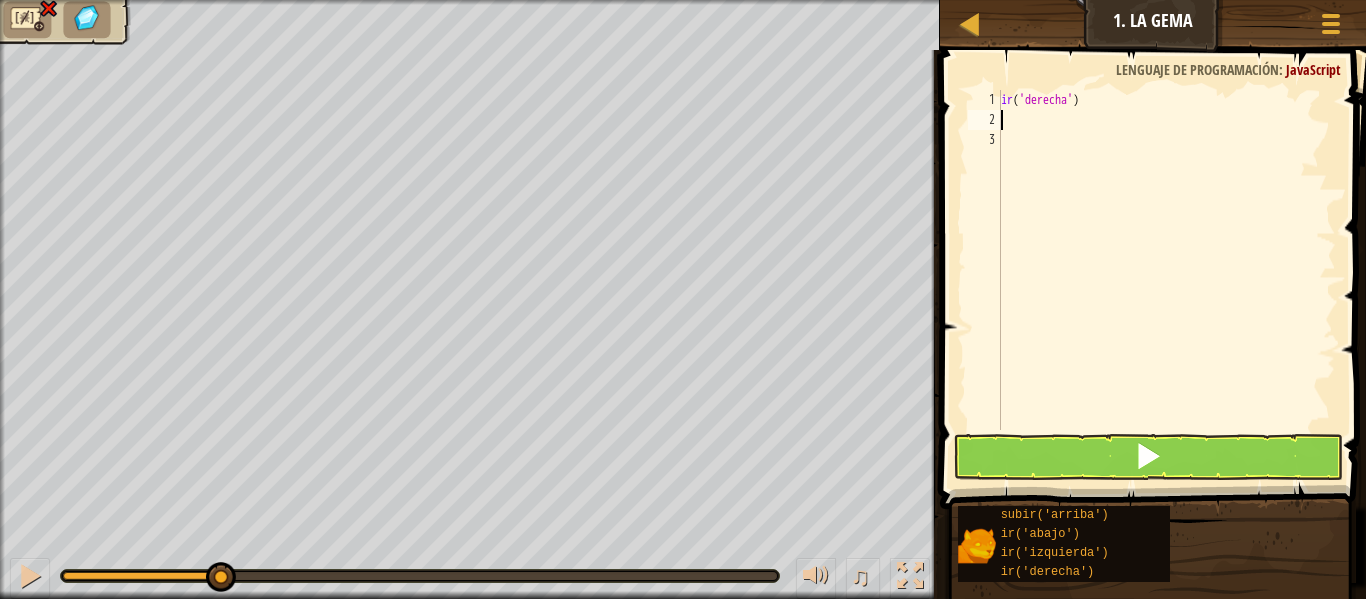 type on "G" 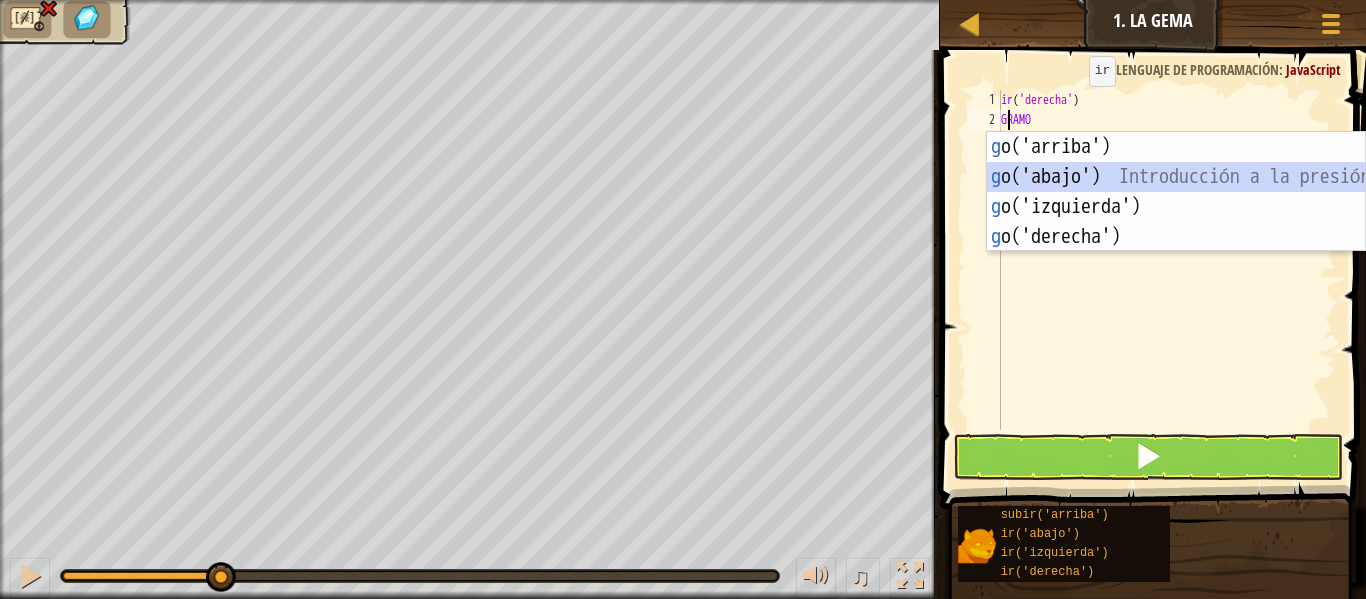 click on "g  o('arriba')  Introducción a la presión g  o('abajo') Introducción a la presión g  o('izquierda') Introducción a la presión g  o('derecha') Introducción a la presión" at bounding box center (1176, 222) 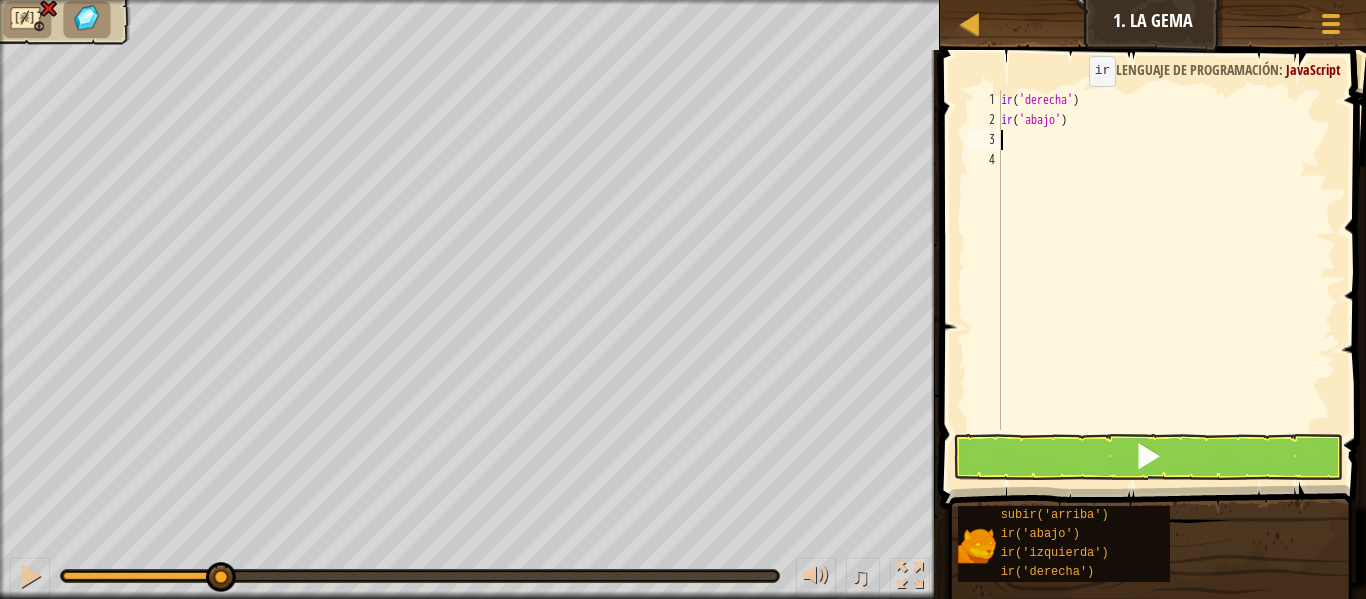 type on "T" 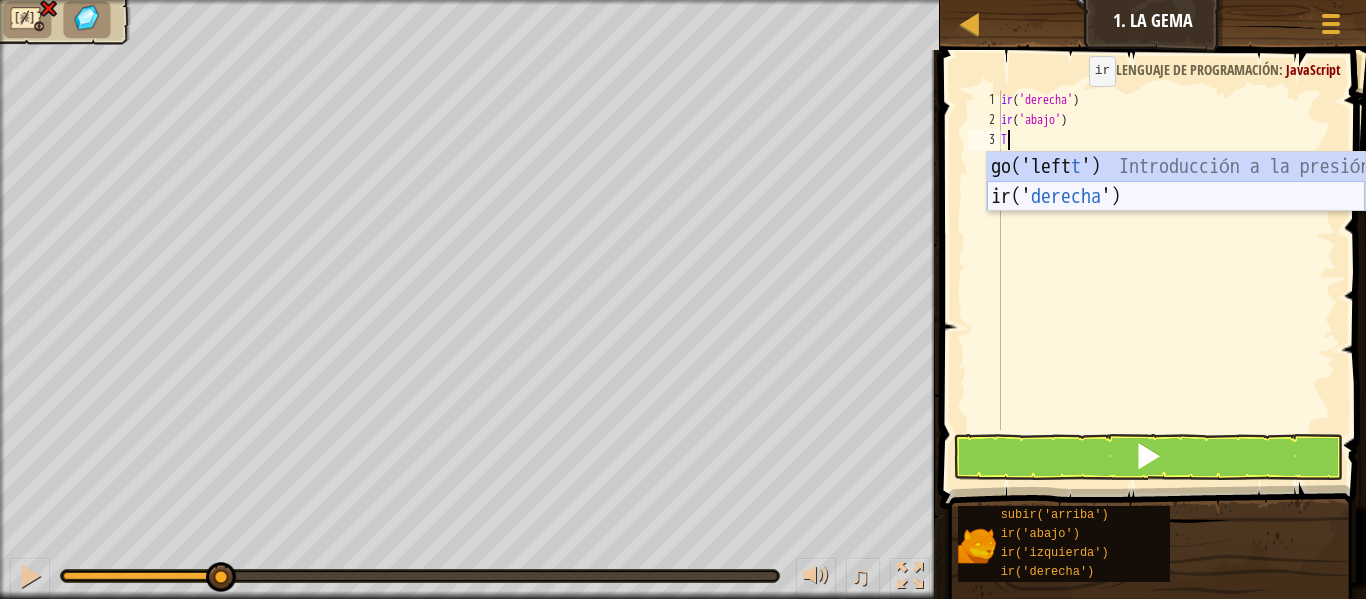 click on "go('left  t  ')  Introducción a la presión ir('  derecha  ') Introducción a la presión" at bounding box center [1176, 212] 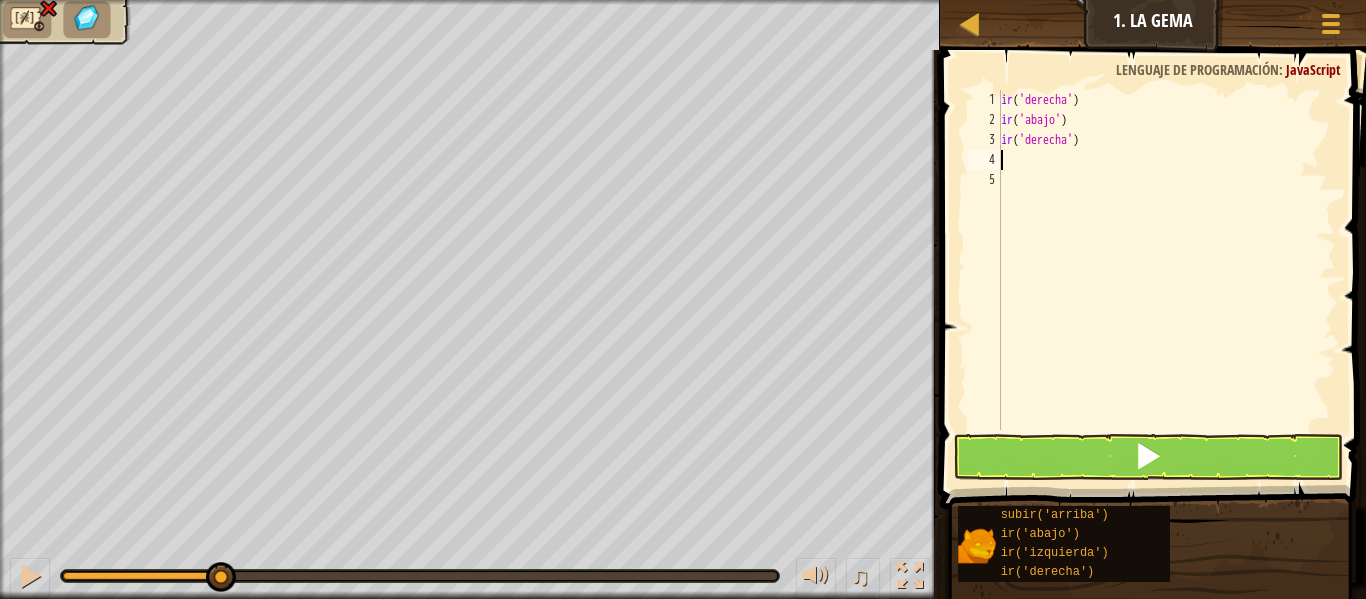 type 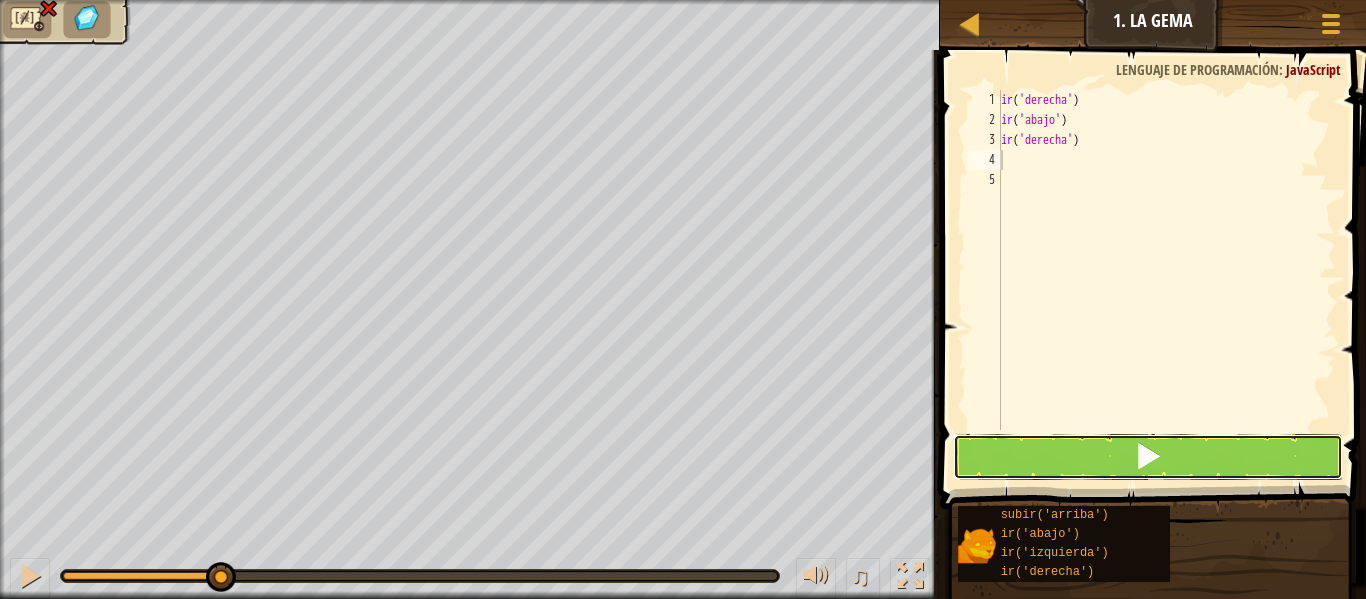 click at bounding box center (1148, 457) 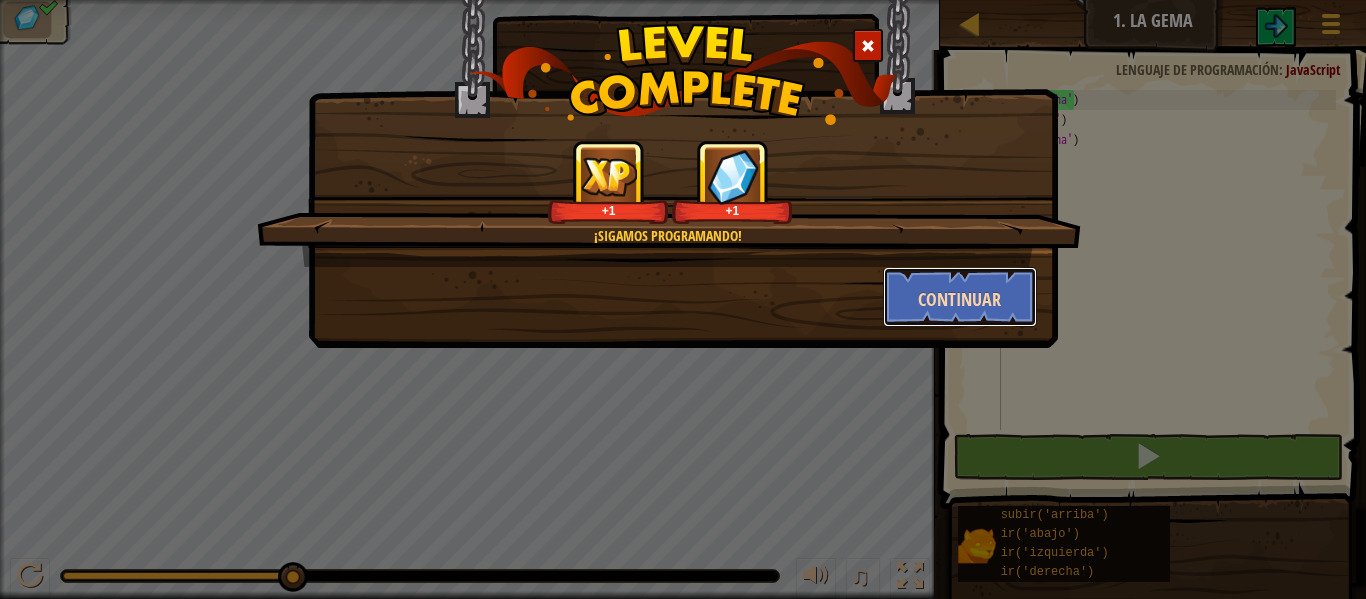 click on "Continuar" at bounding box center [959, 299] 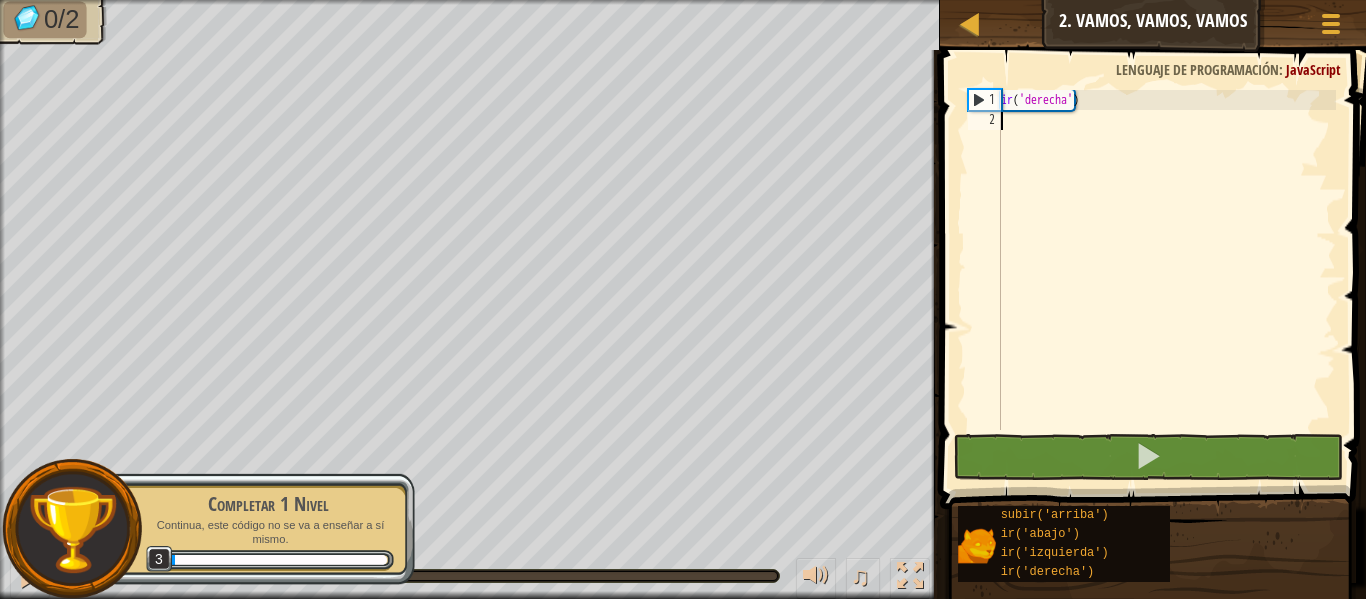 click on "ir  (  'derecha'  )" at bounding box center [1166, 280] 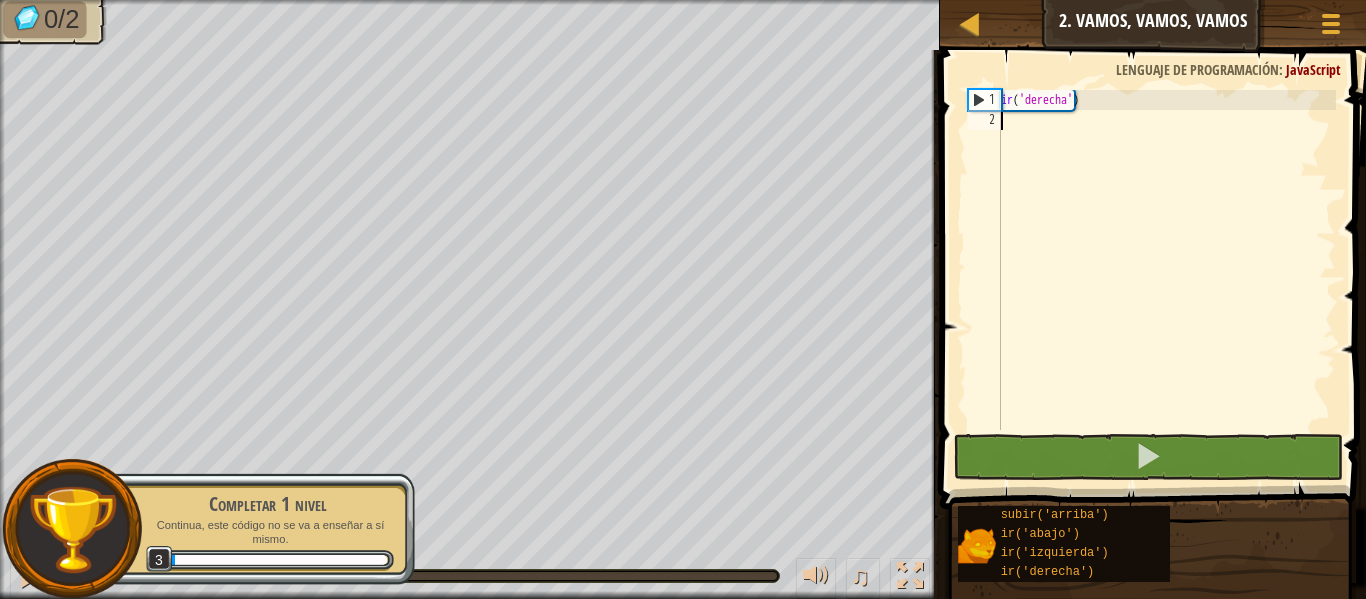 type on "G" 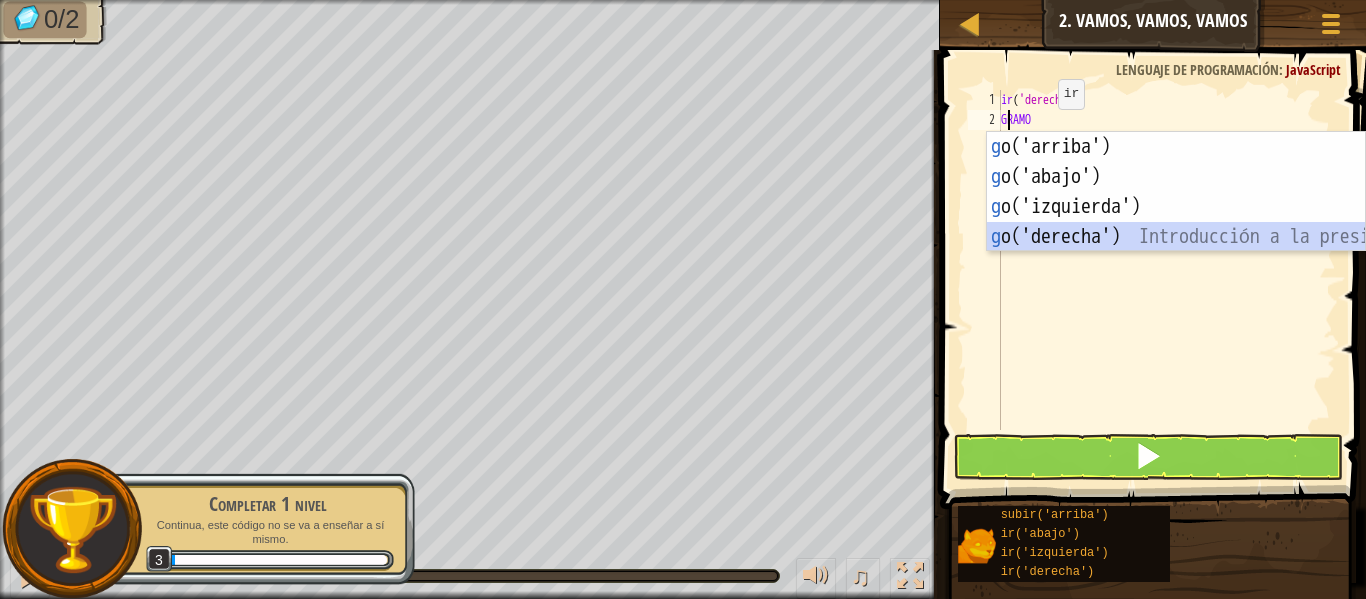 click on "g  o('arriba')  Introducción a la presión g  o('abajo') Introducción a la presión g  o('izquierda') Introducción a la presión g  o('derecha') Introducción a la presión" at bounding box center [1176, 222] 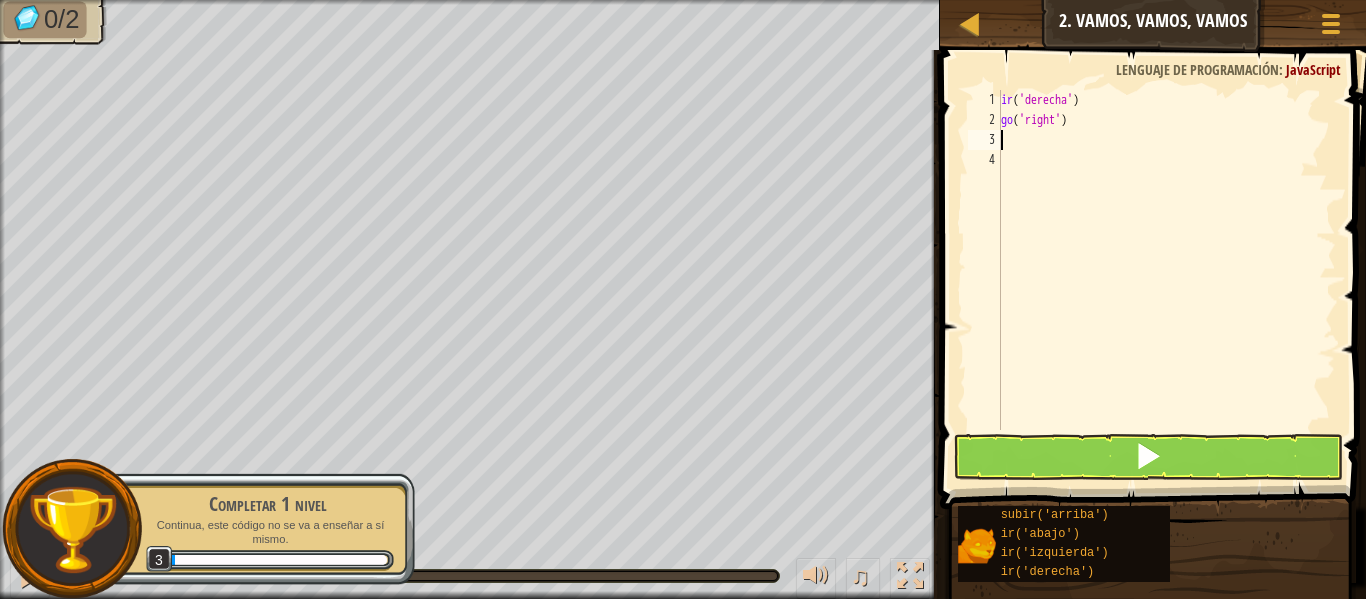 type on "G" 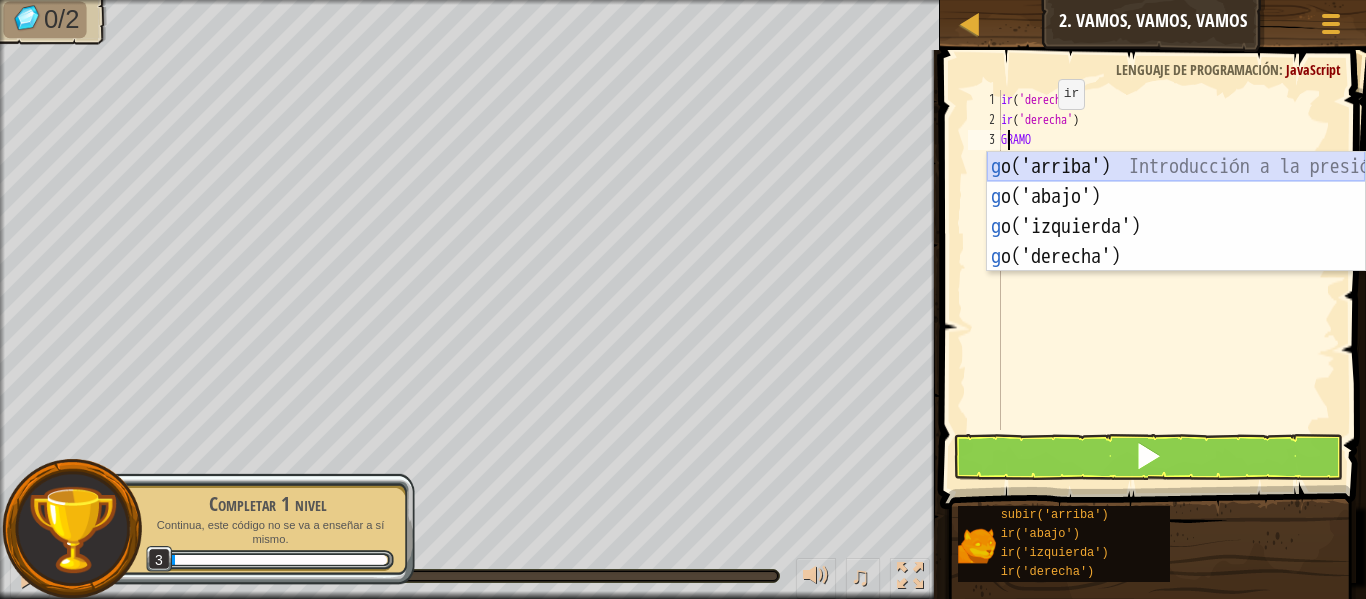 click on "g  o('arriba')  Introducción a la presión g  o('abajo') Introducción a la presión g  o('izquierda') Introducción a la presión g  o('derecha') Introducción a la presión" at bounding box center (1176, 242) 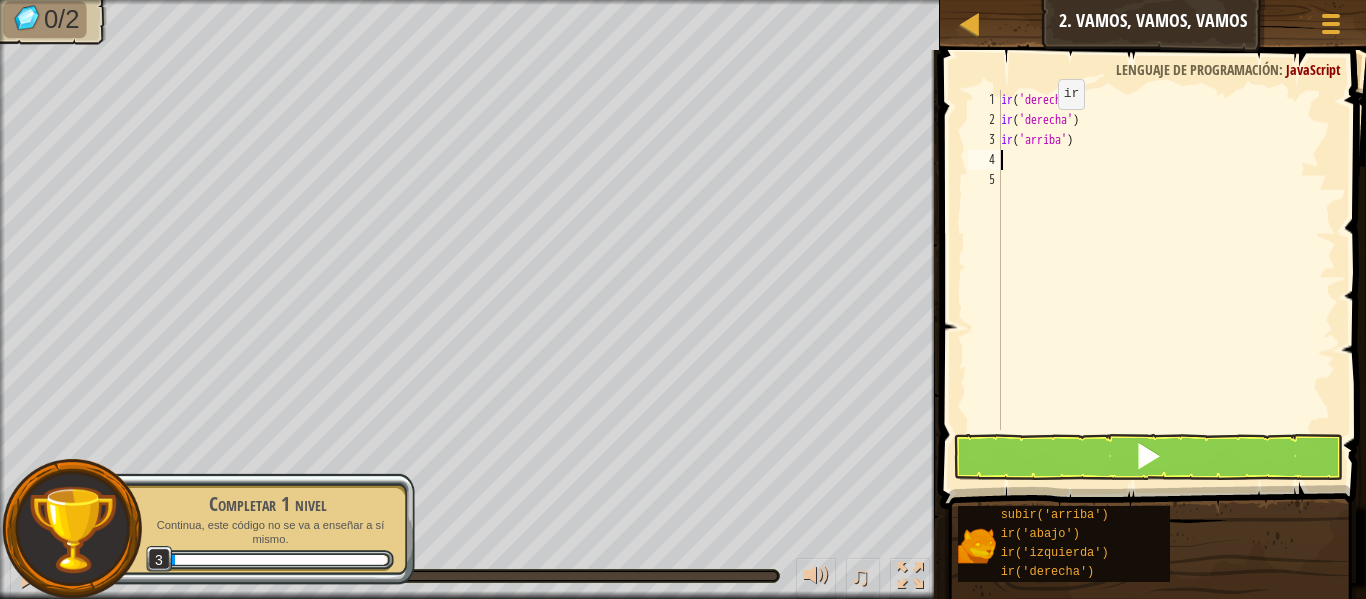 type on "G" 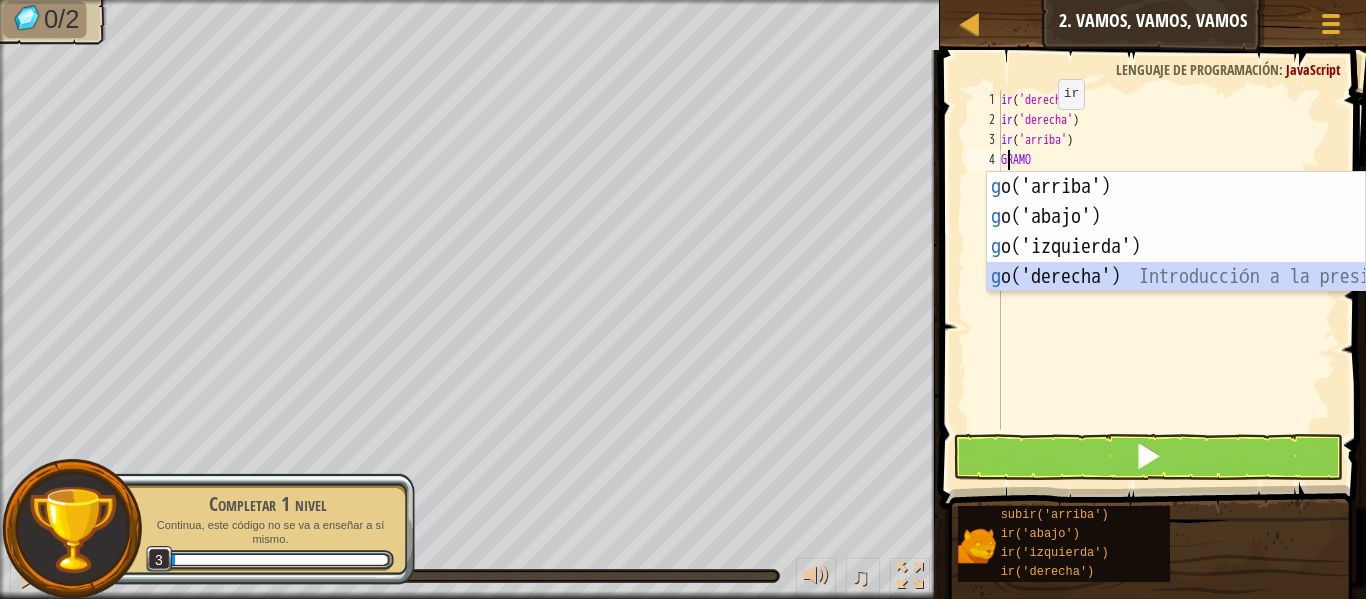 click on "g  o('arriba')  Introducción a la presión g  o('abajo') Introducción a la presión g  o('izquierda') Introducción a la presión g  o('derecha') Introducción a la presión" at bounding box center [1176, 262] 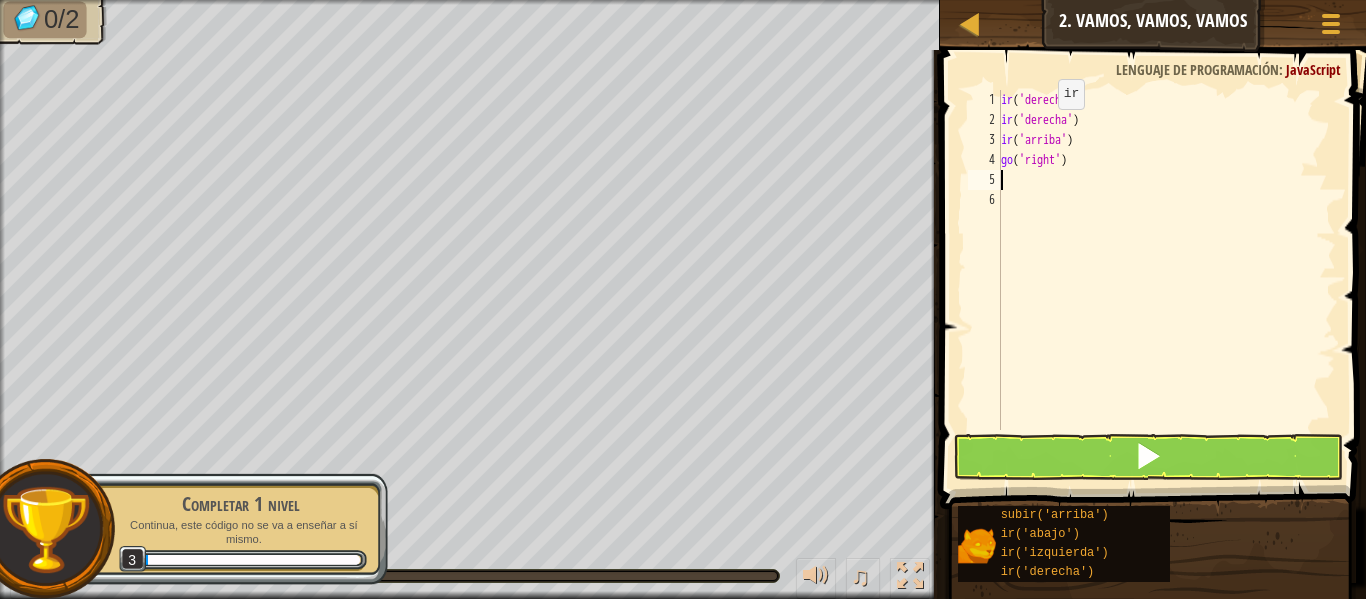 type on "G" 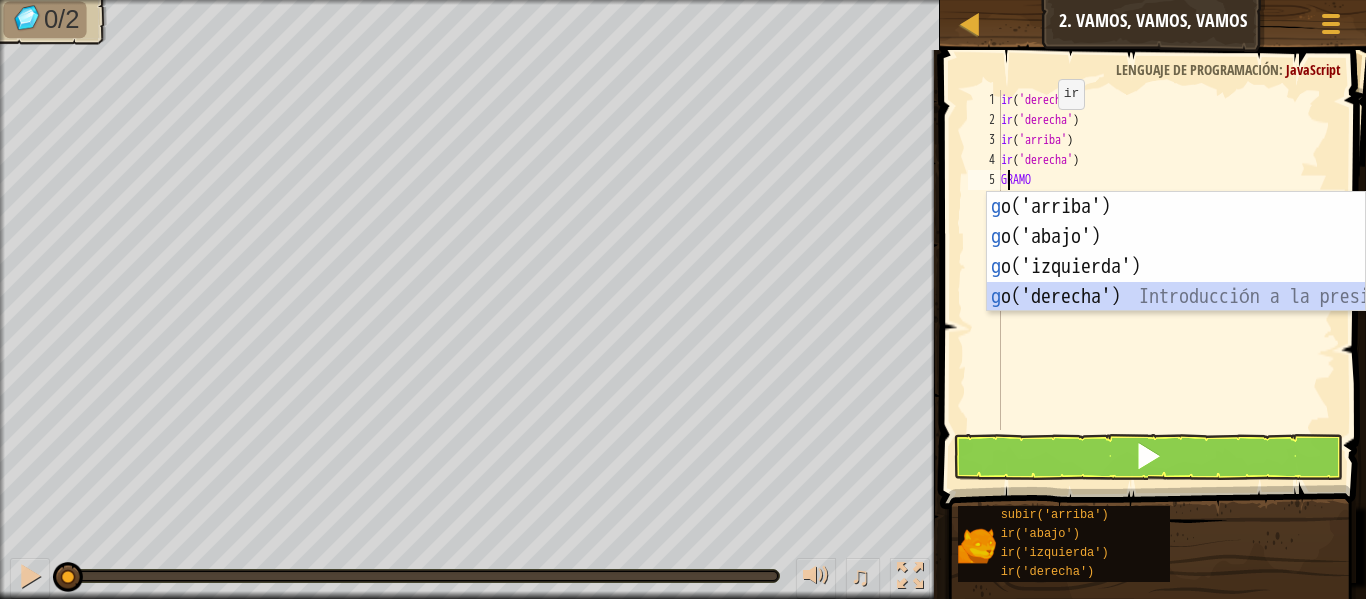 click on "g  o('arriba')  Introducción a la presión g  o('abajo') Introducción a la presión g  o('izquierda') Introducción a la presión g  o('derecha') Introducción a la presión" at bounding box center (1176, 282) 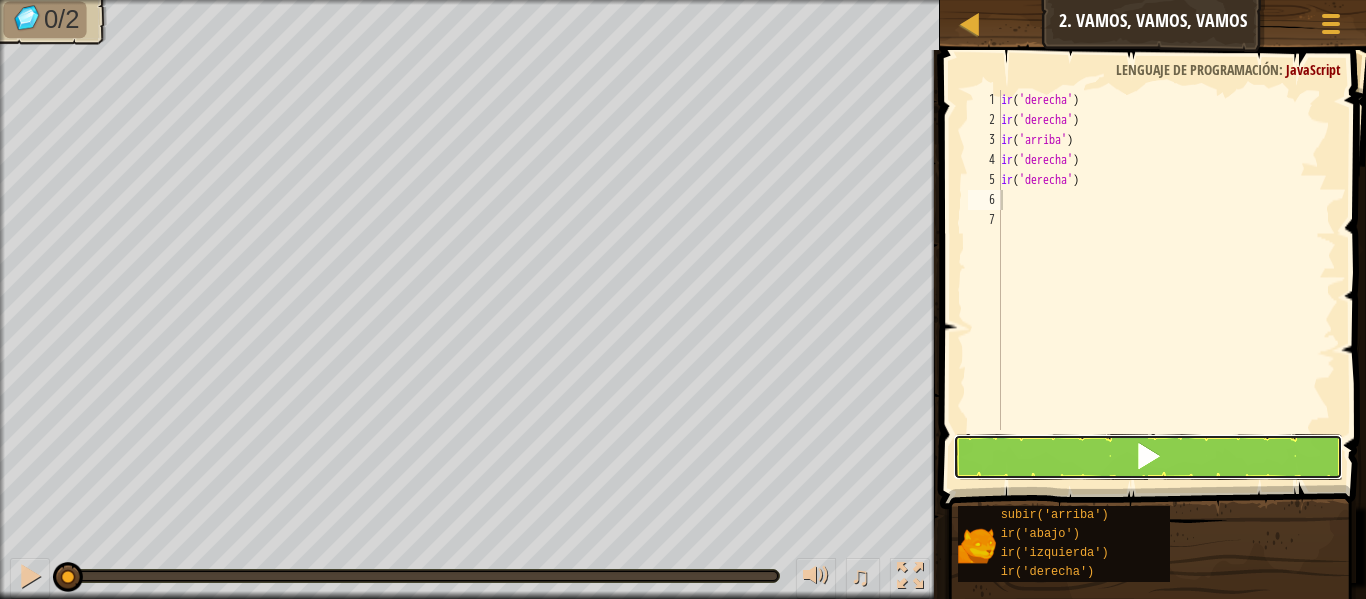 click at bounding box center (1148, 457) 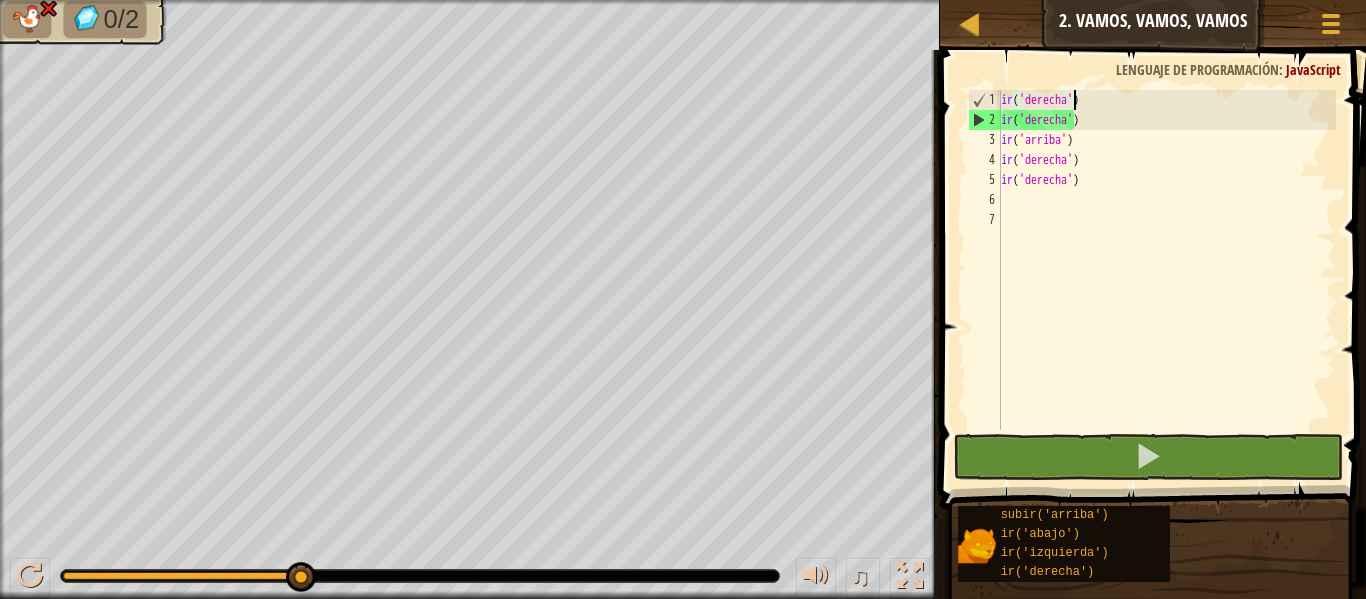 click on "ir  (  'derecha'  ) ir  (  'derecha'  ) ir  (  'arriba'  ) ir  (  'derecha'  ) ir  (  'derecha'  )" at bounding box center [1166, 280] 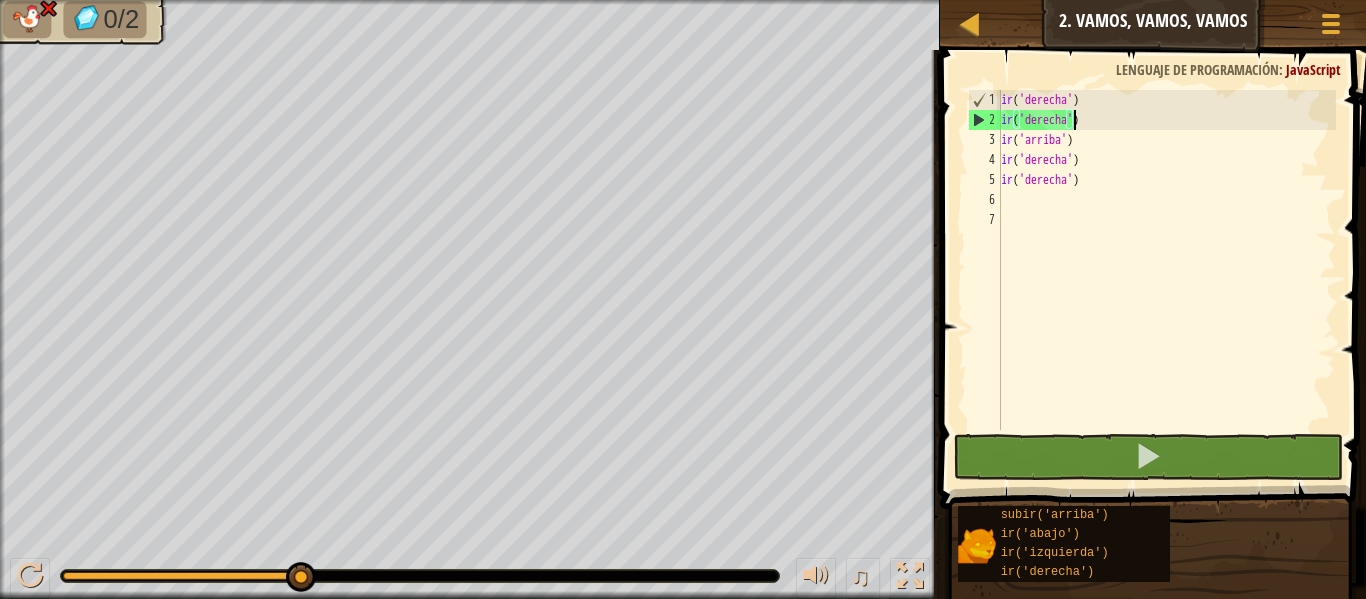 click on "ir  (  'derecha'  ) ir  (  'derecha'  ) ir  (  'arriba'  ) ir  (  'derecha'  ) ir  (  'derecha'  )" at bounding box center [1166, 280] 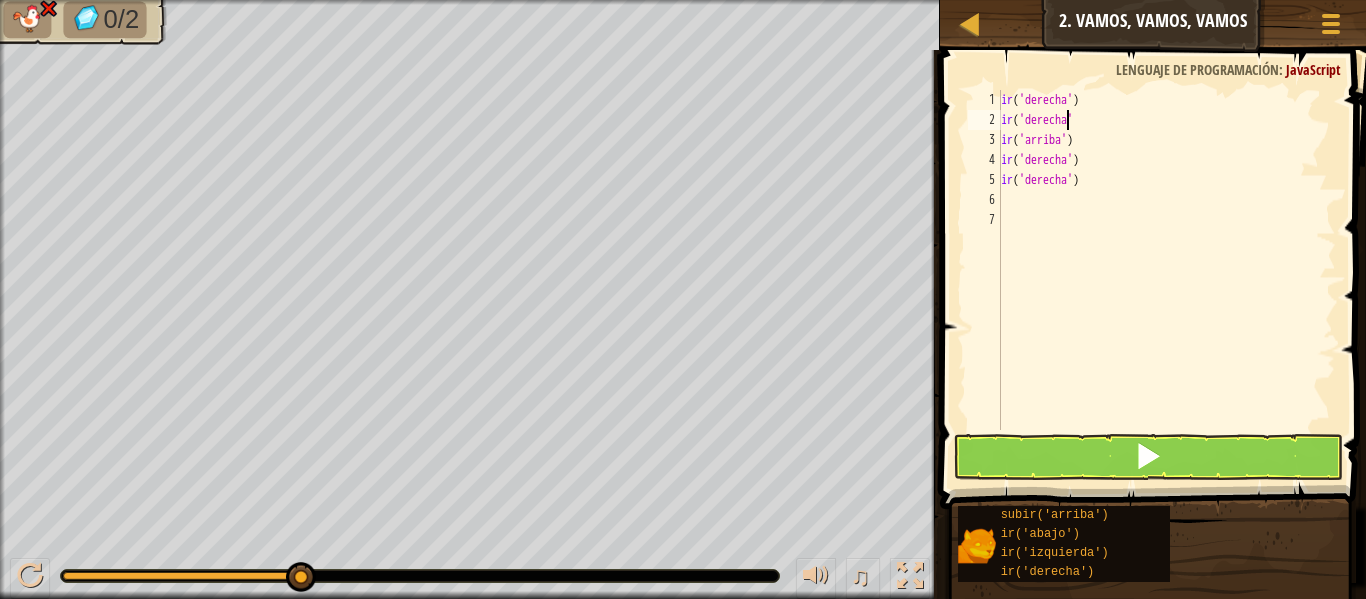 click on "ir  (  'derecha'  ) ir  (  'derecha' ir  (  'arriba'  ) ir  (  'derecha'  ) ir  (  'derecha'  )" at bounding box center [1166, 280] 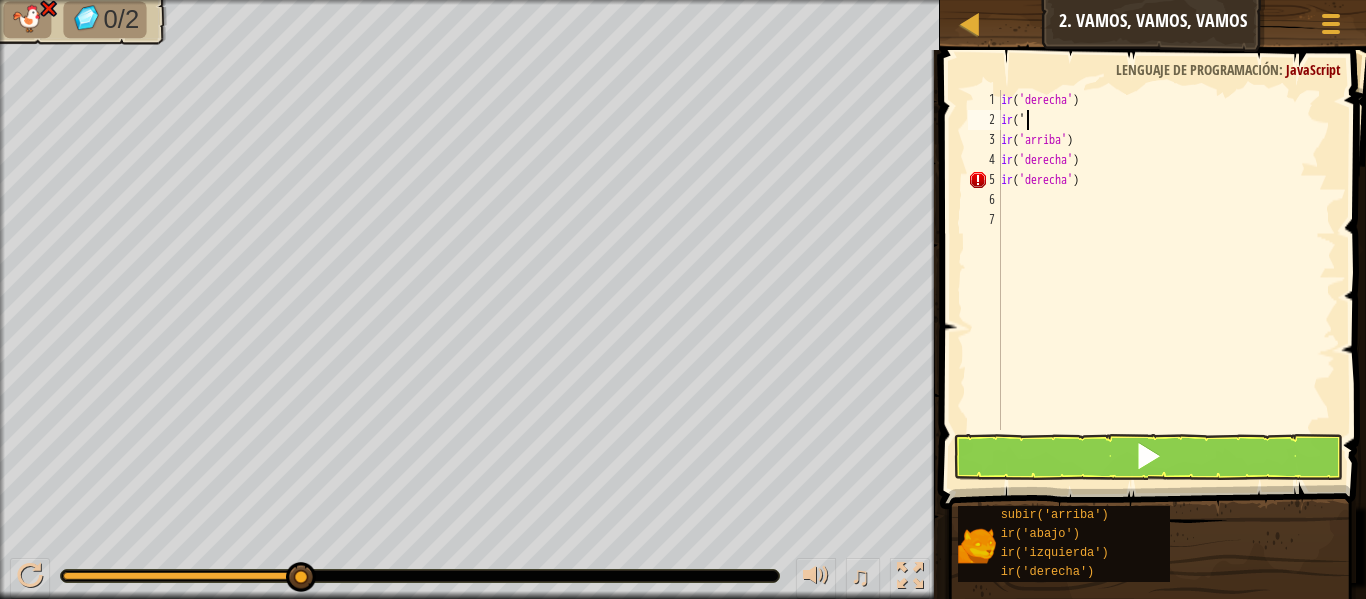 click on "ir  (  'derecha'  ) ir  (  ' ir  (  'arriba'  ) ir  (  'derecha'  ) ir  (  'derecha'  )" at bounding box center [1166, 280] 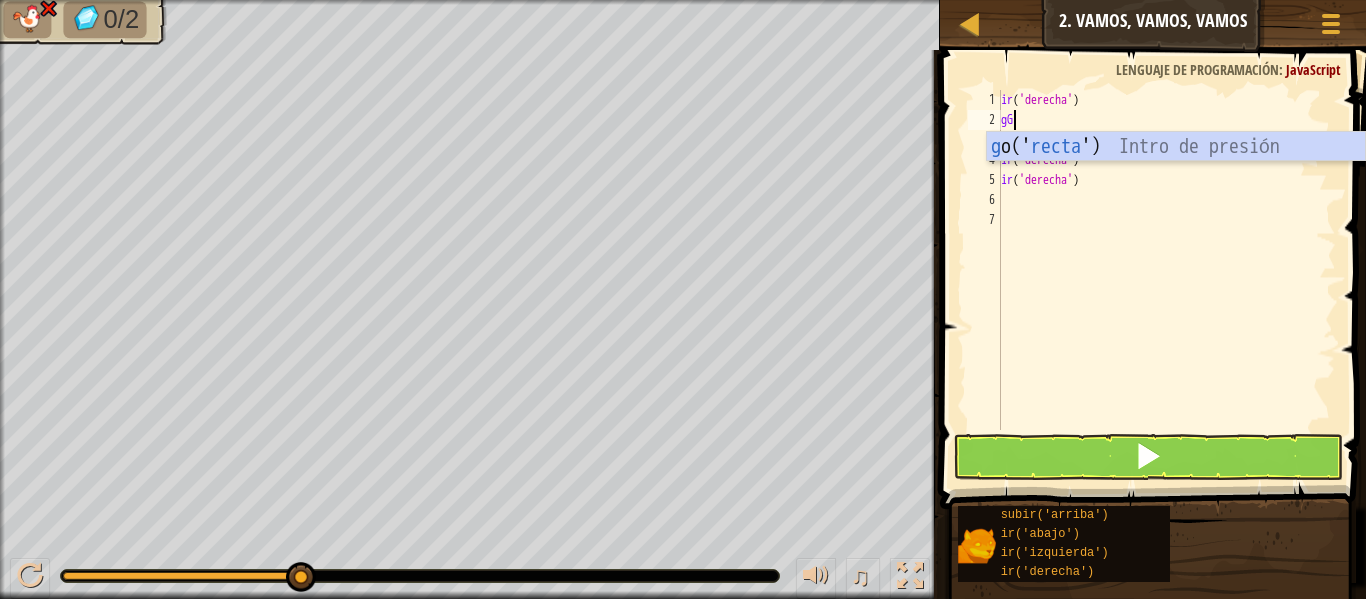 type on "g" 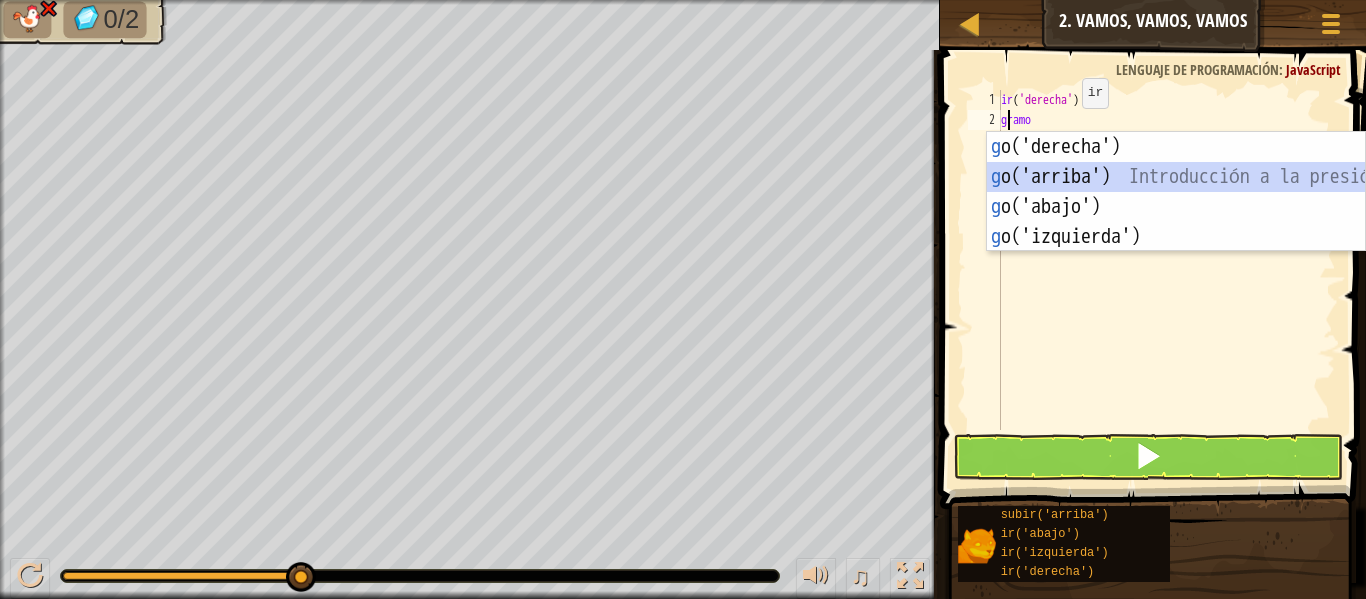 click on "g  o('derecha')  Presiona intro g  o('arriba') Introducción a la presión g  o('abajo') Introducción a la presión g  o('izquierda') Introducción a la presión" at bounding box center (1176, 222) 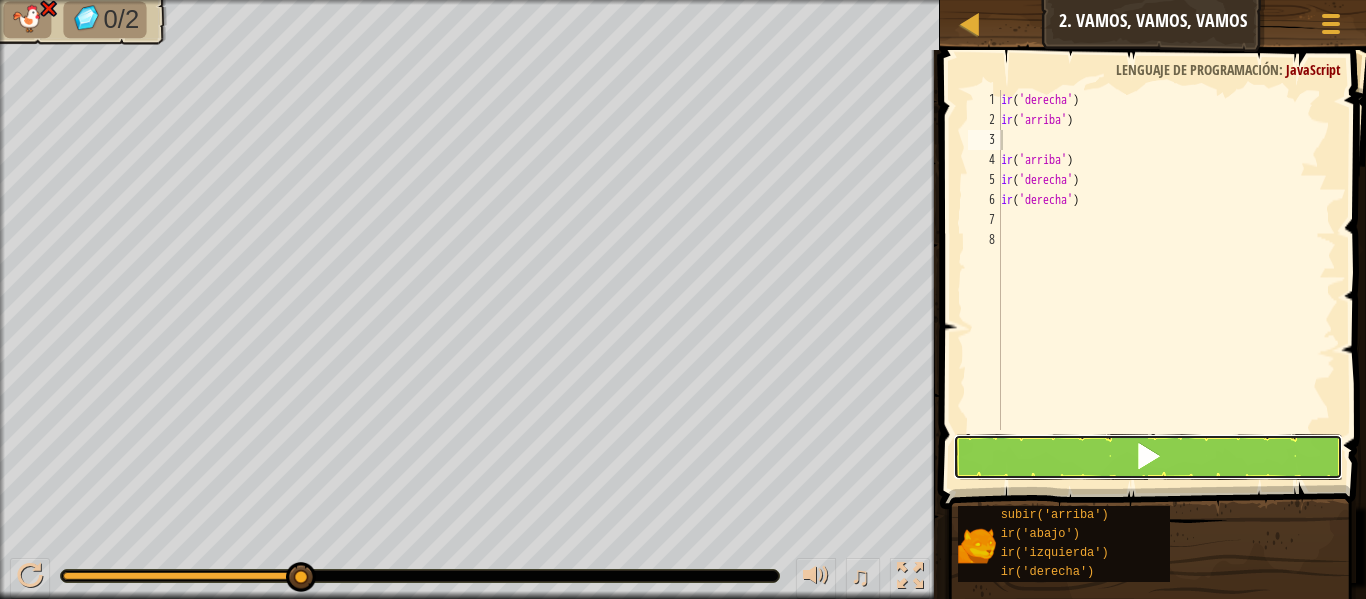 click at bounding box center [1148, 457] 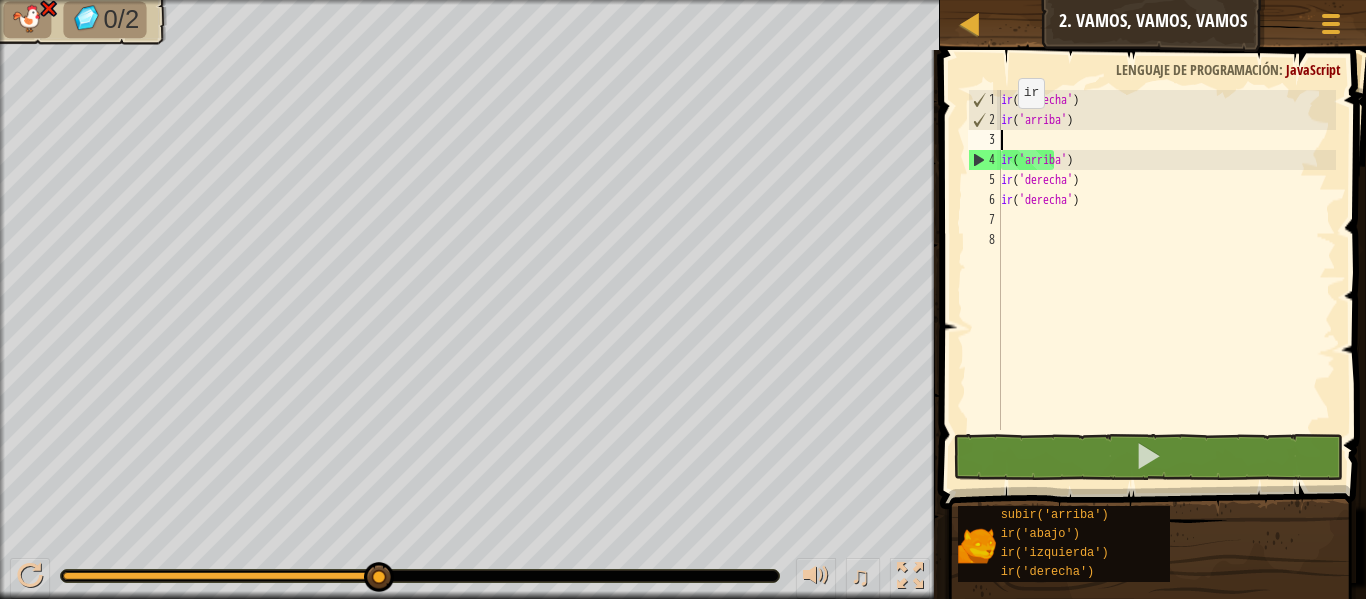 click on "3" at bounding box center [984, 140] 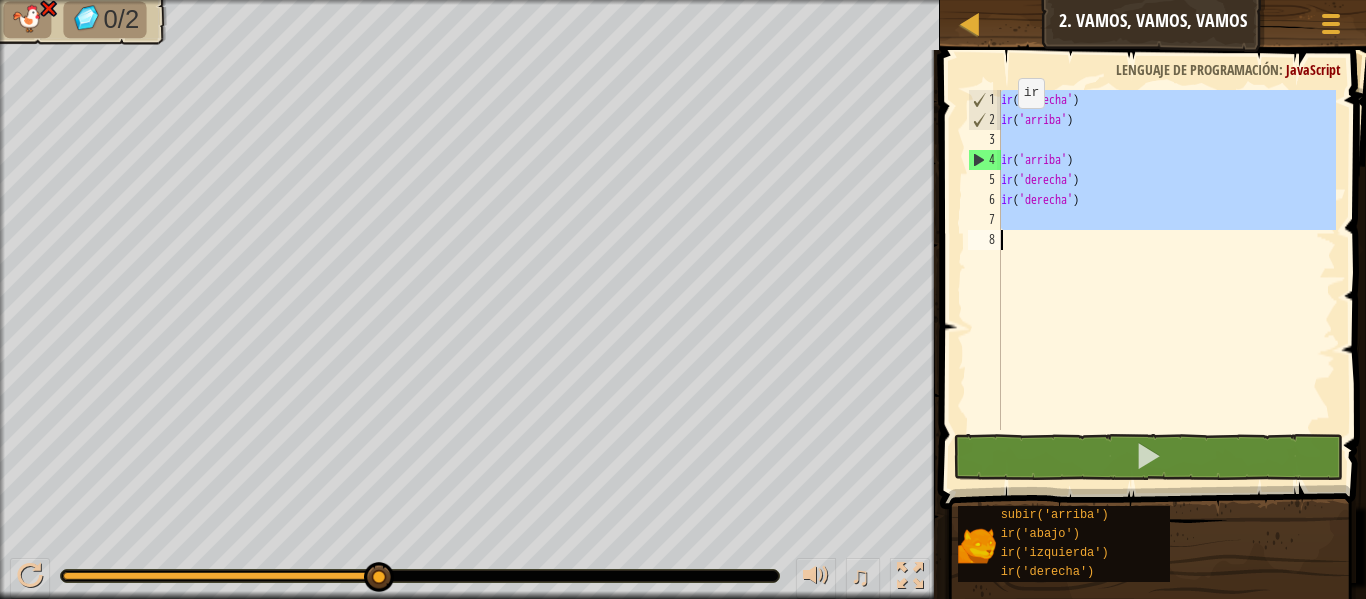 click on "3" at bounding box center [984, 140] 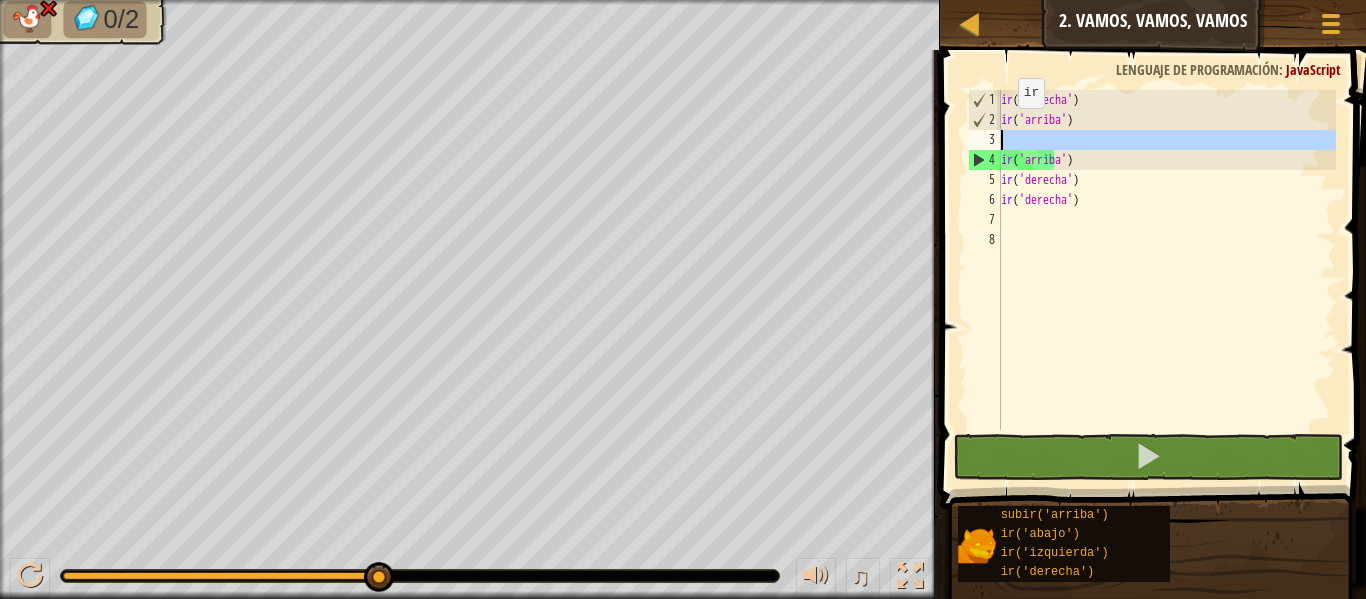 click on "3" at bounding box center (984, 140) 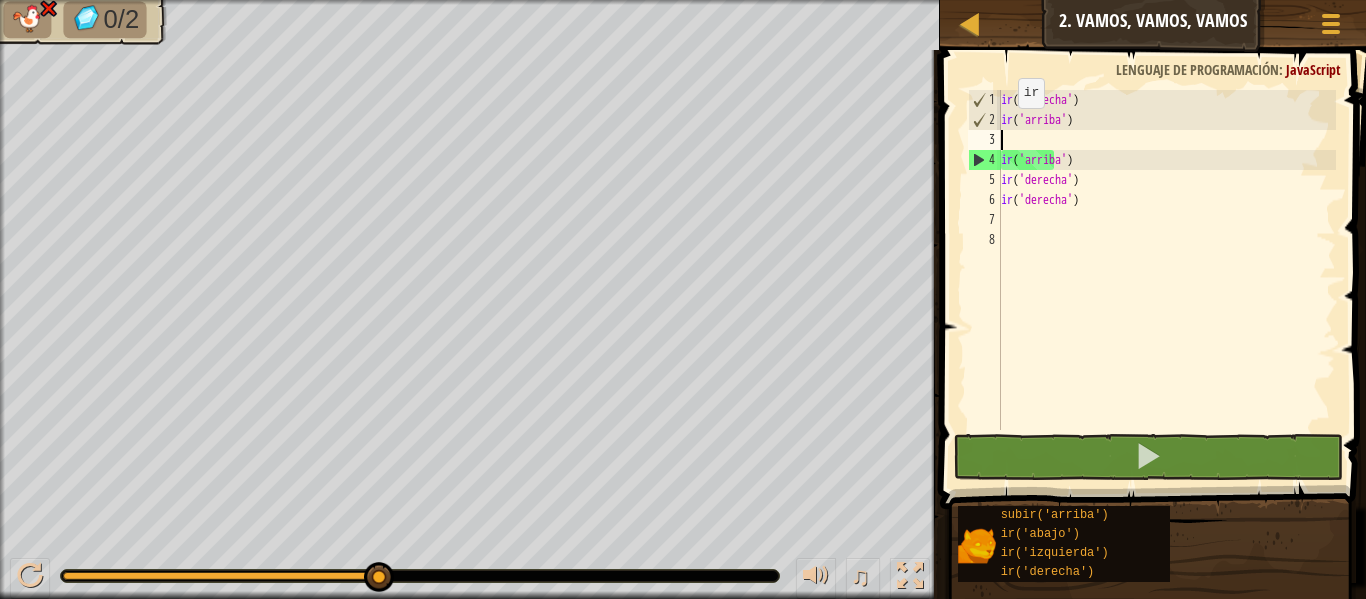 click on "3" at bounding box center (984, 140) 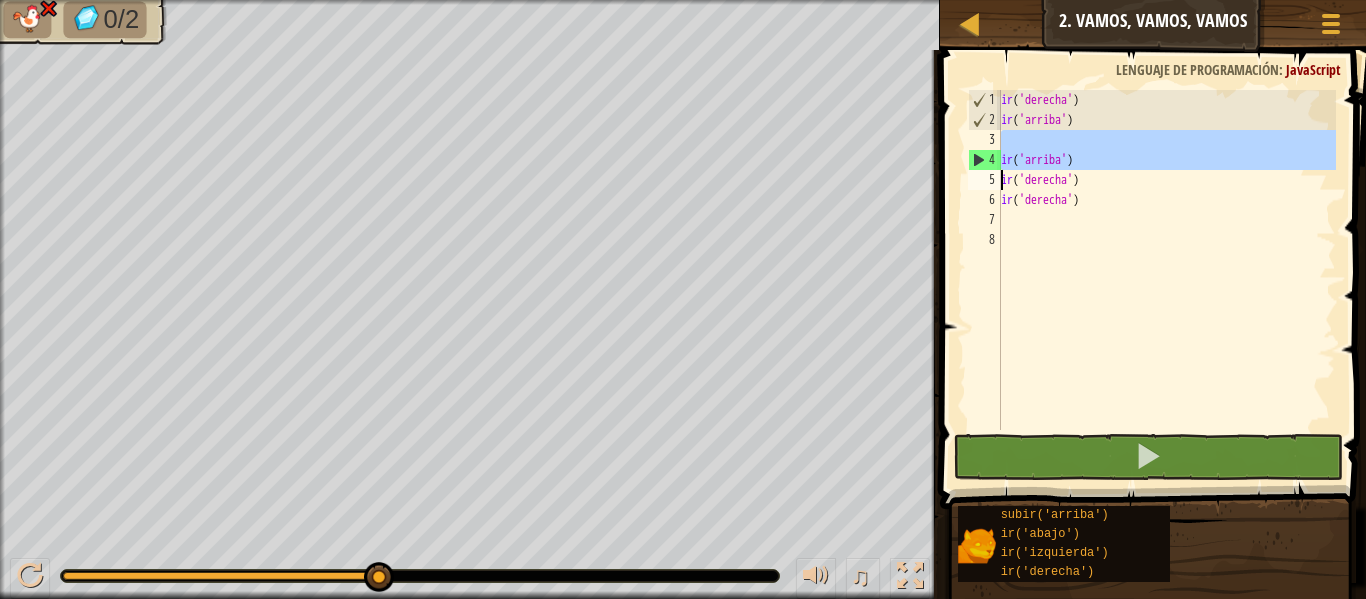 drag, startPoint x: 996, startPoint y: 135, endPoint x: 1083, endPoint y: 159, distance: 90.24966 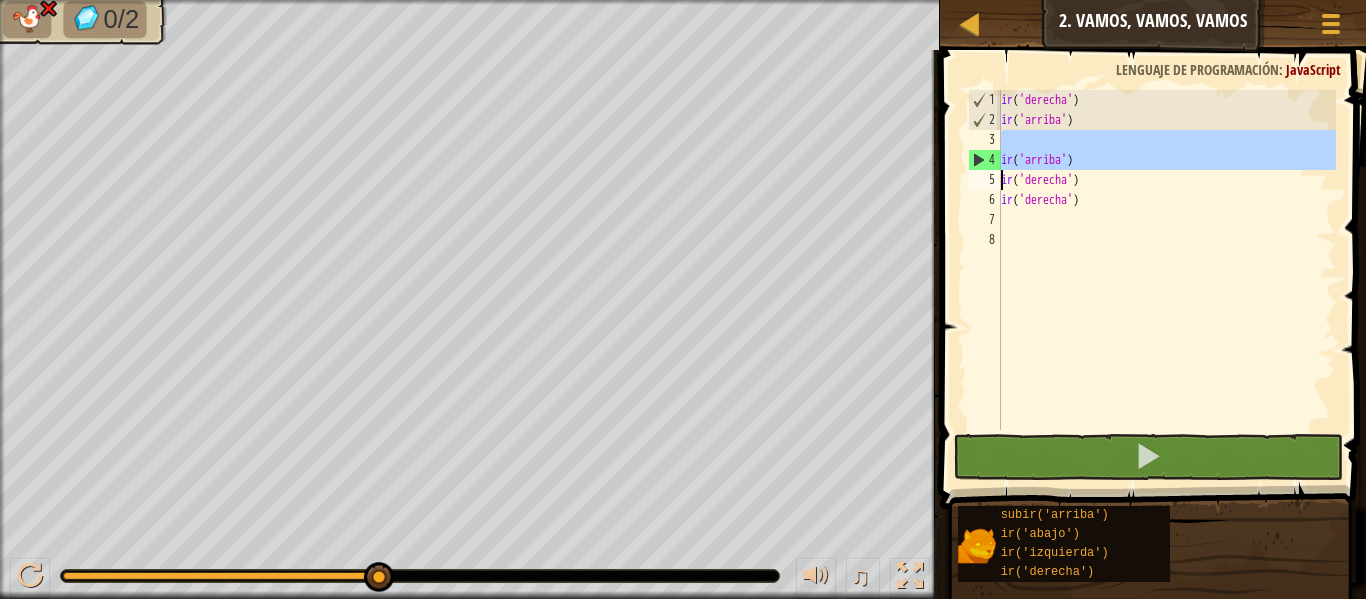 click on "ir  (  'derecha'  ) ir  (  'arriba'  ) ir  (  'arriba'  ) ir  (  'derecha'  ) ir  (  'derecha'  )" at bounding box center [1166, 260] 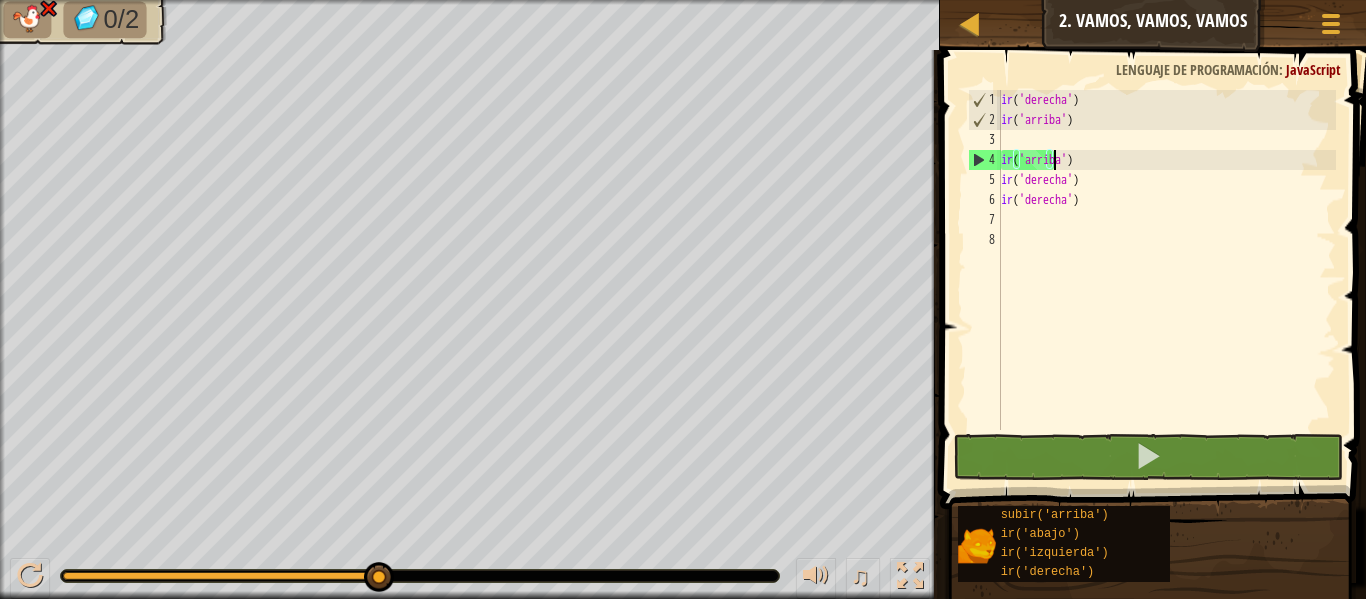 click on "ir  (  'derecha'  ) ir  (  'arriba'  ) ir  (  'arriba'  ) ir  (  'derecha'  ) ir  (  'derecha'  )" at bounding box center (1166, 280) 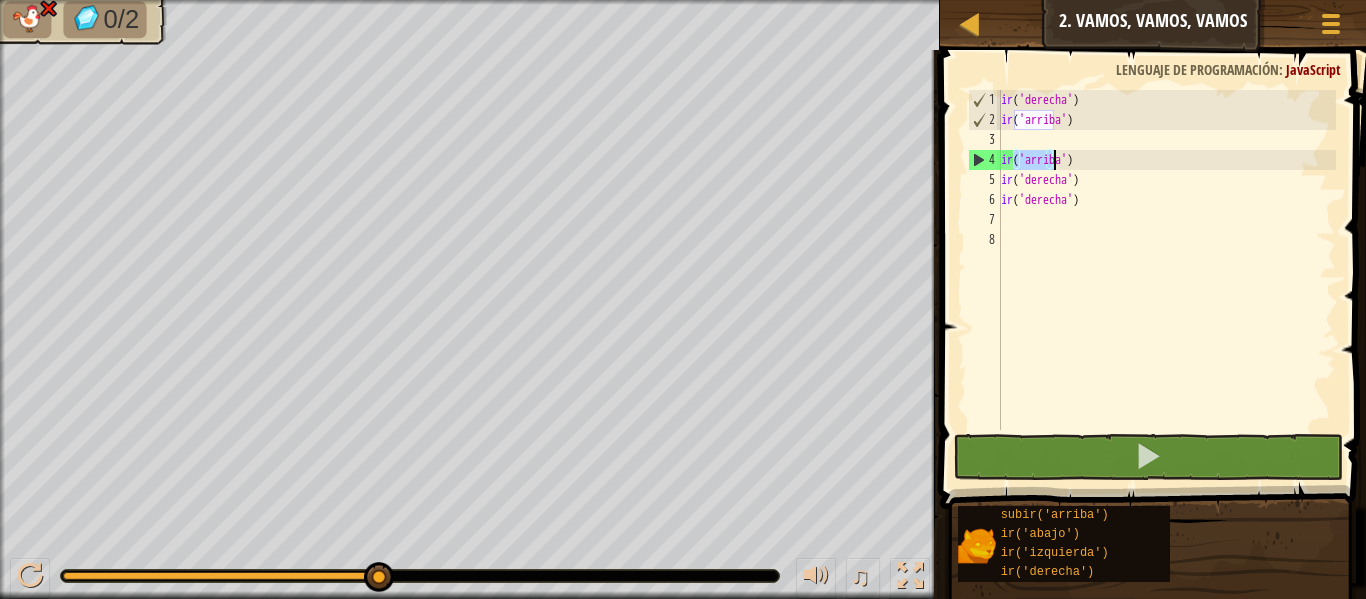 click on "ir  (  'derecha'  ) ir  (  'arriba'  ) ir  (  'arriba'  ) ir  (  'derecha'  ) ir  (  'derecha'  )" at bounding box center [1166, 280] 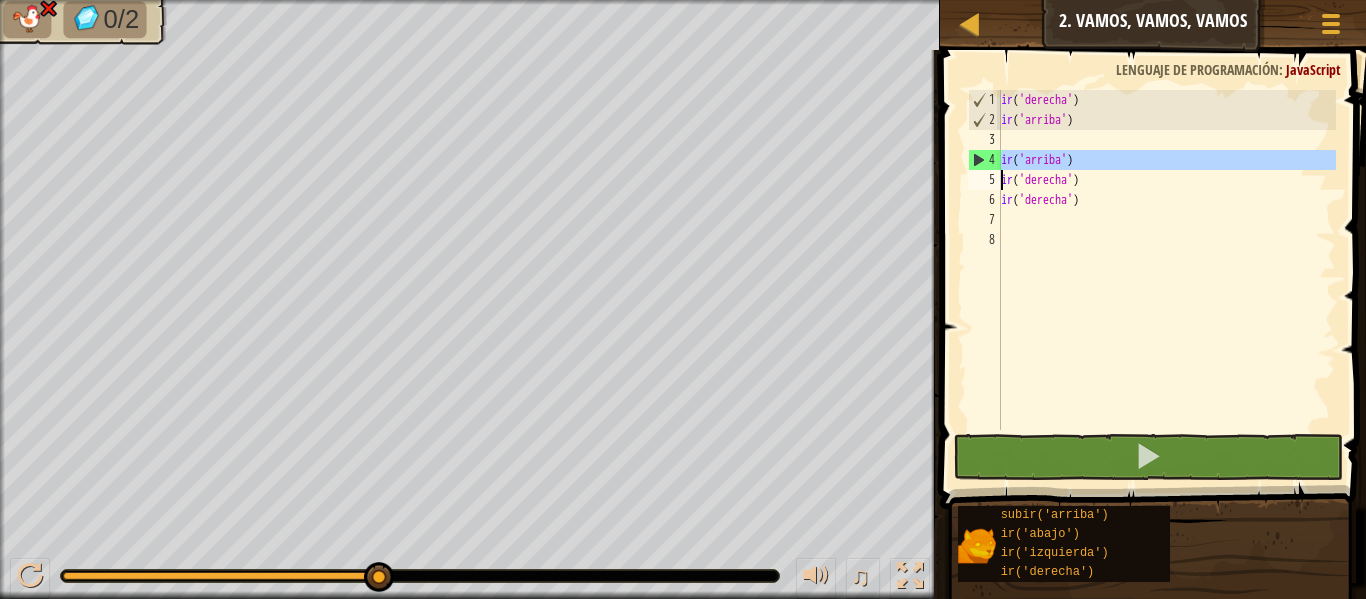 type on "go('right')" 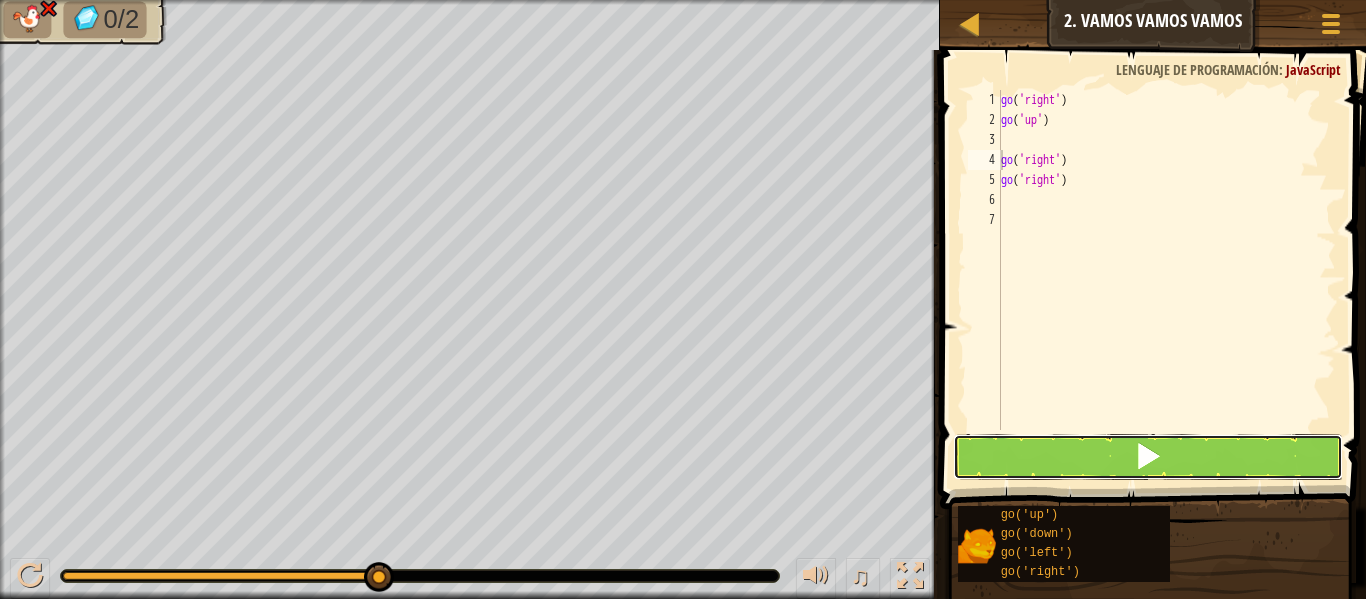 click at bounding box center (1148, 456) 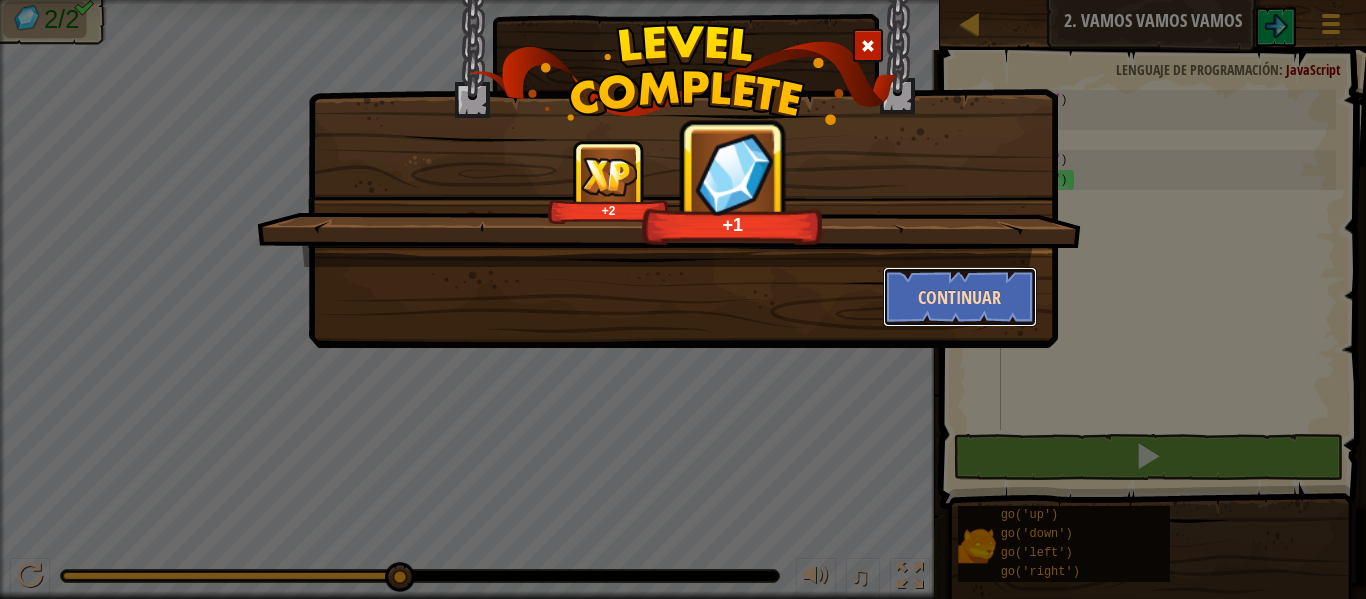 click on "Continuar" at bounding box center (960, 297) 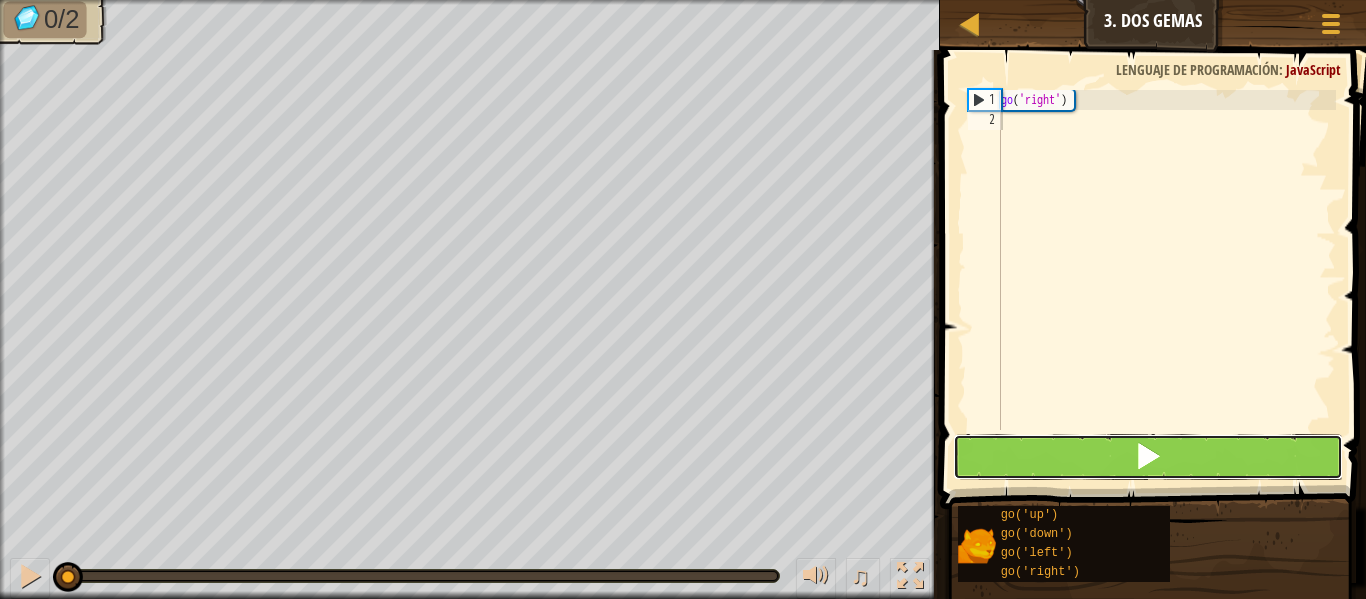 click at bounding box center [1148, 457] 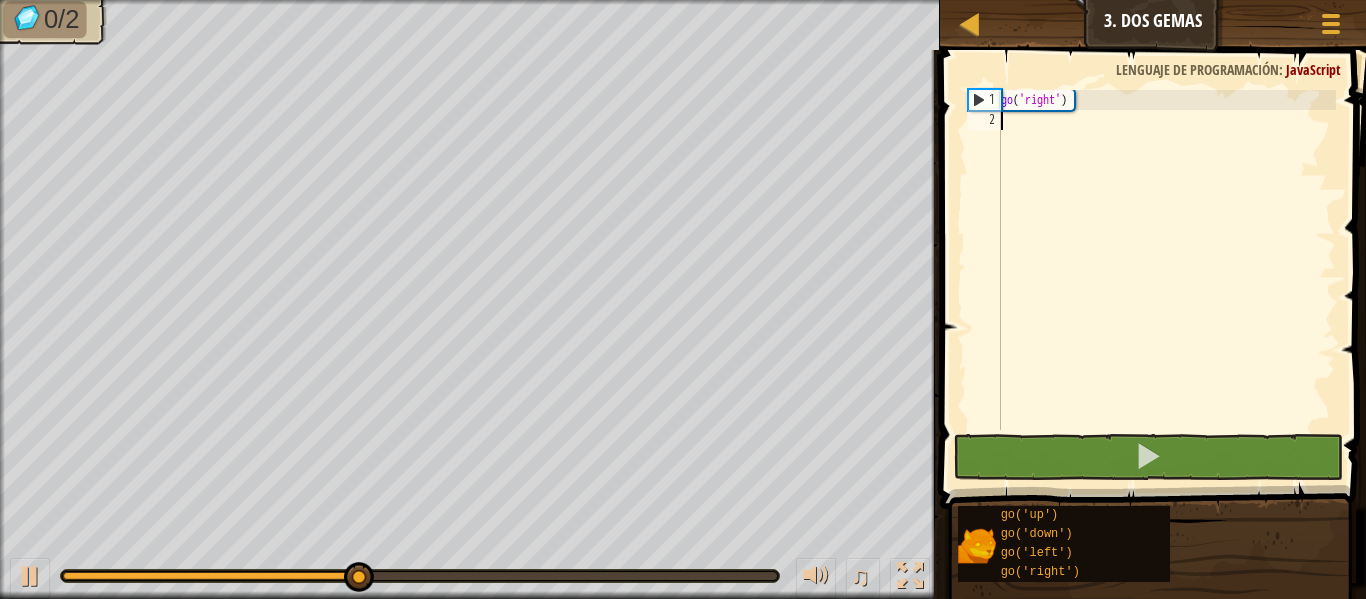 type on "g" 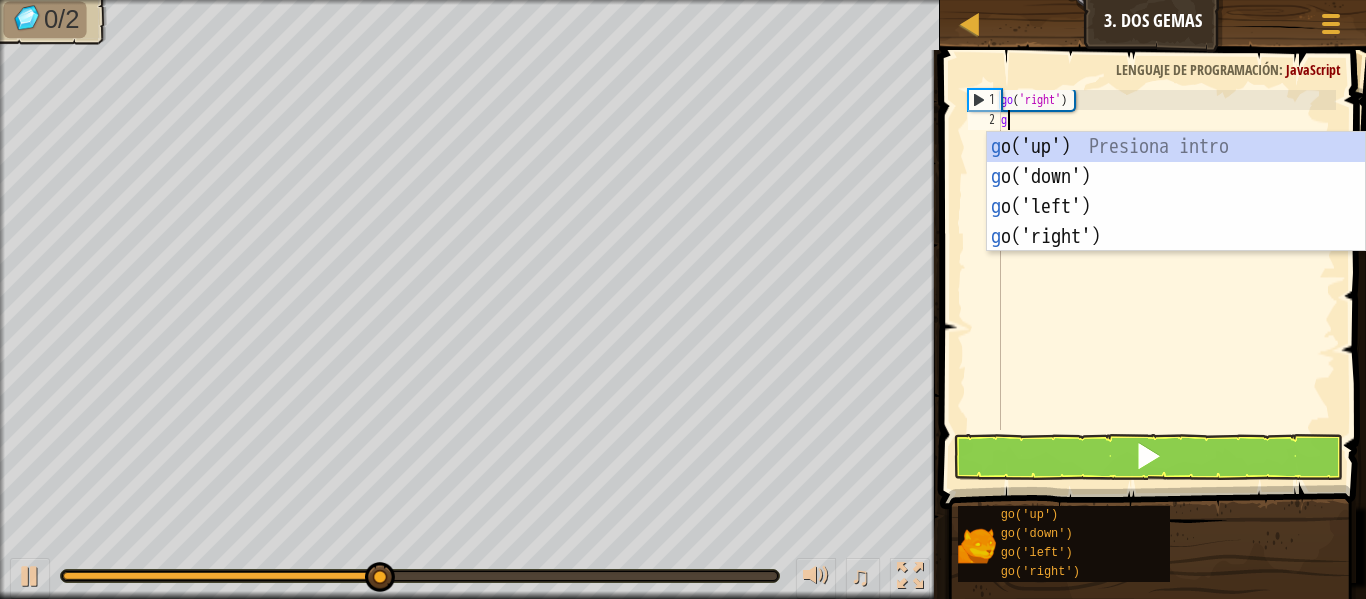scroll, scrollTop: 9, scrollLeft: 0, axis: vertical 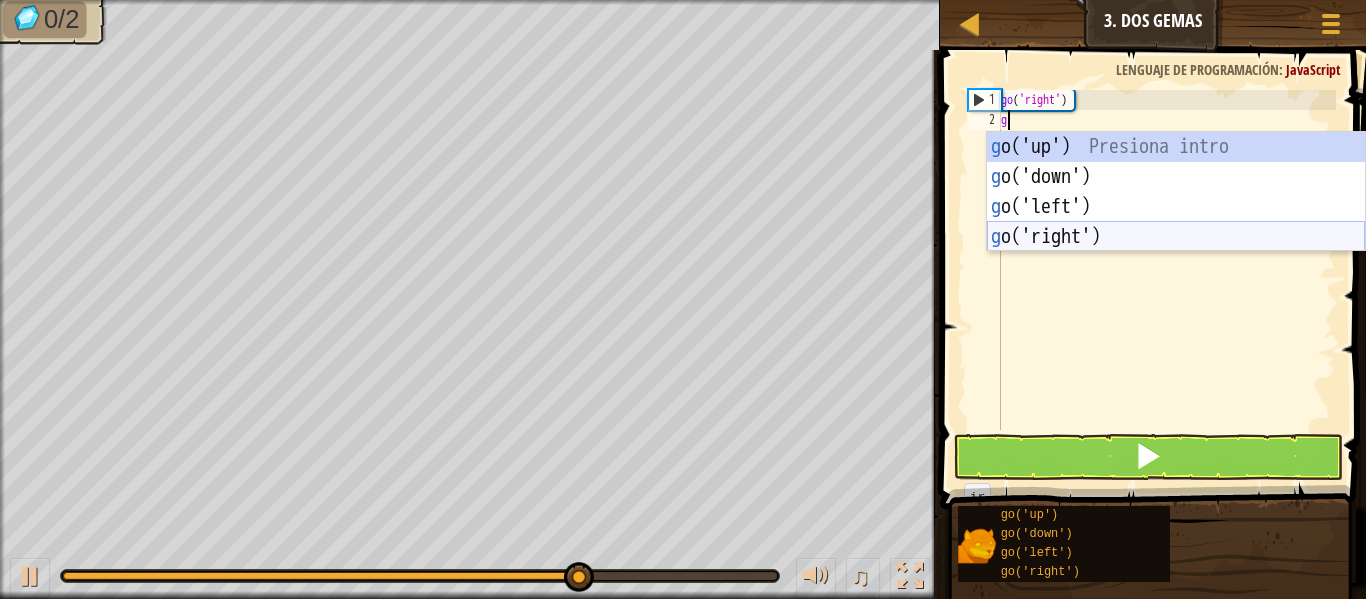 click on "g o('up') Presiona intro g o('down') Presiona intro g o('left') Presiona intro g o('right') Presiona intro" at bounding box center (1176, 222) 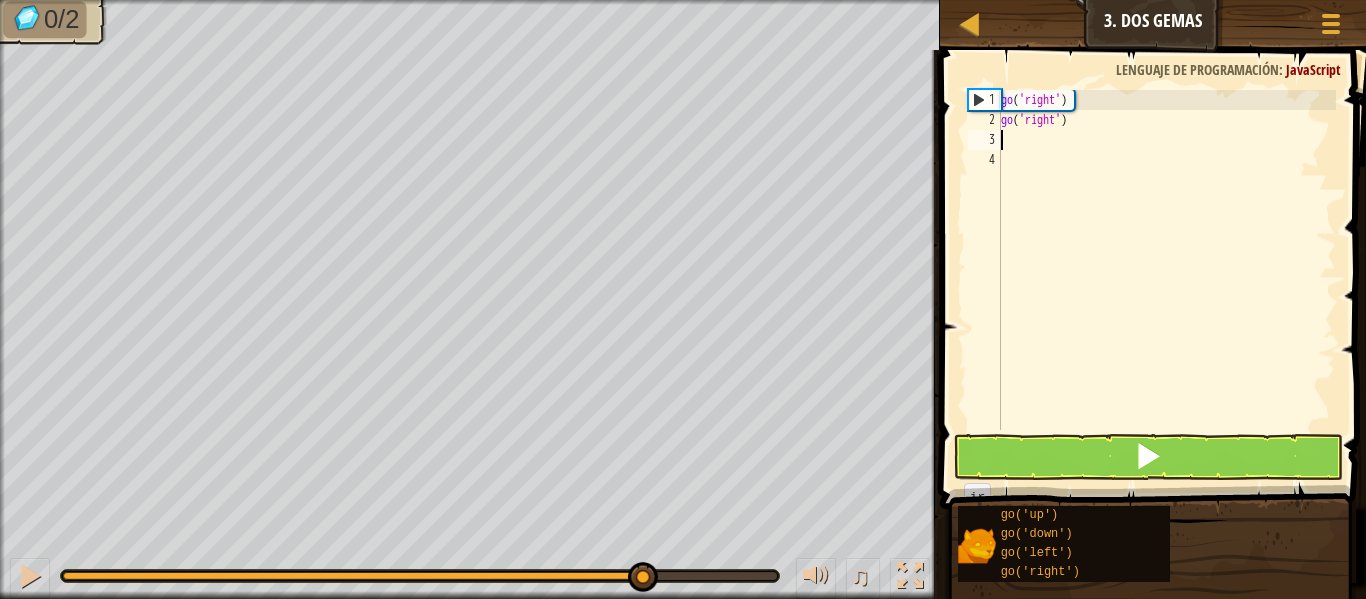 type on "g" 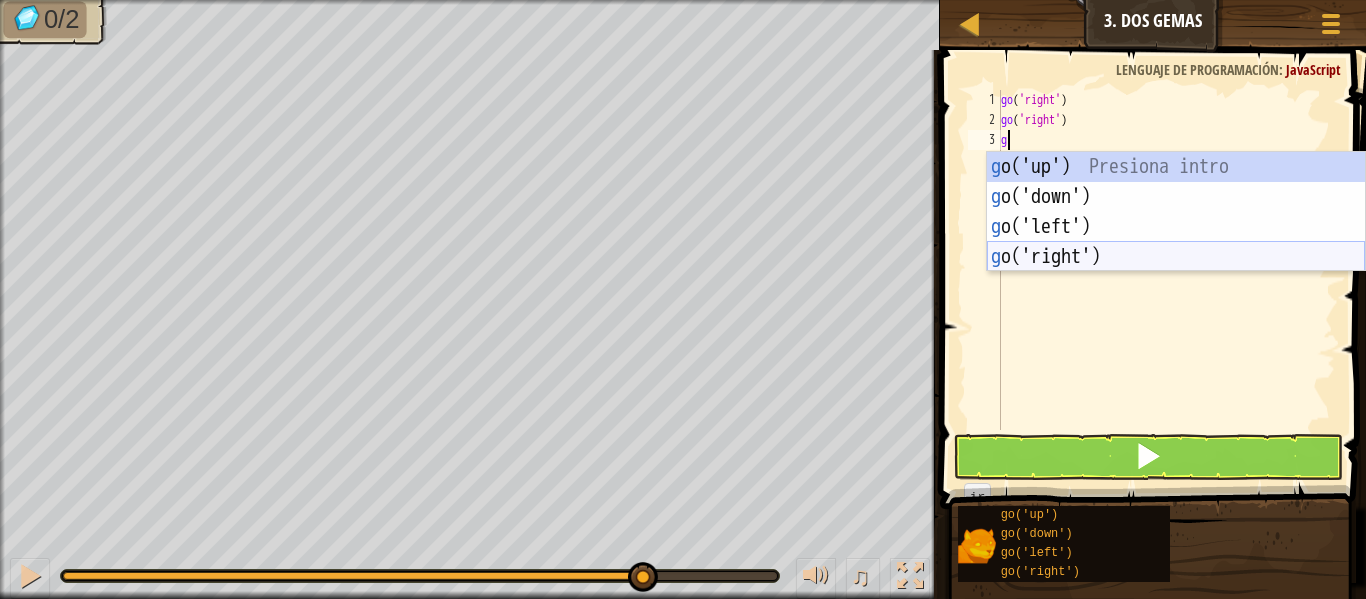 click on "g o('up') Presiona intro g o('down') Presiona intro g o('left') Presiona intro g o('right') Presiona intro" at bounding box center (1176, 242) 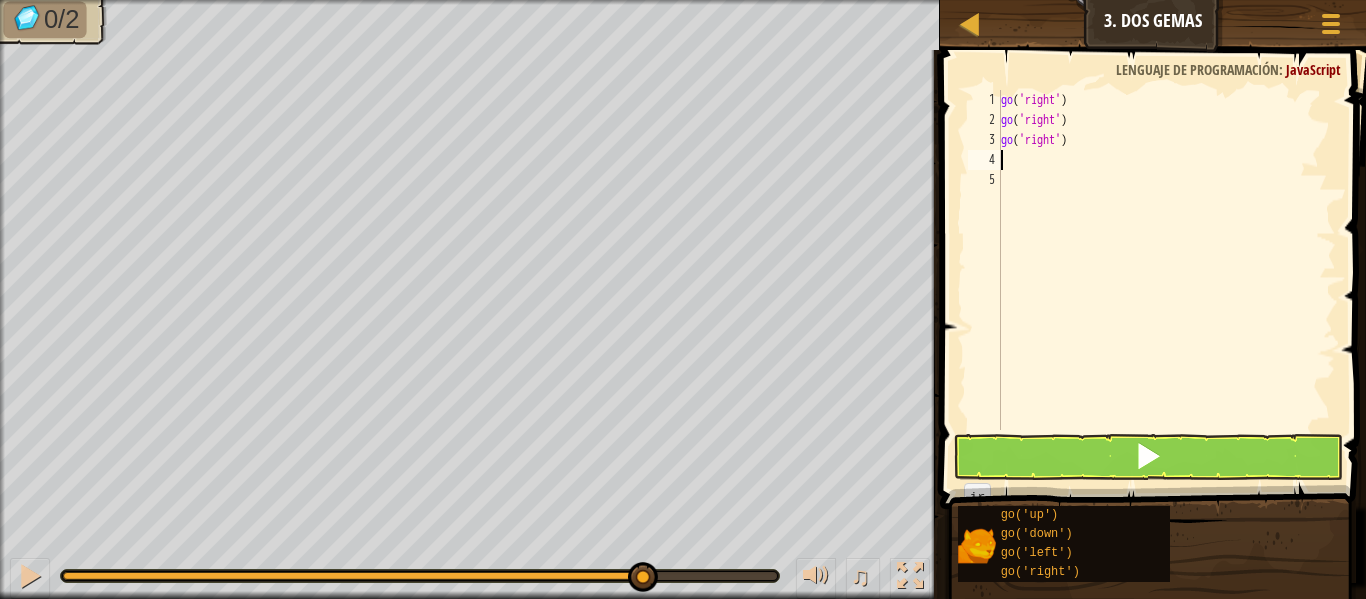 type on "g" 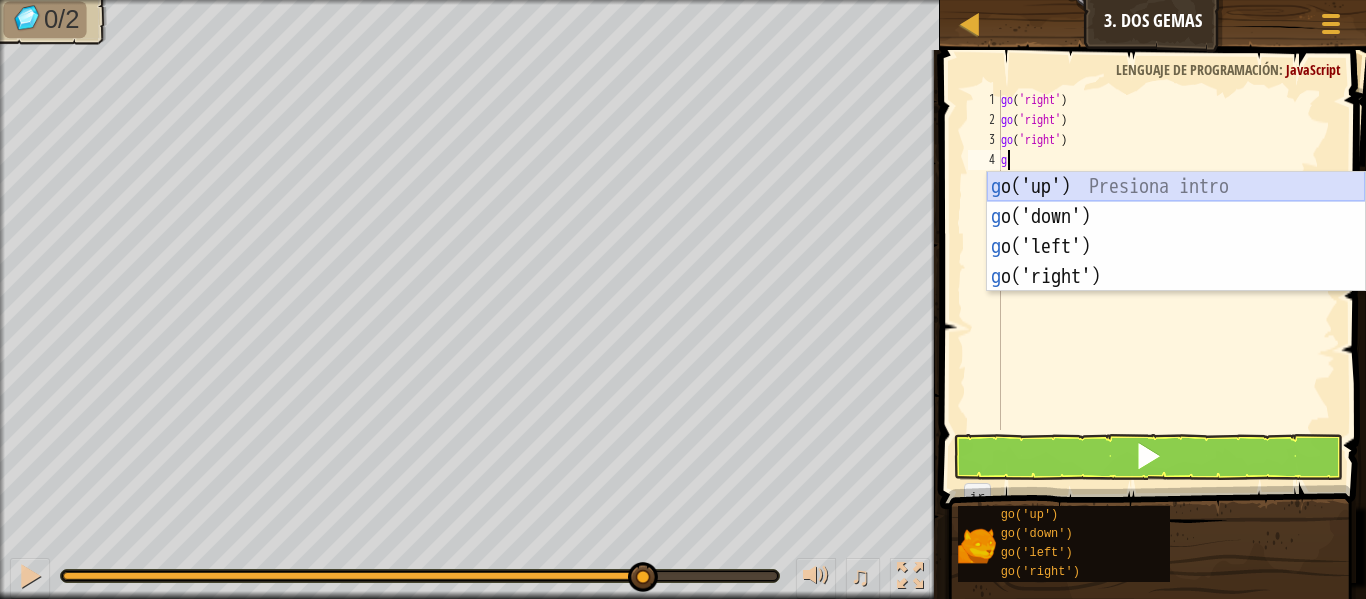 click on "g o('up') Presiona intro g o('down') Presiona intro g o('left') Presiona intro g o('right') Presiona intro" at bounding box center [1176, 262] 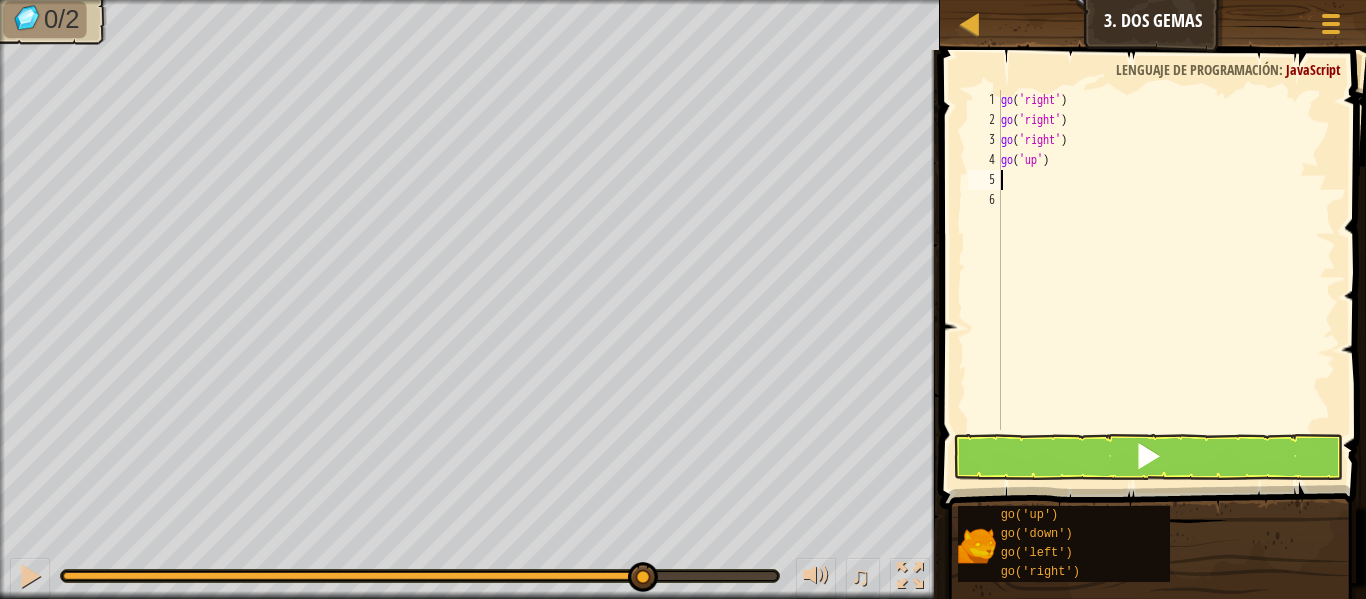 type on "g" 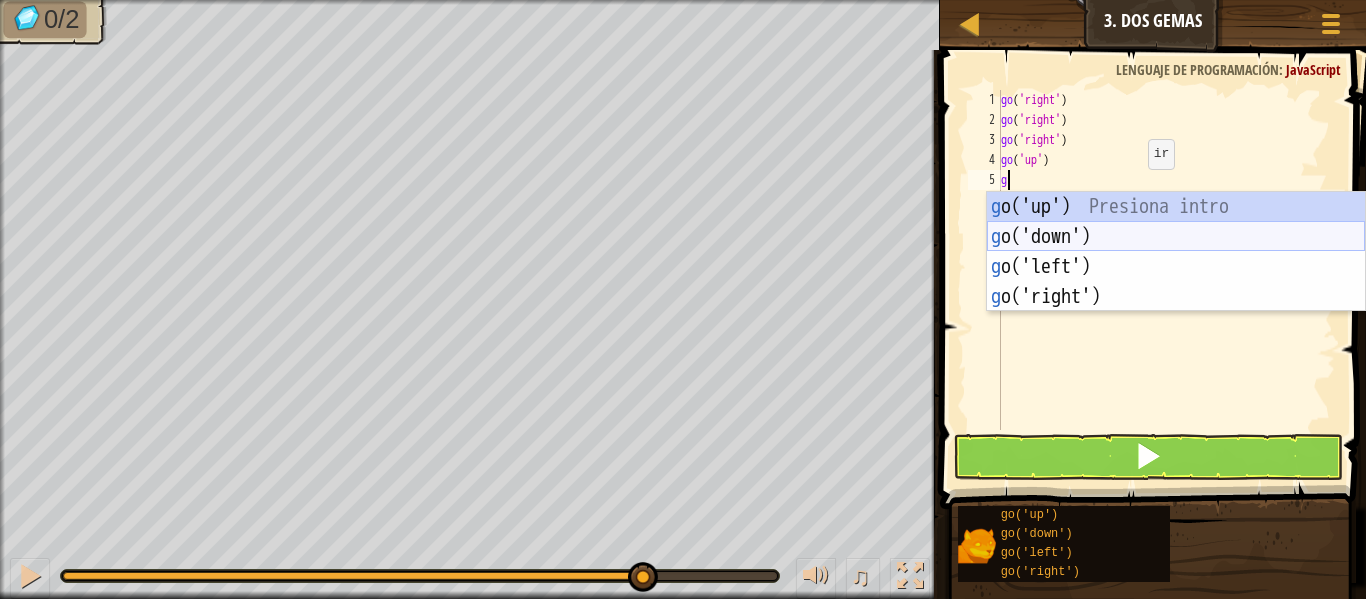 click on "g o('up') Presiona intro g o('down') Presiona intro g o('left') Presiona intro g o('right') Presiona intro" at bounding box center (1176, 282) 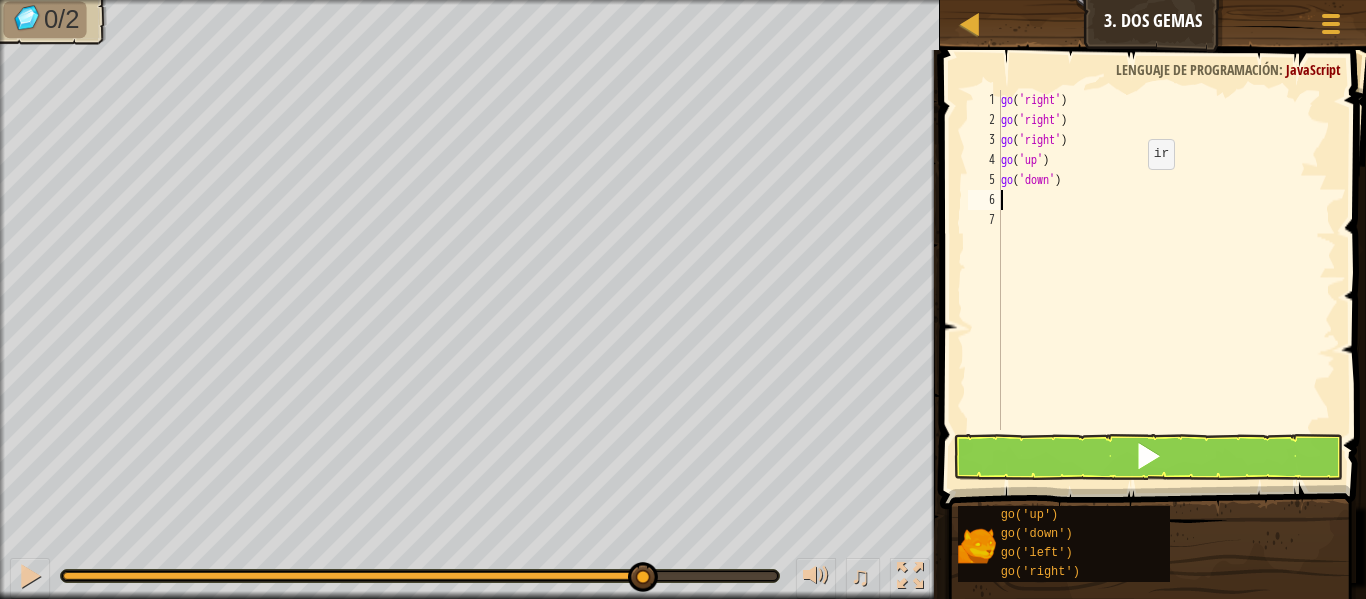 type on "g" 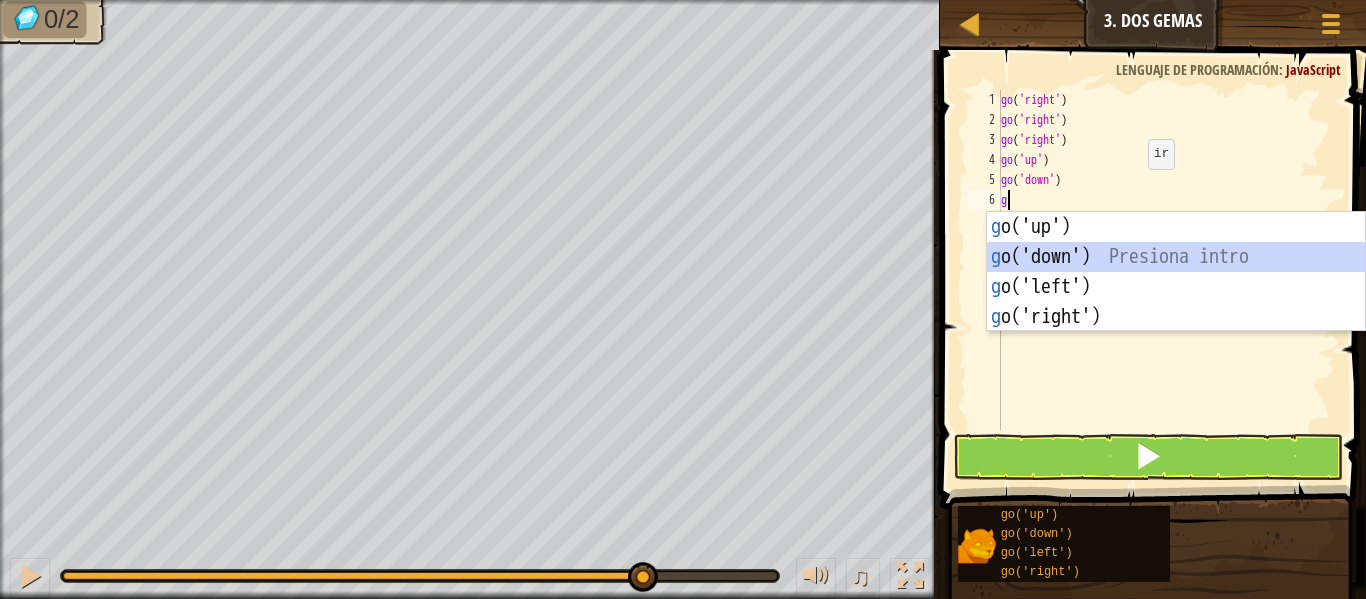 click on "g o('up') Presiona intro g o('down') Presiona intro g o('left') Presiona intro g o('right') Presiona intro" at bounding box center [1176, 302] 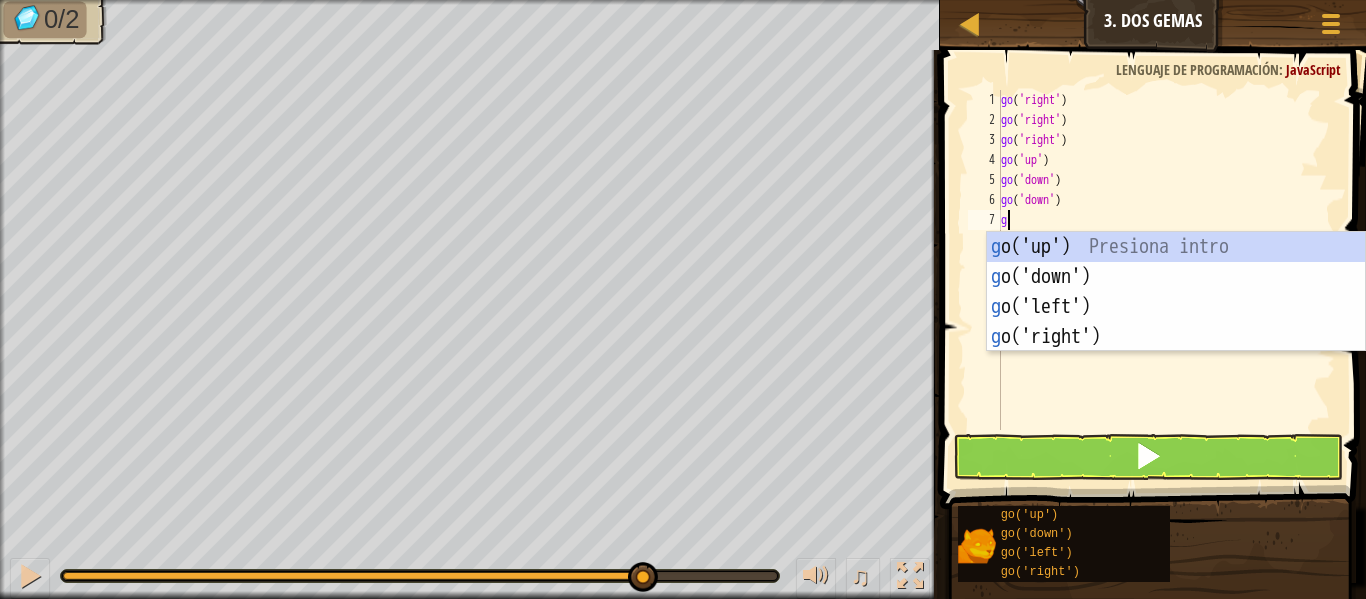 type on "g" 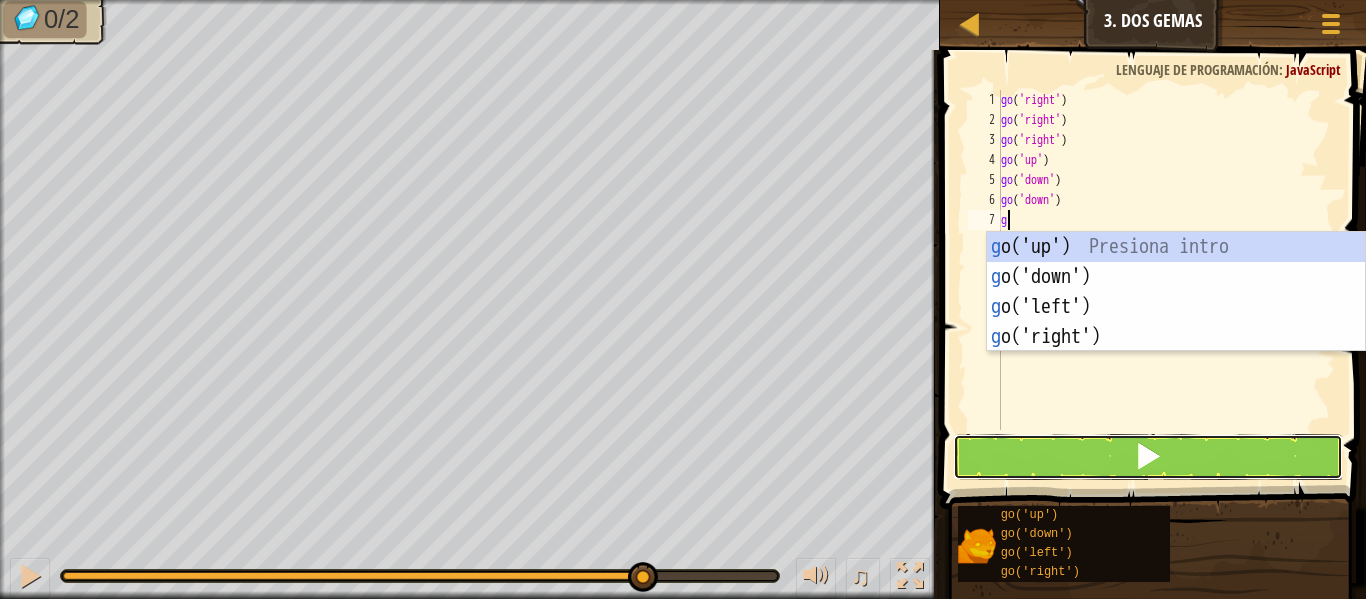 click at bounding box center (1148, 457) 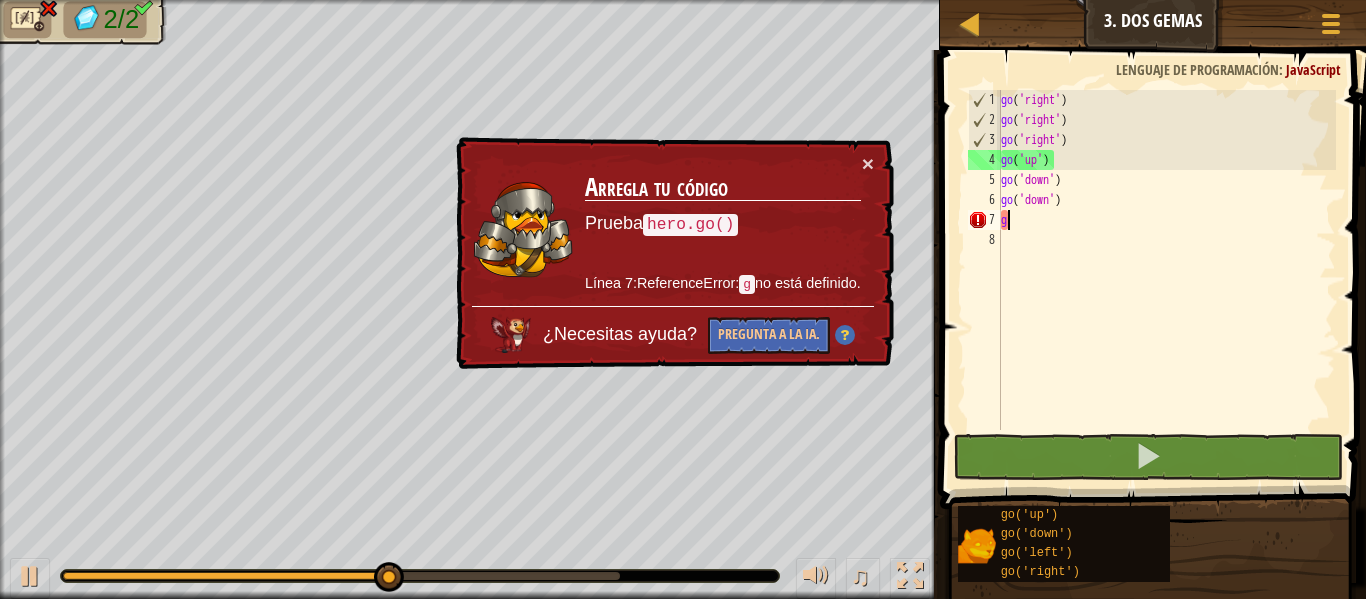 click on "go ( 'right' ) go ( 'right' ) go ( 'right' ) go ( 'up' ) go ( 'down' ) go ( 'down' ) g" at bounding box center (1166, 280) 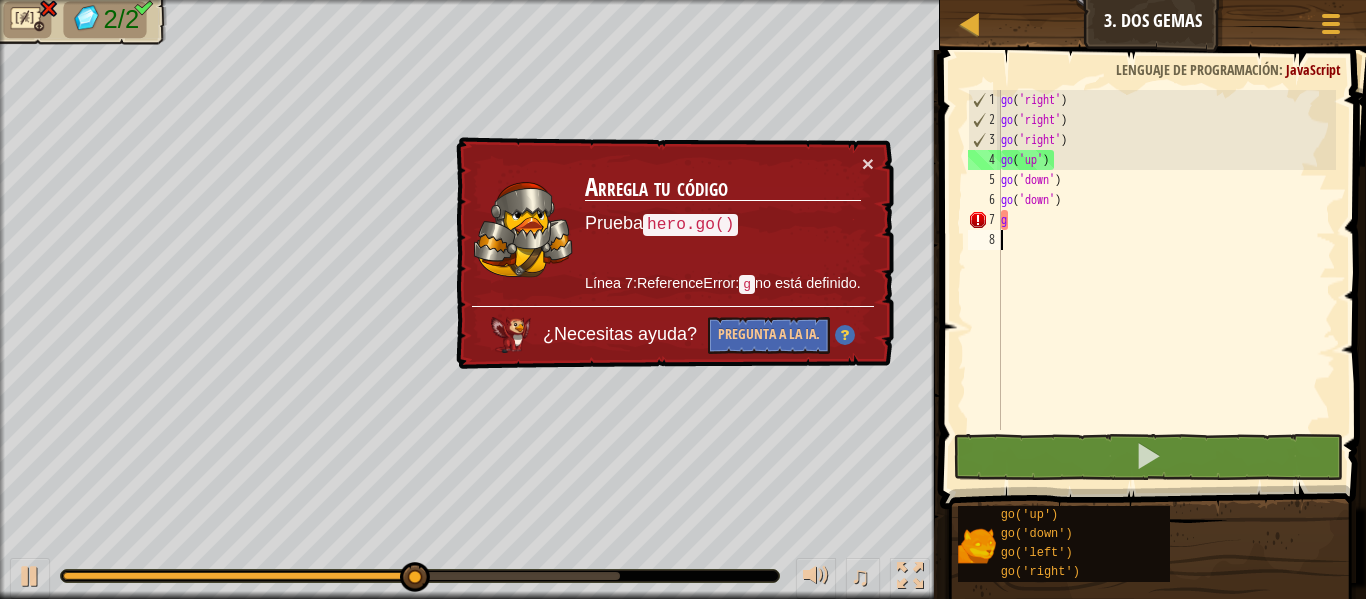 type on "}" 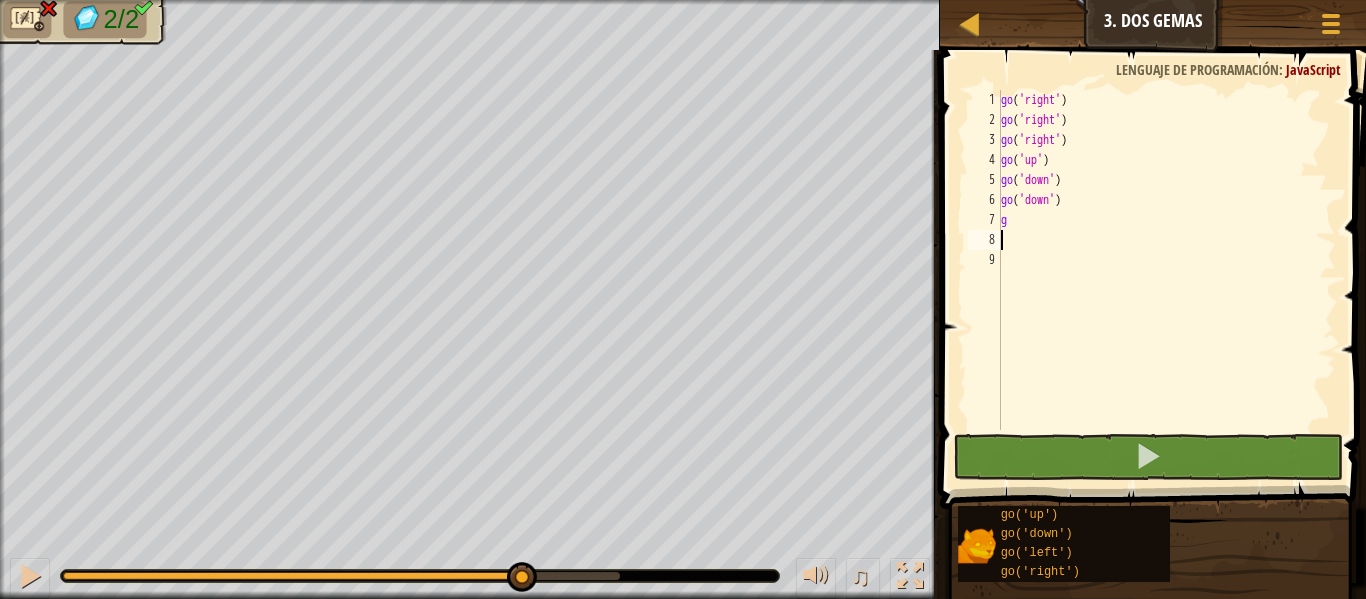 type on "g" 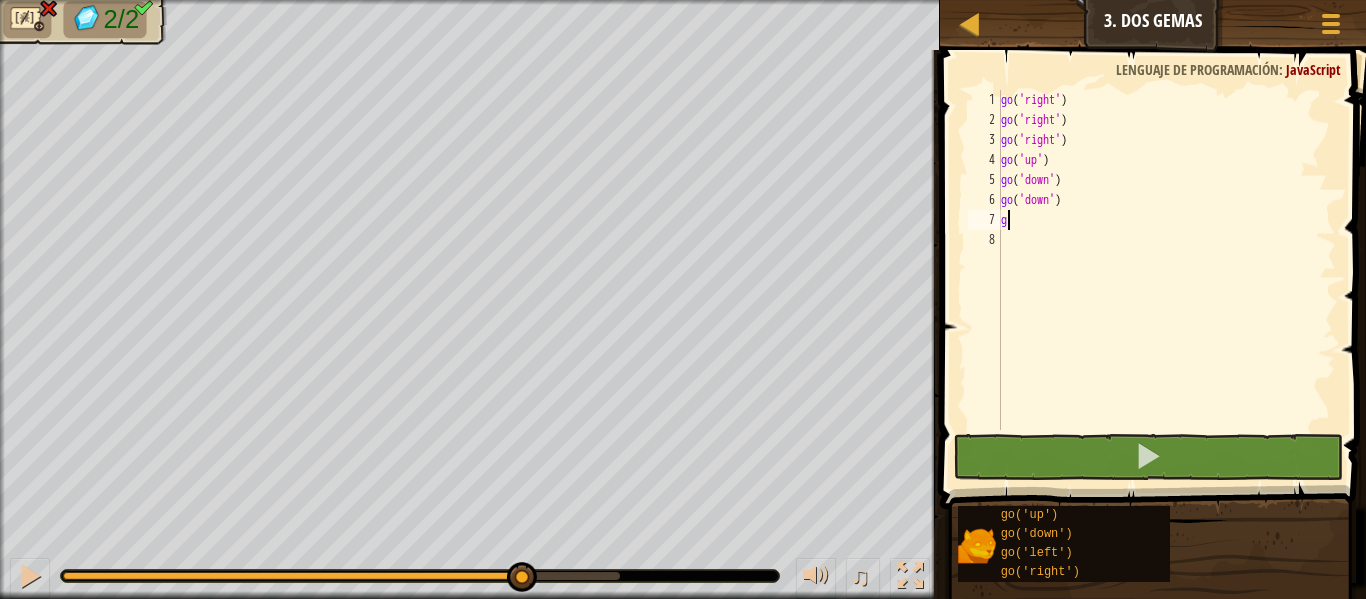 type 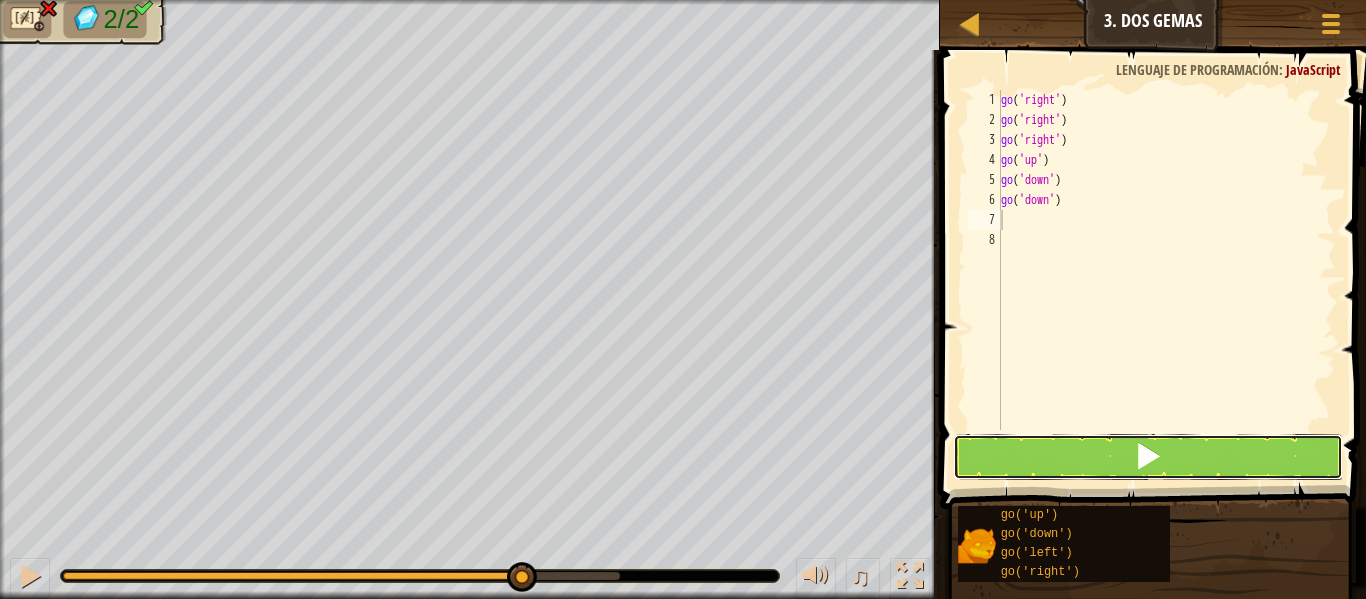 click at bounding box center [1148, 457] 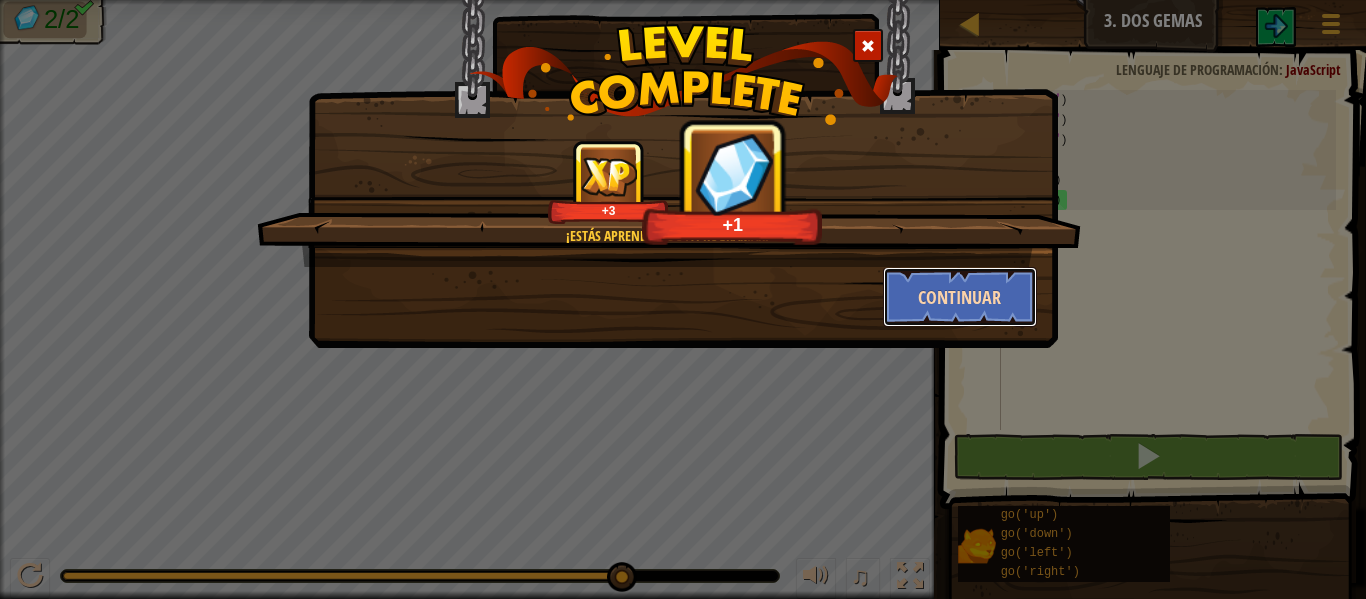 click on "Continuar" at bounding box center (960, 297) 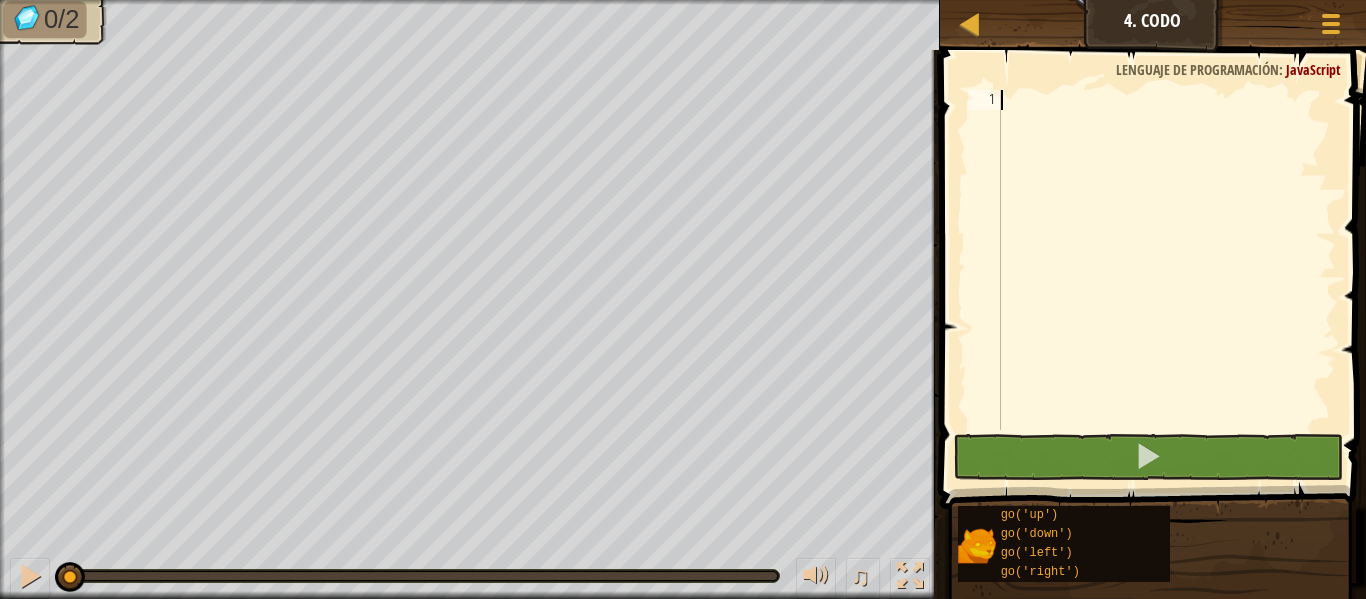 type on "g" 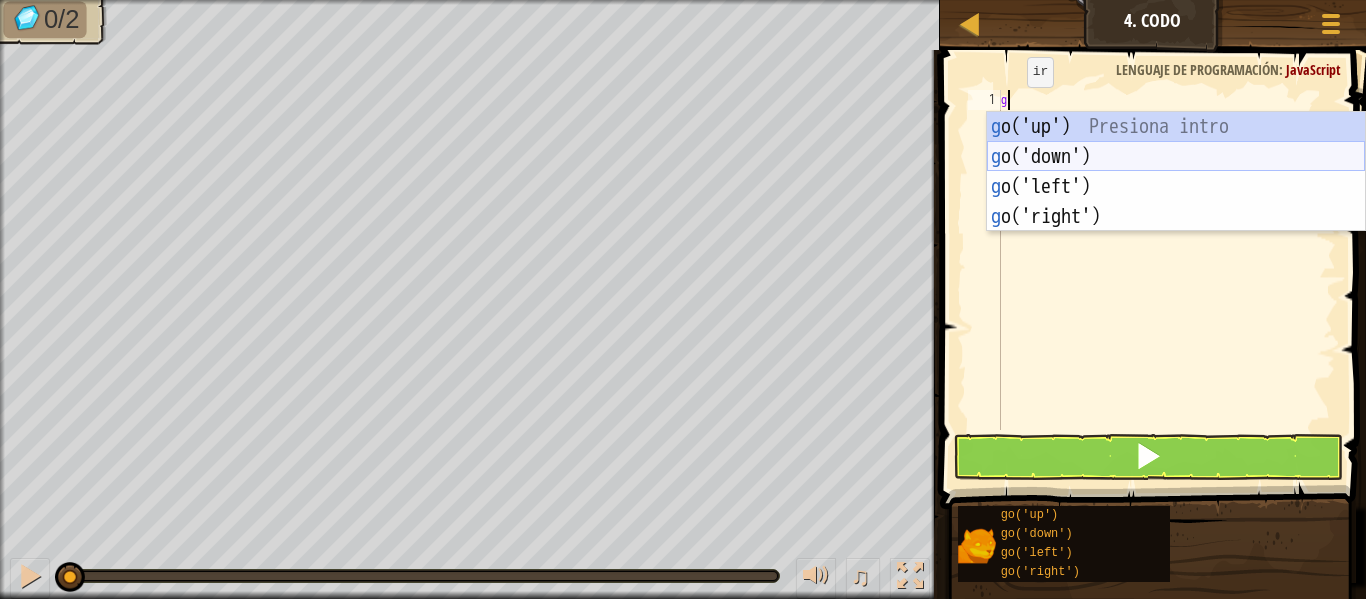 click on "g o('up') Presiona intro g o('down') Presiona intro g o('left') Presiona intro g o('right') Presiona intro" at bounding box center (1176, 202) 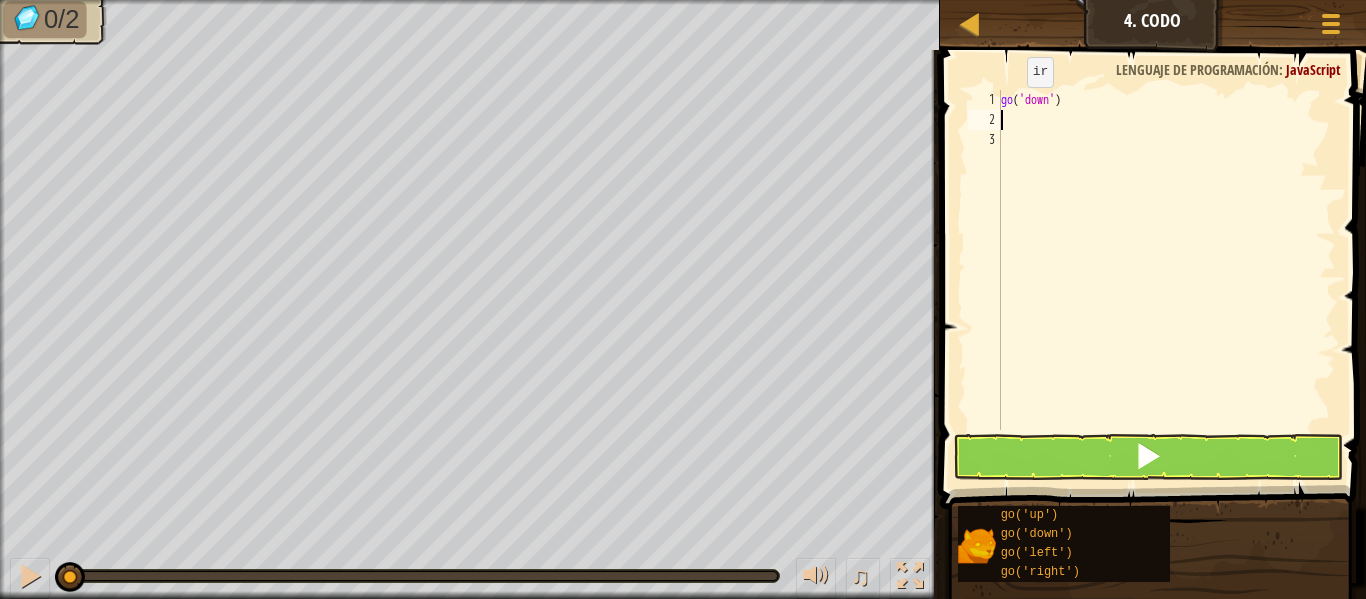 type on "g" 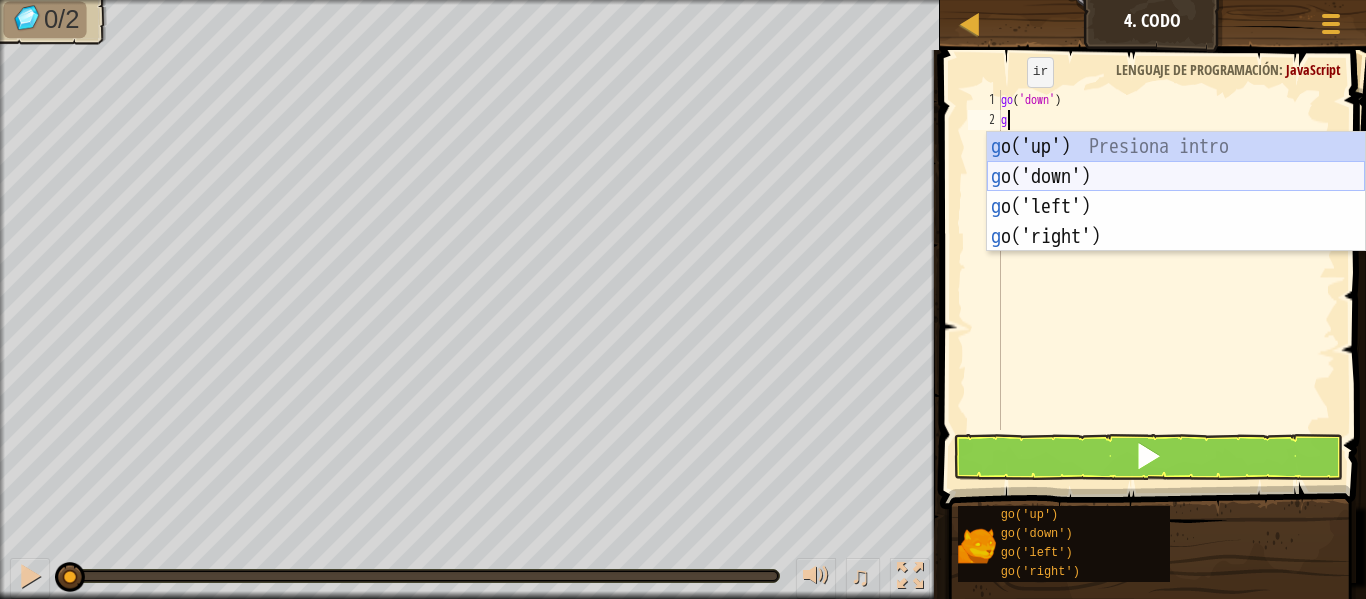 click on "g o('up') Presiona intro g o('down') Presiona intro g o('left') Presiona intro g o('right') Presiona intro" at bounding box center [1176, 222] 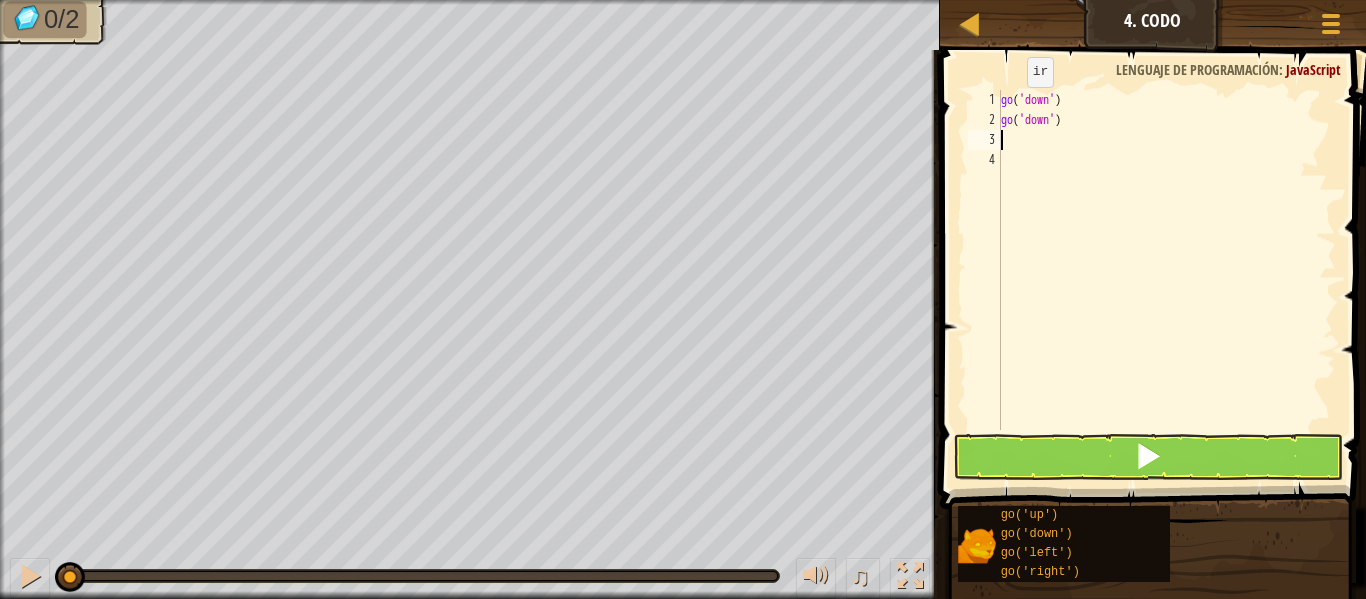 type on "g" 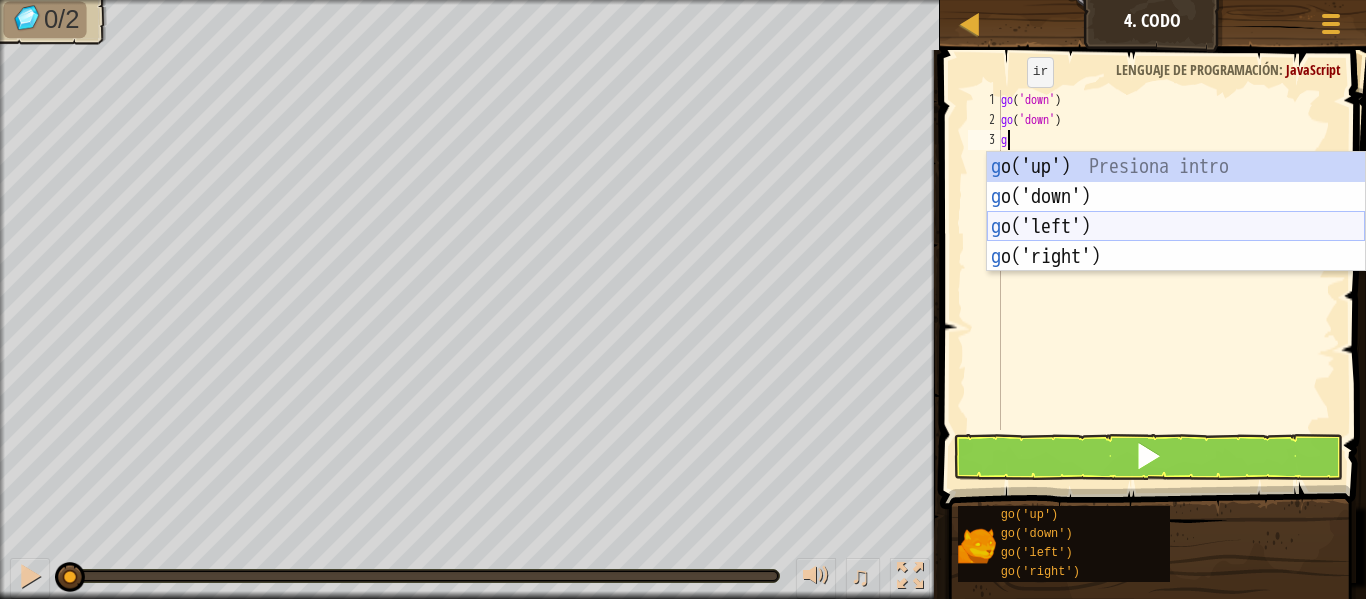 click on "g o('up') Presiona intro g o('down') Presiona intro g o('left') Presiona intro g o('right') Presiona intro" at bounding box center (1176, 242) 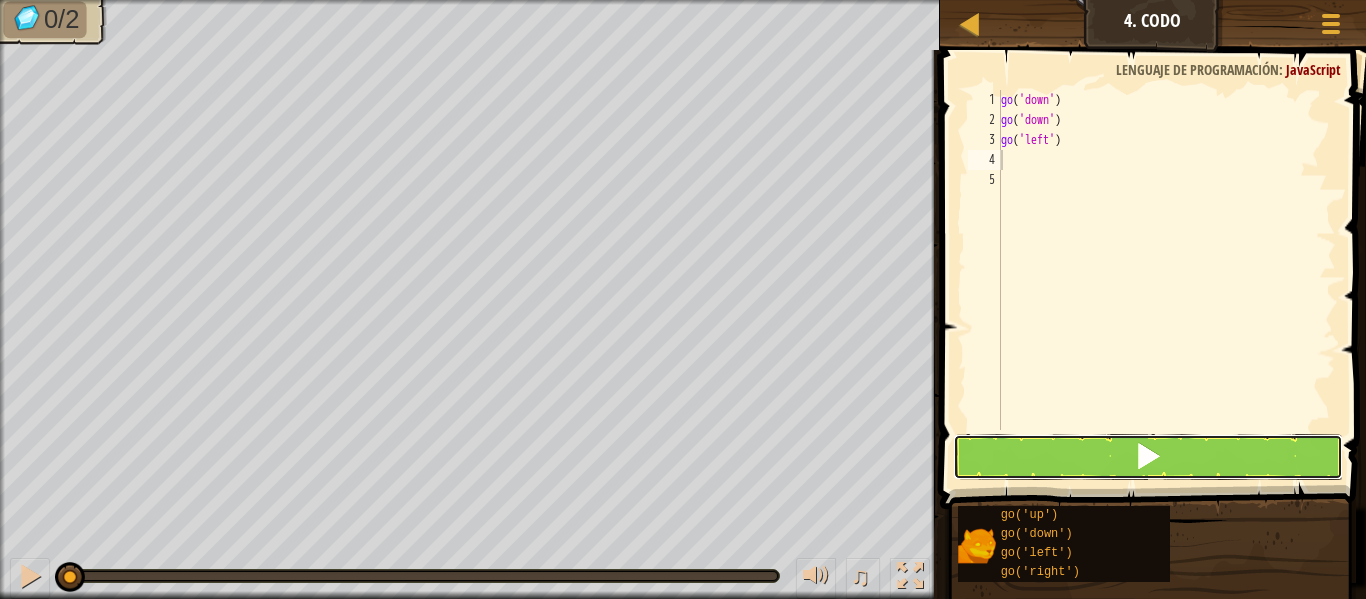 click at bounding box center (1148, 457) 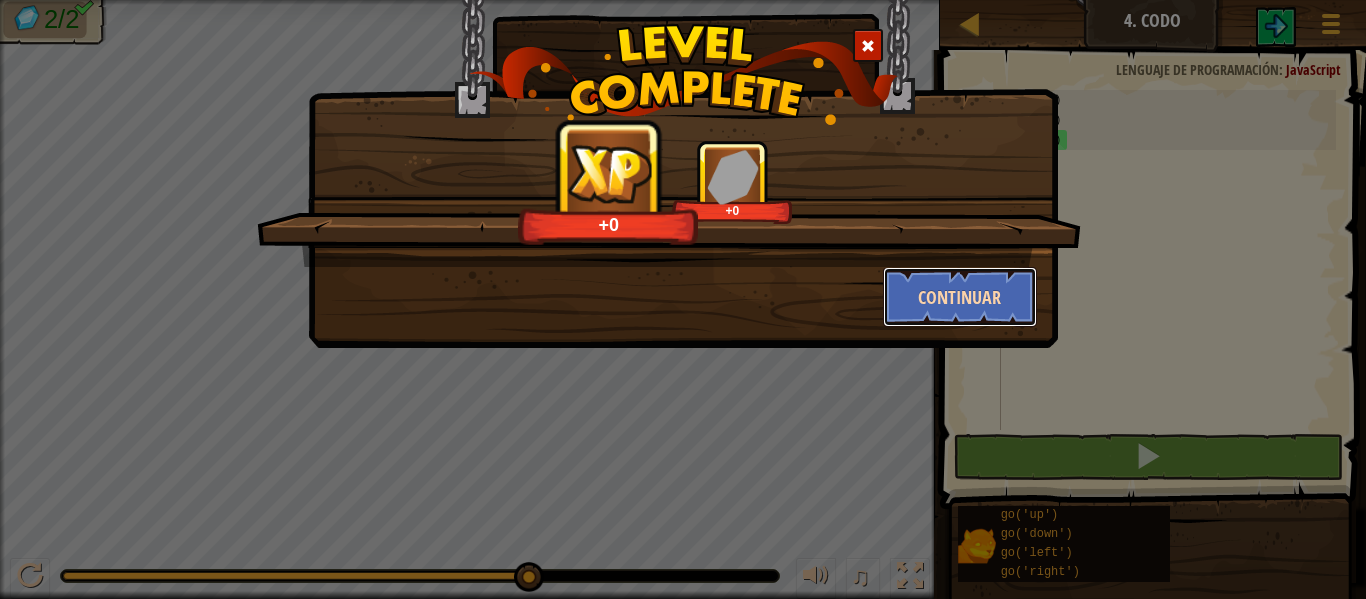 click on "Continuar" at bounding box center (960, 297) 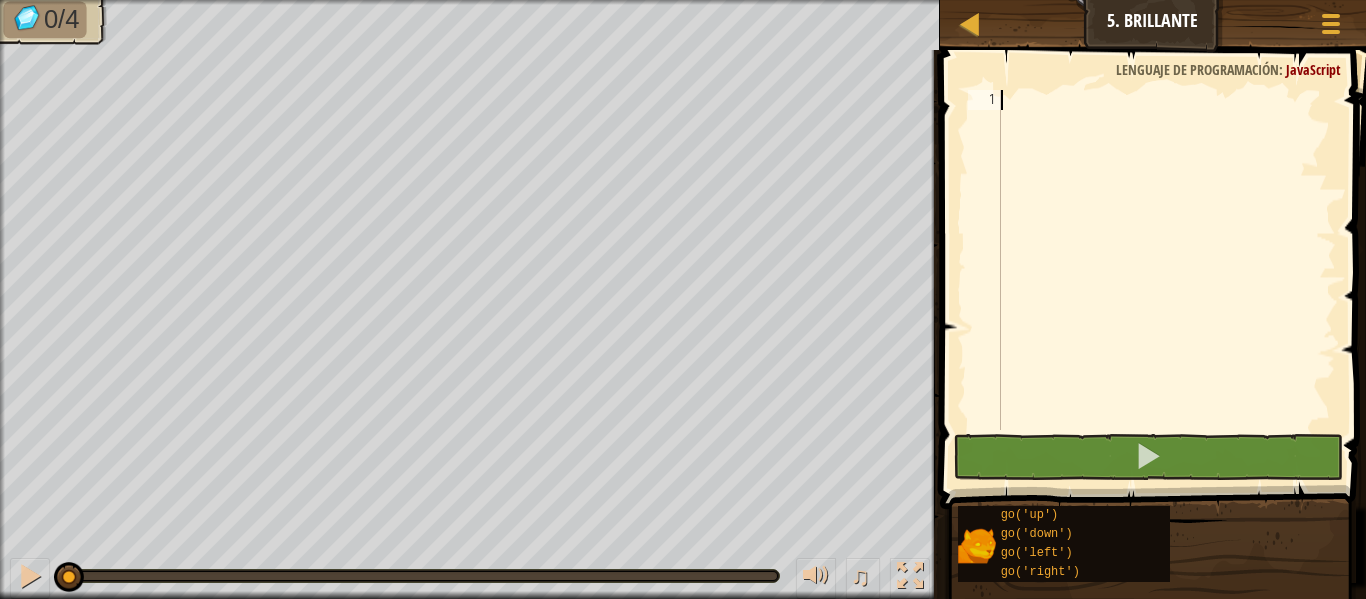 type on "g" 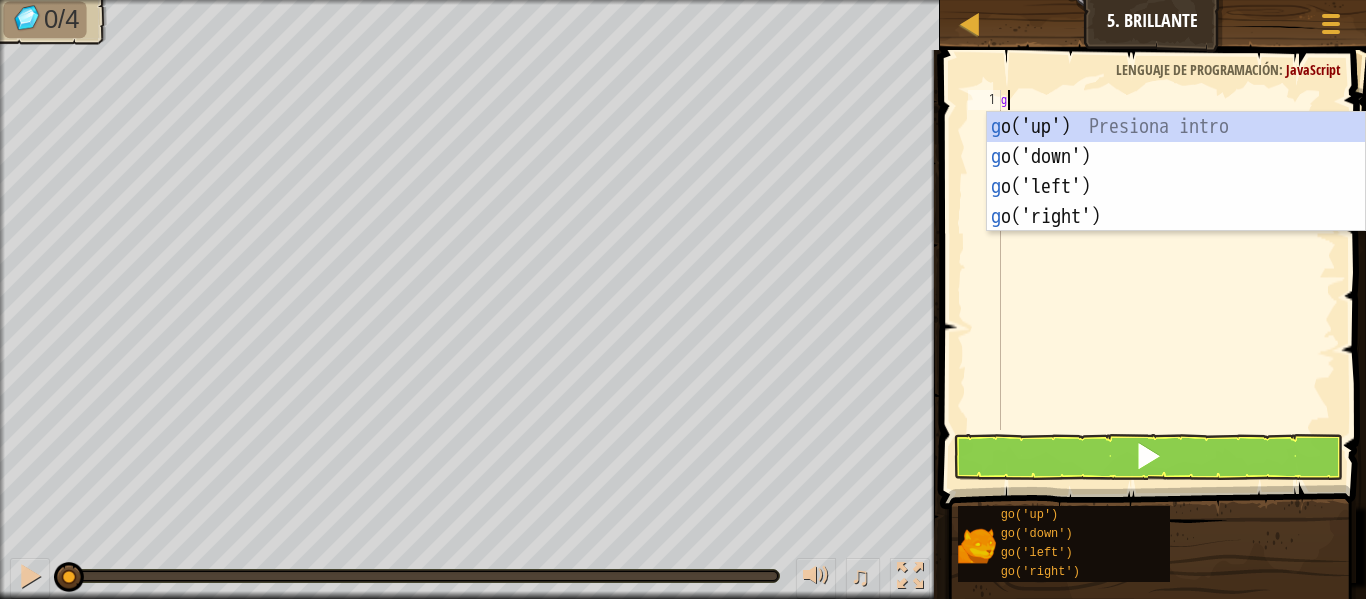 scroll, scrollTop: 9, scrollLeft: 0, axis: vertical 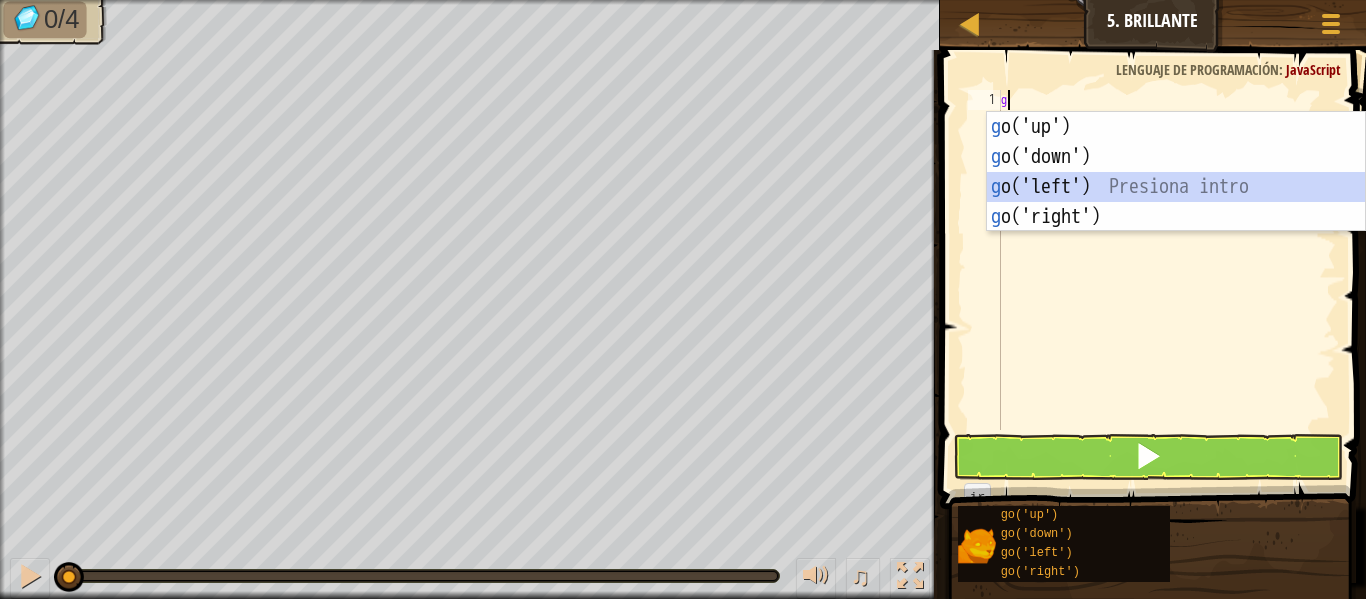 click on "g o('up') Presiona intro g o('down') Presiona intro g o('left') Presiona intro g o('right') Presiona intro" at bounding box center [1176, 202] 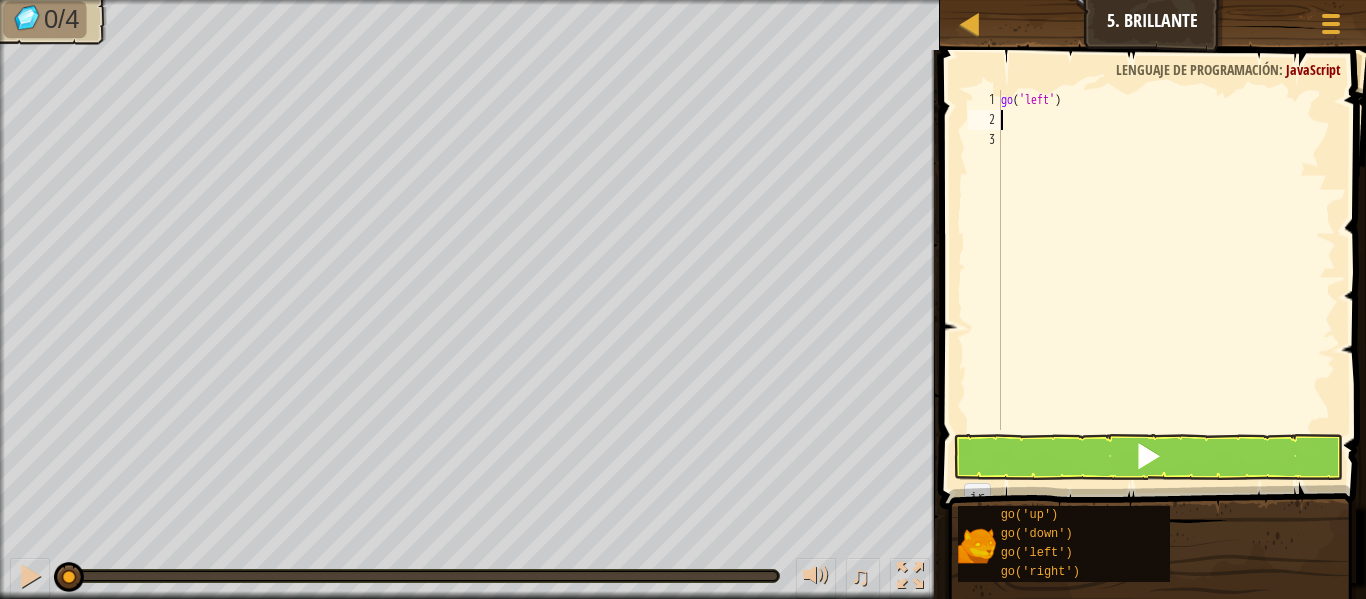 type on "g" 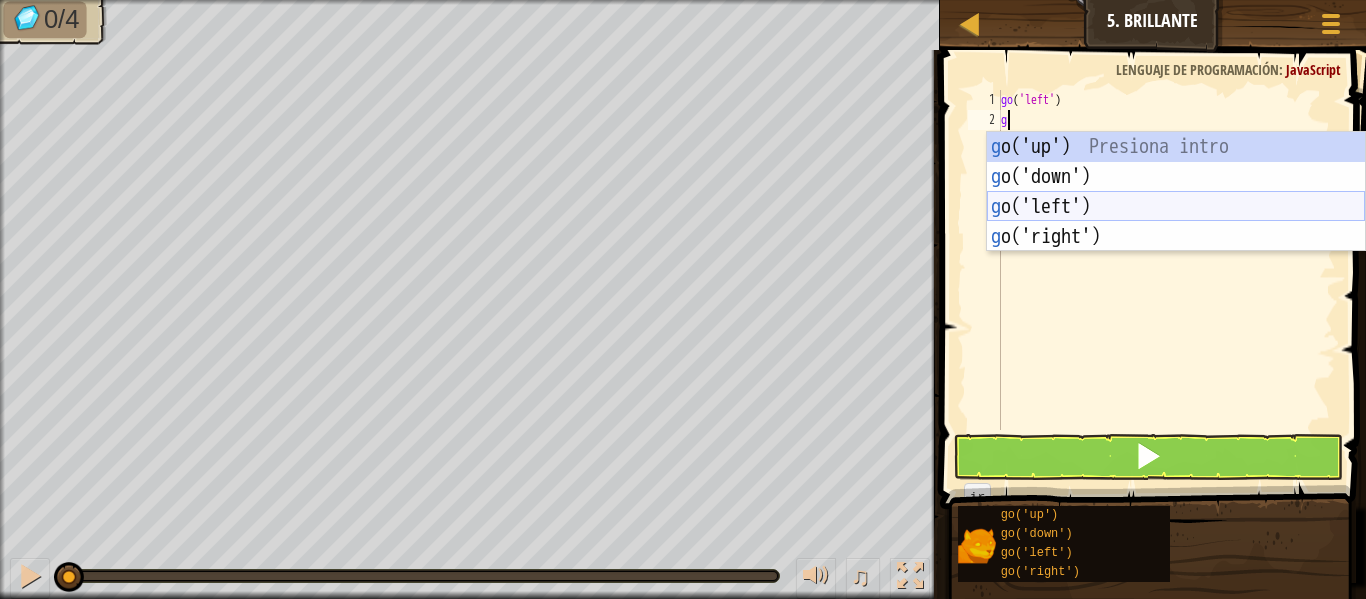 click on "g o('up') Presiona intro g o('down') Presiona intro g o('left') Presiona intro g o('right') Presiona intro" at bounding box center (1176, 222) 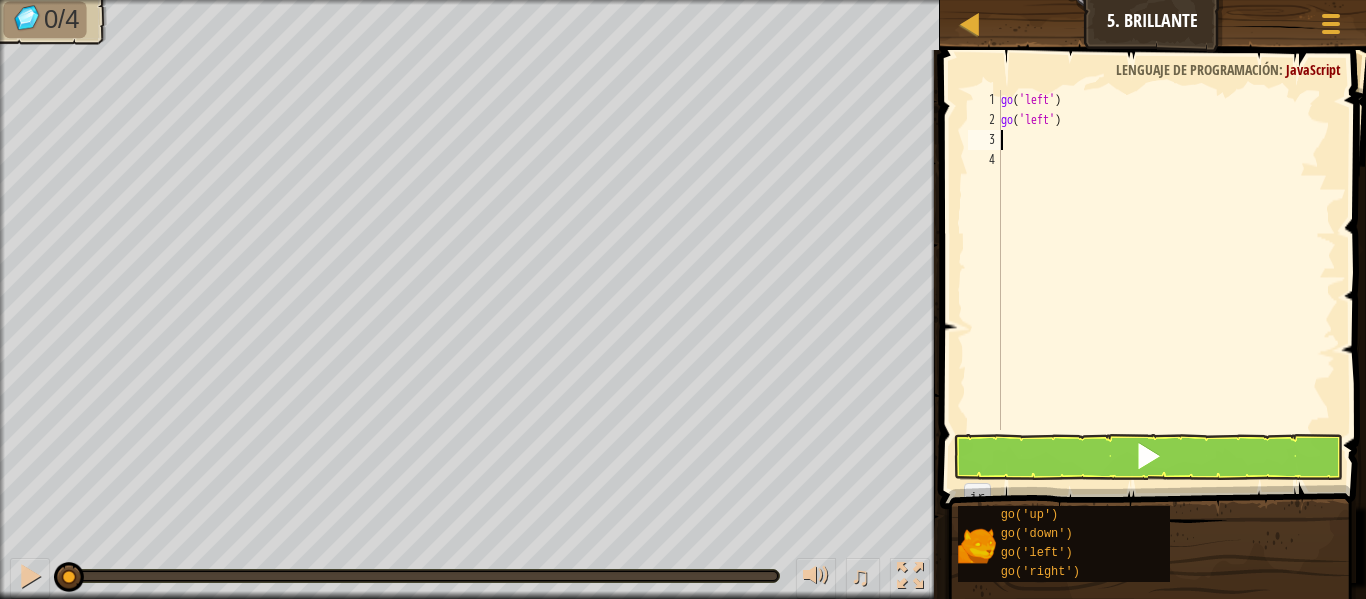 type on "g" 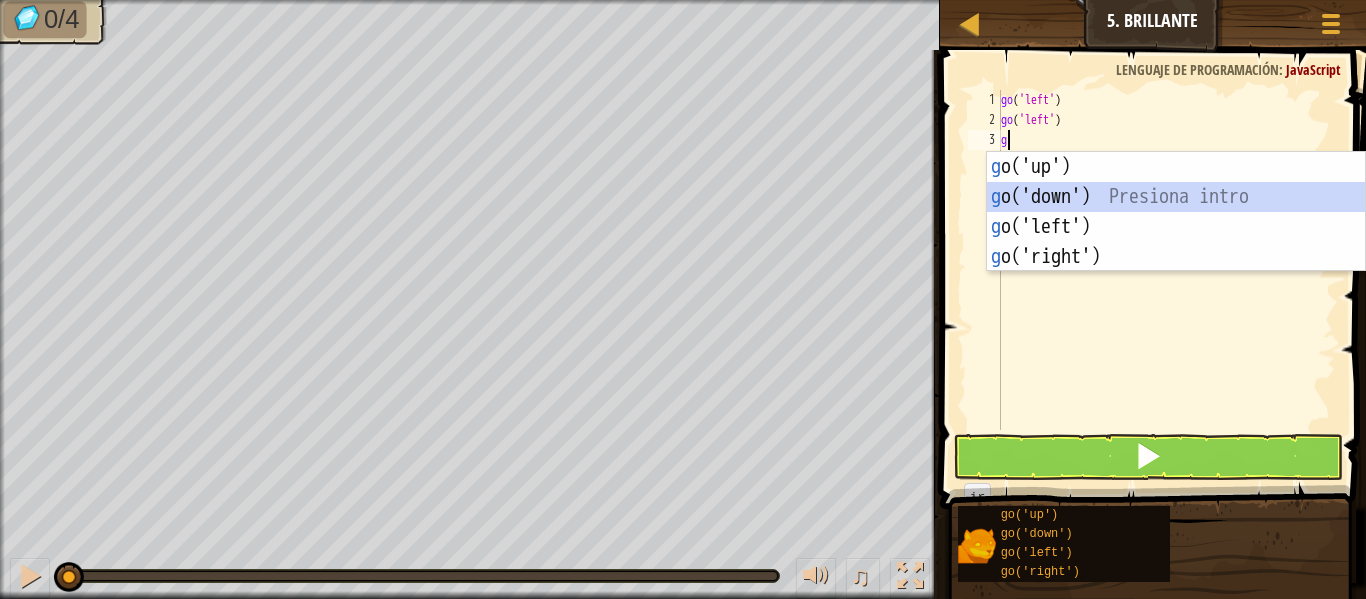 click on "g o('up') Presiona intro g o('down') Presiona intro g o('left') Presiona intro g o('right') Presiona intro" at bounding box center [1176, 242] 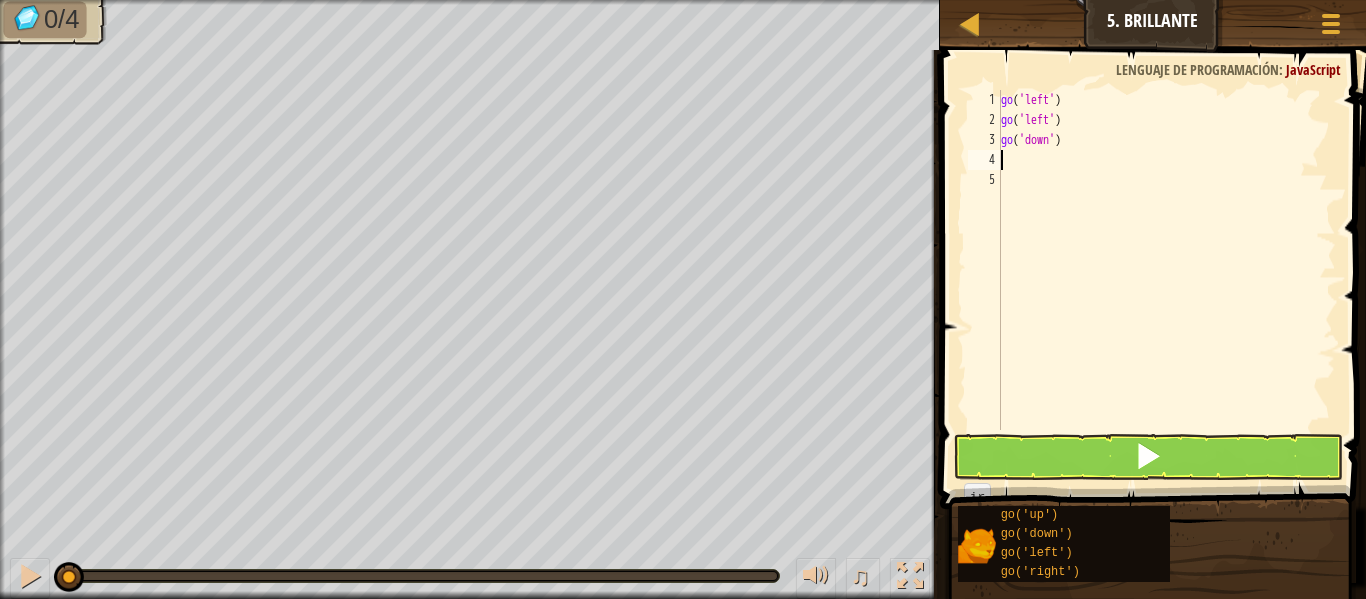 type on "g" 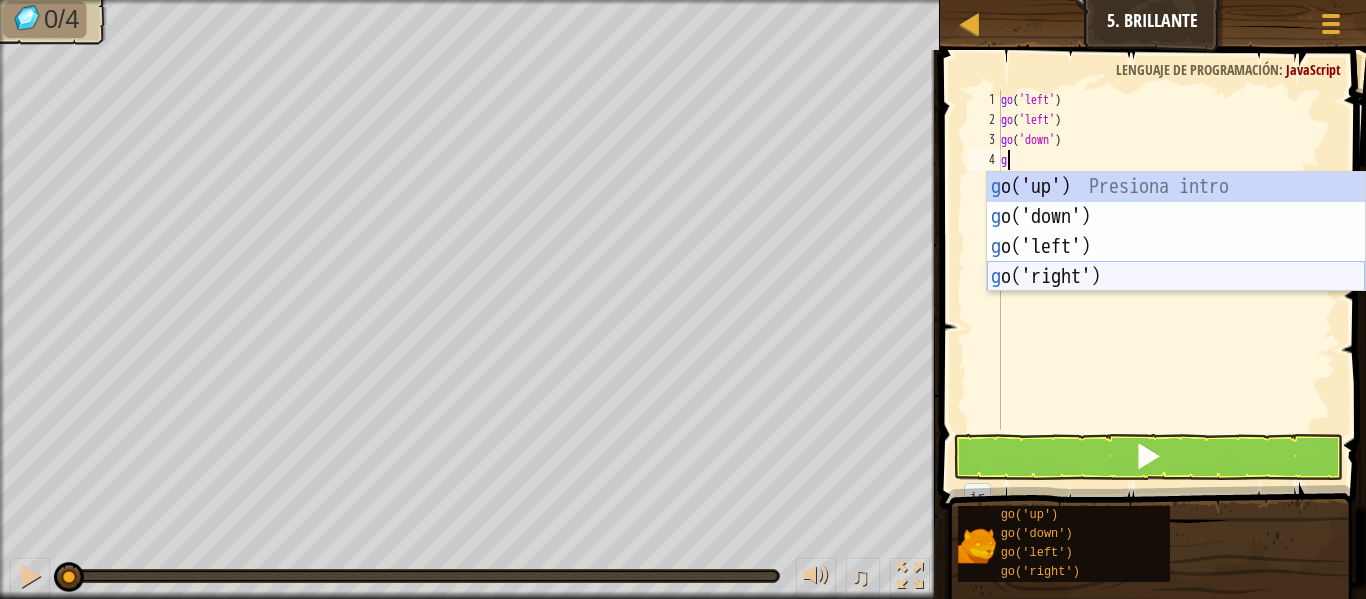 click on "g o('up') Presiona intro g o('down') Presiona intro g o('left') Presiona intro g o('right') Presiona intro" at bounding box center [1176, 262] 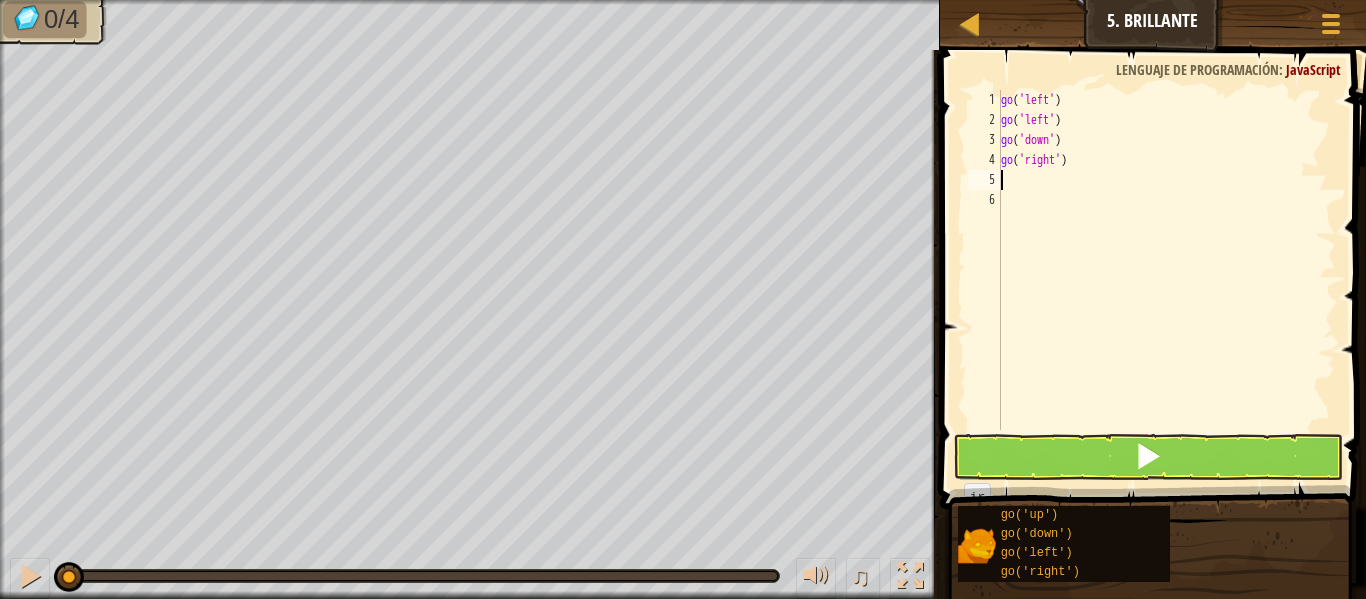 type on "g" 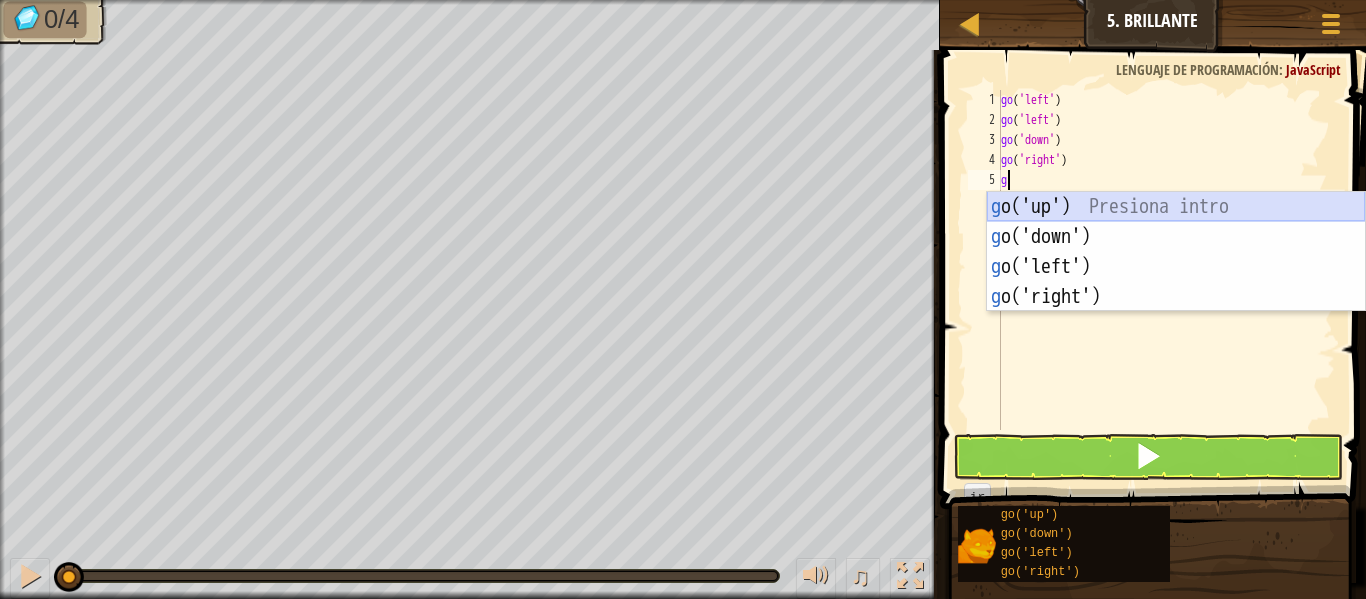 click on "g o('up') Presiona intro g o('down') Presiona intro g o('left') Presiona intro g o('right') Presiona intro" at bounding box center (1176, 282) 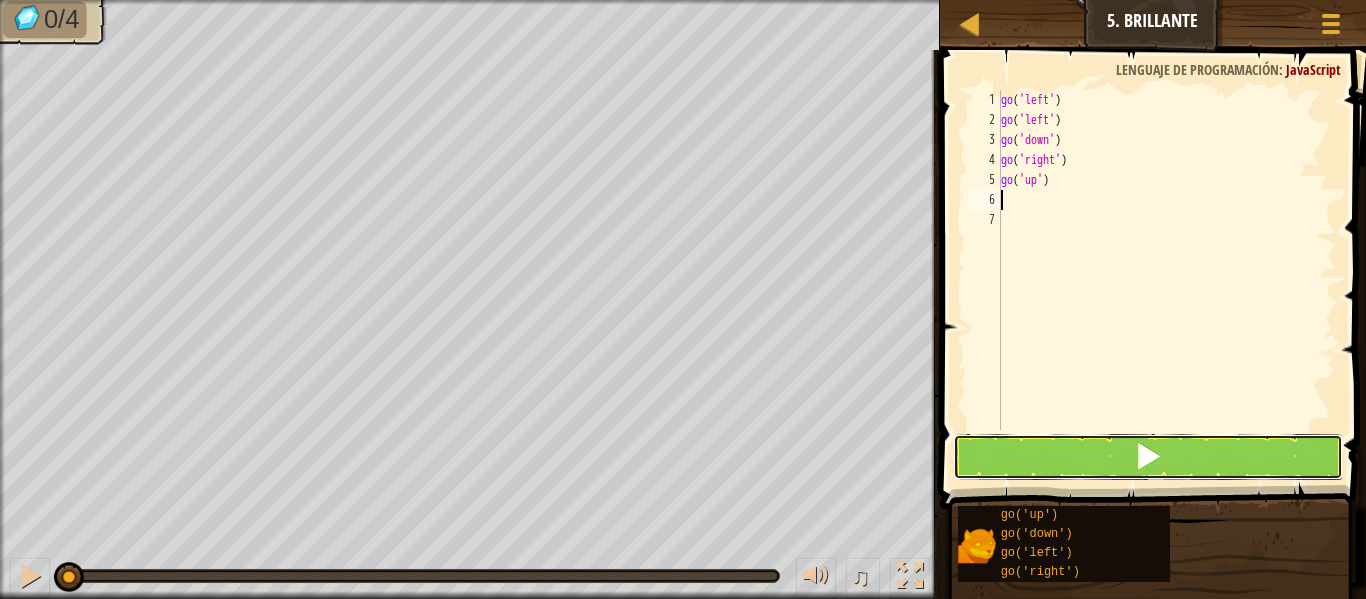 click at bounding box center [1148, 457] 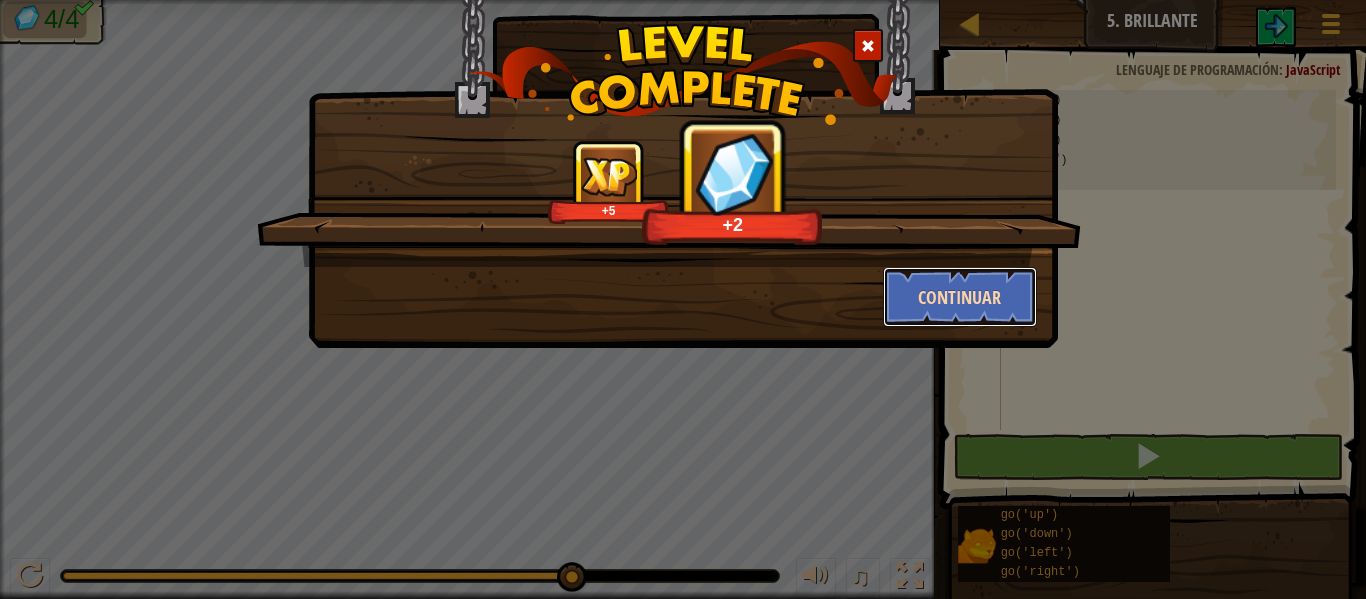 click on "Continuar" at bounding box center [960, 297] 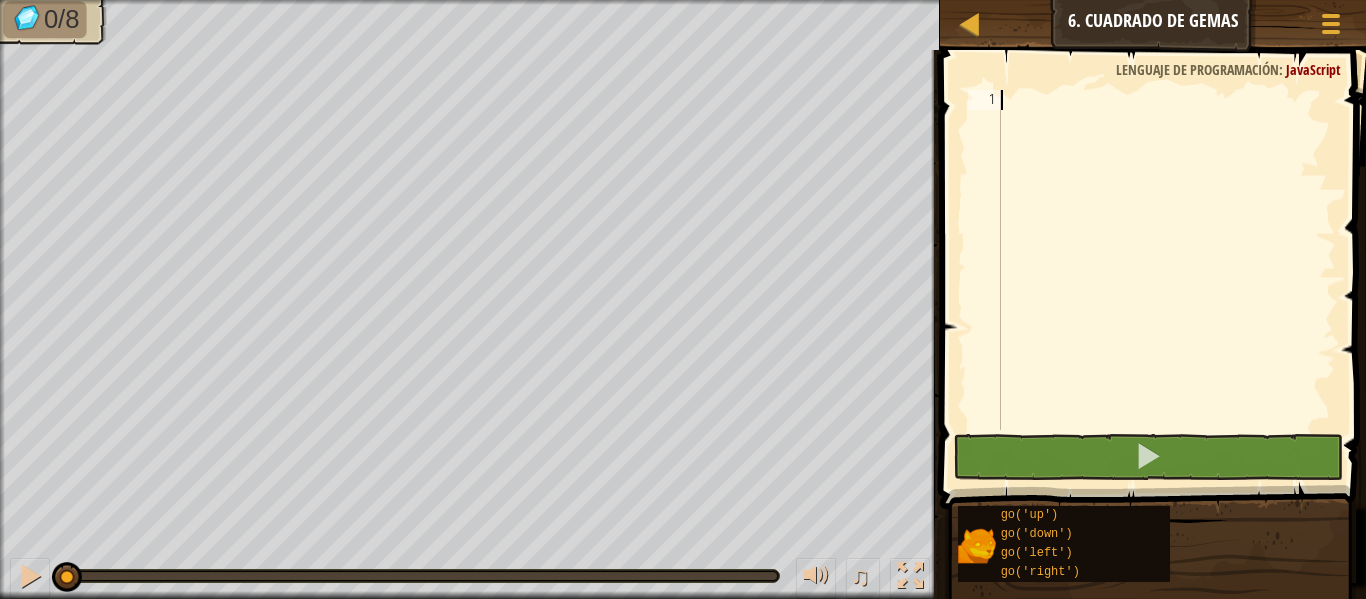 click at bounding box center (1166, 280) 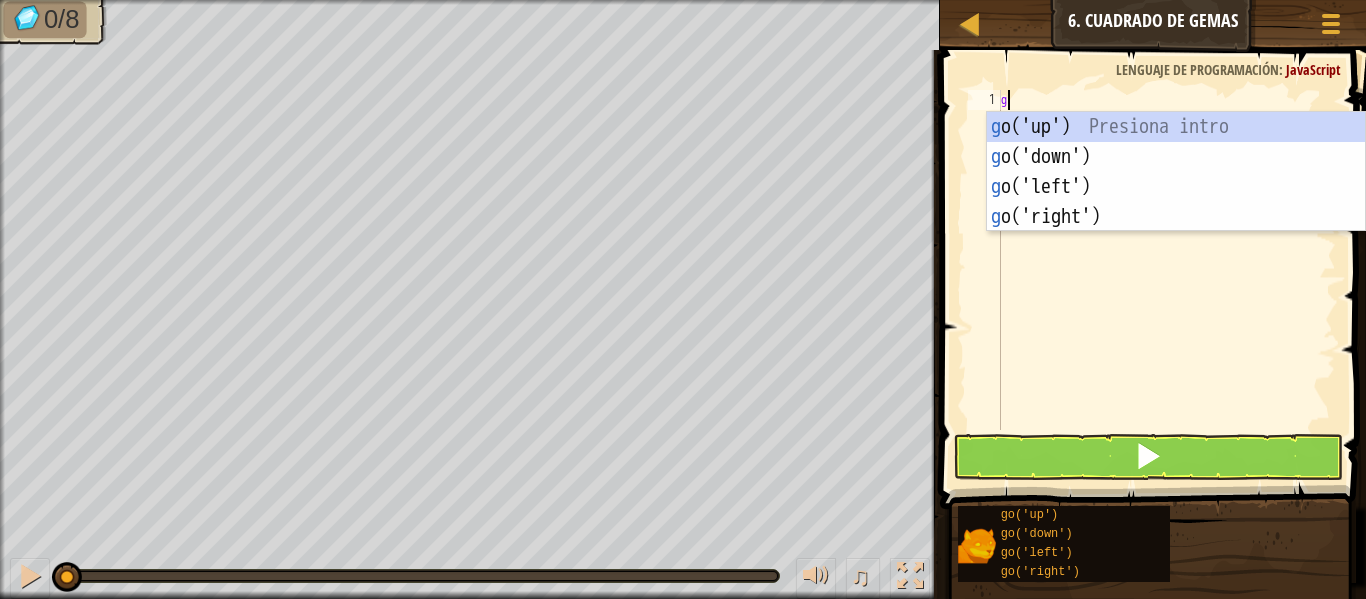 type on "gup" 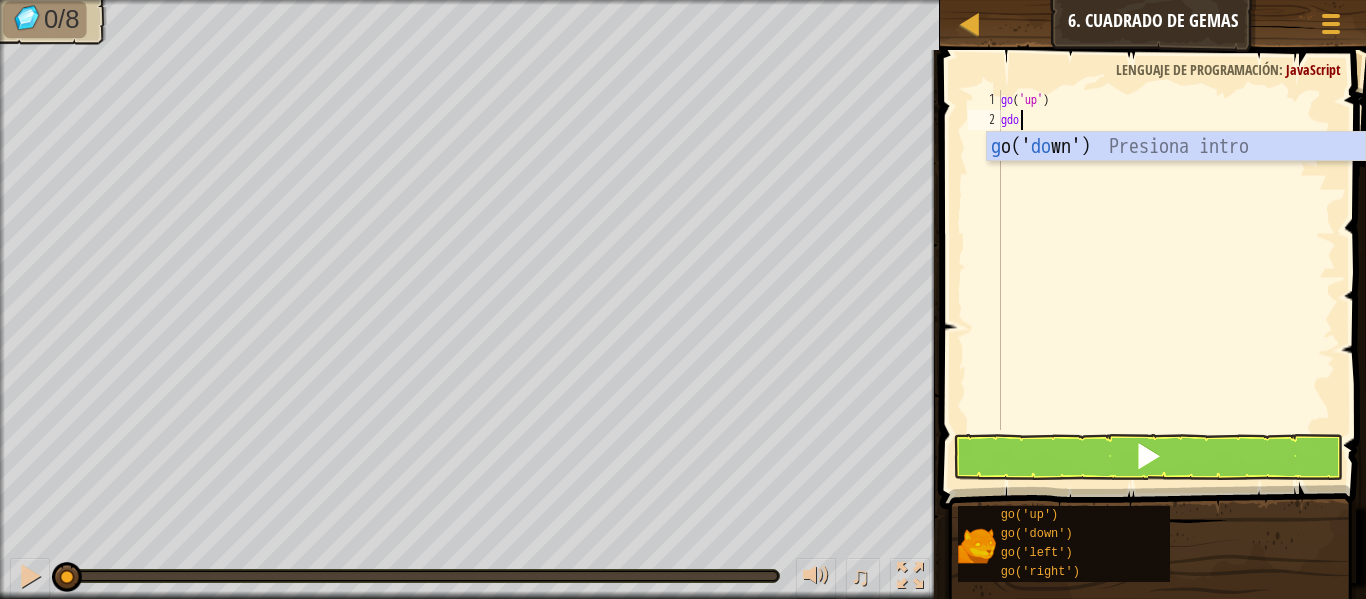 scroll, scrollTop: 9, scrollLeft: 1, axis: both 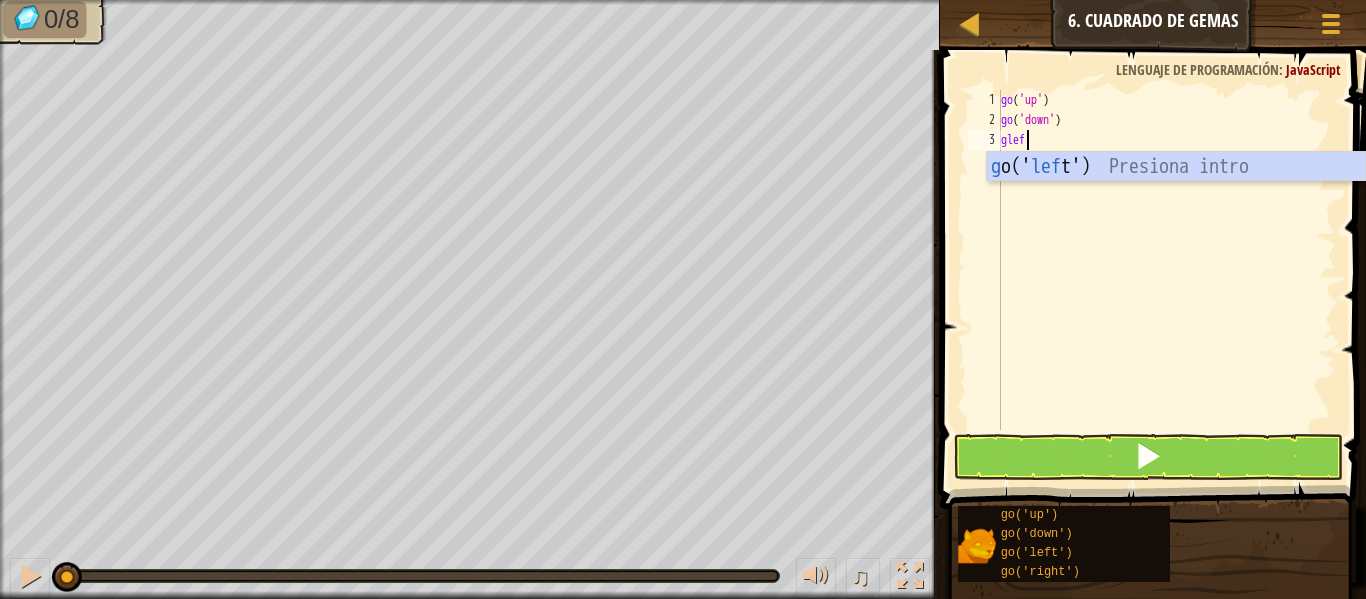 type on "gleft" 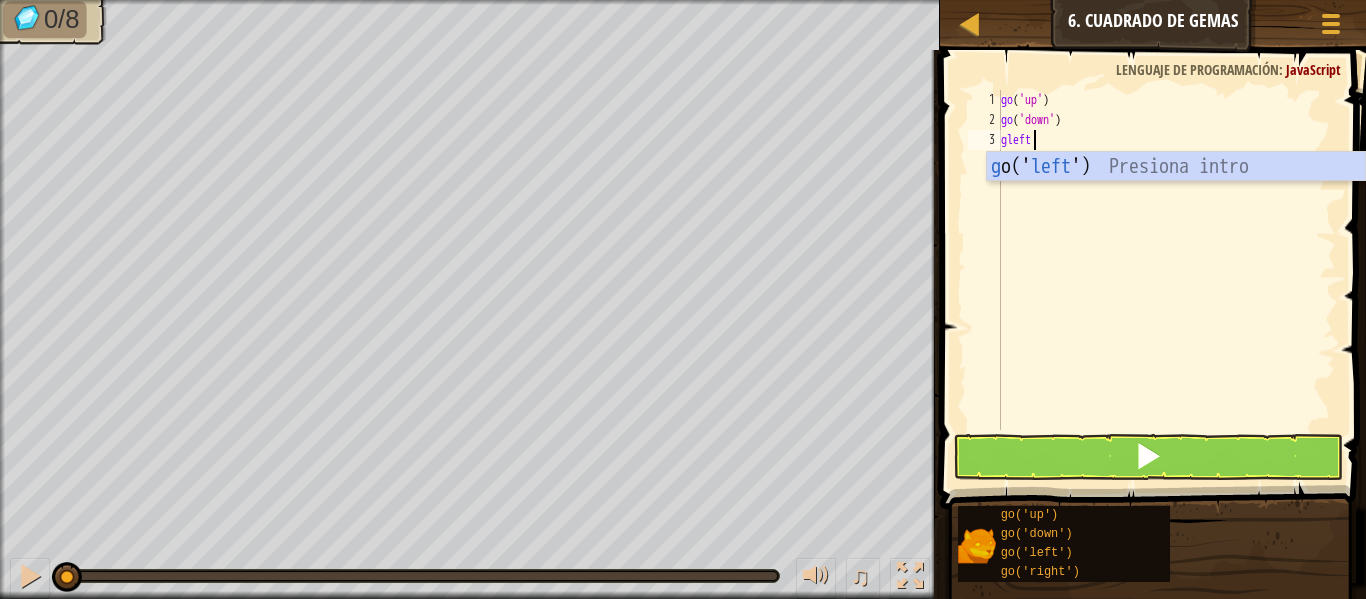 scroll, scrollTop: 9, scrollLeft: 0, axis: vertical 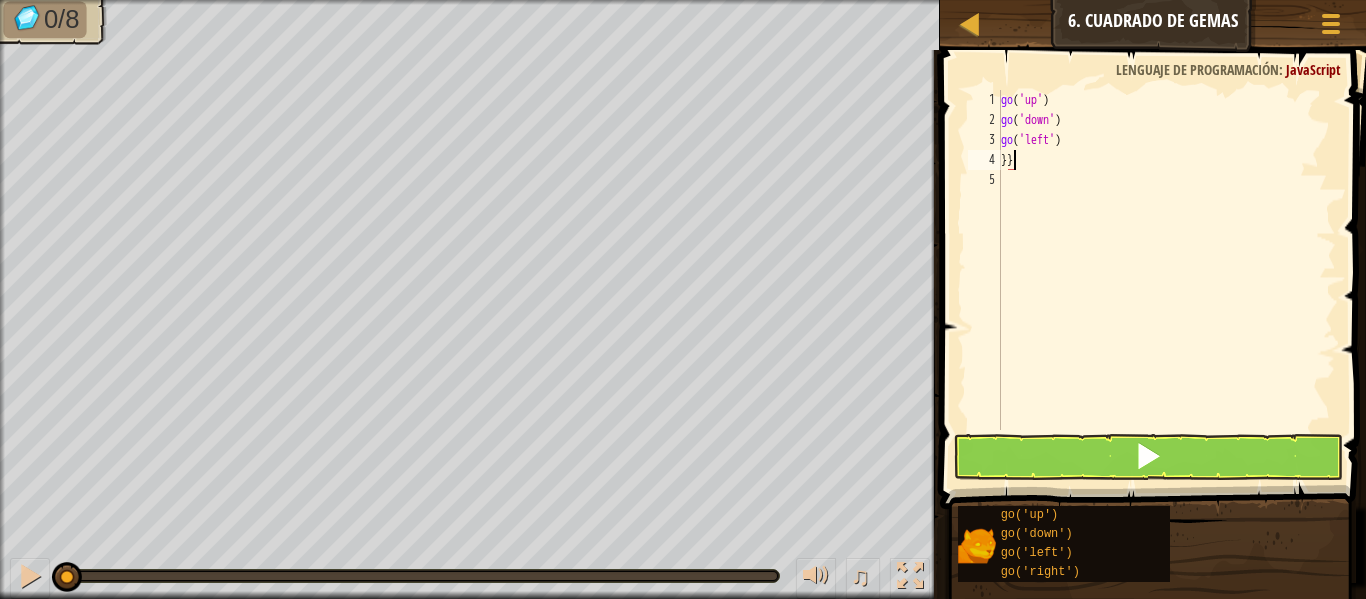 type on "}" 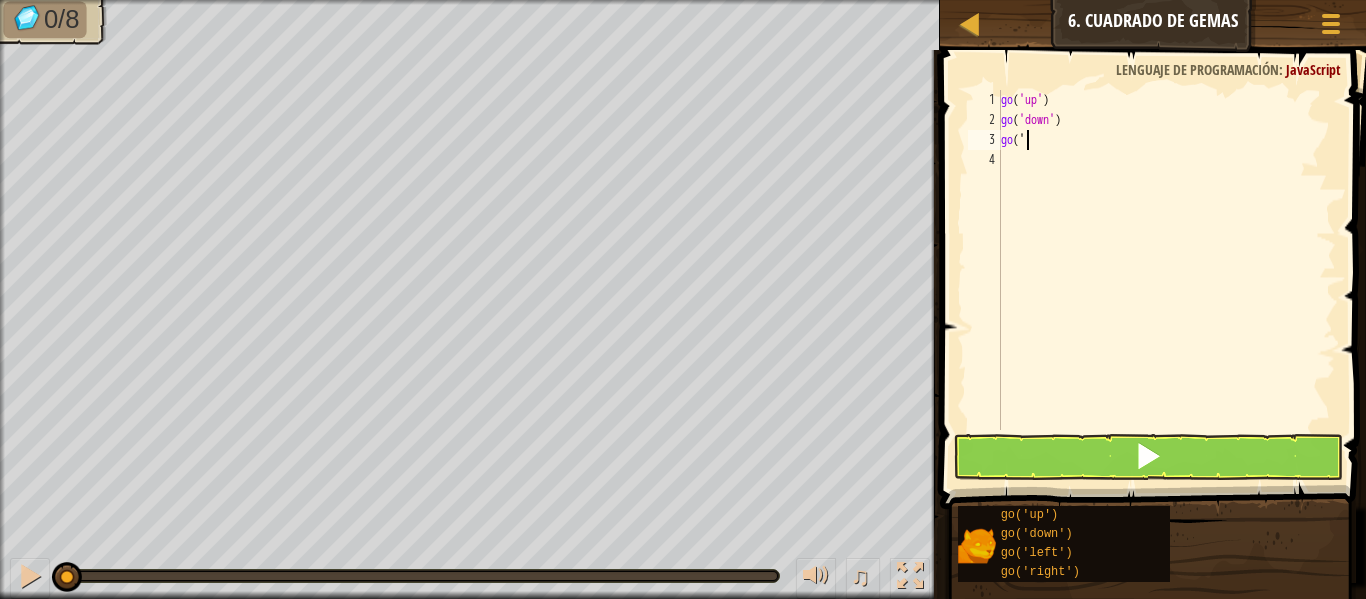 type on "g" 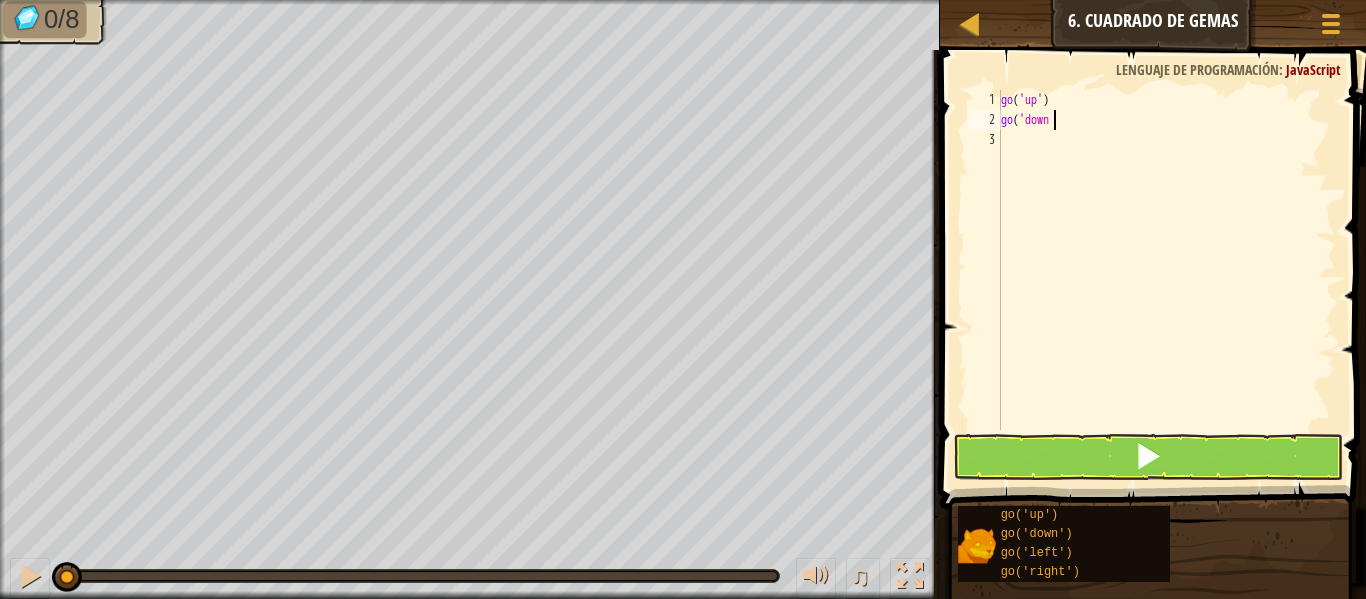 type on "g" 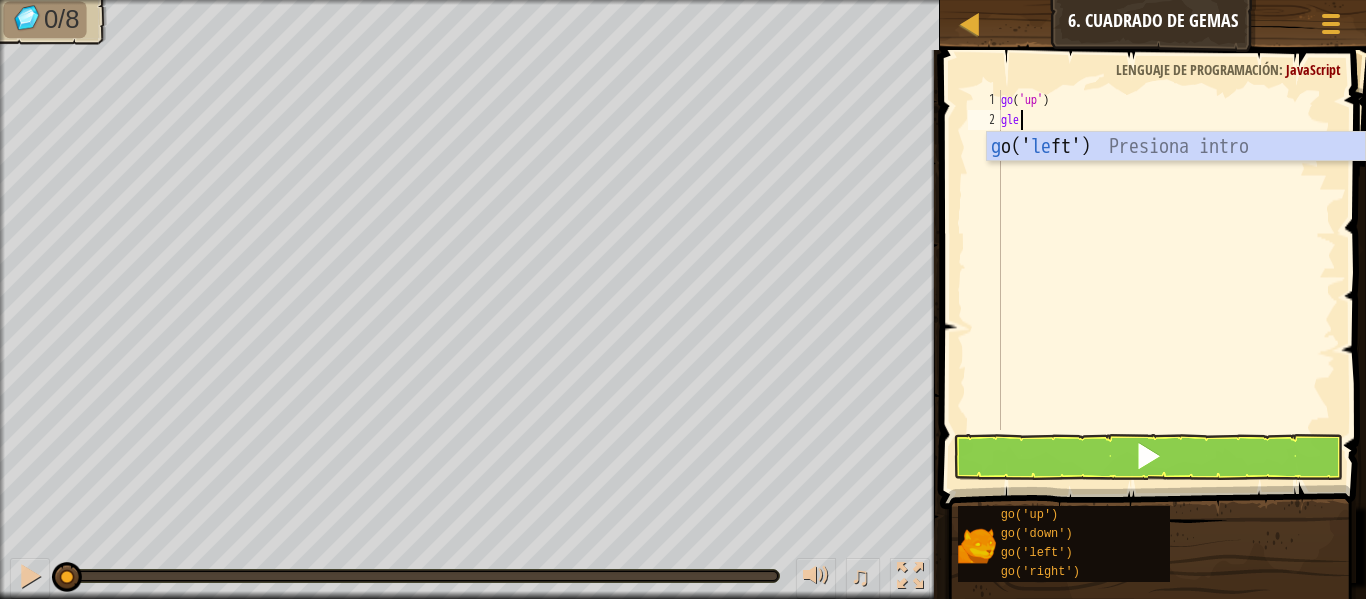 type on "glef" 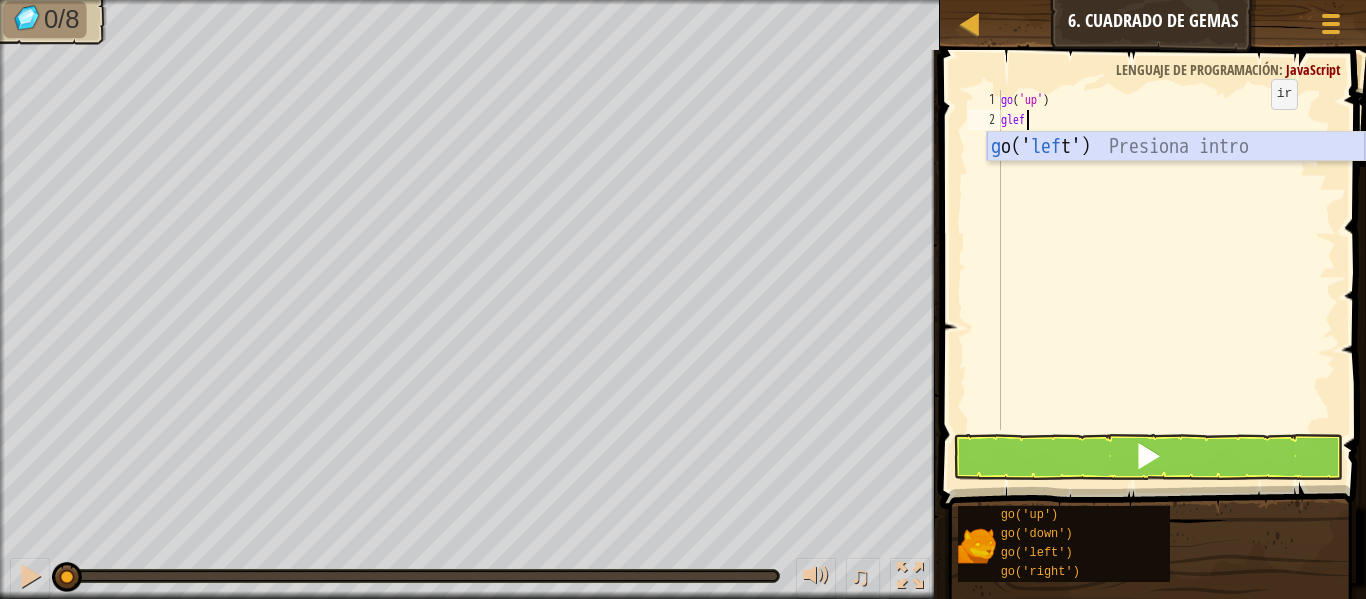 click on "g o(' lef t') Presiona intro" at bounding box center [1176, 177] 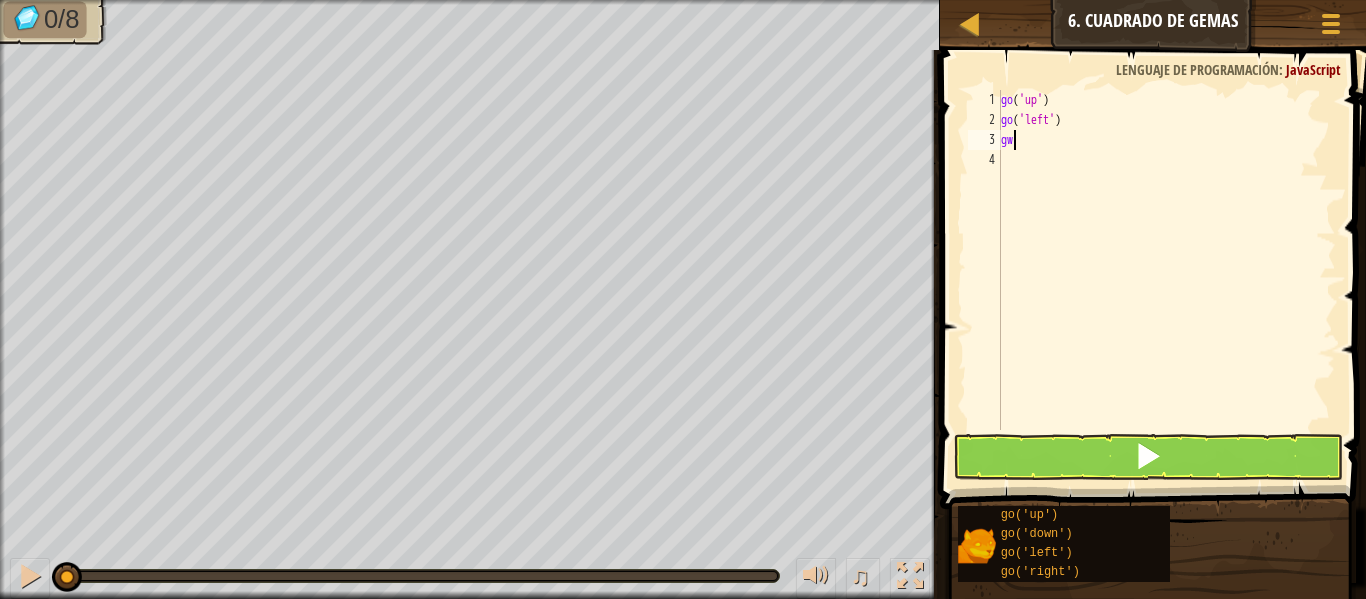 type on "g" 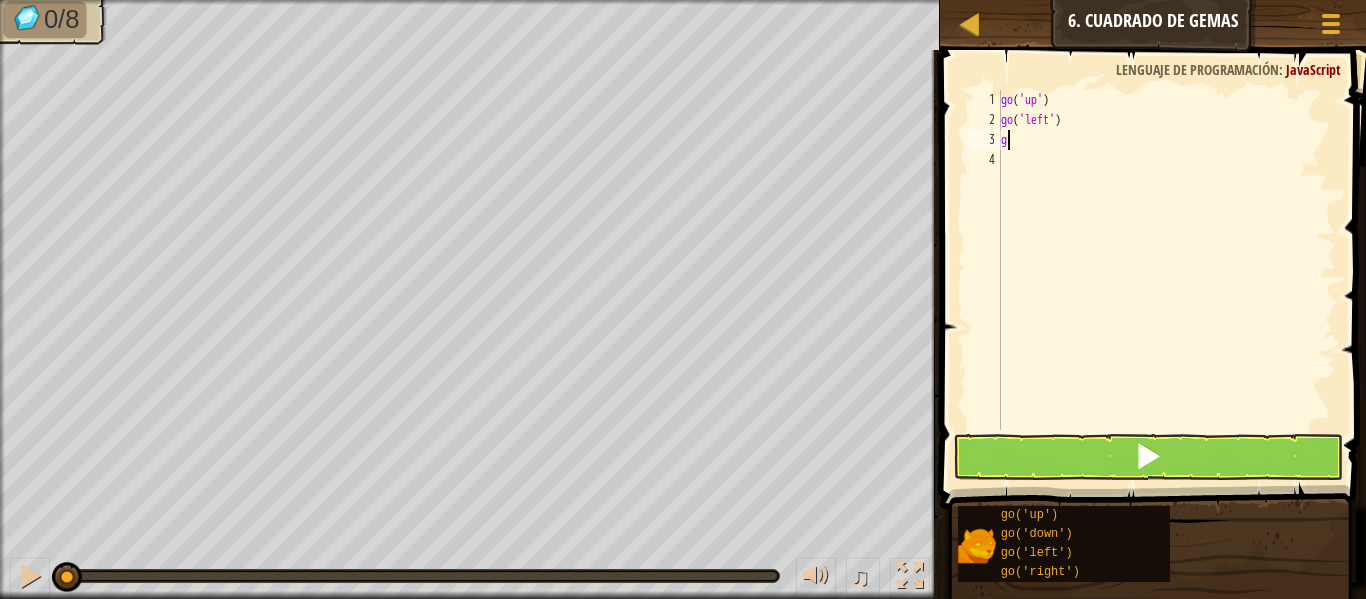type on "g" 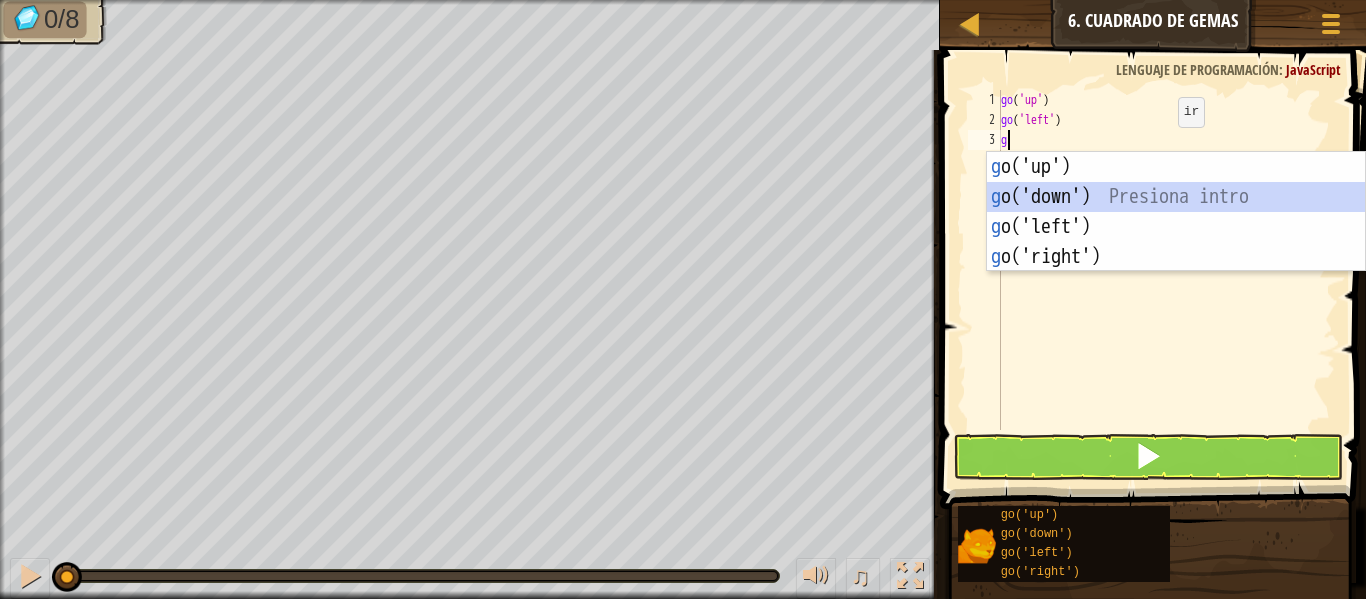 click on "g o('up') Presiona intro g o('down') Presiona intro g o('left') Presiona intro g o('right') Presiona intro" at bounding box center (1176, 242) 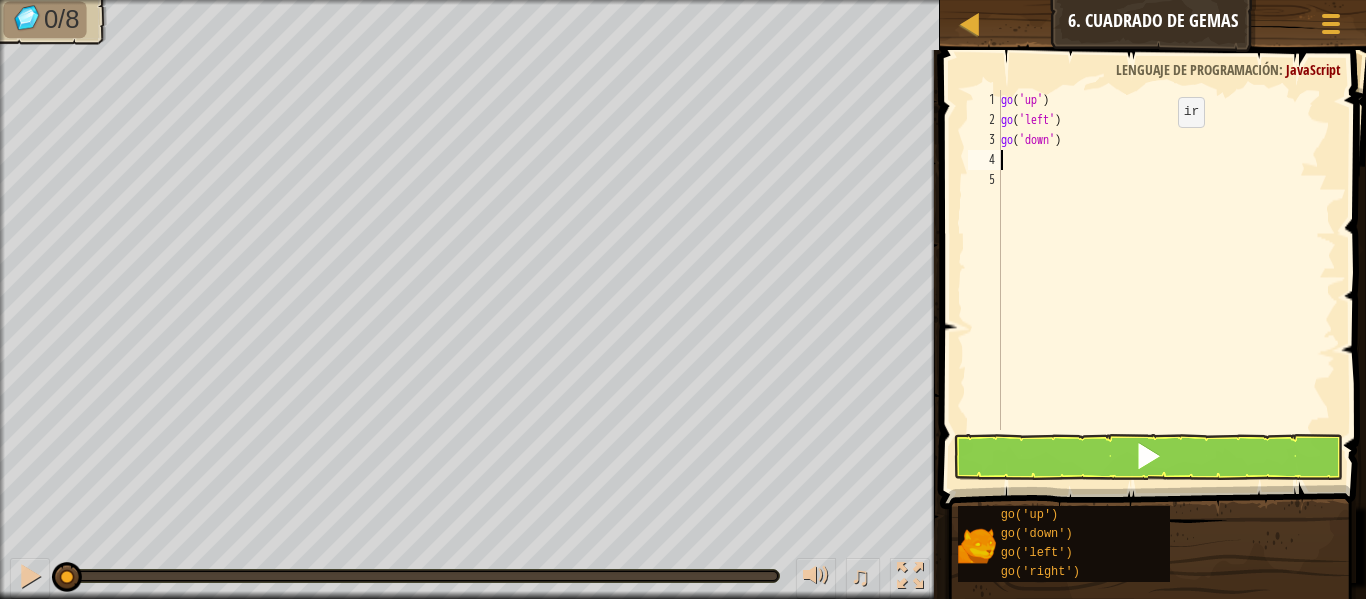type on "g" 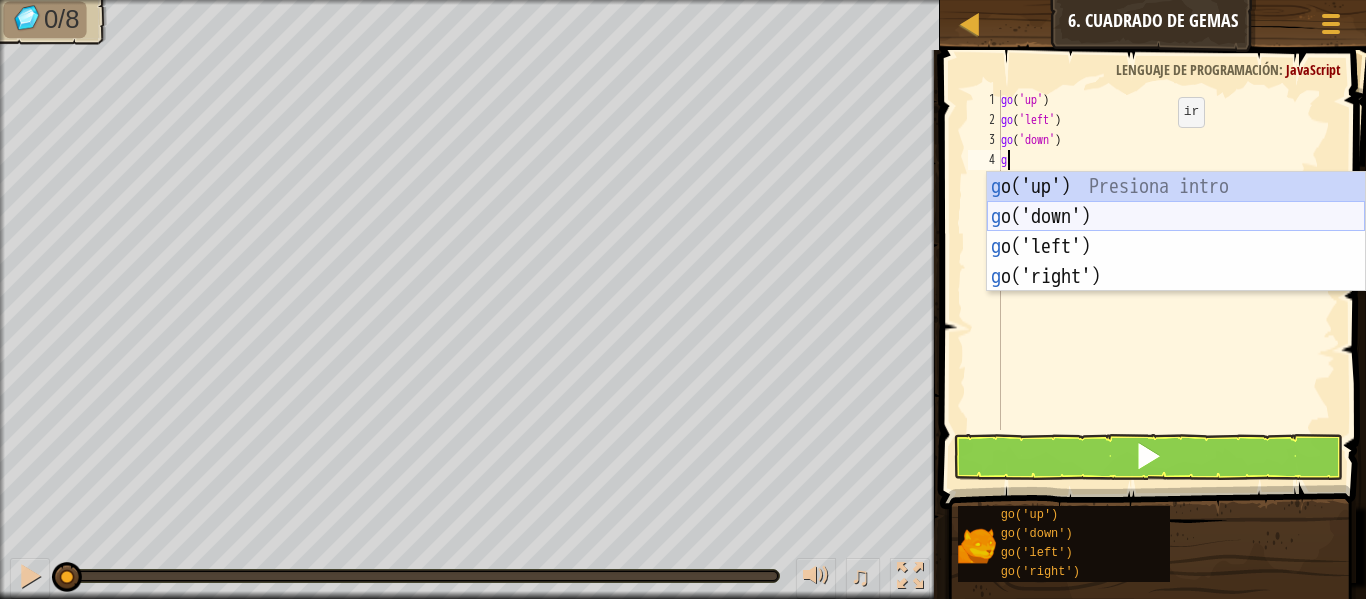 click on "g o('up') Presiona intro g o('down') Presiona intro g o('left') Presiona intro g o('right') Presiona intro" at bounding box center [1176, 262] 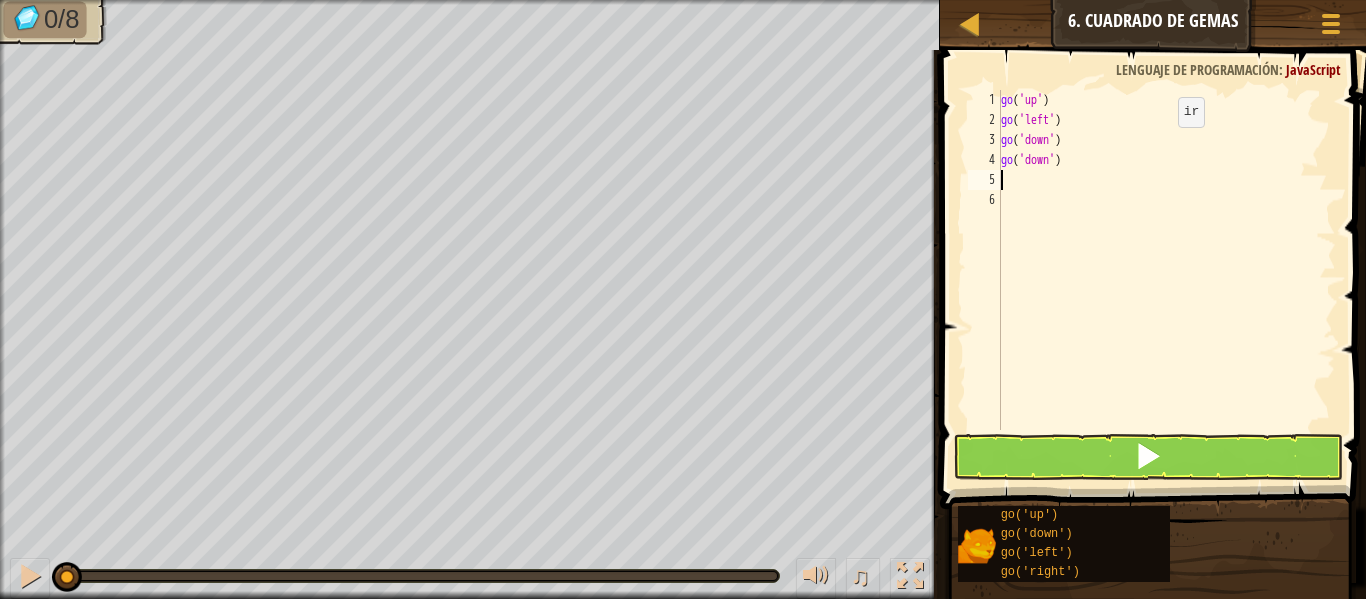 type on "g" 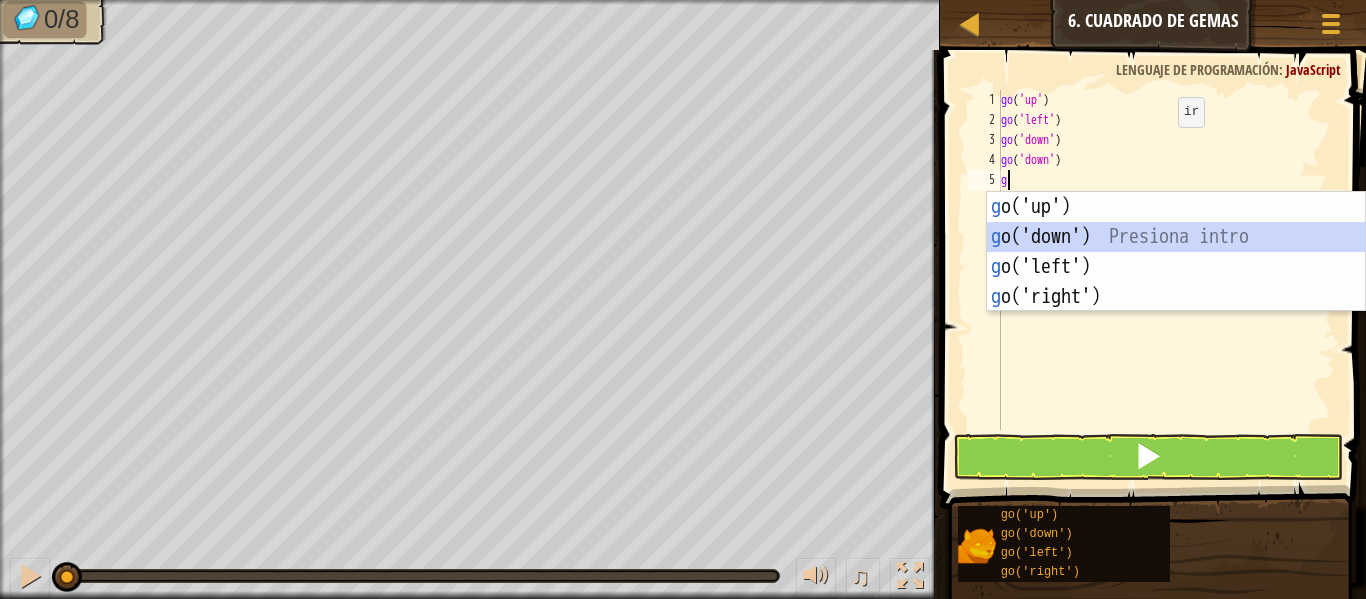 click on "g o('up') Presiona intro g o('down') Presiona intro g o('left') Presiona intro g o('right') Presiona intro" at bounding box center [1176, 282] 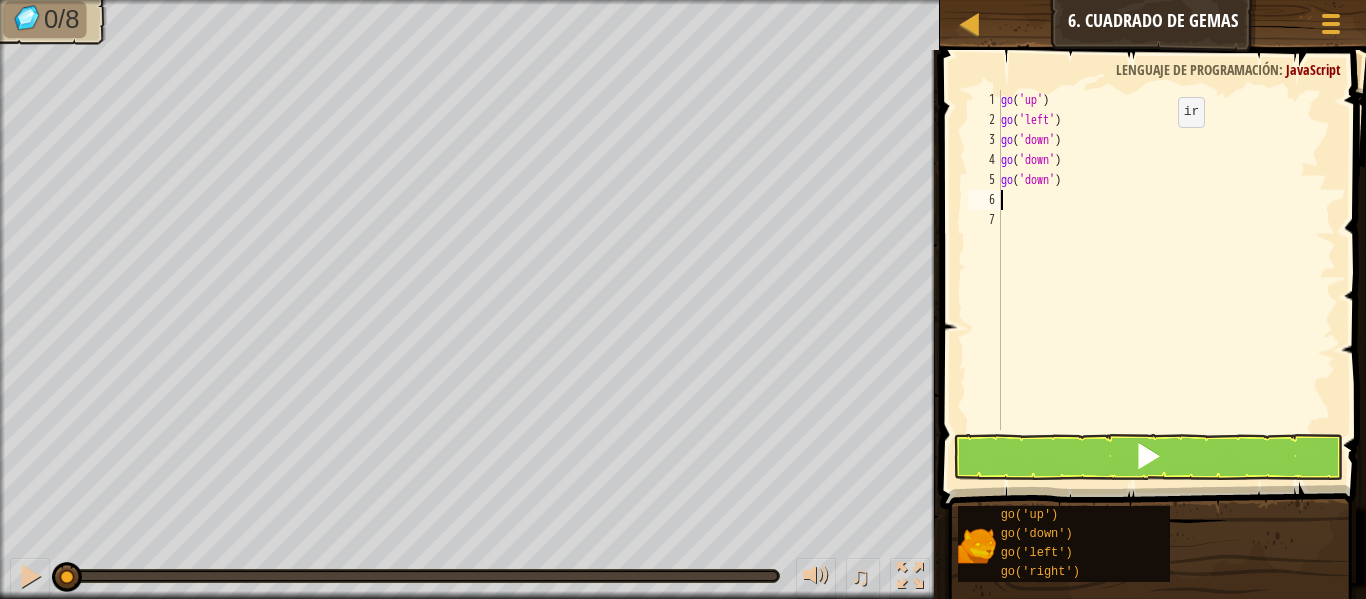 type on "g" 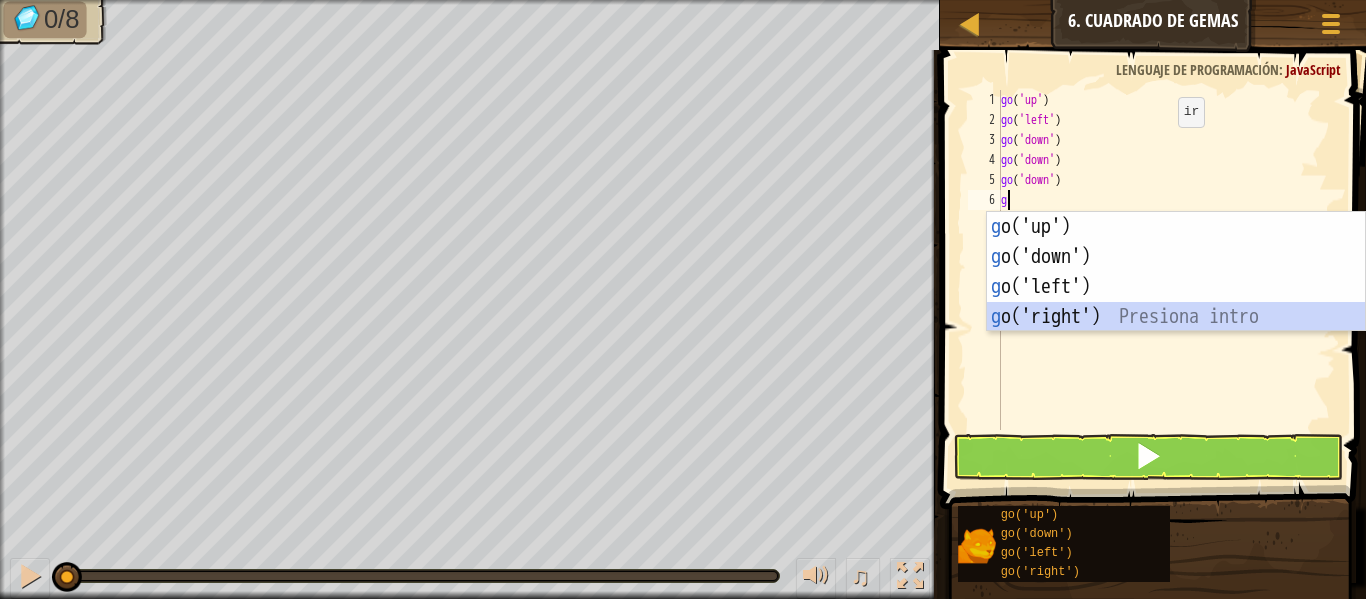 click on "g o('up') Presiona intro g o('down') Presiona intro g o('left') Presiona intro g o('right') Presiona intro" at bounding box center (1176, 302) 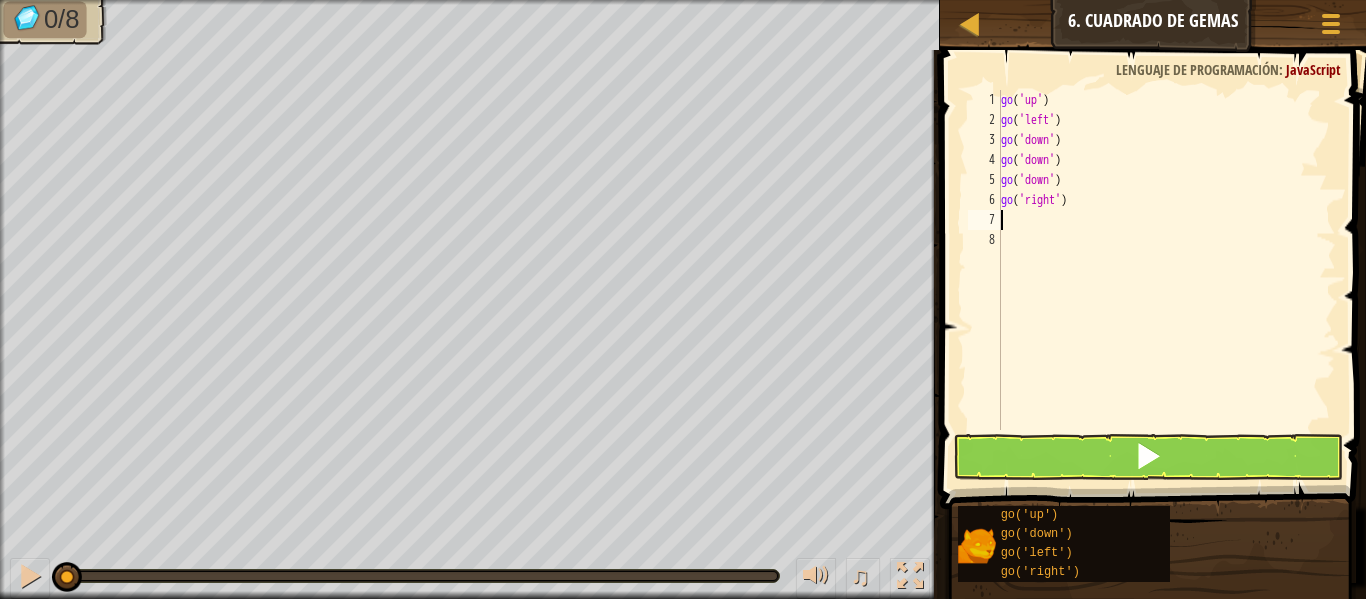 type on "g" 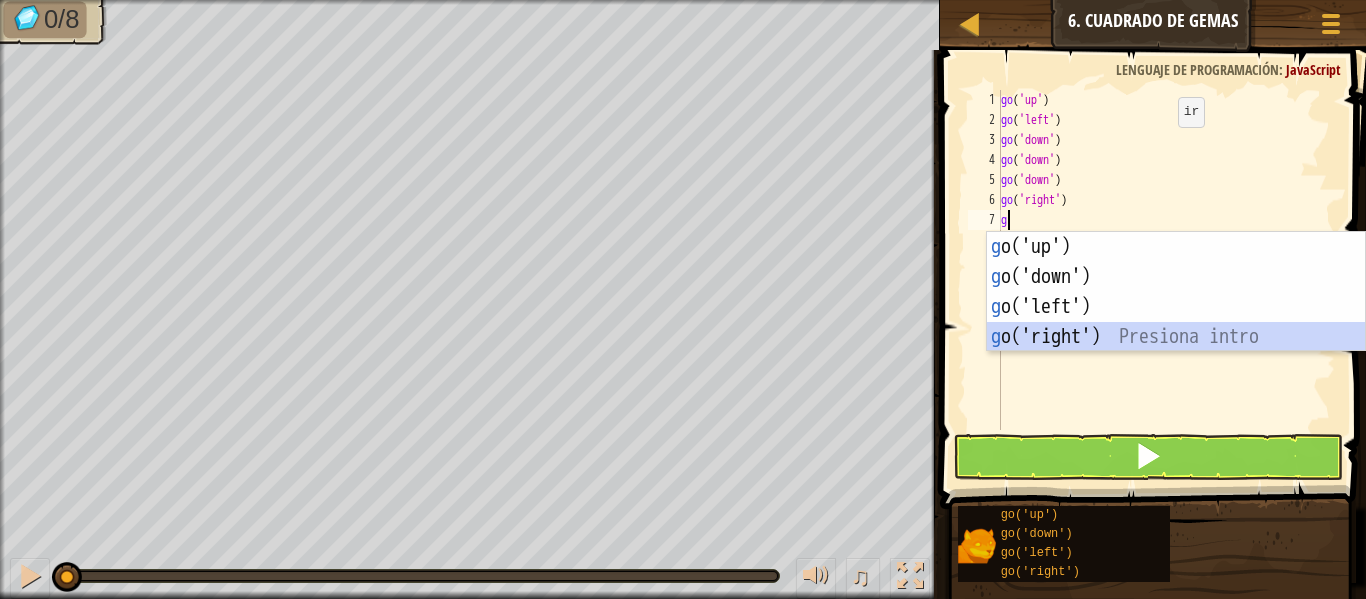 click on "g o('up') Presiona intro g o('down') Presiona intro g o('left') Presiona intro g o('right') Presiona intro" at bounding box center [1176, 322] 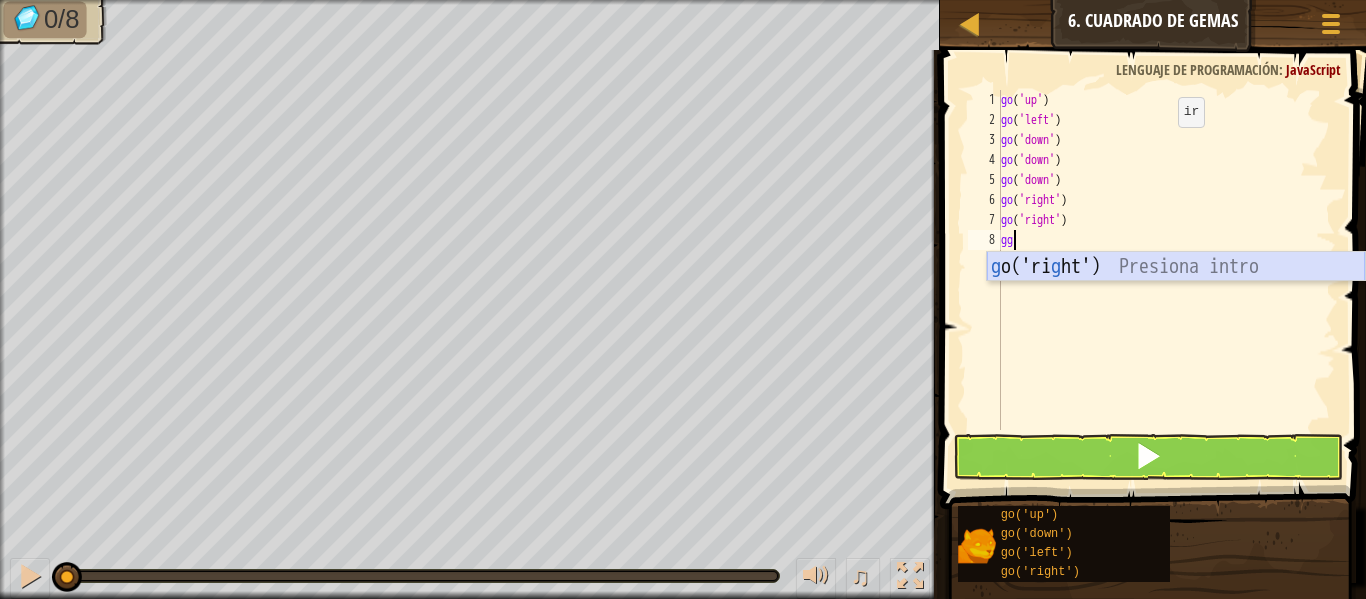 type on "g" 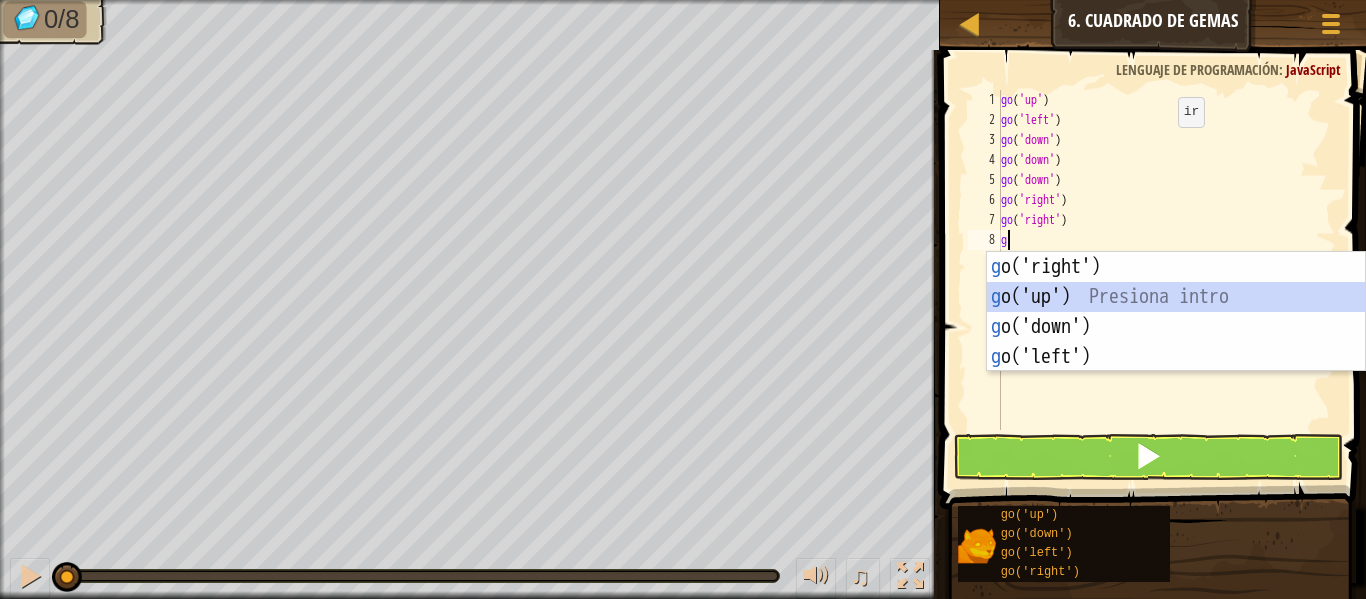 click on "g o('right') Presiona intro g o('up') Presiona intro g o('down') Presiona intro g o('left') Presiona intro" at bounding box center (1176, 342) 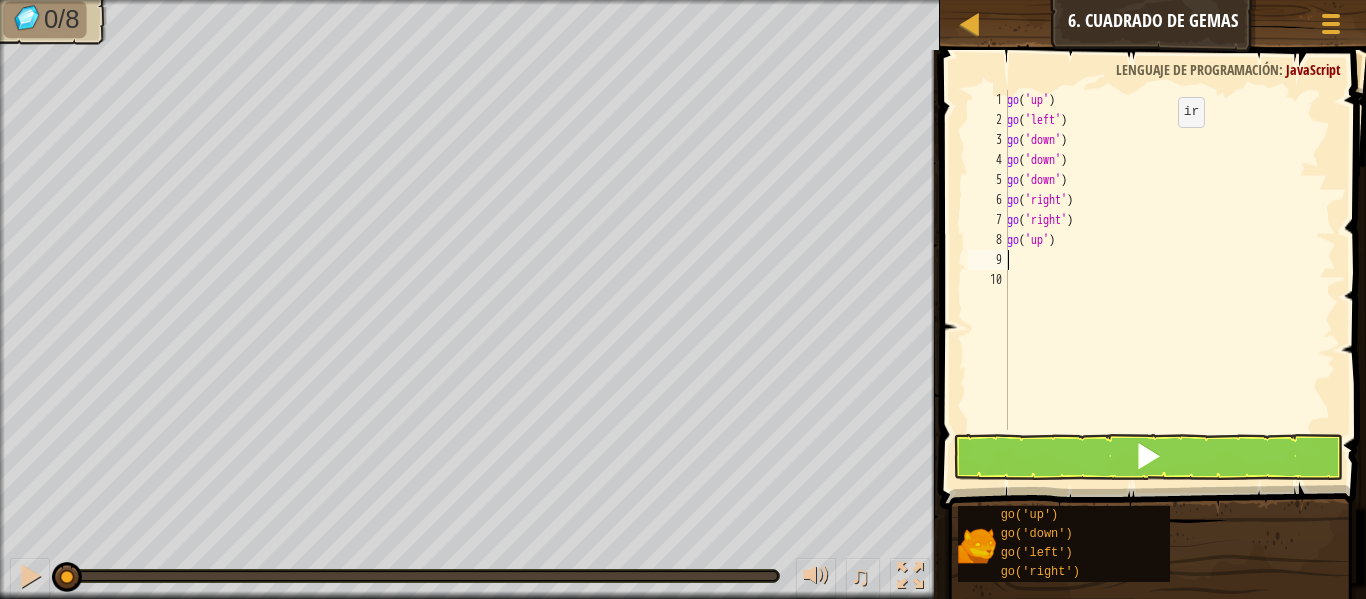 type on "g" 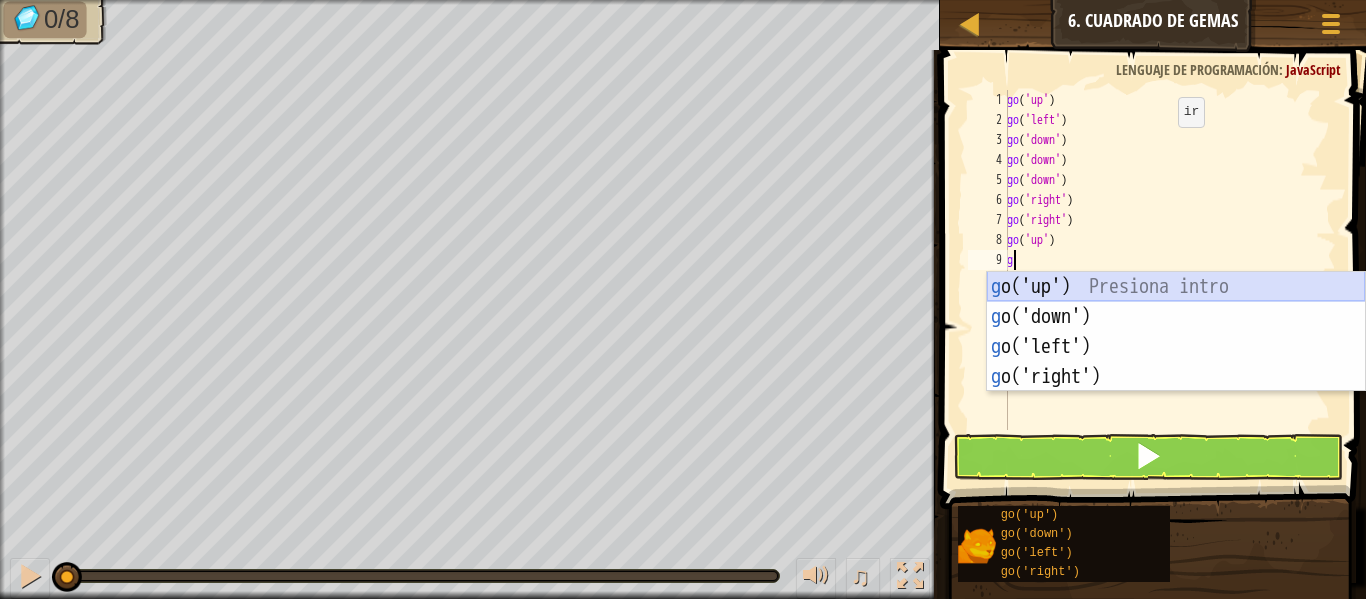 click on "g o('up') Presiona intro g o('down') Presiona intro g o('left') Presiona intro g o('right') Presiona intro" at bounding box center (1176, 362) 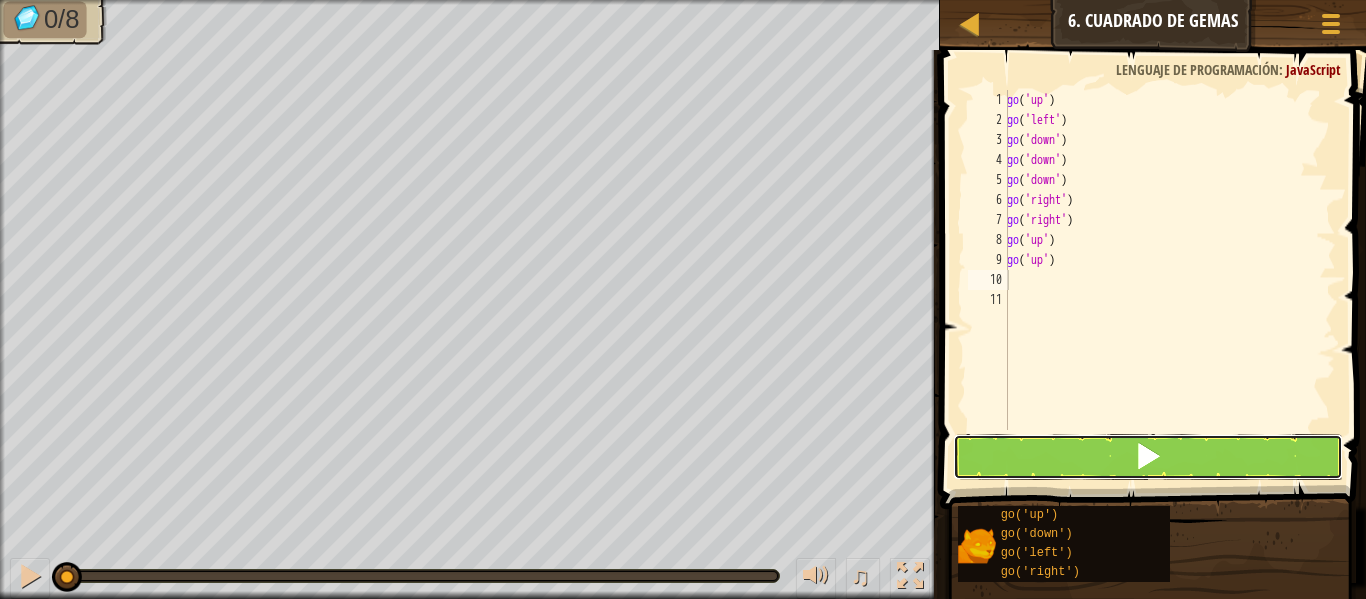 click at bounding box center [1148, 457] 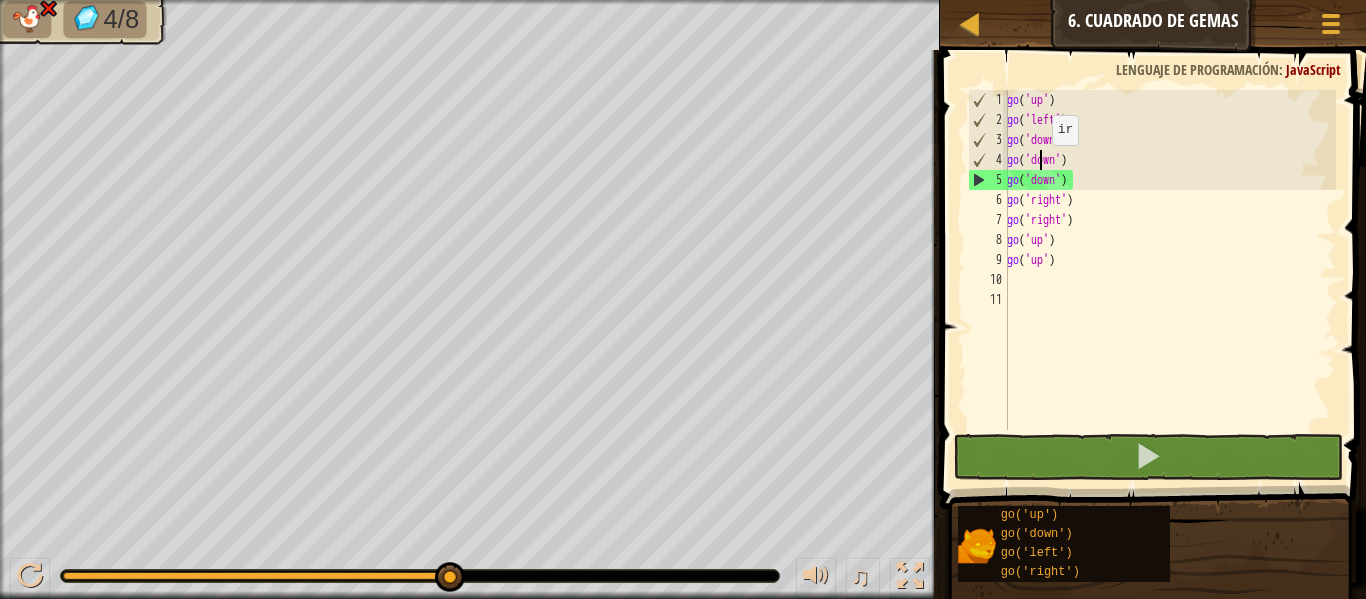 click on "go ( 'up' ) go ( 'left' ) go ( 'down' ) go ( 'down' ) go ( 'down' ) go ( 'right' ) go ( 'right' ) go ( 'up' ) go ( 'up' )" at bounding box center (1169, 280) 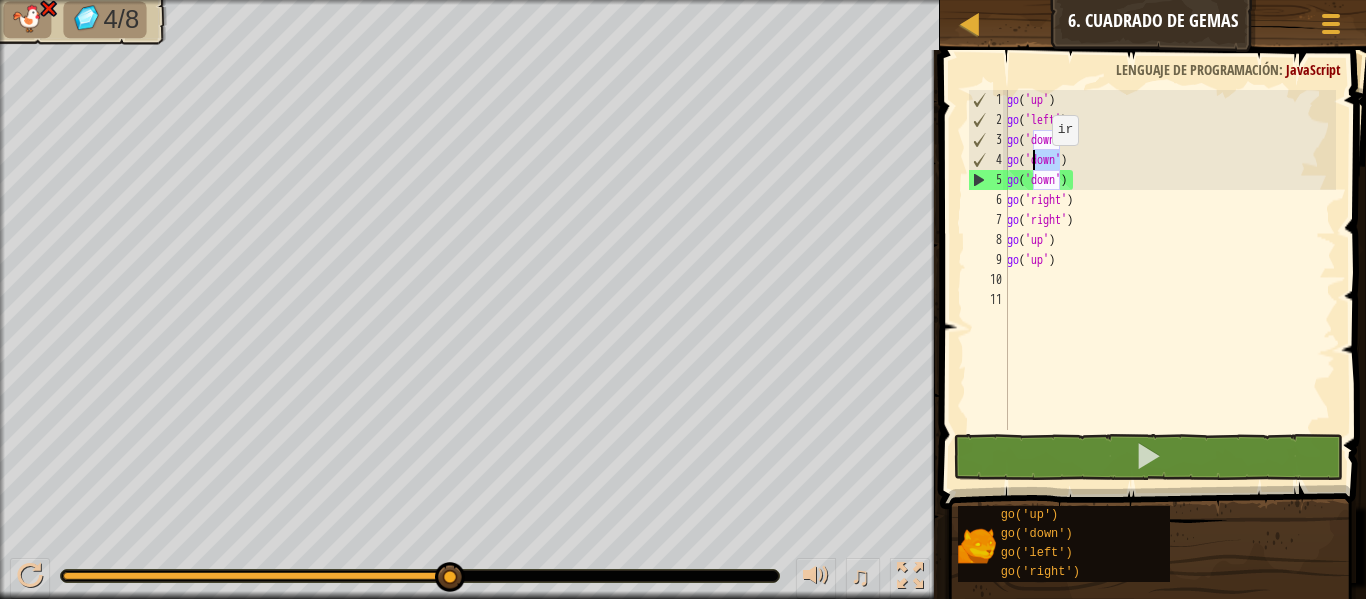 click on "go ( 'up' ) go ( 'left' ) go ( 'down' ) go ( 'down' ) go ( 'down' ) go ( 'right' ) go ( 'right' ) go ( 'up' ) go ( 'up' )" at bounding box center (1169, 280) 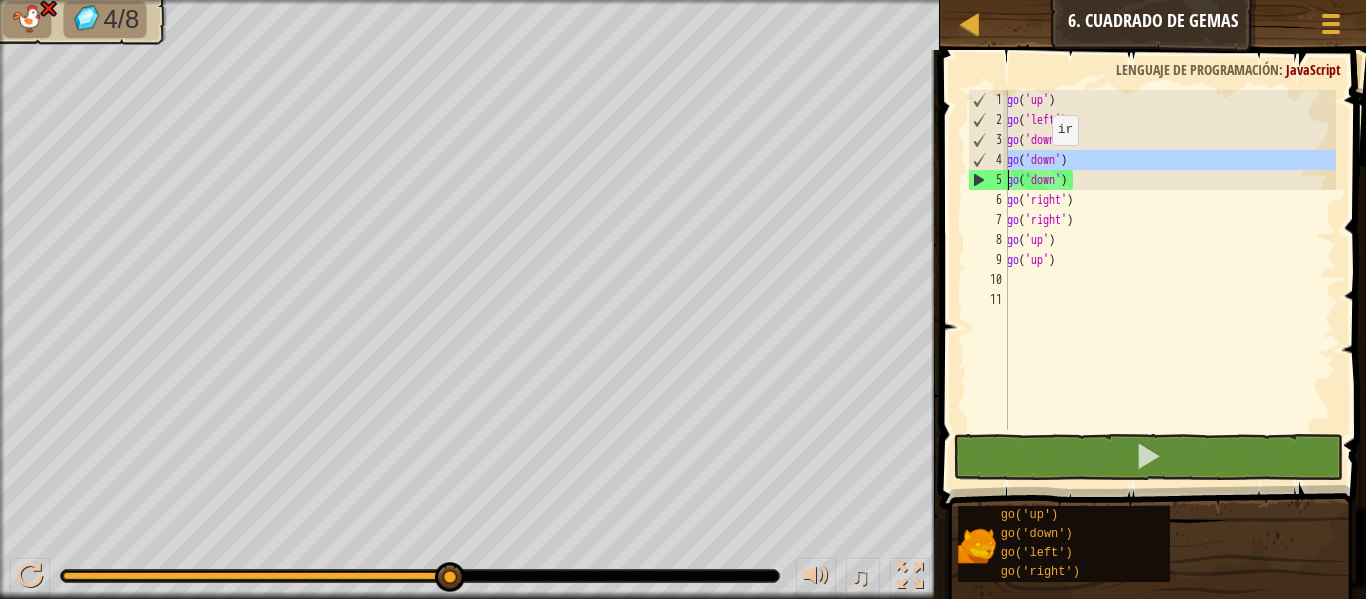 click on "go ( 'up' ) go ( 'left' ) go ( 'down' ) go ( 'down' ) go ( 'down' ) go ( 'right' ) go ( 'right' ) go ( 'up' ) go ( 'up' )" at bounding box center (1169, 280) 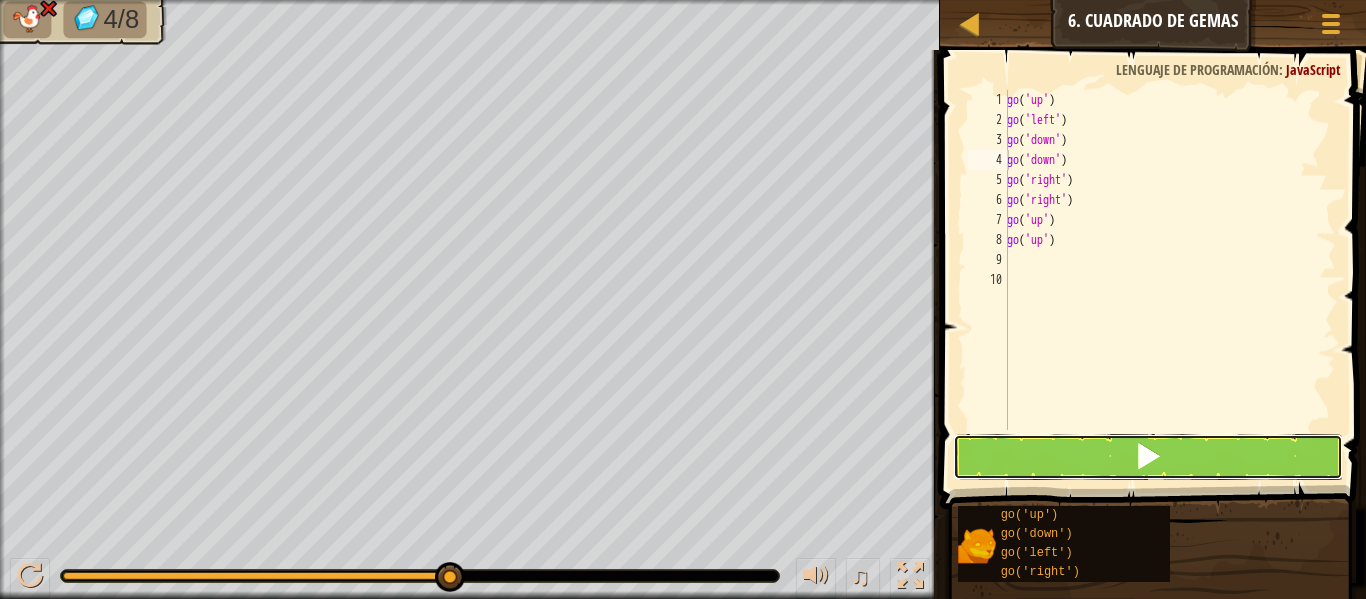 click at bounding box center [1148, 457] 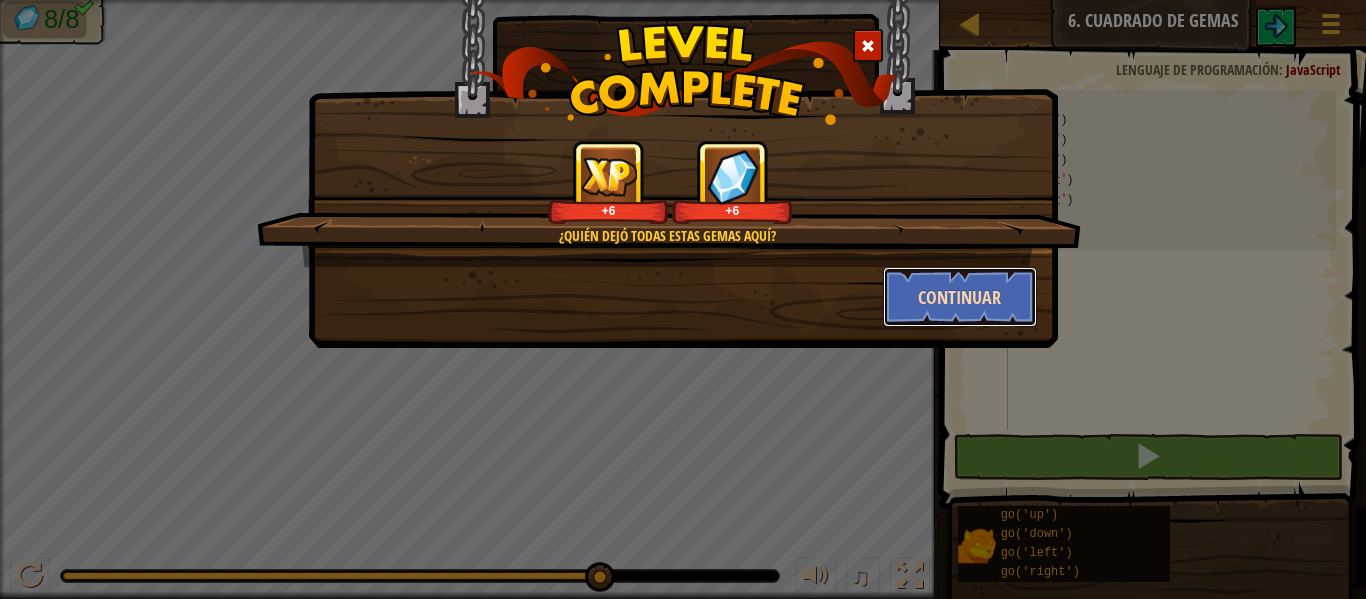click on "Continuar" at bounding box center [960, 297] 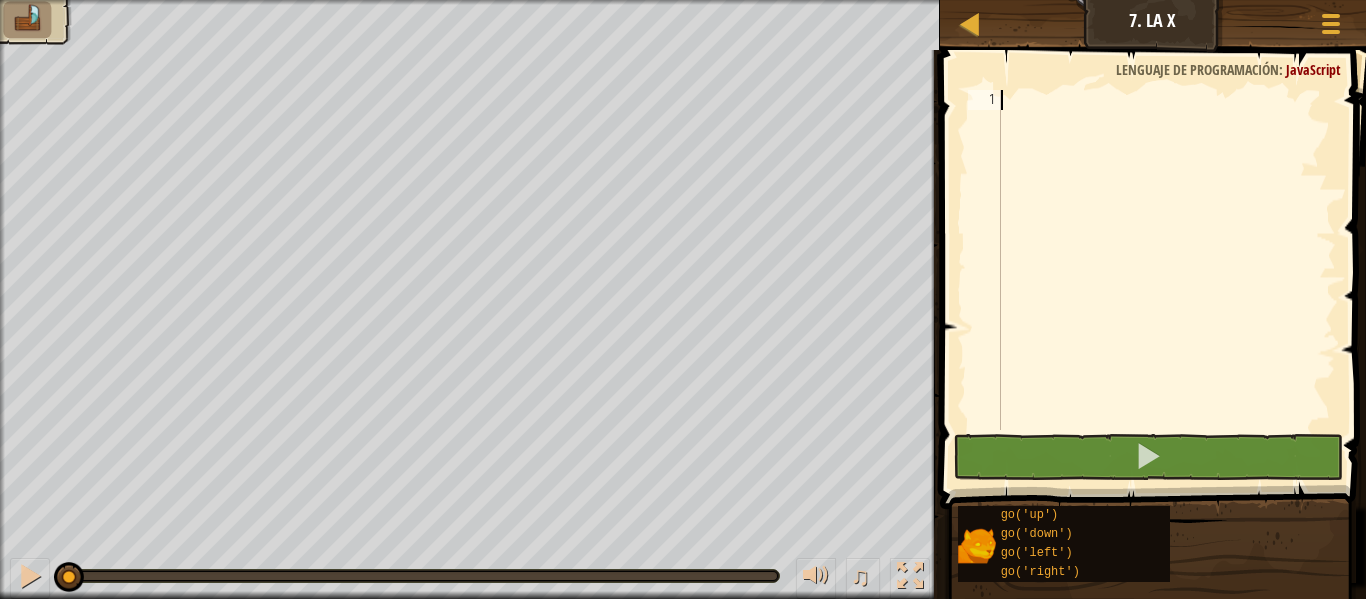 click at bounding box center [1166, 280] 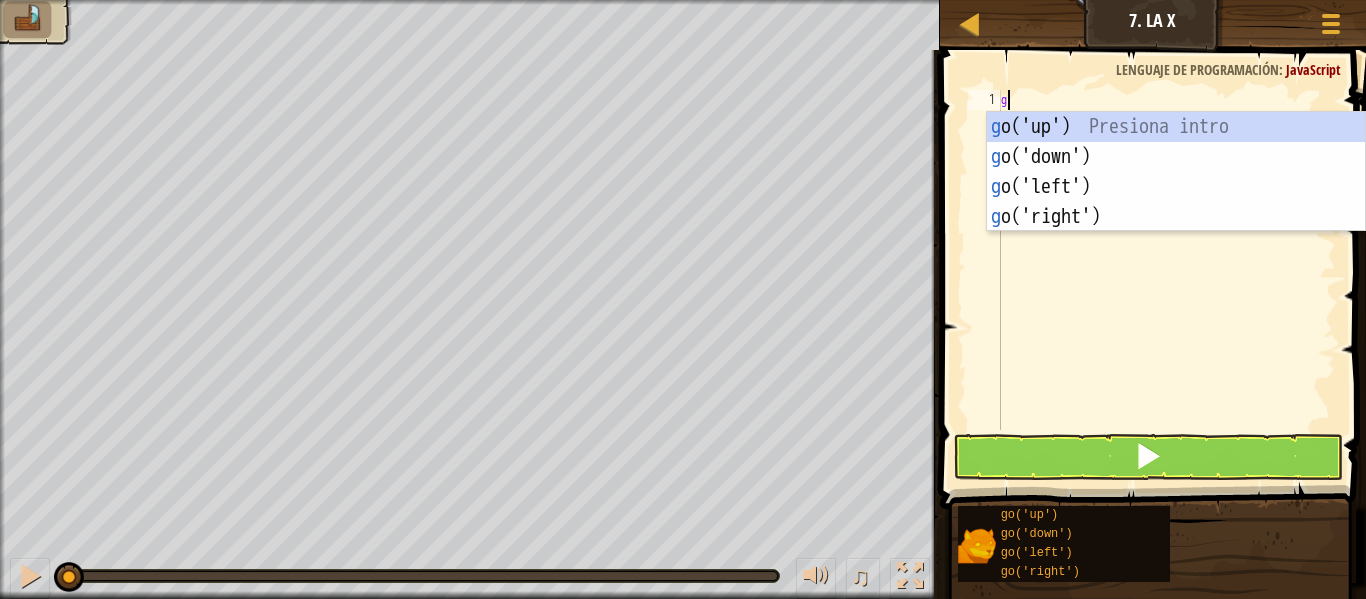 scroll, scrollTop: 9, scrollLeft: 0, axis: vertical 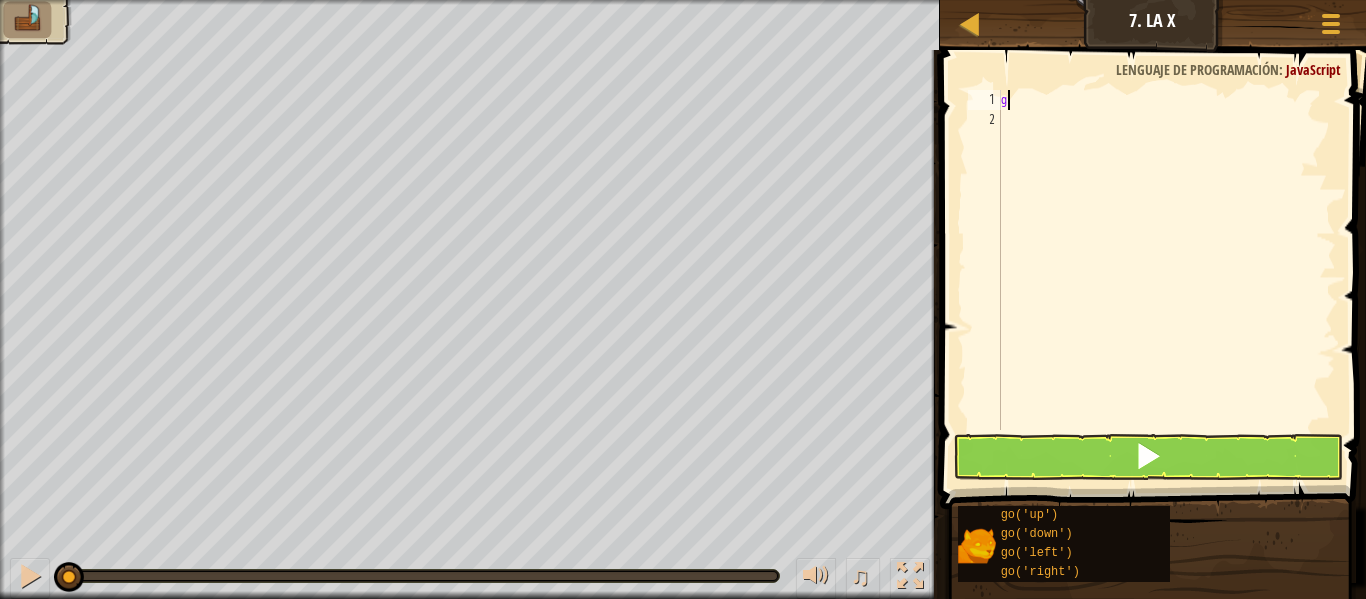 type on "gu" 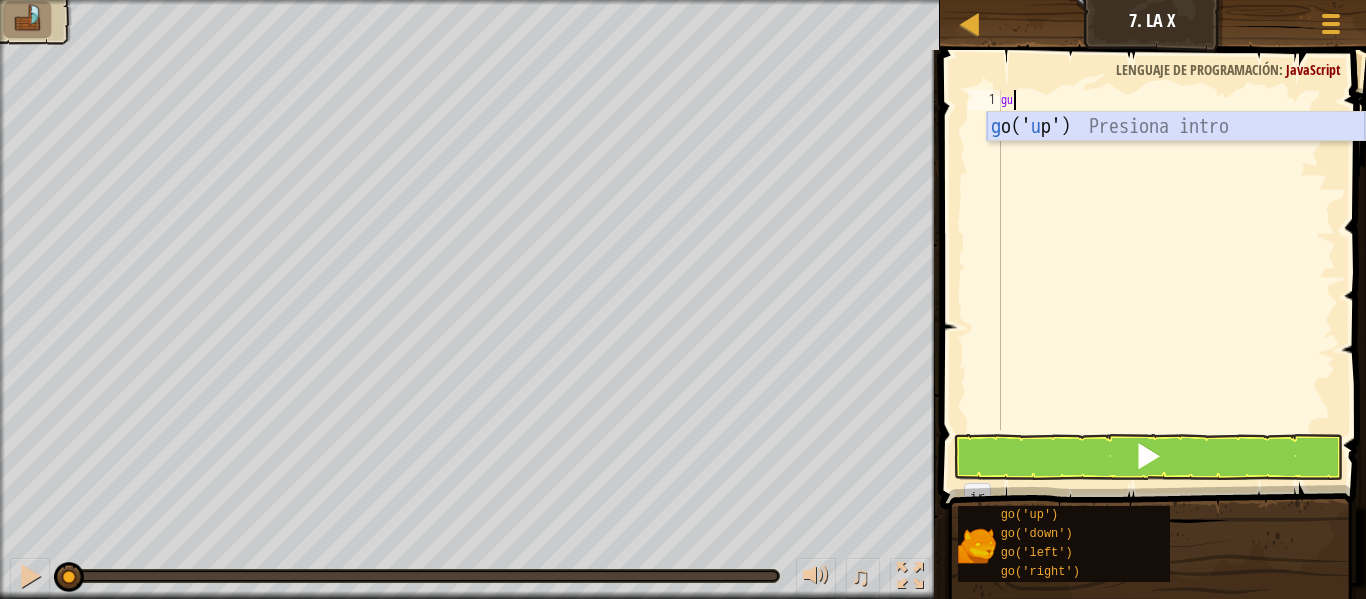 click on "g o(' u p') Presiona intro" at bounding box center [1176, 157] 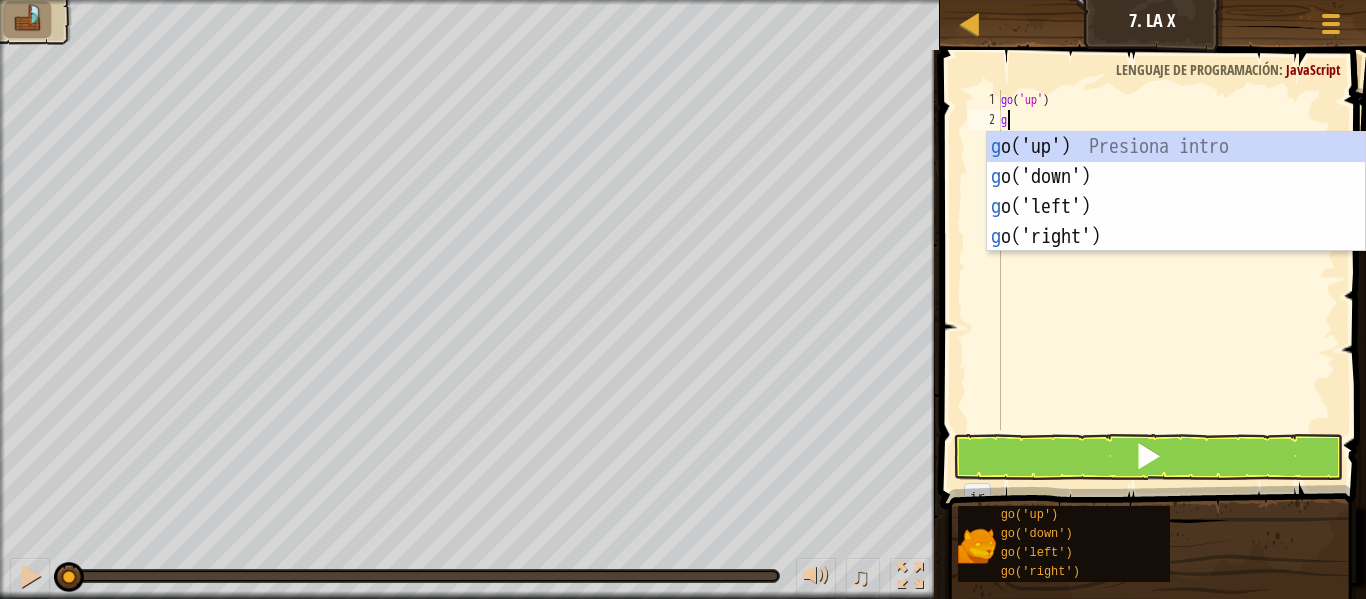 type on "gr" 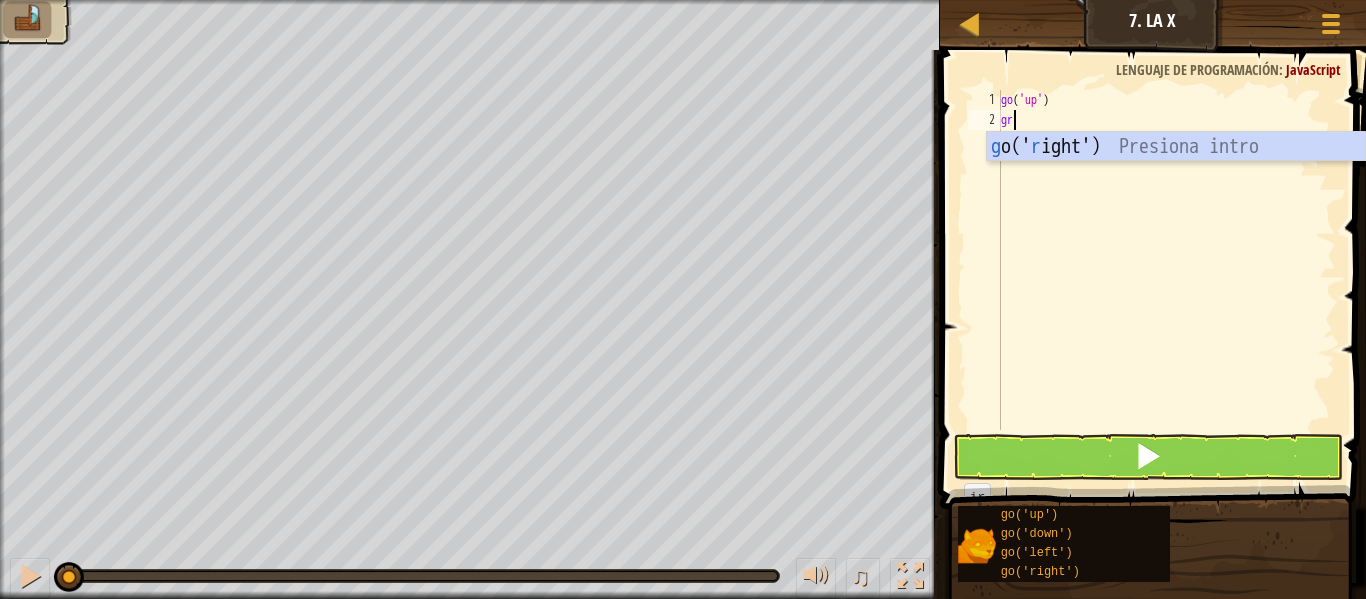 click on "g o(' r ight') Presiona intro" at bounding box center (1176, 177) 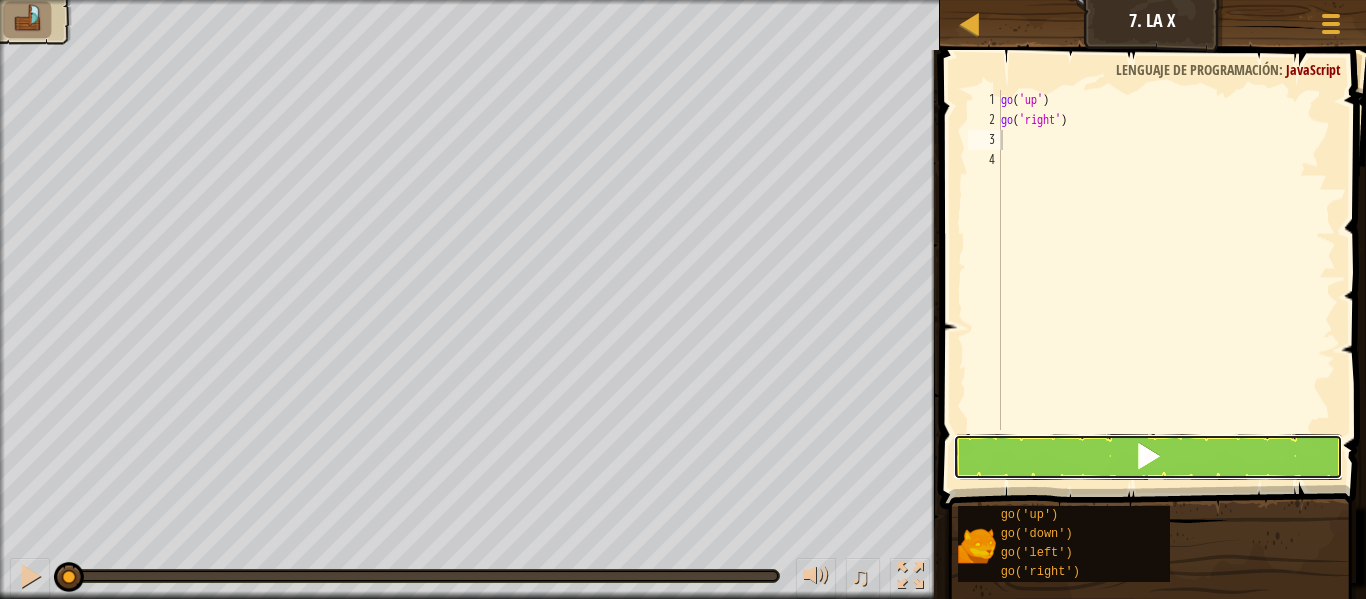 click at bounding box center (1148, 457) 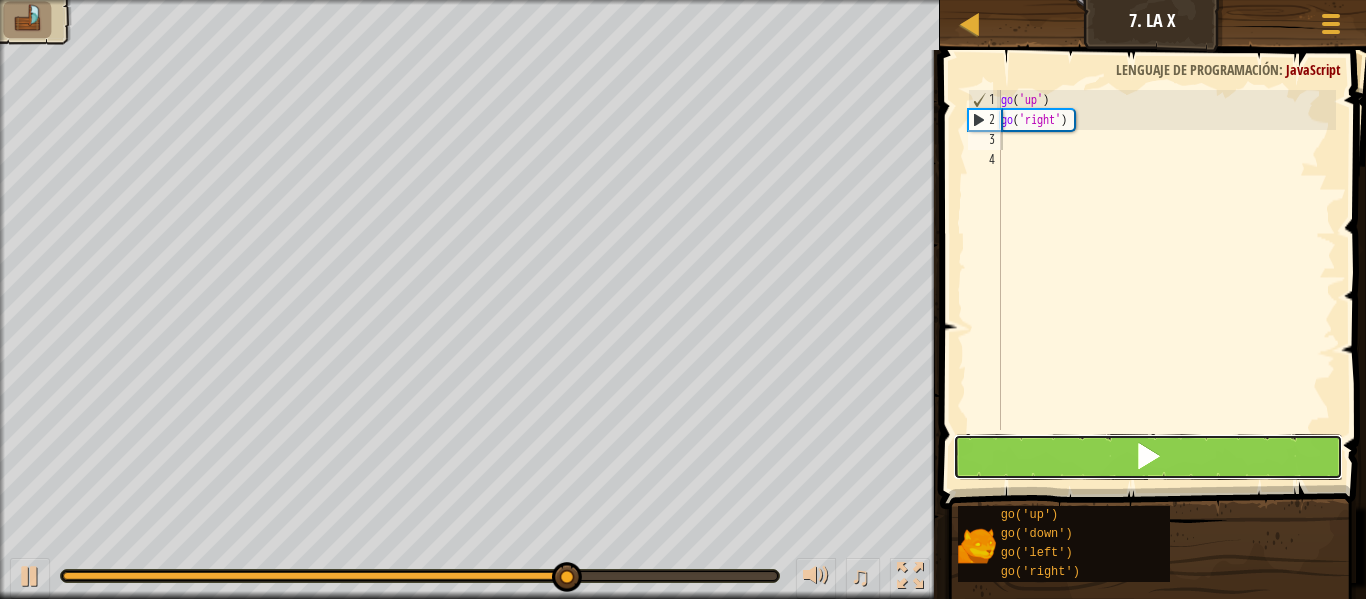click at bounding box center [1148, 457] 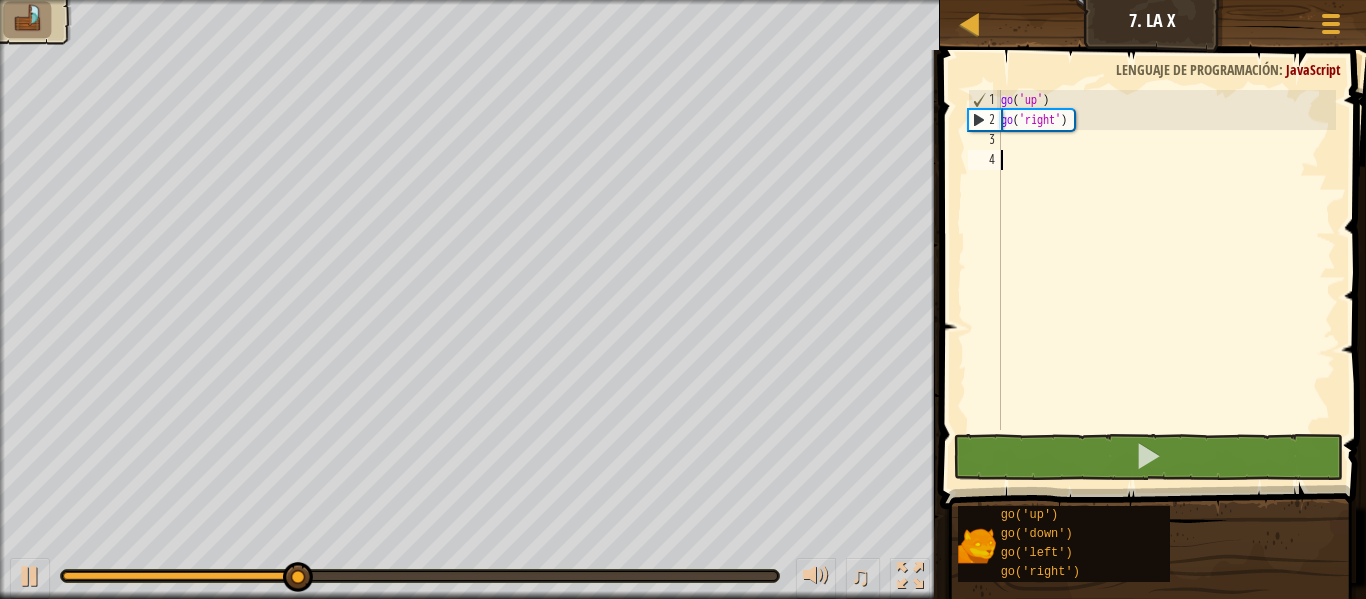 click on "go ( 'up' ) go ( 'right' )" at bounding box center (1166, 280) 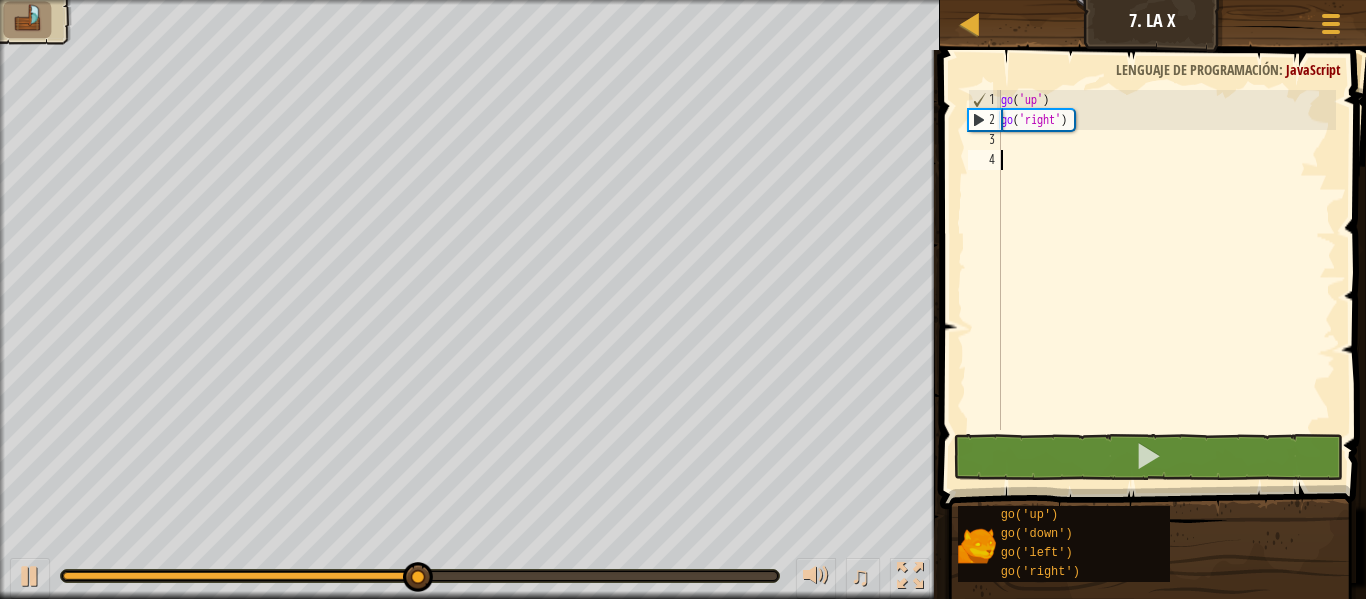 click on "go ( 'up' ) go ( 'right' )" at bounding box center [1166, 280] 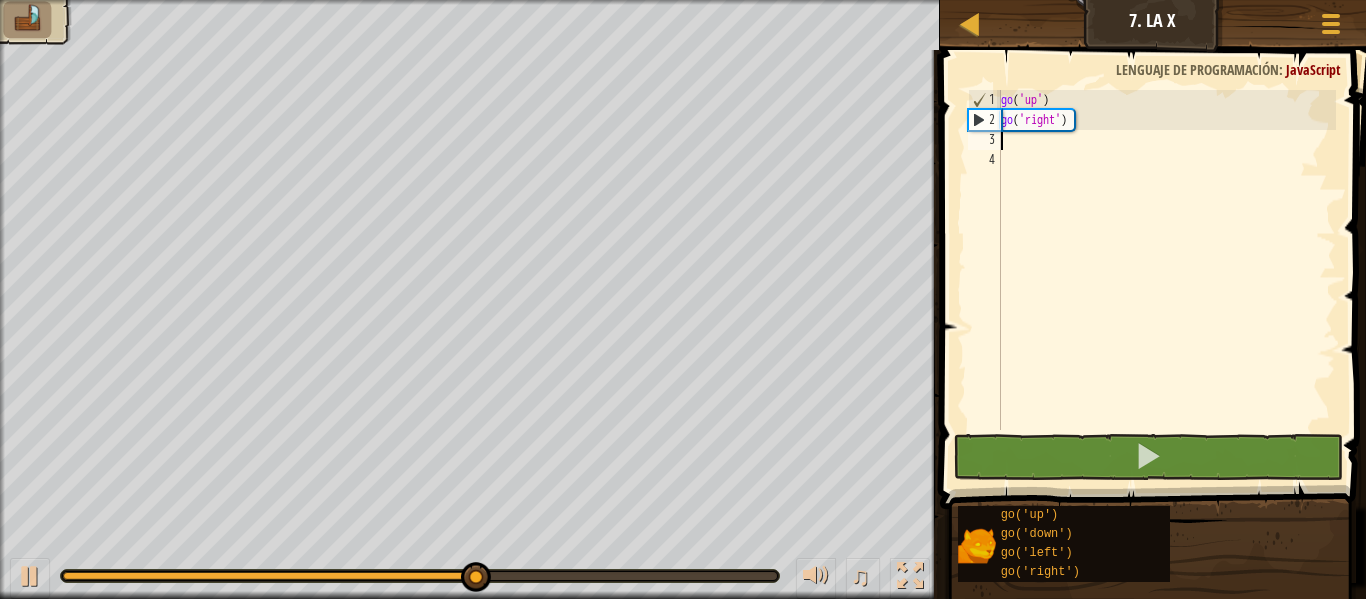 click on "go ( 'up' ) go ( 'right' )" at bounding box center [1166, 280] 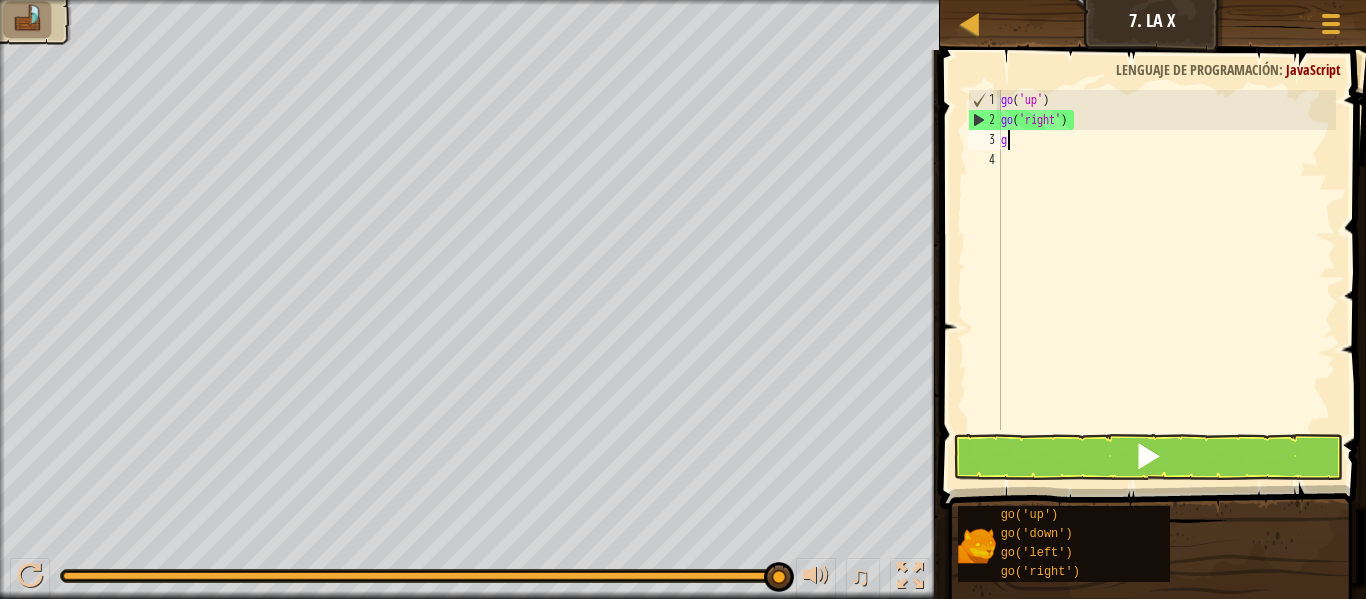 click on "go ( 'up' ) go ( 'right' ) g" at bounding box center [1166, 280] 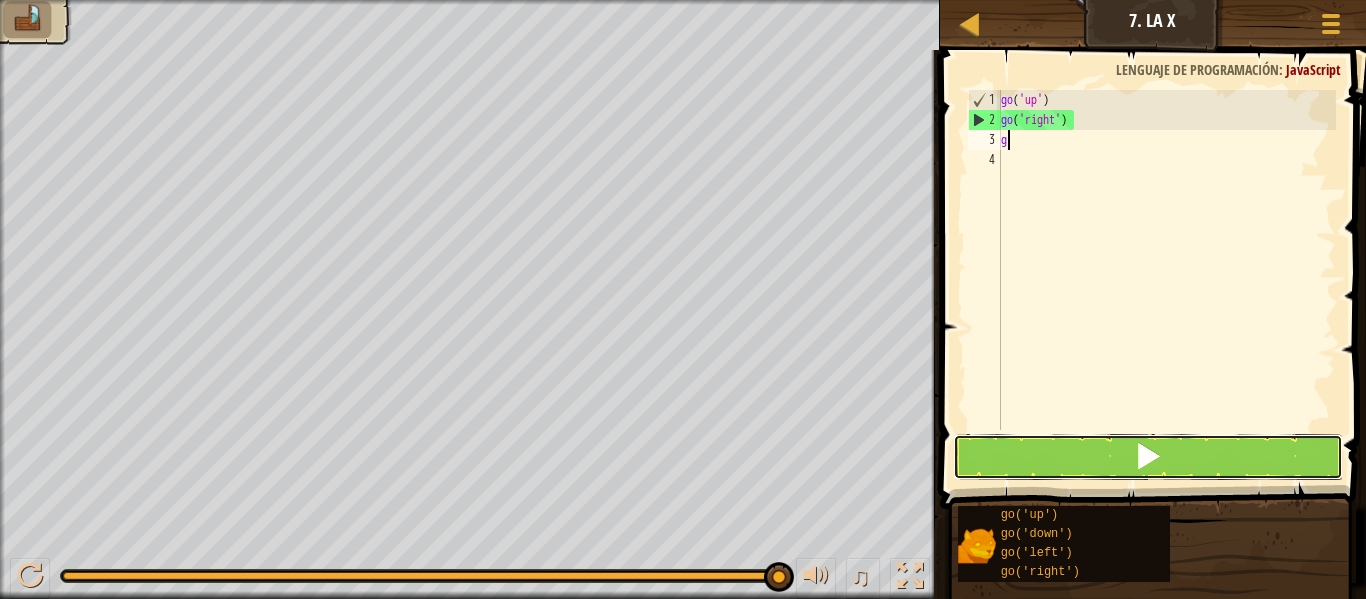 click at bounding box center [1148, 457] 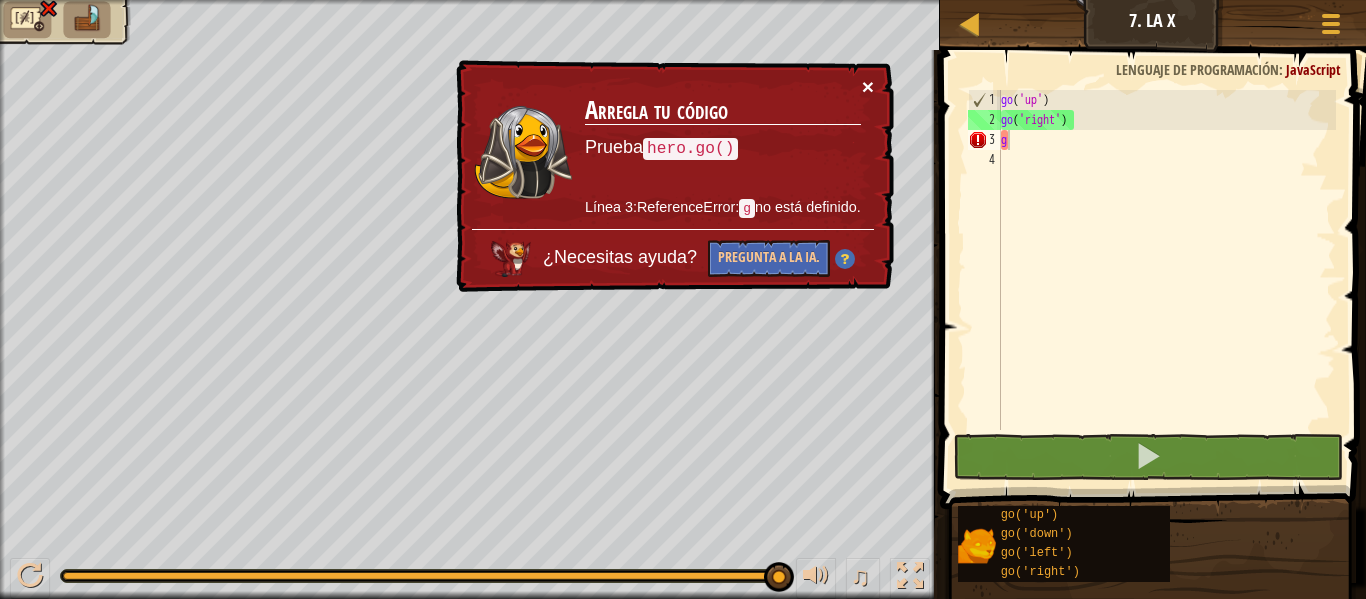 click on "×" at bounding box center (868, 86) 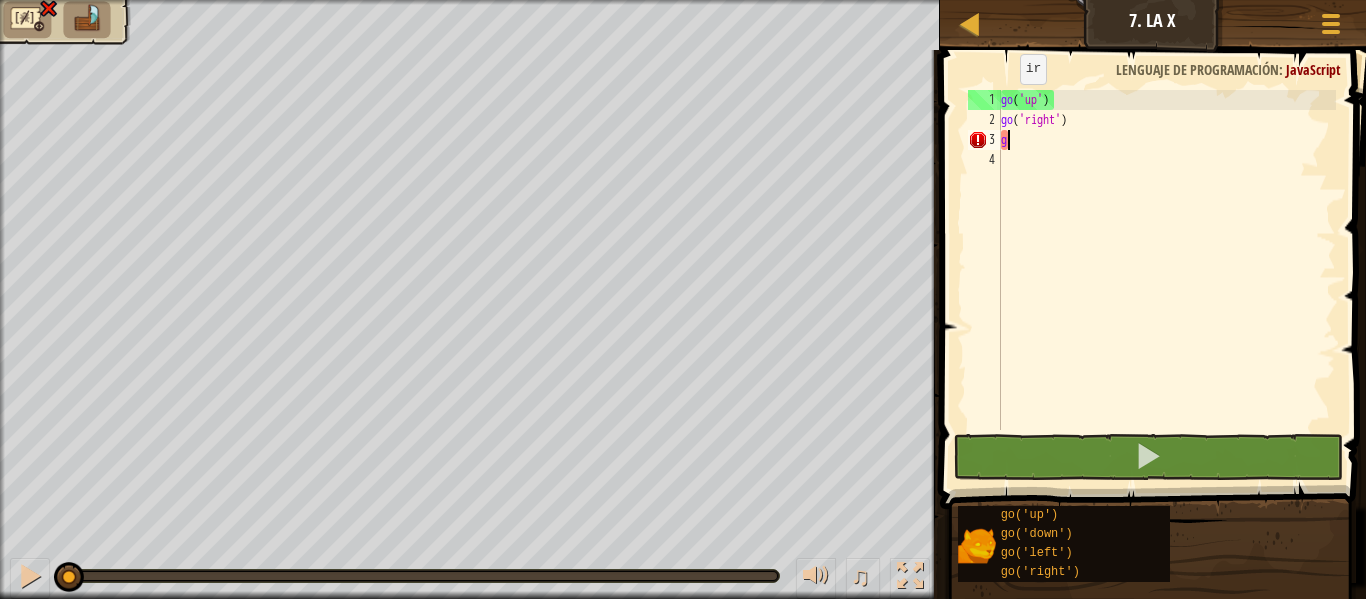 drag, startPoint x: 778, startPoint y: 565, endPoint x: 2, endPoint y: 504, distance: 778.39386 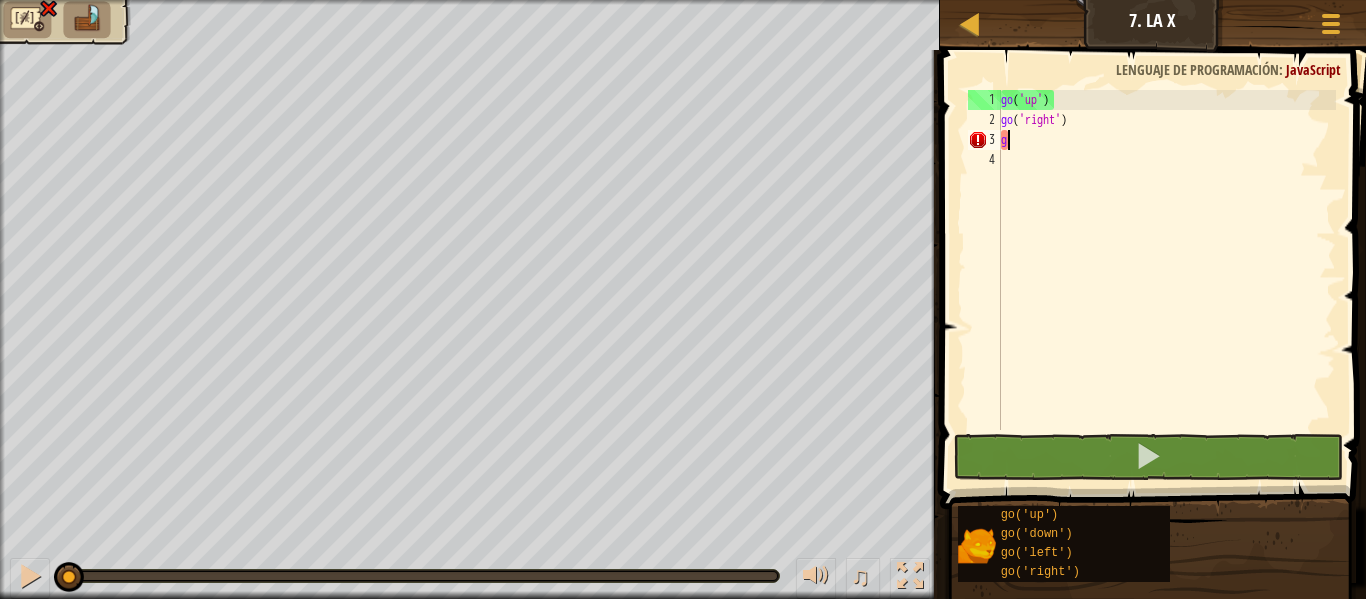type on "gr" 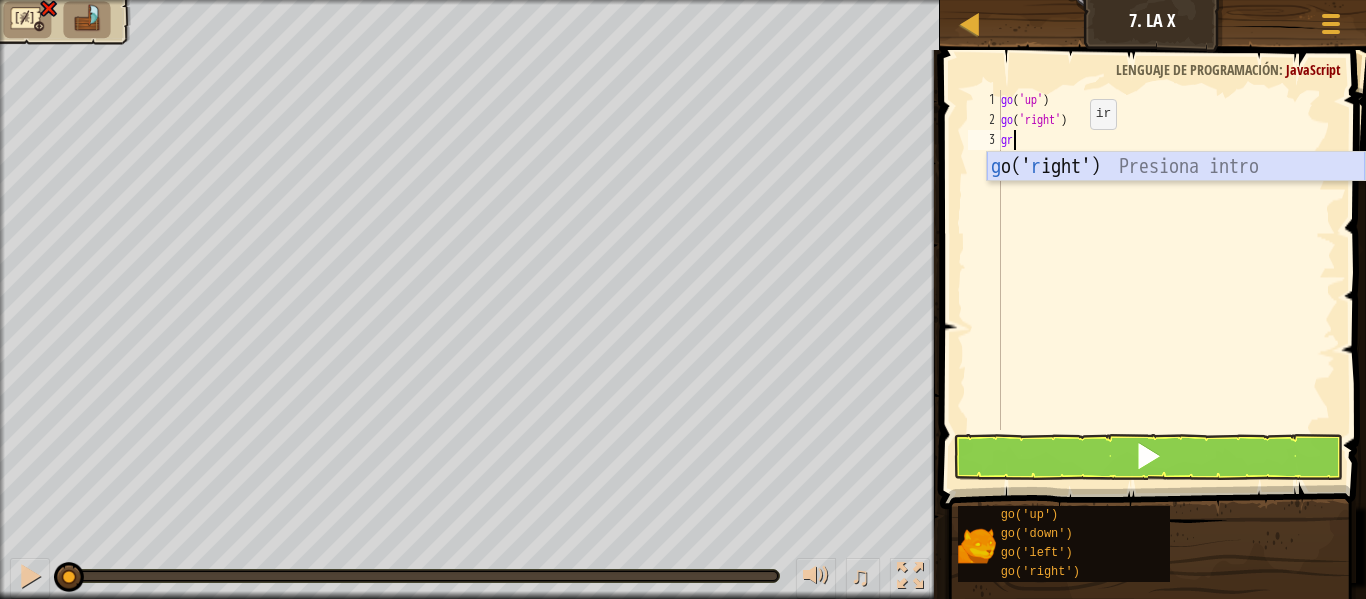 click on "g o(' r ight') Presiona intro" at bounding box center [1176, 197] 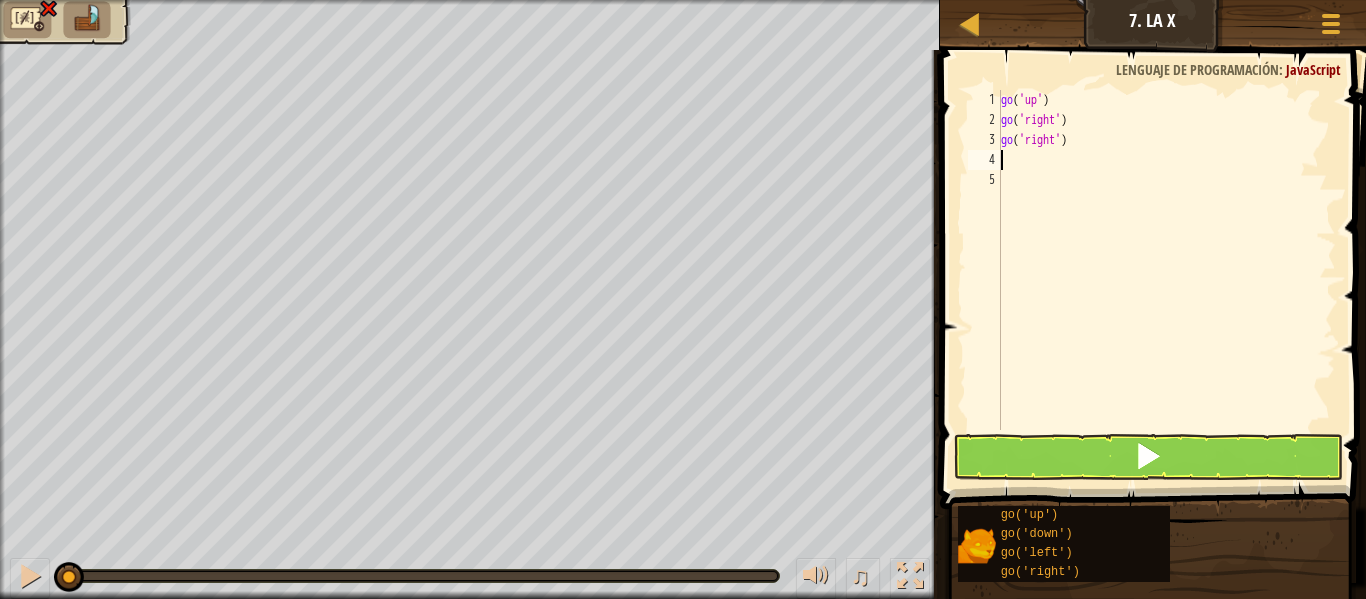 type 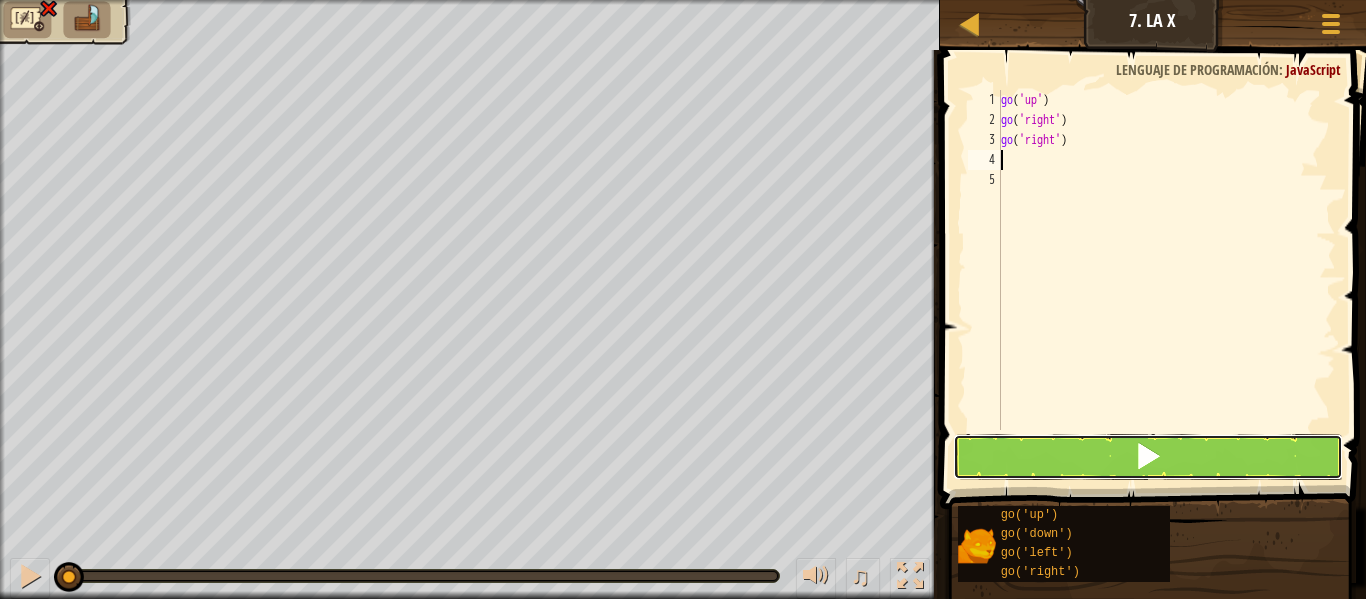 click at bounding box center (1148, 457) 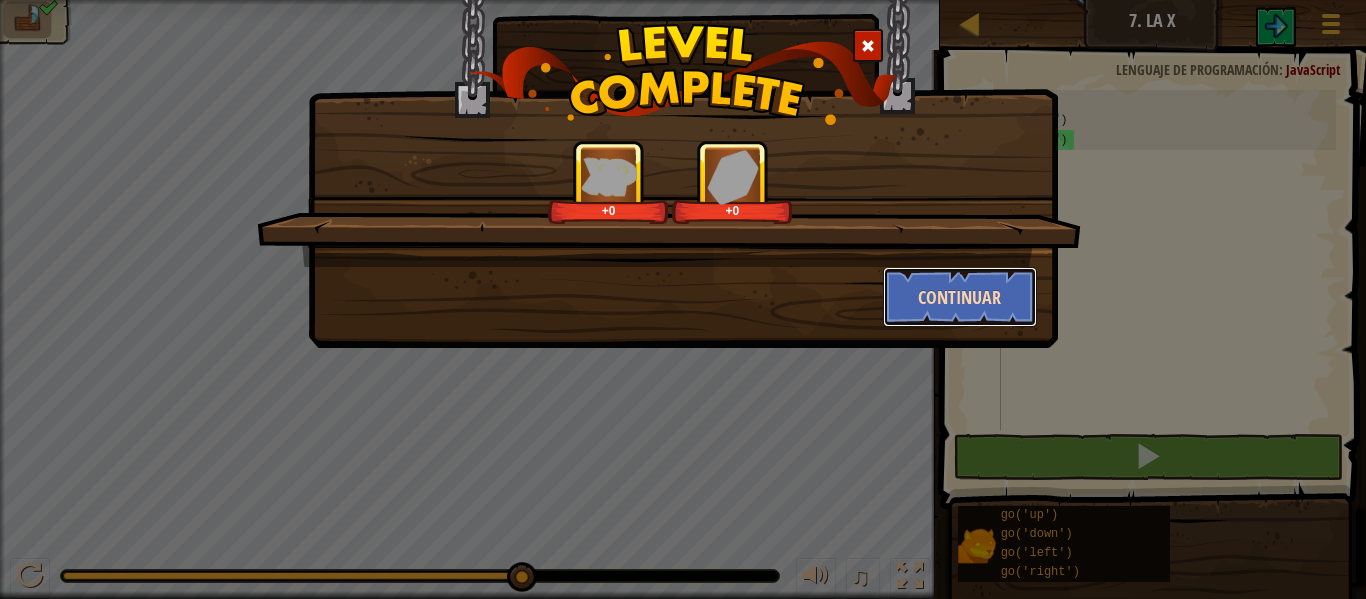 click on "Continuar" at bounding box center [960, 297] 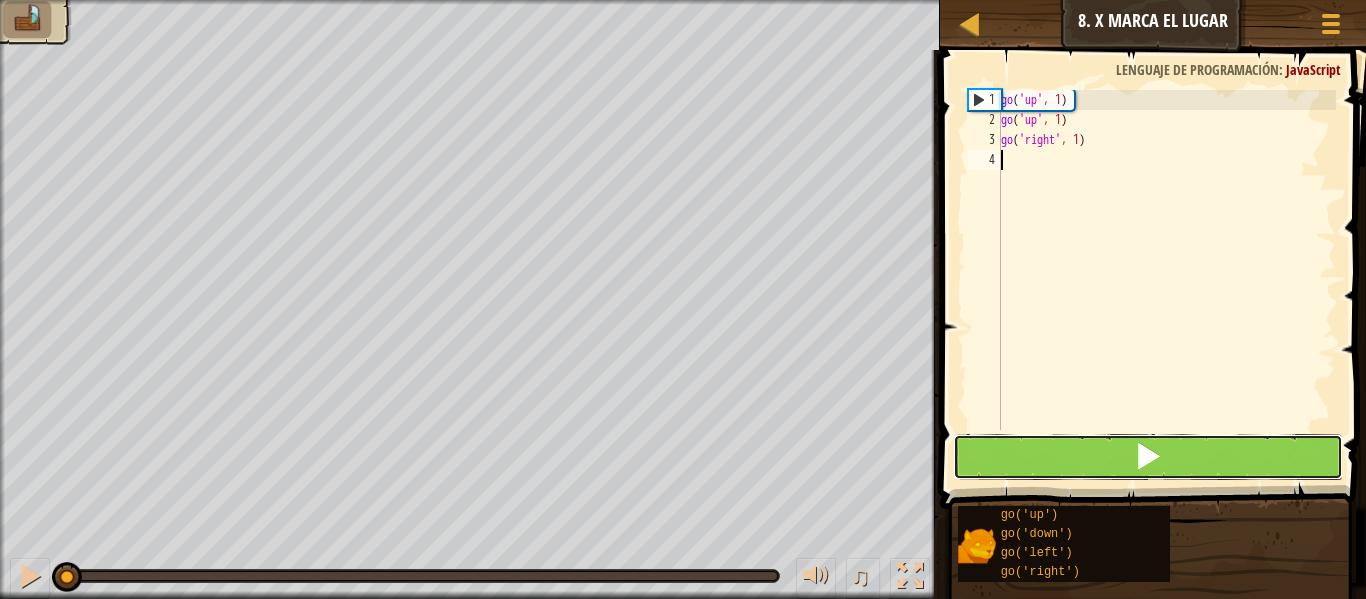 click at bounding box center [1148, 457] 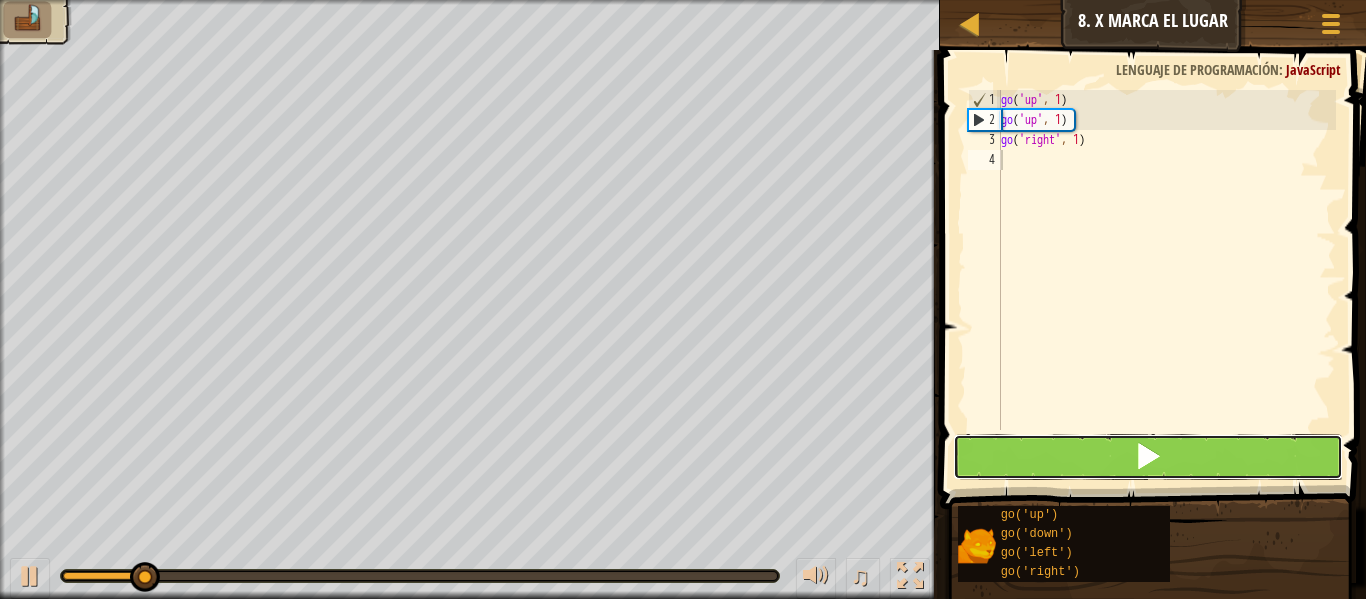 click at bounding box center [1148, 457] 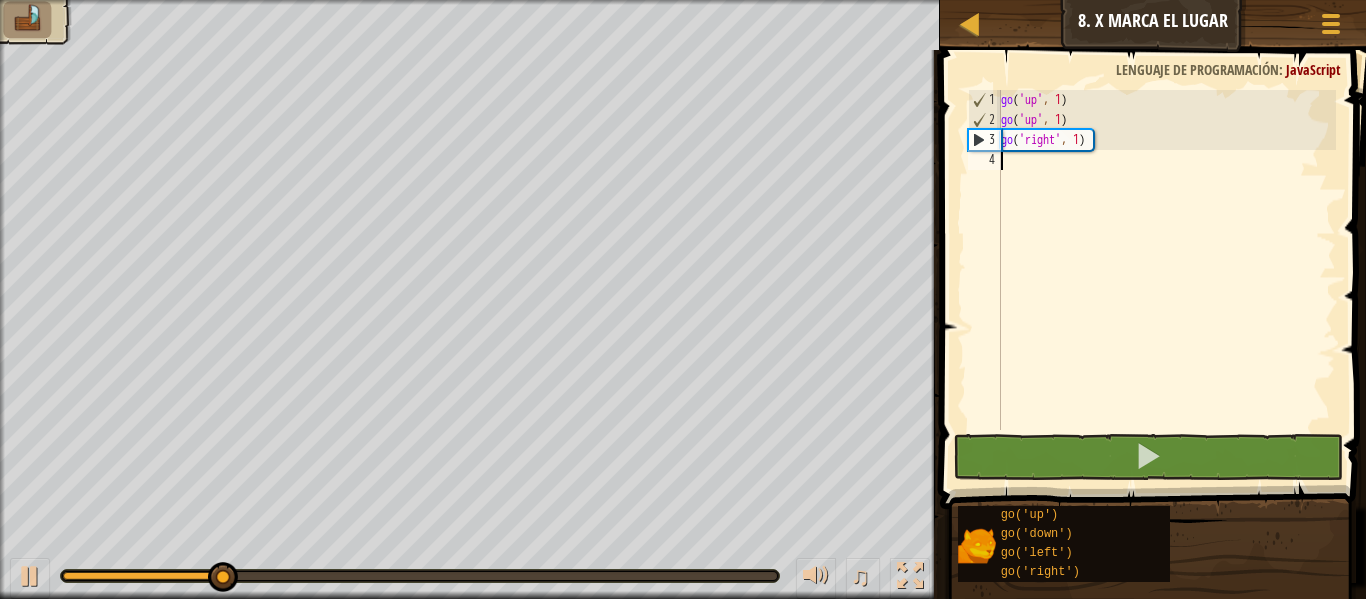 type on "g" 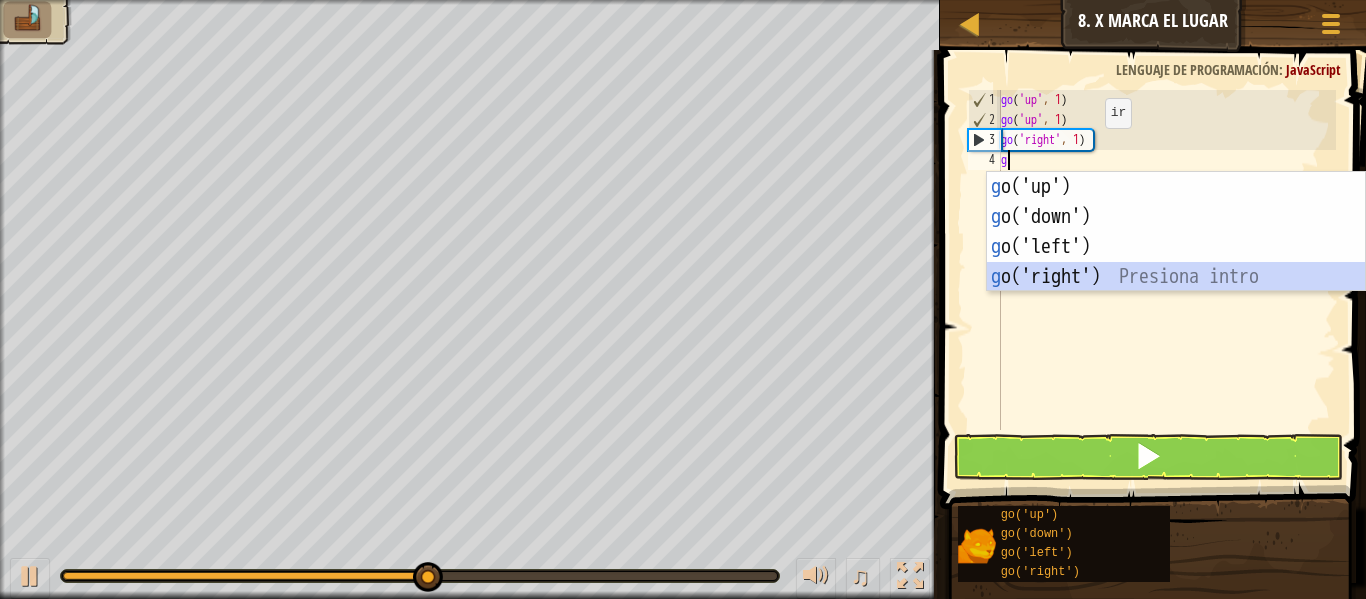click on "g o('up') Presiona intro g o('down') Presiona intro g o('left') Presiona intro g o('right') Presiona intro" at bounding box center (1176, 262) 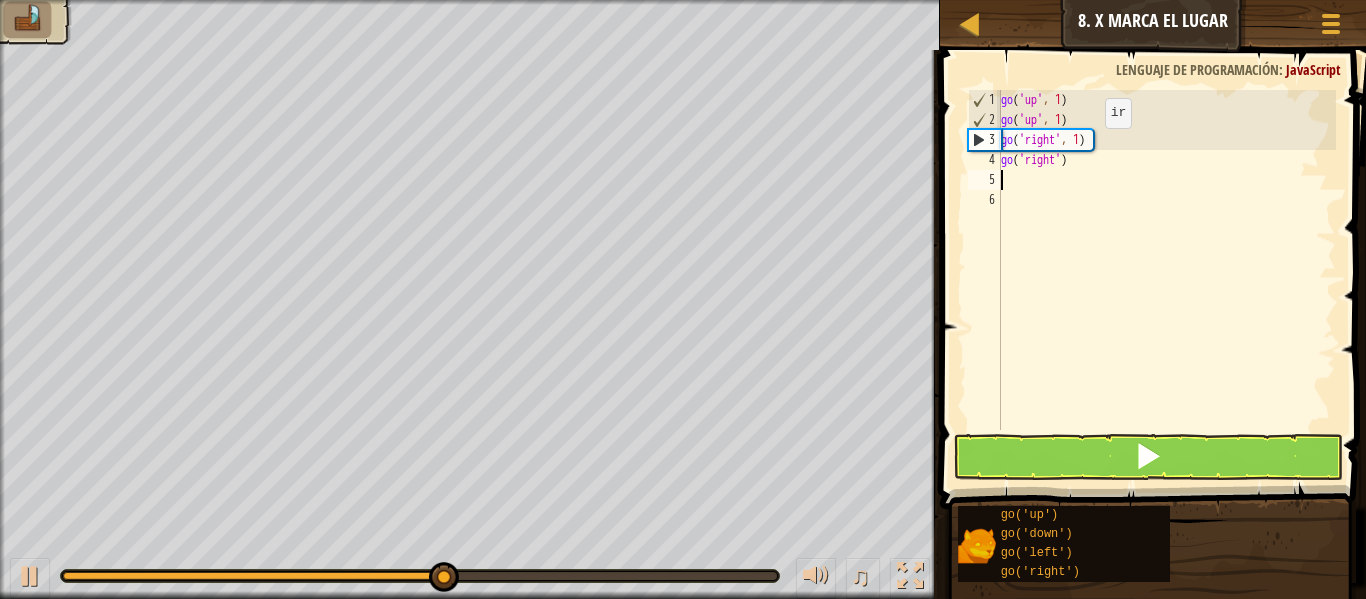 type on "g" 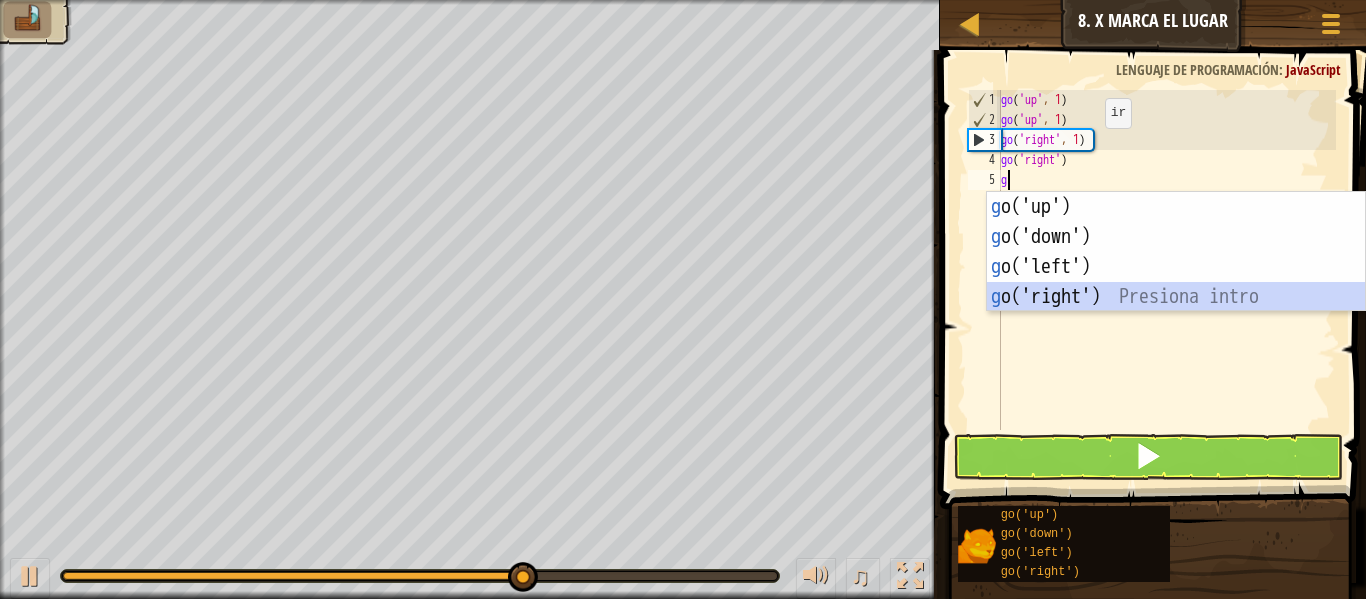 click on "g o('up') Presiona intro g o('down') Presiona intro g o('left') Presiona intro g o('right') Presiona intro" at bounding box center [1176, 282] 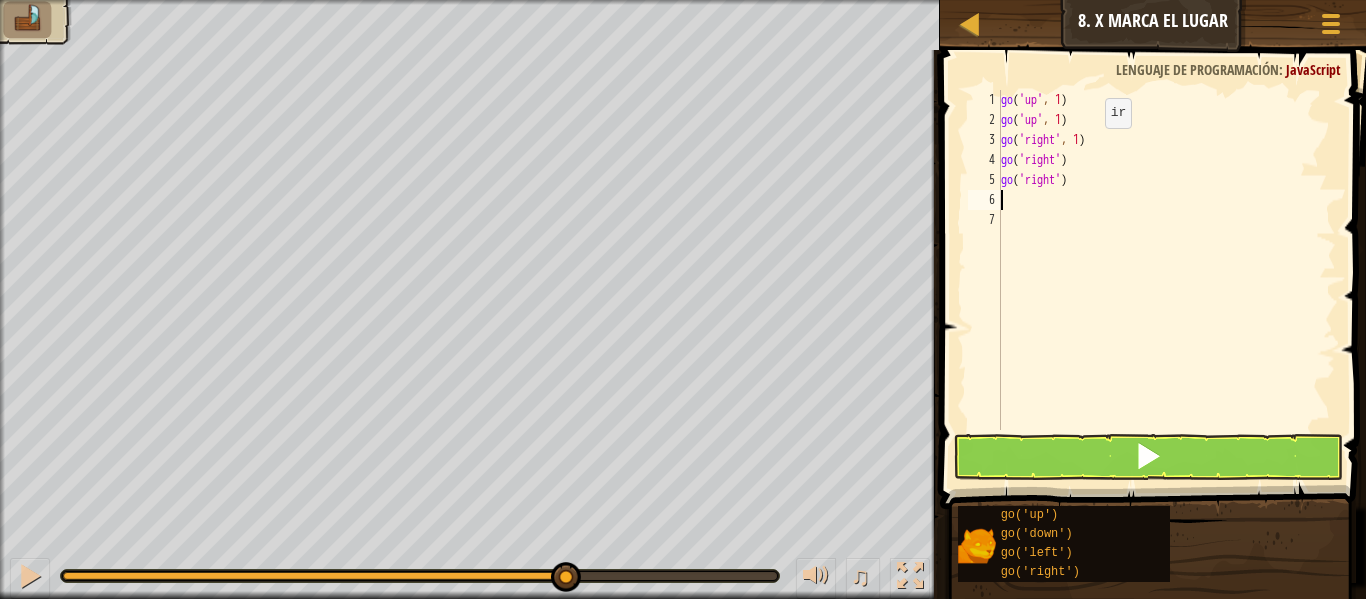 type on "g" 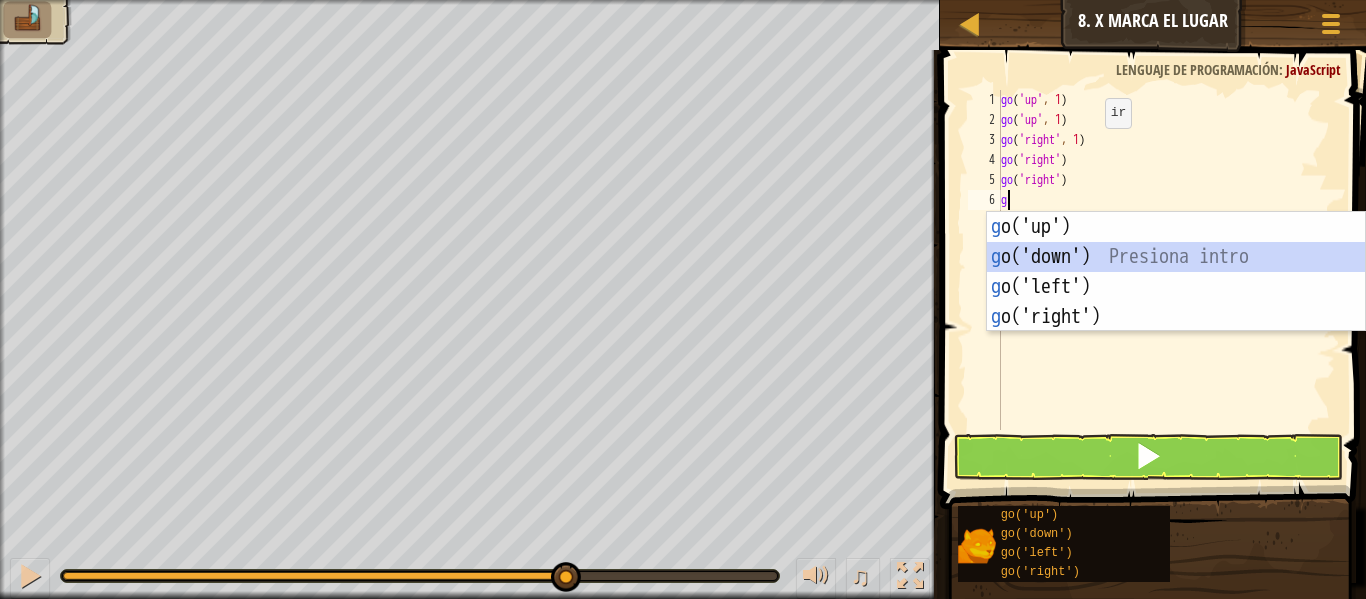 click on "g o('up') Presiona intro g o('down') Presiona intro g o('left') Presiona intro g o('right') Presiona intro" at bounding box center (1176, 302) 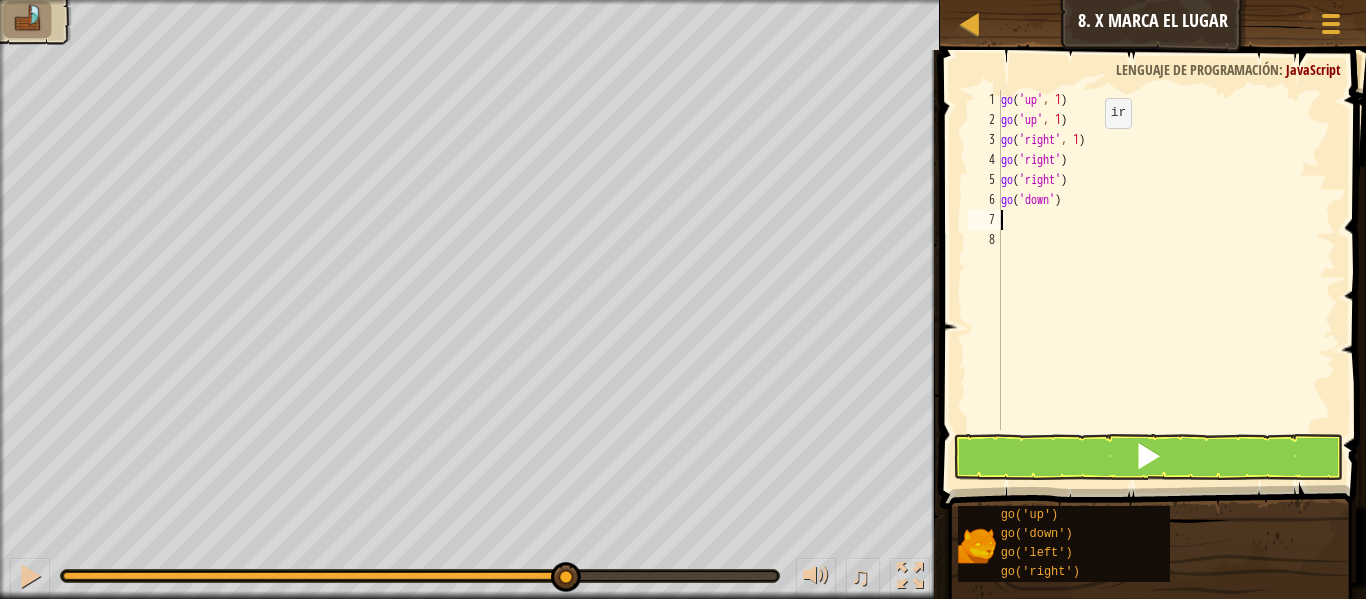 type on "g" 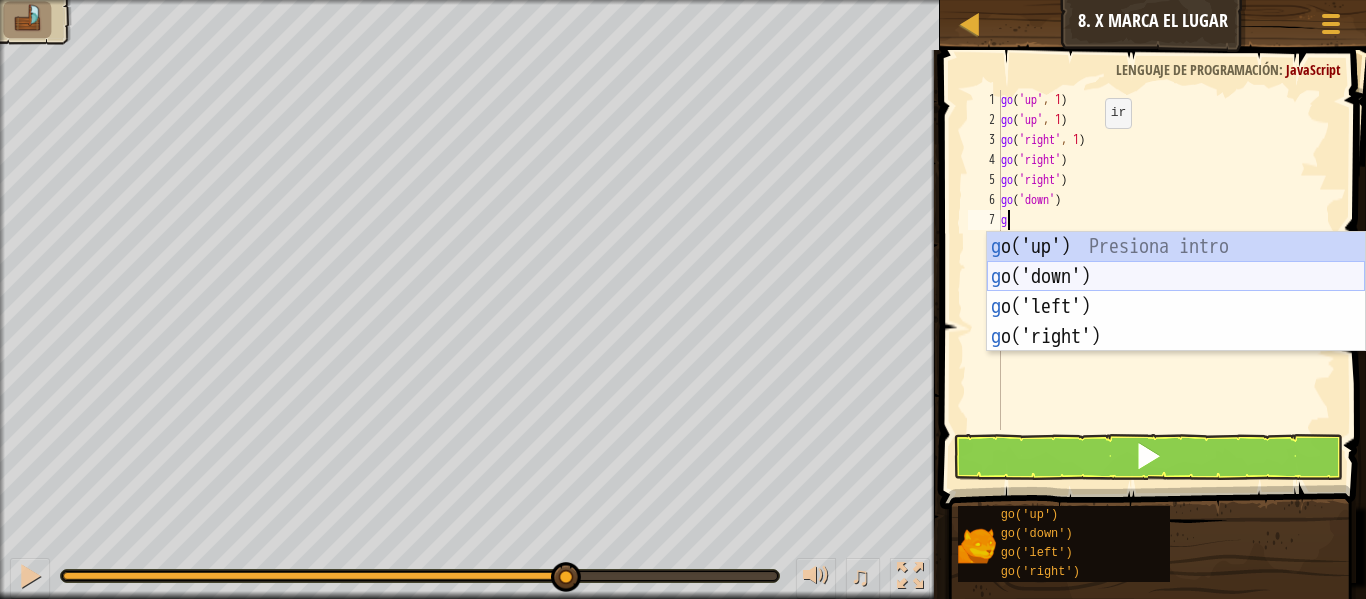 click on "g o('up') Presiona intro g o('down') Presiona intro g o('left') Presiona intro g o('right') Presiona intro" at bounding box center [1176, 322] 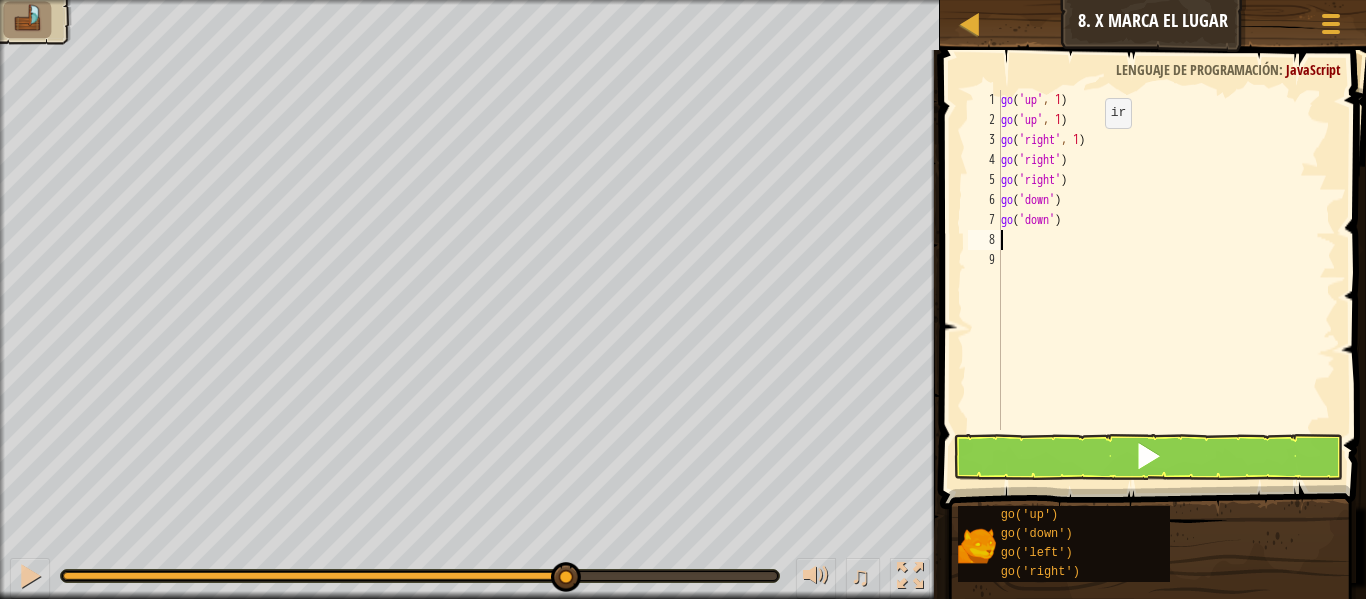 type on "g" 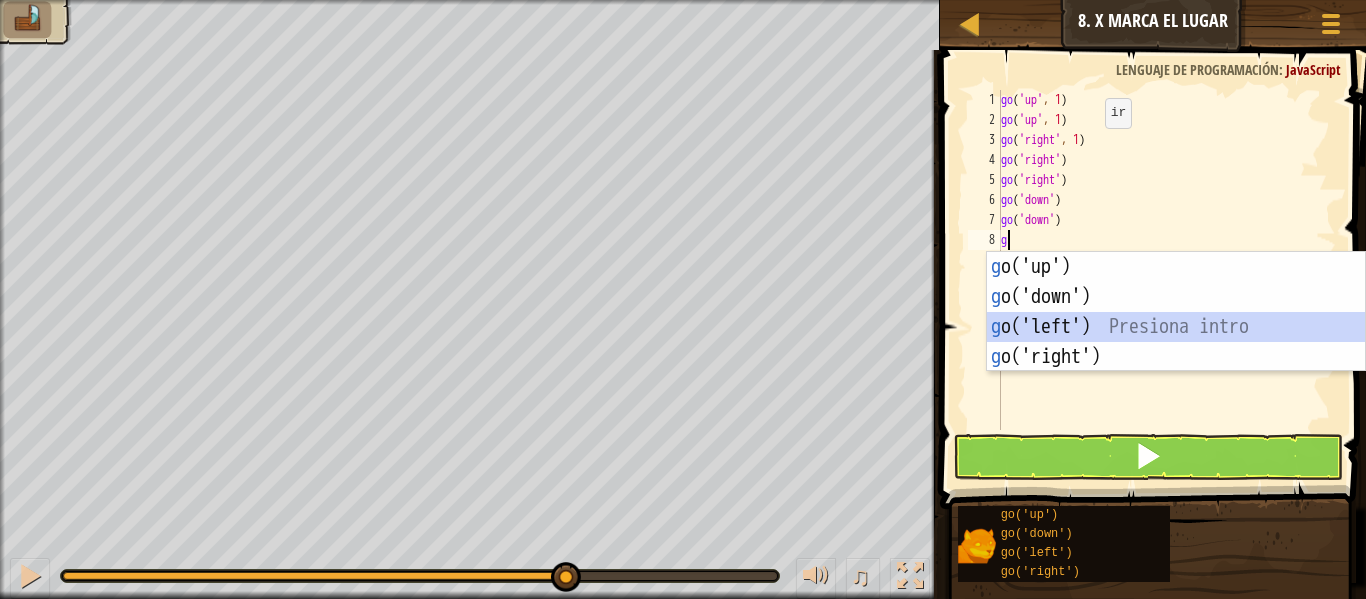 click on "g o('up') Presiona intro g o('down') Presiona intro g o('left') Presiona intro g o('right') Presiona intro" at bounding box center (1176, 342) 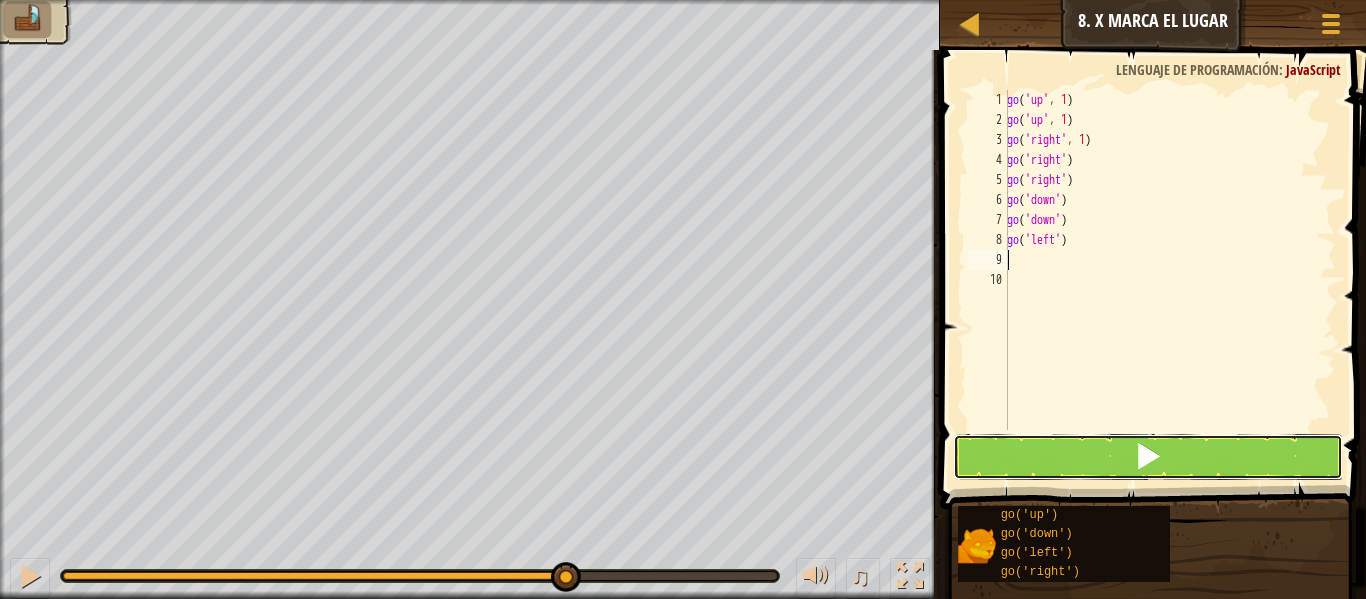 click at bounding box center (1148, 457) 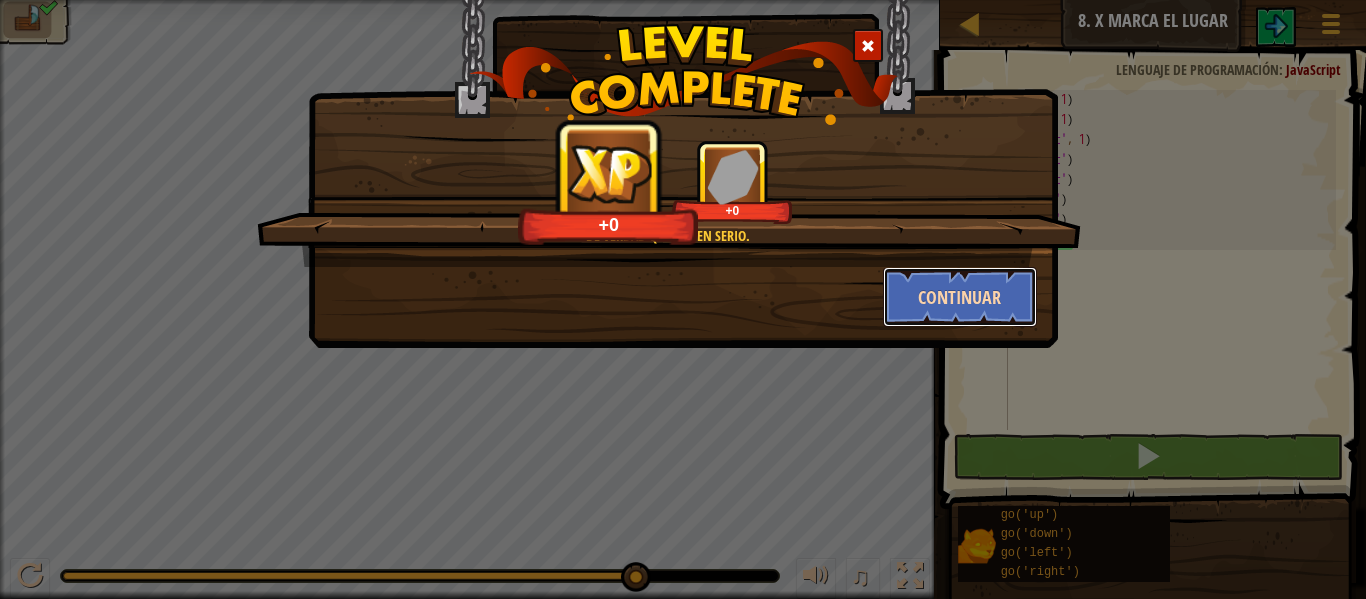 click on "Continuar" at bounding box center (960, 297) 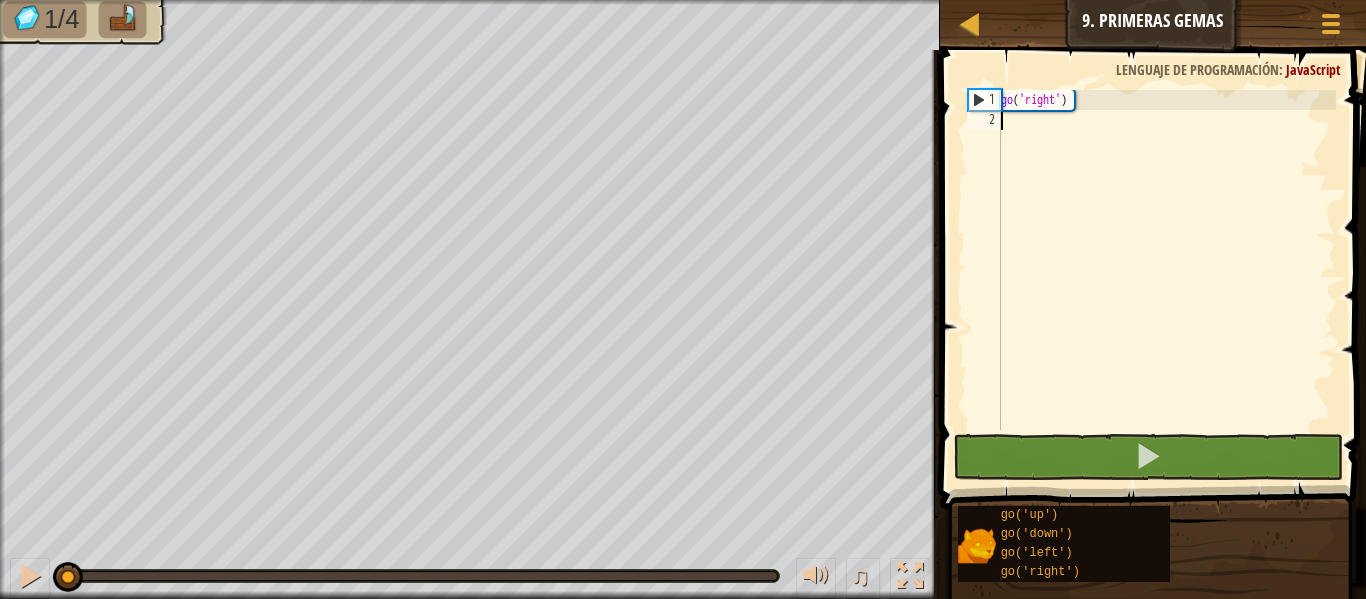 click on "go ( 'right' )" at bounding box center (1166, 280) 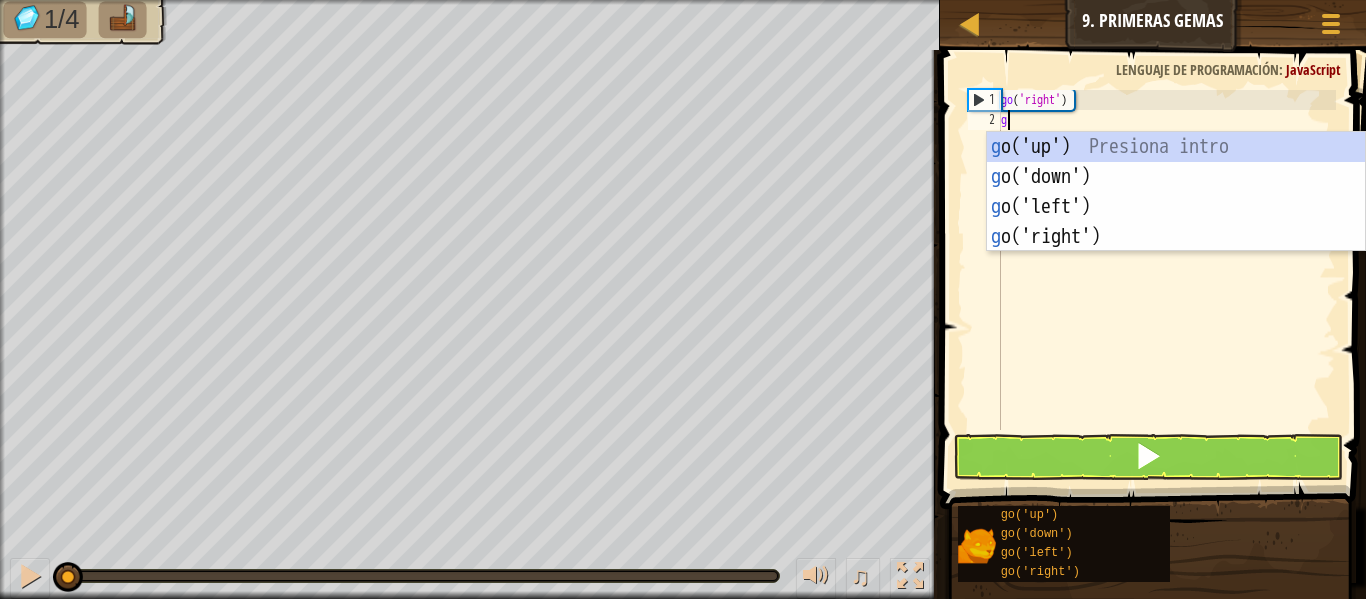 scroll, scrollTop: 9, scrollLeft: 0, axis: vertical 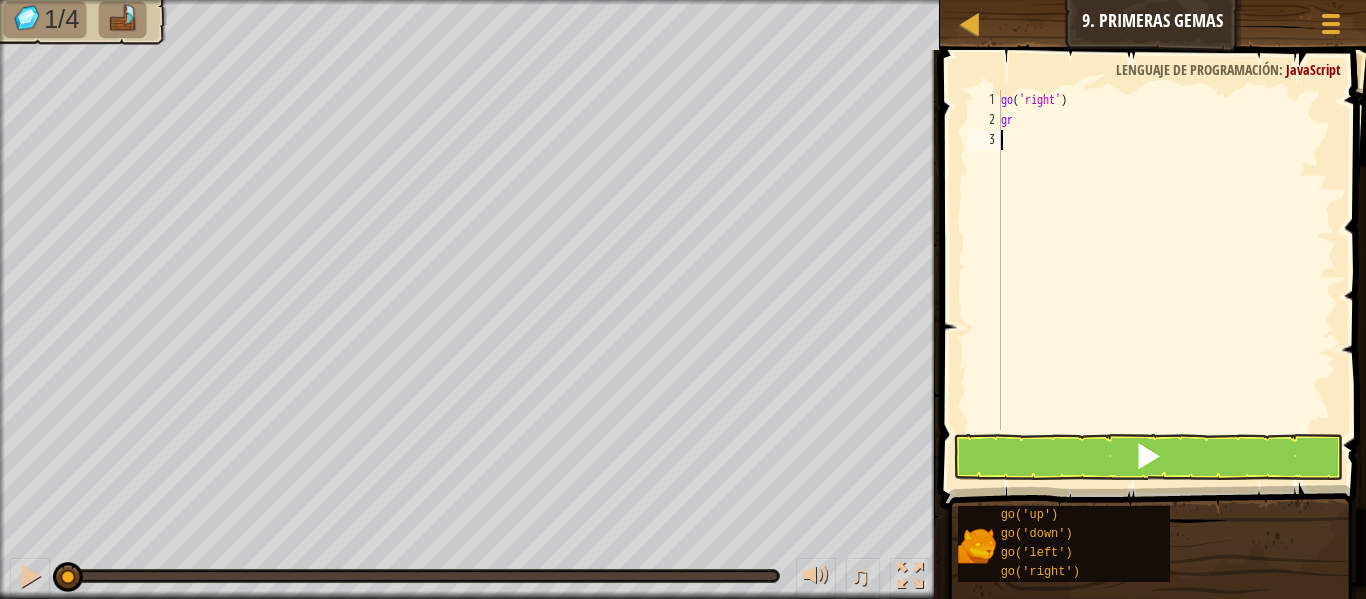 click on "go ( 'right' ) gr" at bounding box center (1166, 280) 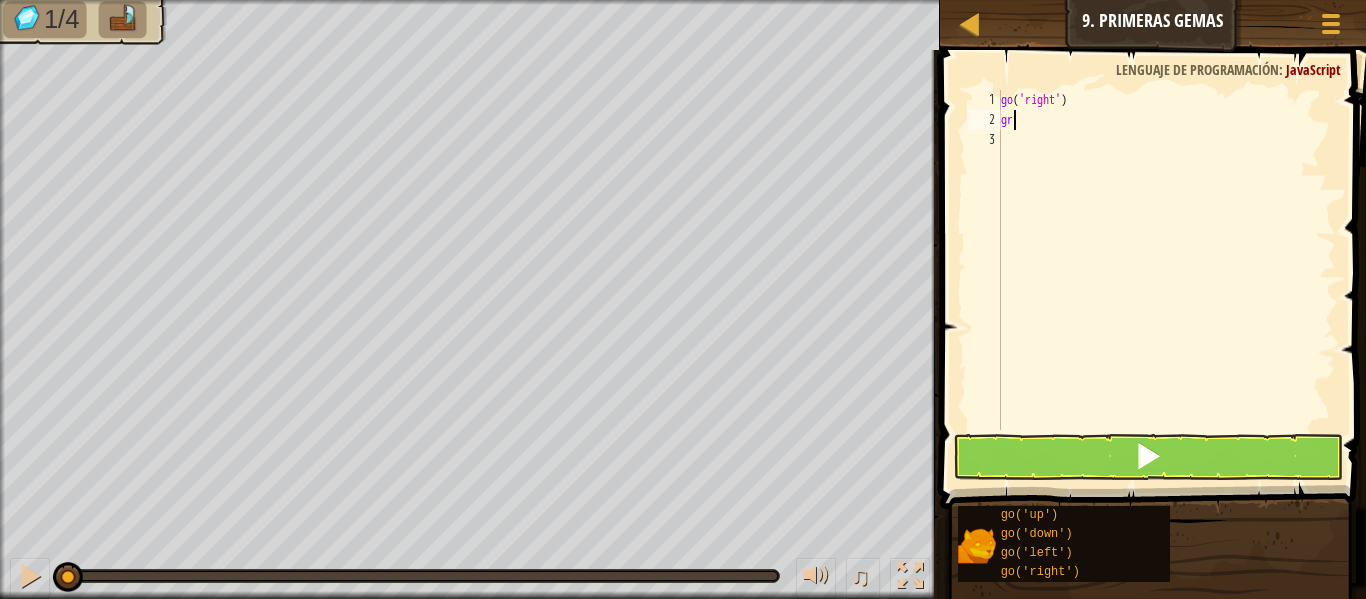 click on "go ( 'right' ) gr" at bounding box center [1166, 280] 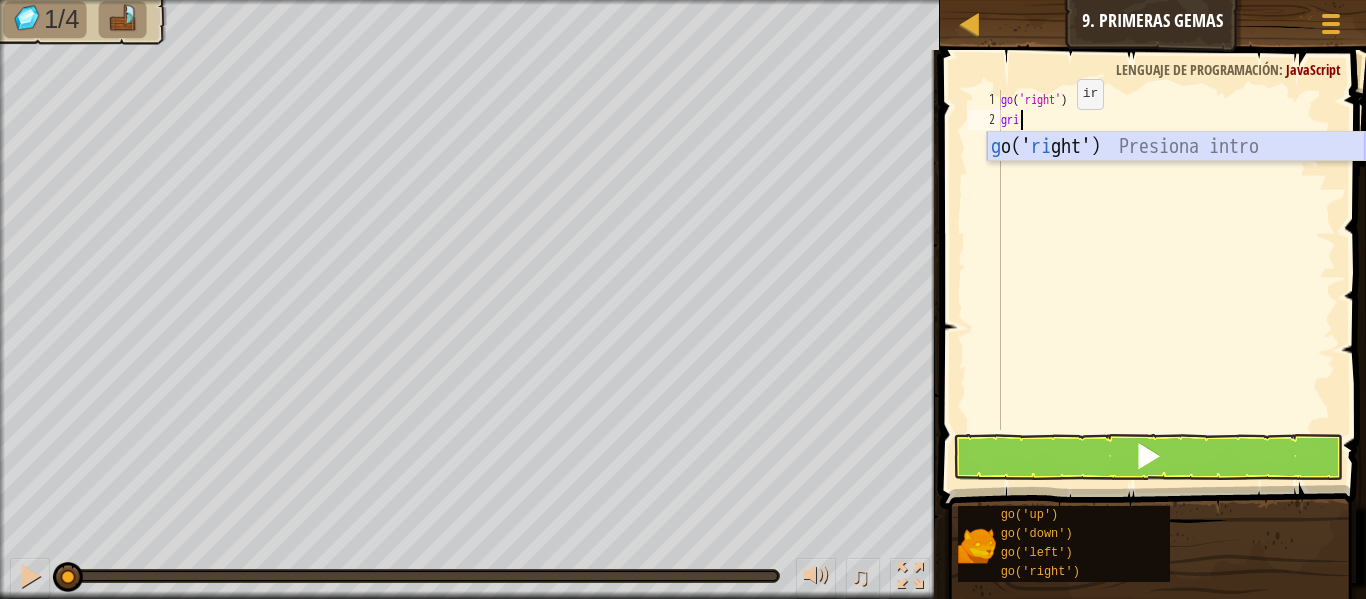 click on "g o(' ri ght') Presiona intro" at bounding box center (1176, 177) 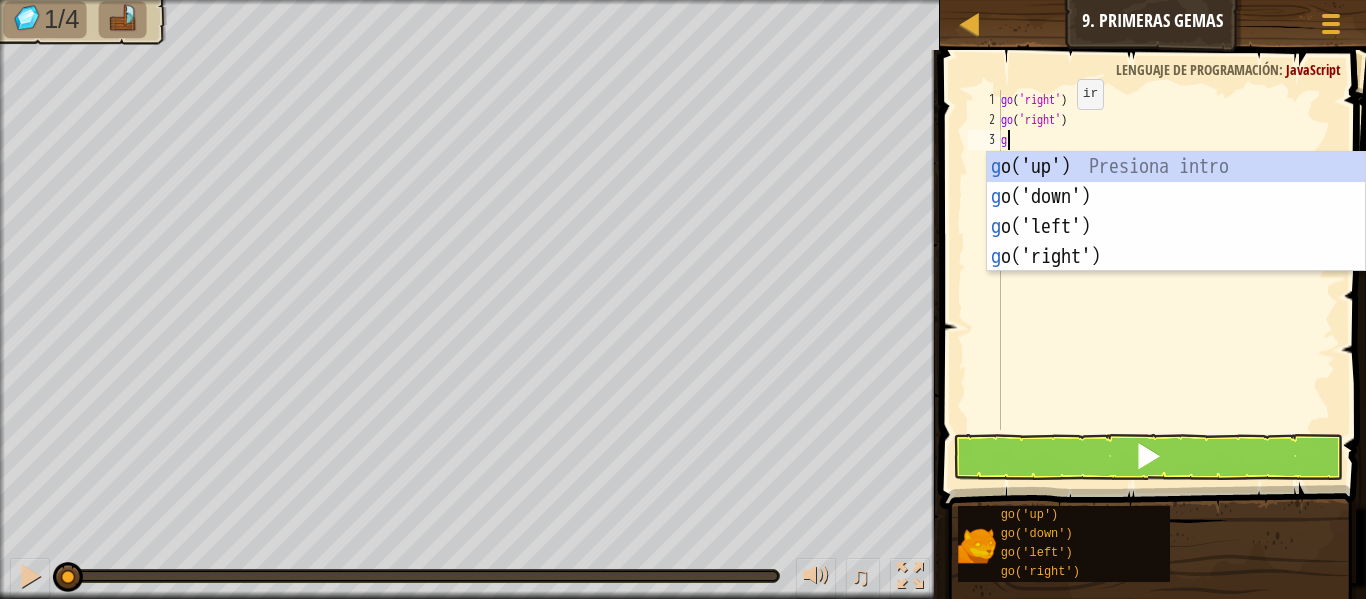 type on "gup" 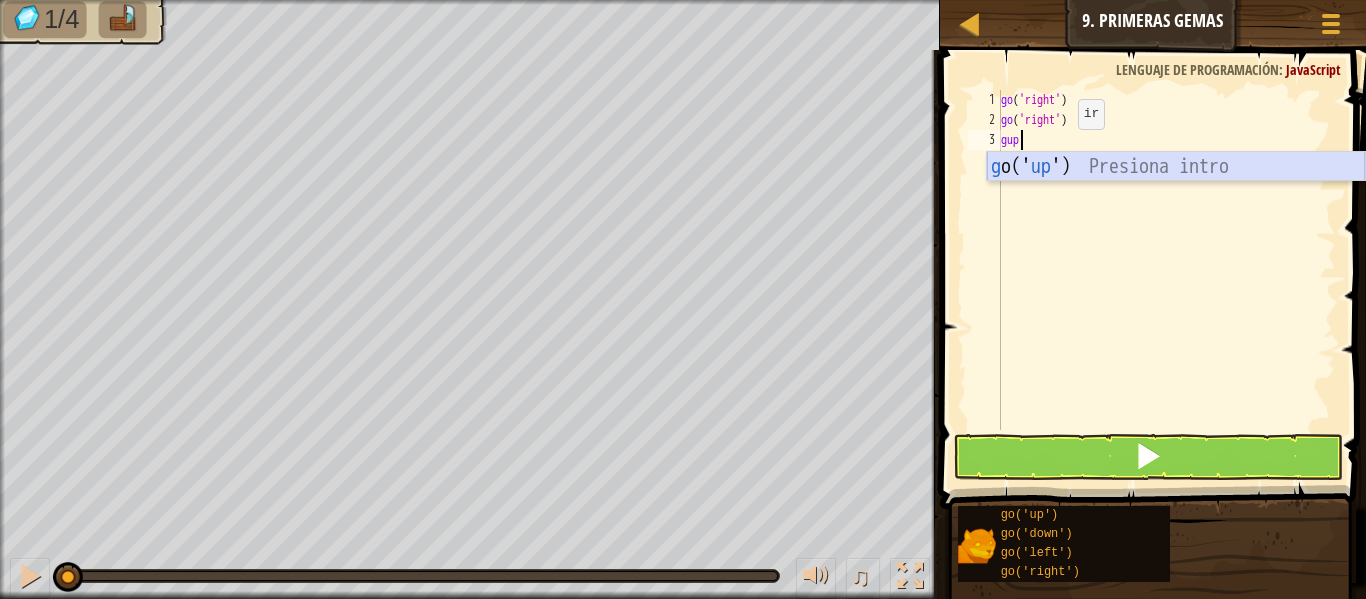click on "g o(' up ') Presiona intro" at bounding box center [1176, 197] 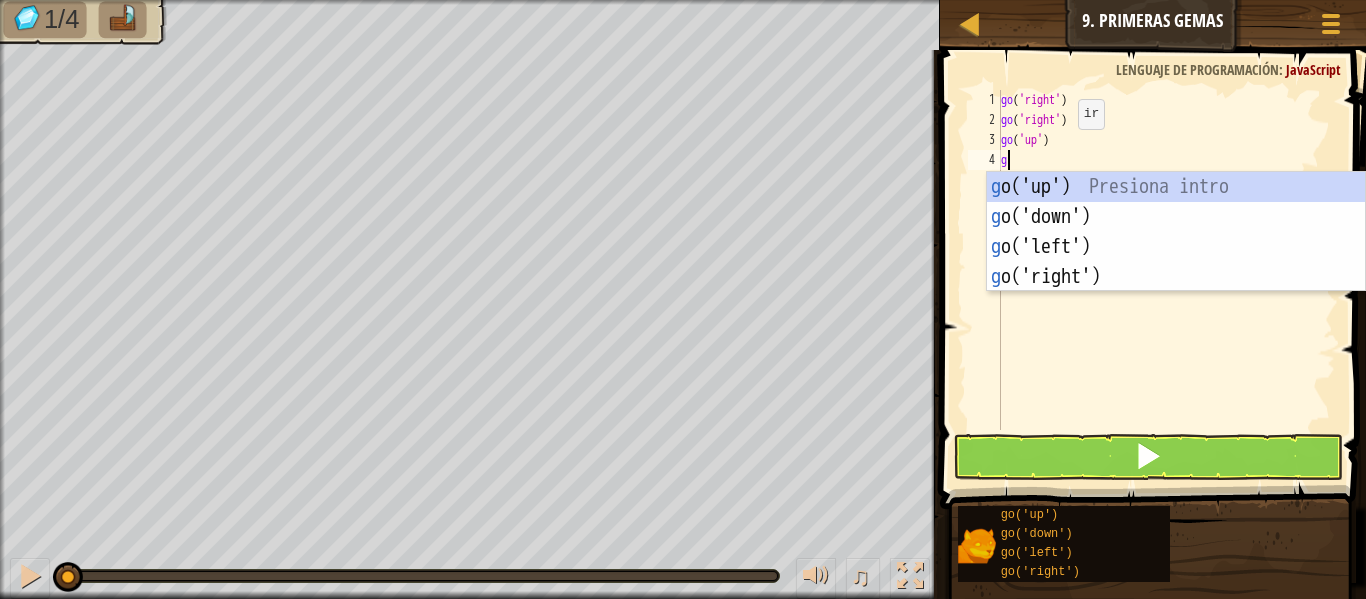 type on "gw" 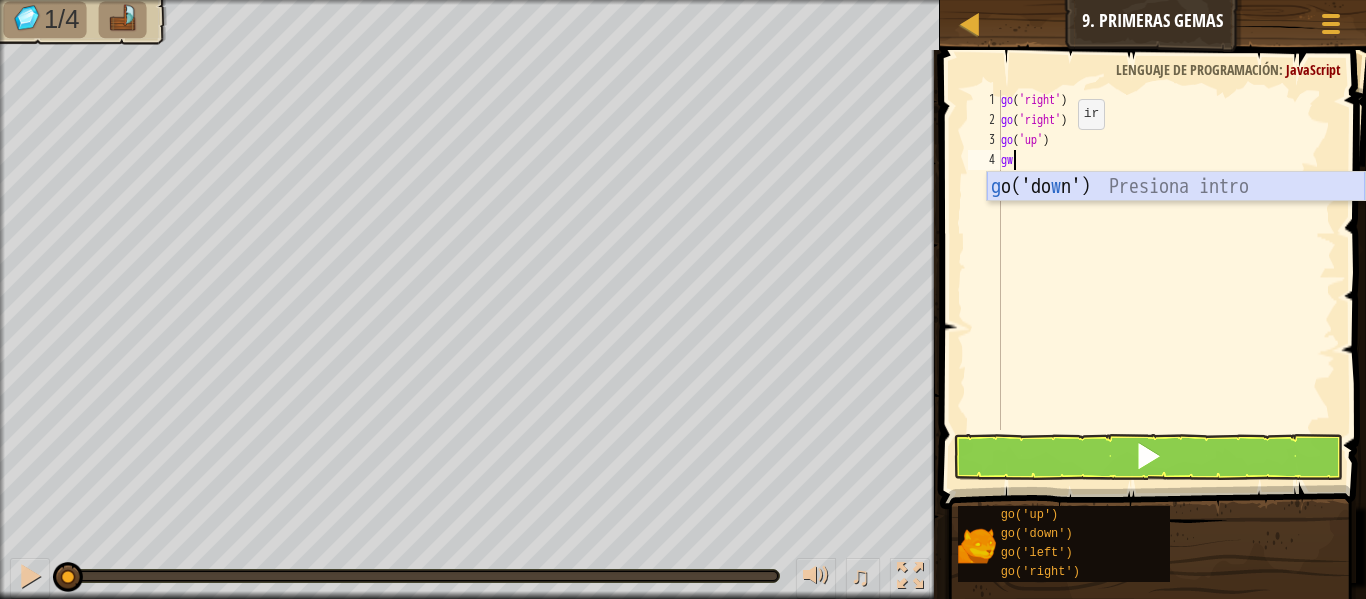 click on "g o('do w n') Presiona intro" at bounding box center (1176, 217) 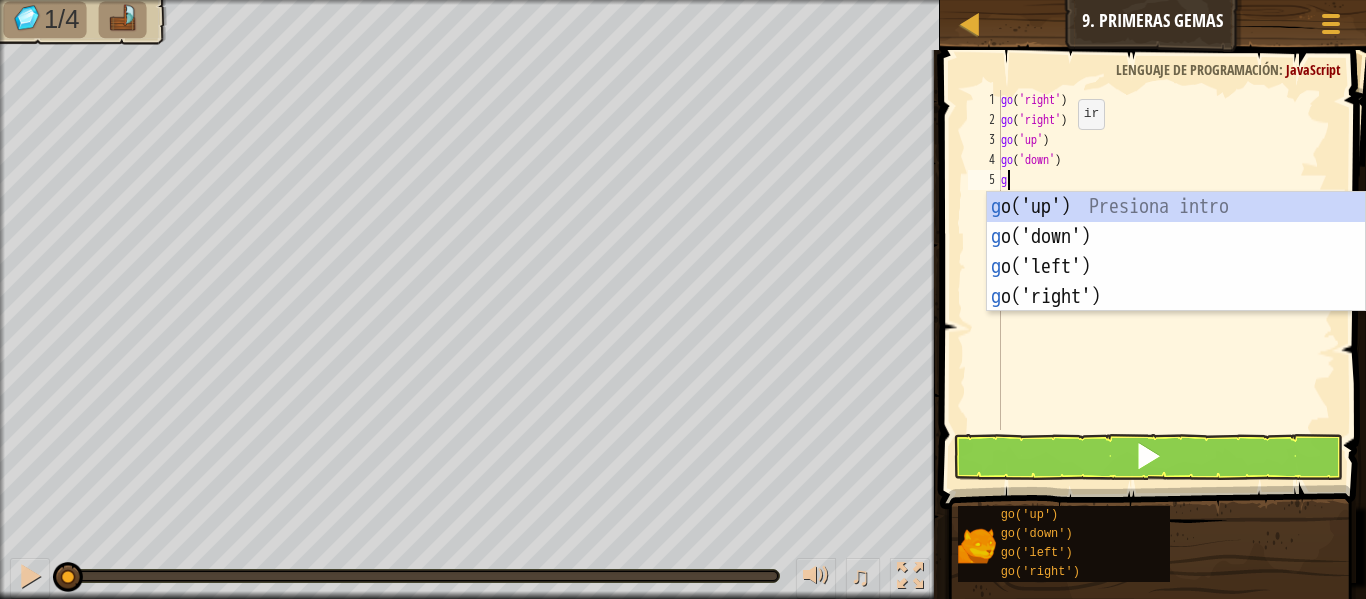 type on "gw" 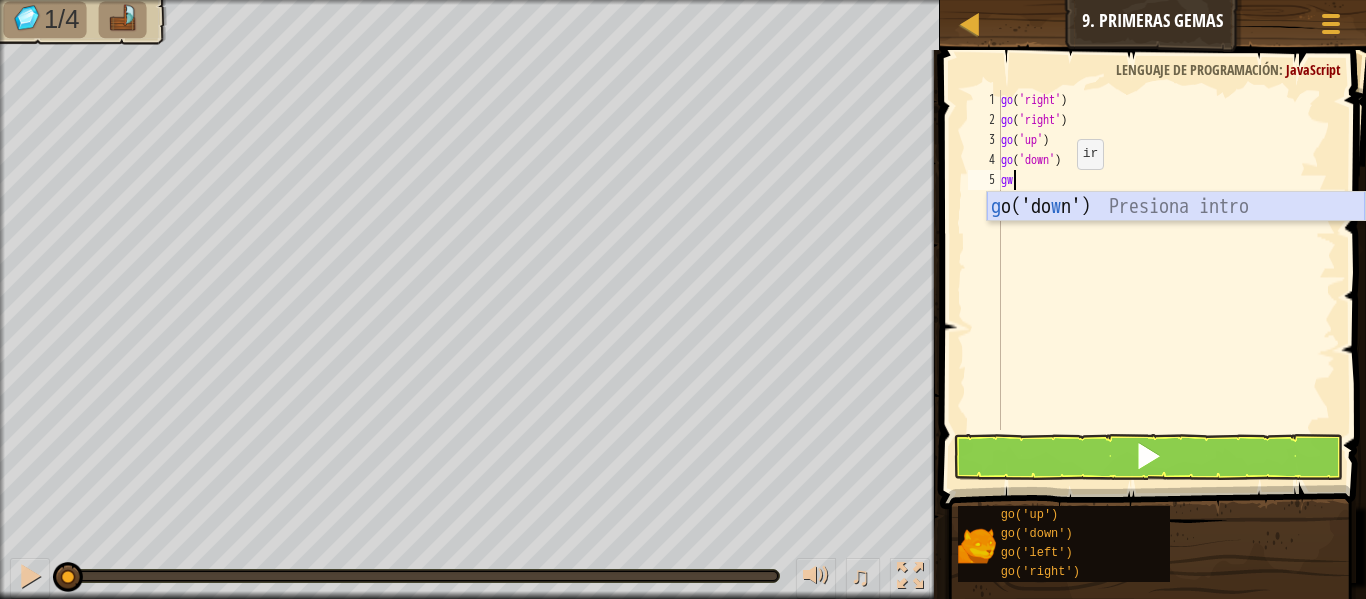 click on "g o('do w n') Presiona intro" at bounding box center [1176, 237] 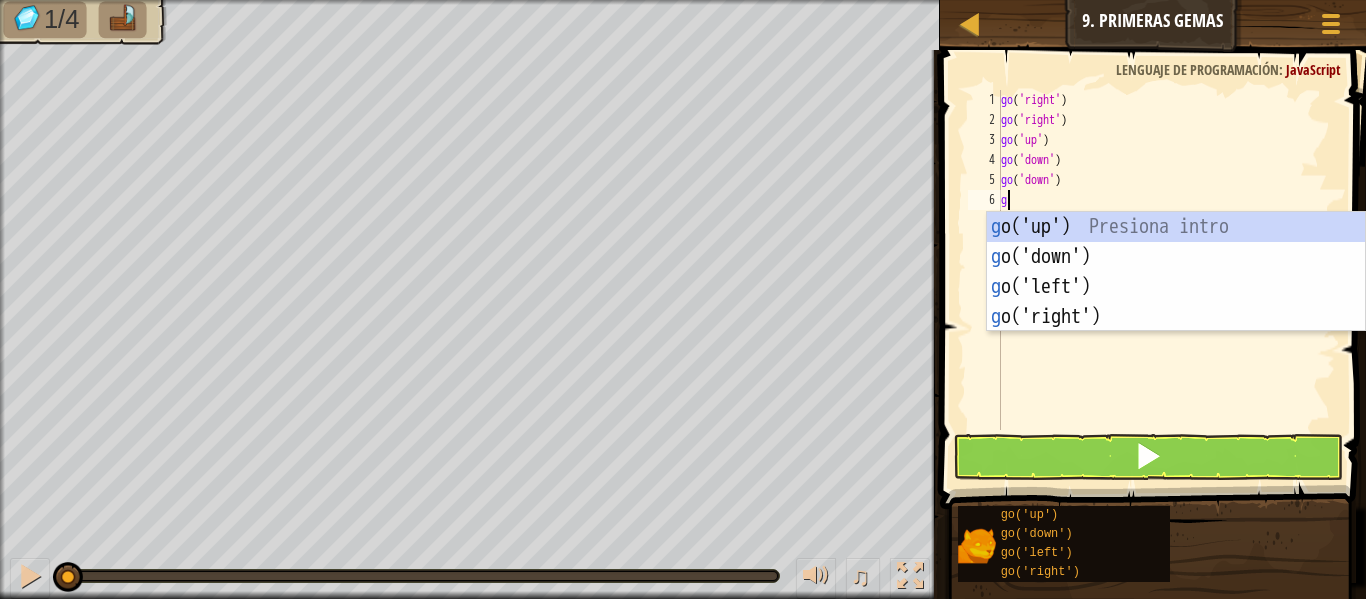 type on "gu" 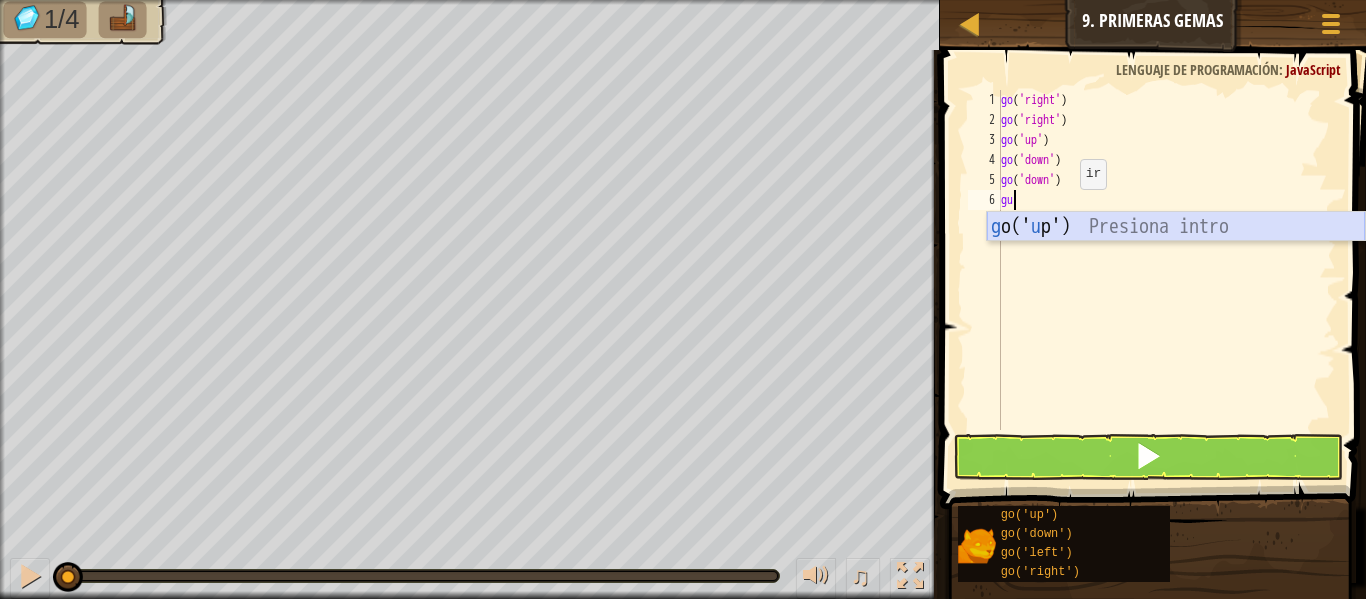 click on "g o(' u p') Presiona intro" at bounding box center [1176, 257] 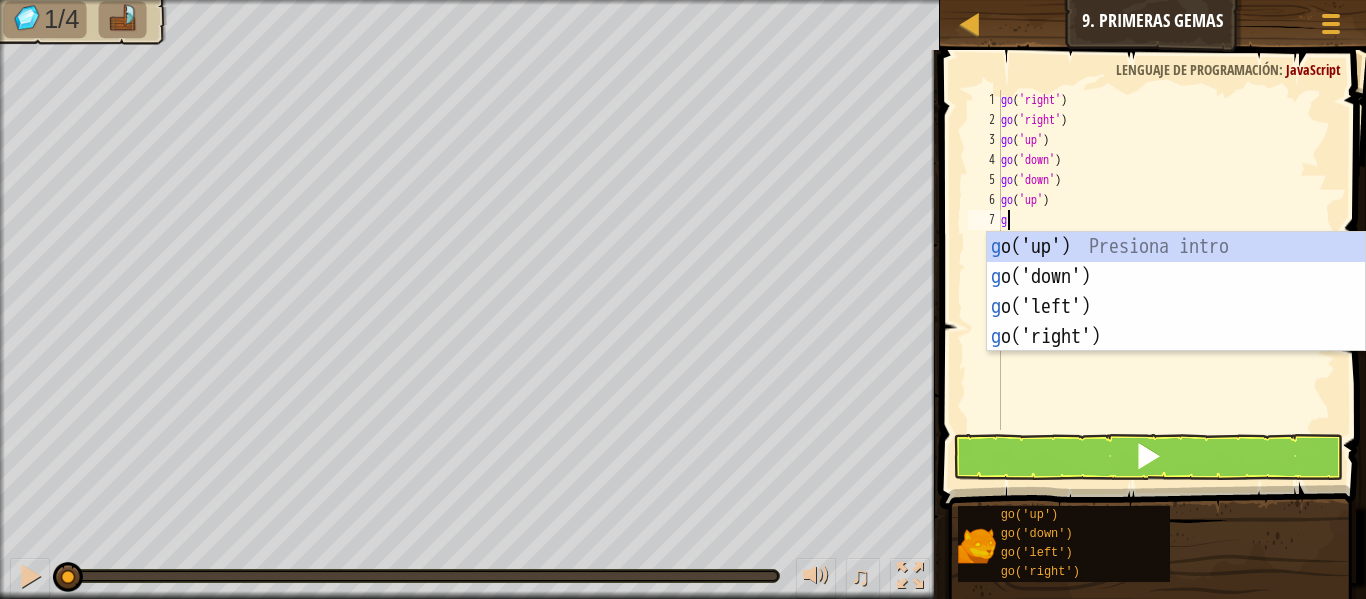 type on "gr" 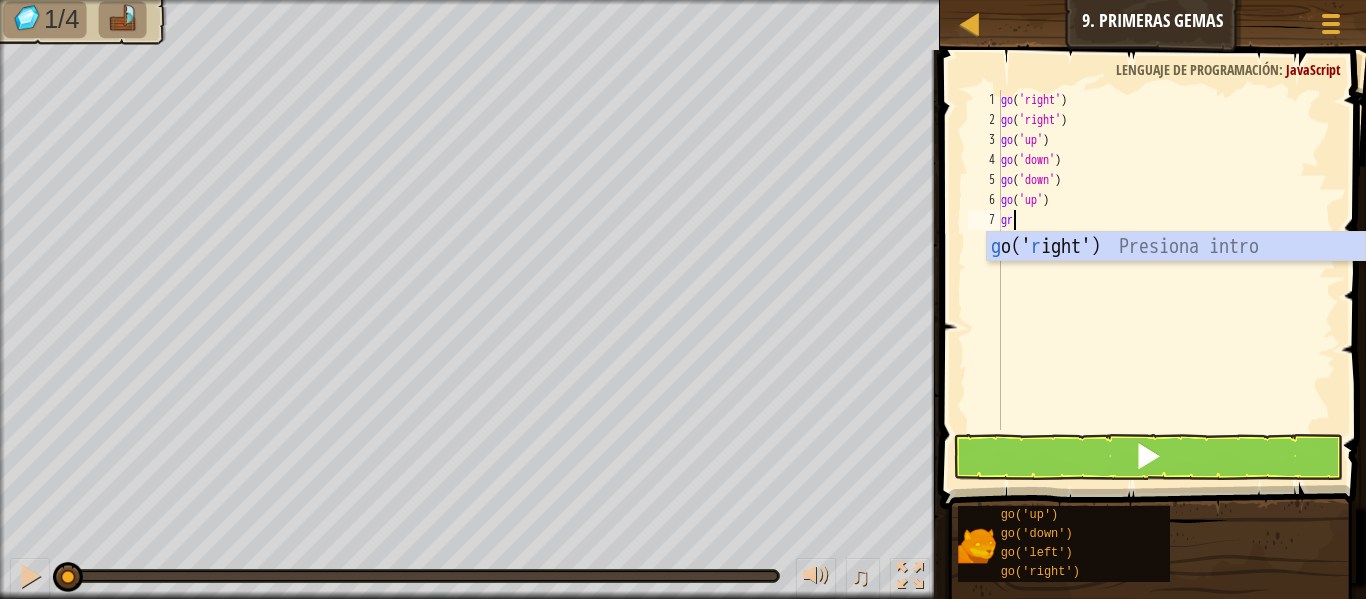 click on "g o(' r ight') Presiona intro" at bounding box center (1176, 277) 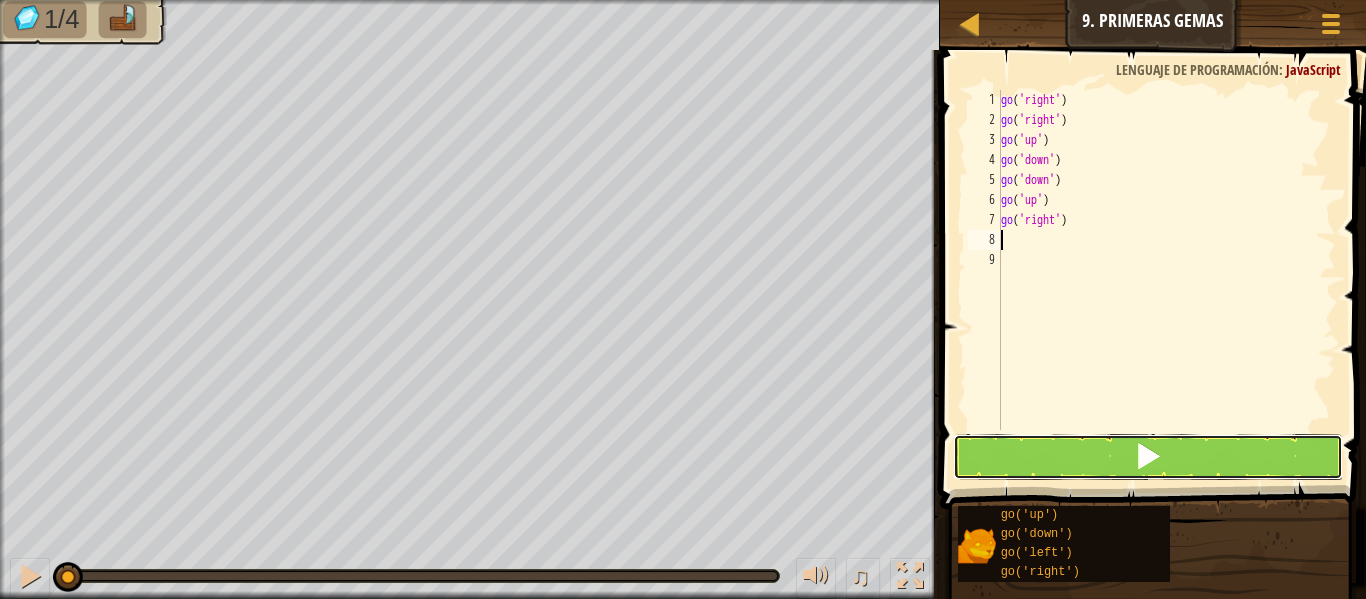 click at bounding box center [1148, 457] 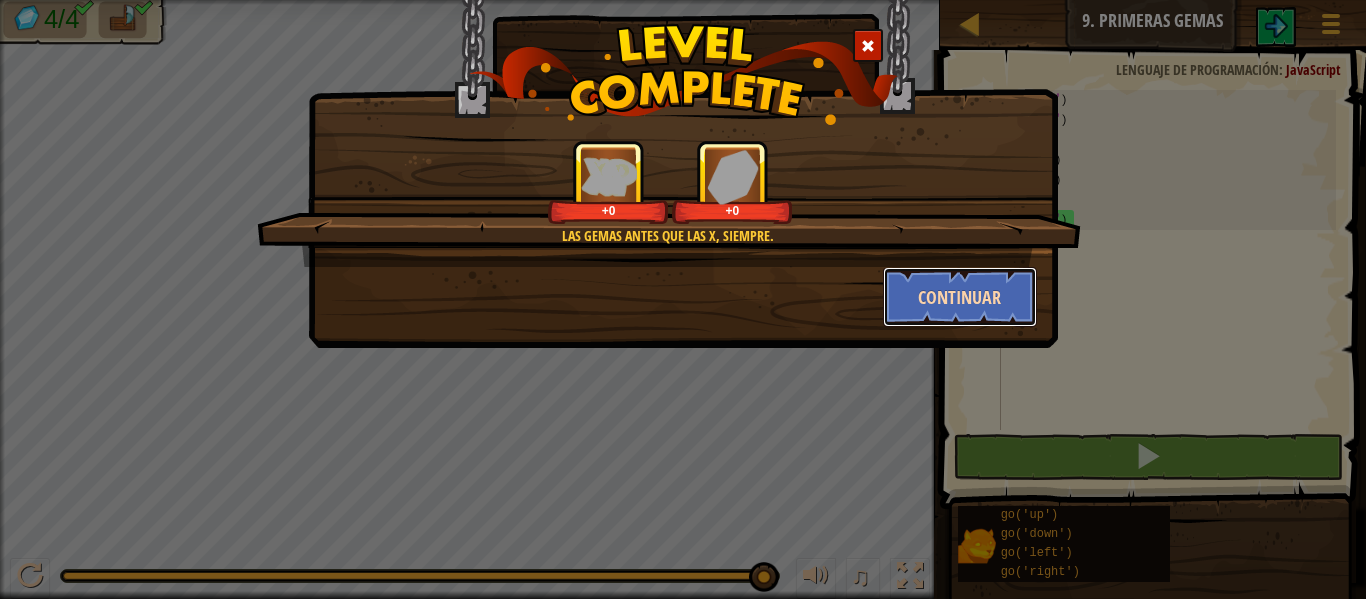 click on "Continuar" at bounding box center [960, 297] 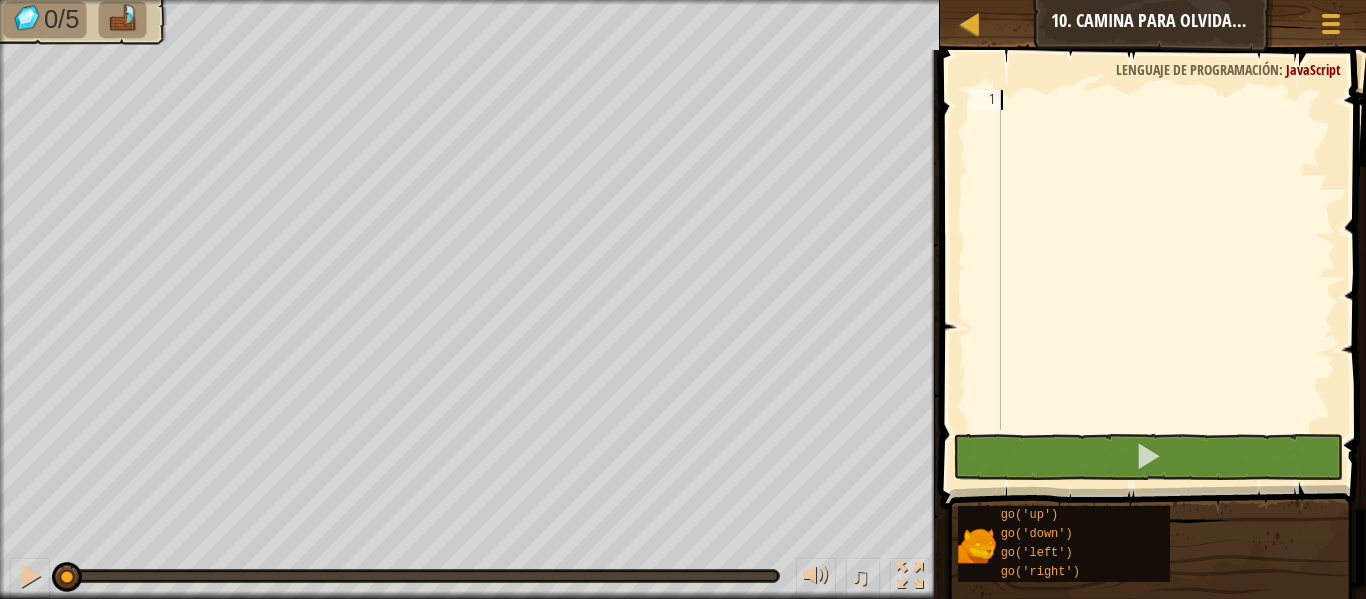 type on "g" 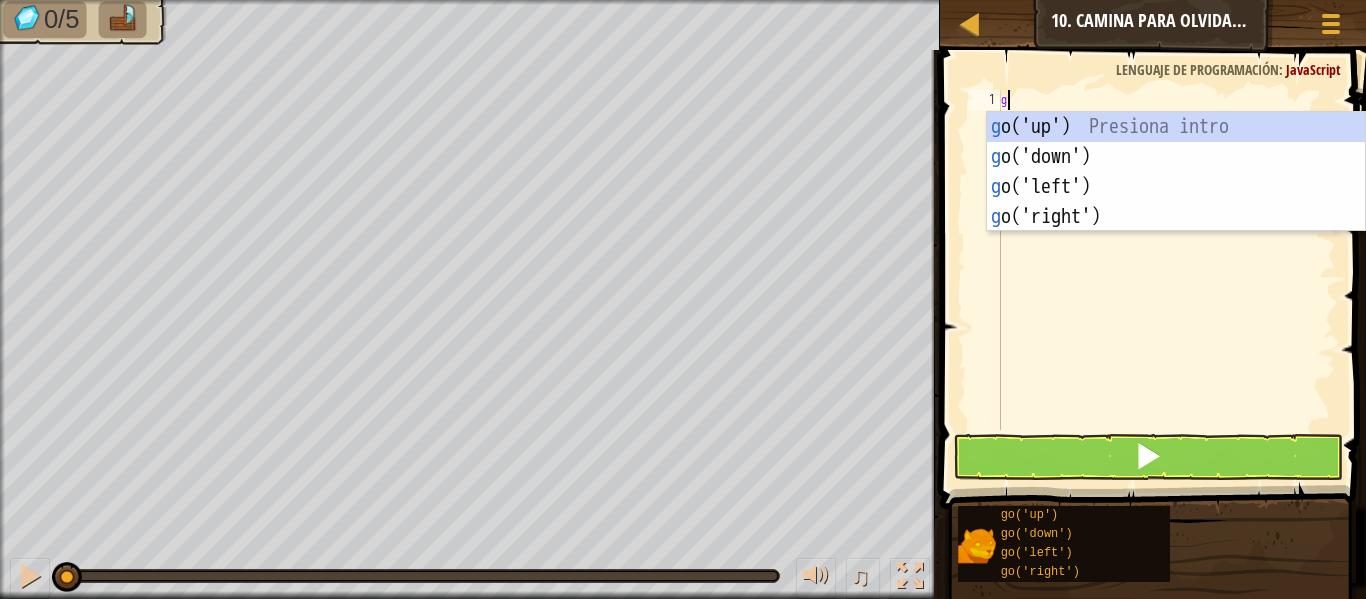 scroll, scrollTop: 9, scrollLeft: 0, axis: vertical 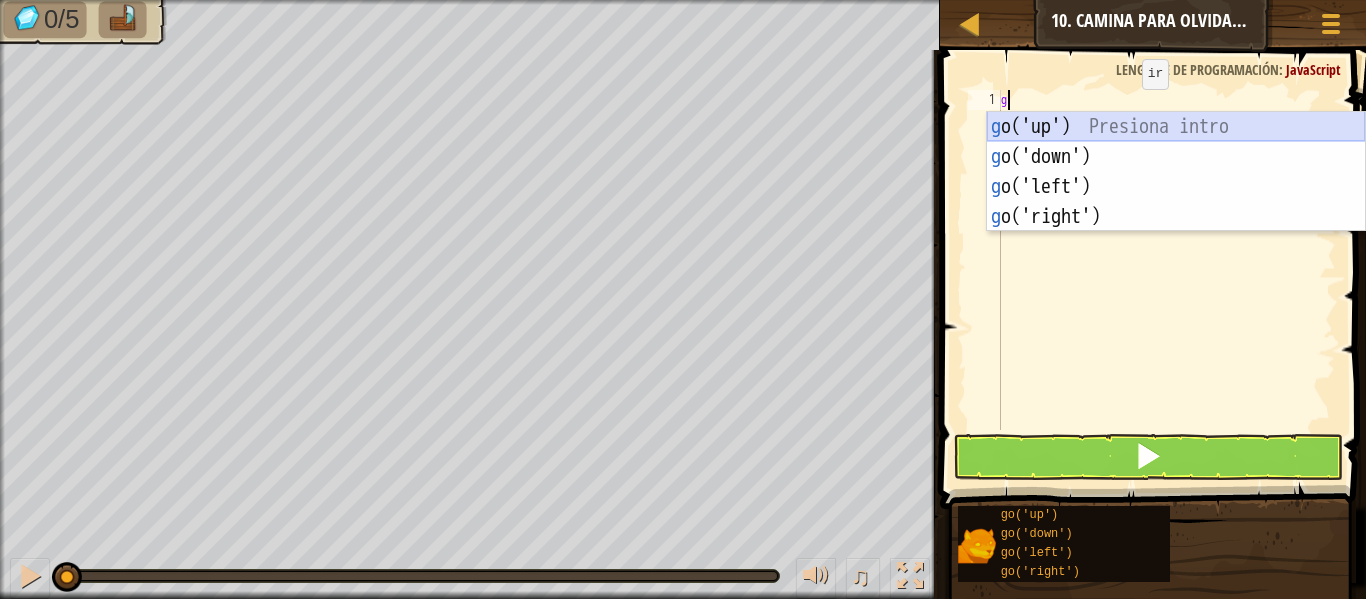 click on "g o('up') Presiona intro g o('down') Presiona intro g o('left') Presiona intro g o('right') Presiona intro" at bounding box center (1176, 202) 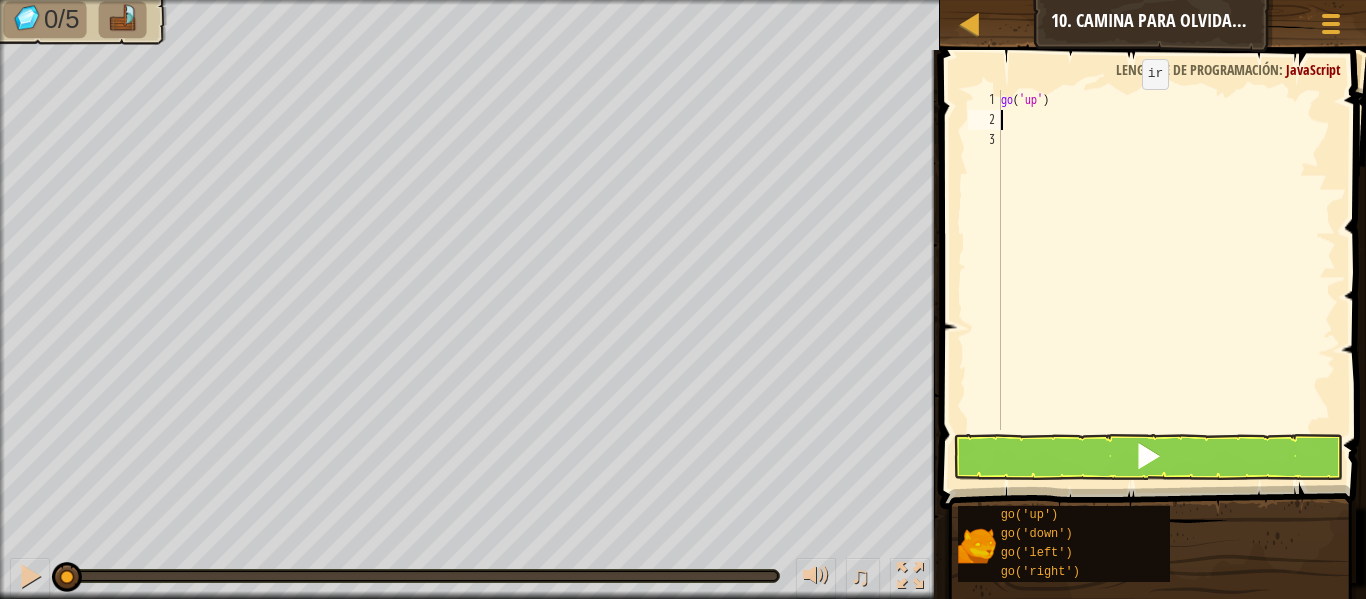 type on "g" 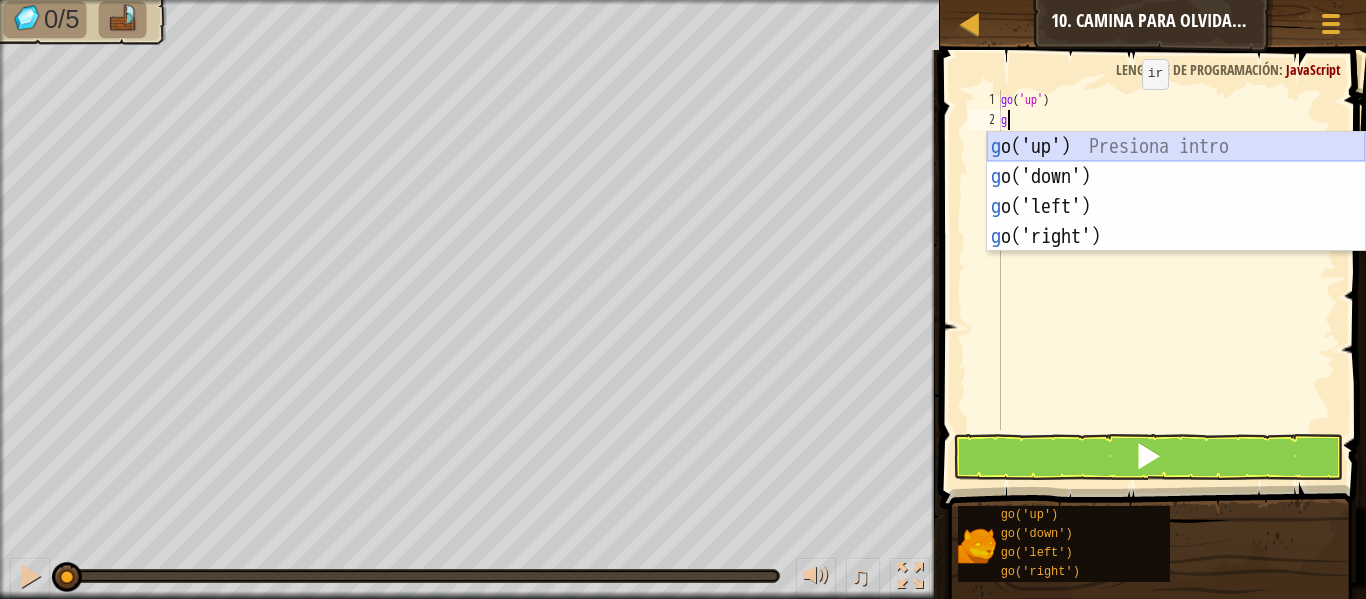 click on "g o('up') Presiona intro g o('down') Presiona intro g o('left') Presiona intro g o('right') Presiona intro" at bounding box center [1176, 222] 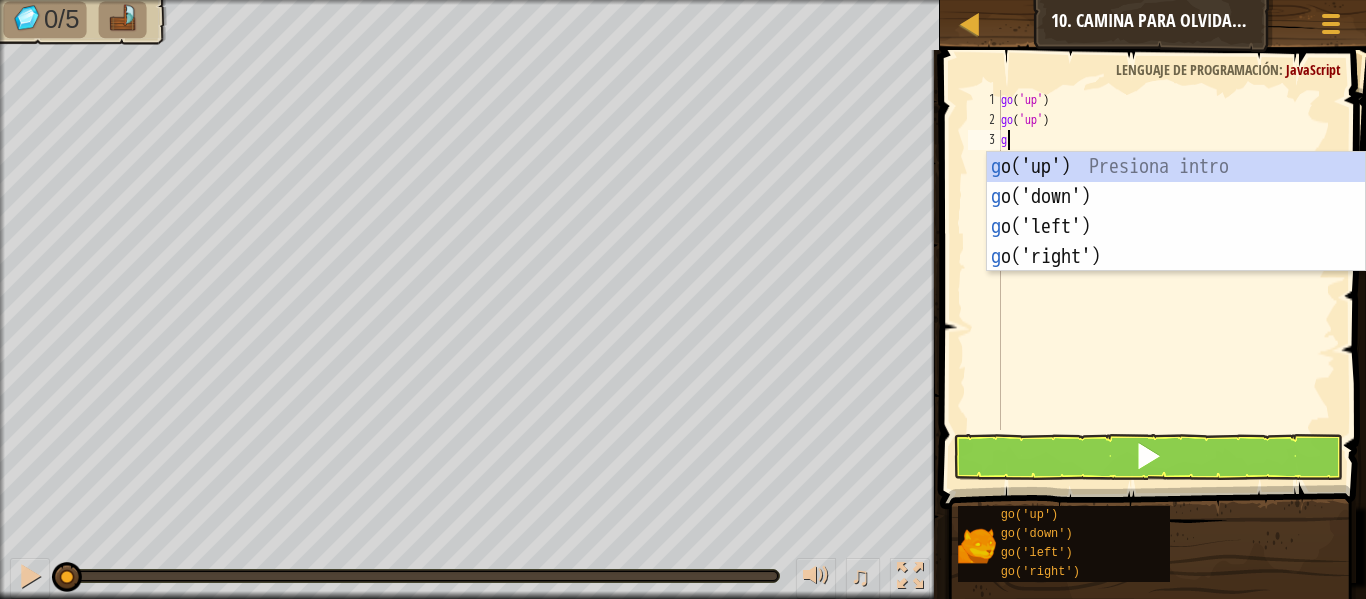 type on "g" 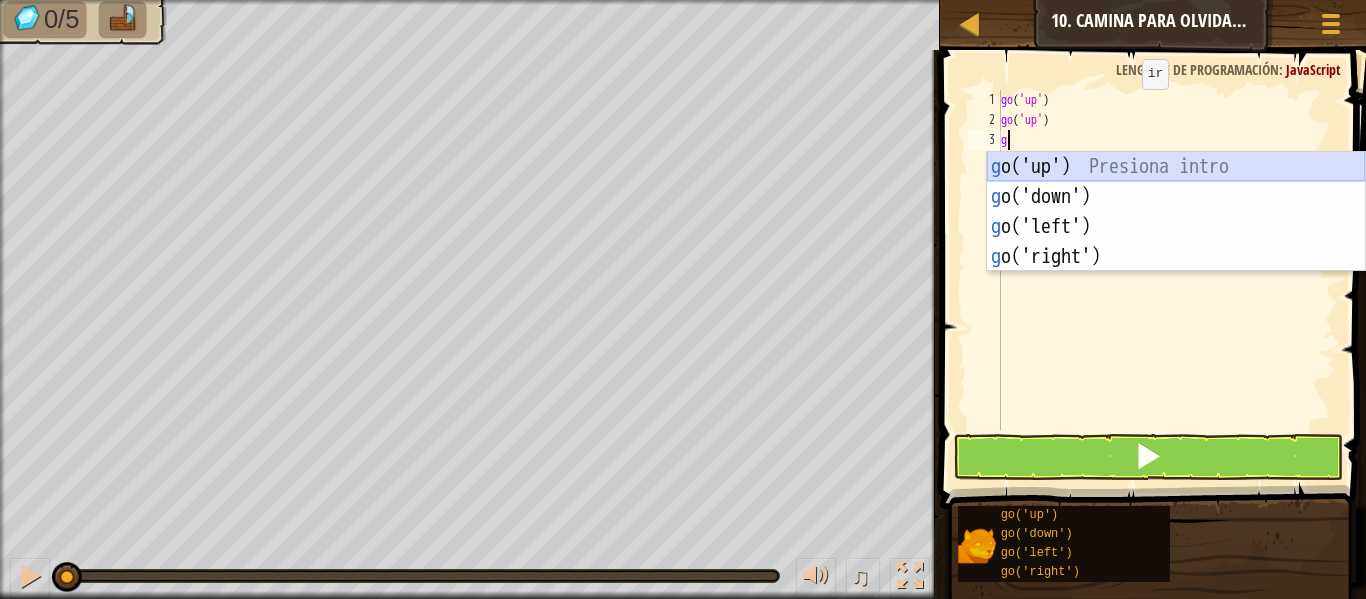 click on "g o('up') Presiona intro g o('down') Presiona intro g o('left') Presiona intro g o('right') Presiona intro" at bounding box center (1176, 242) 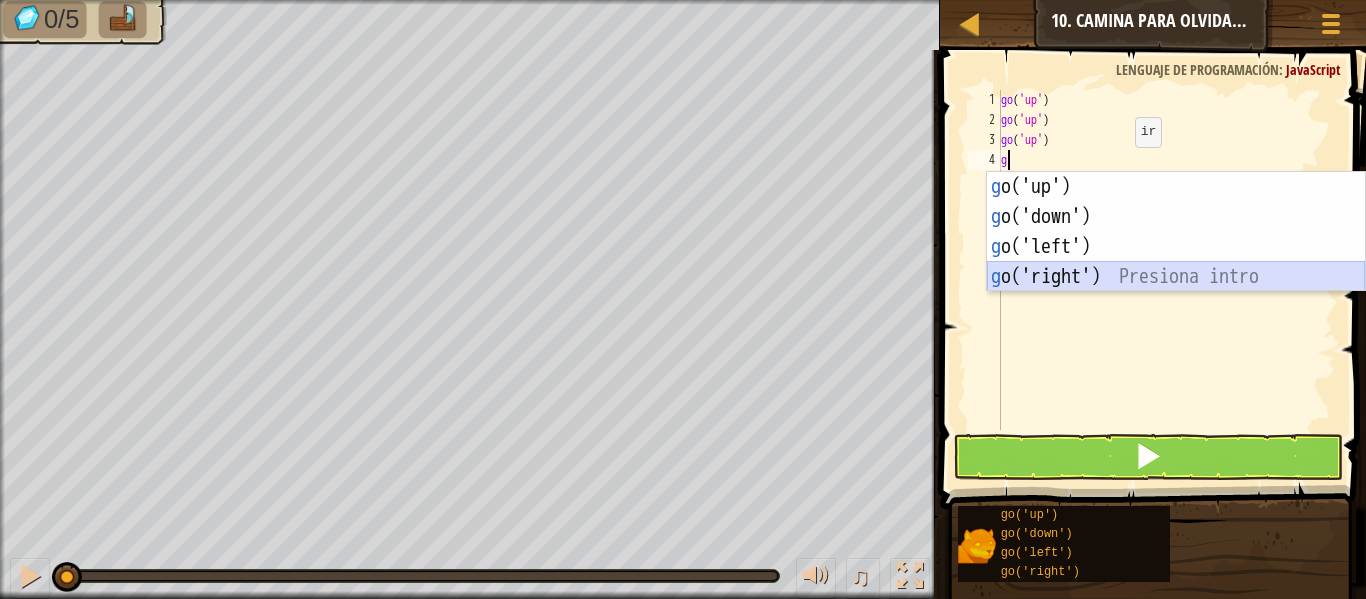 click on "g o('up') Presiona intro g o('down') Presiona intro g o('left') Presiona intro g o('right') Presiona intro" at bounding box center [1176, 262] 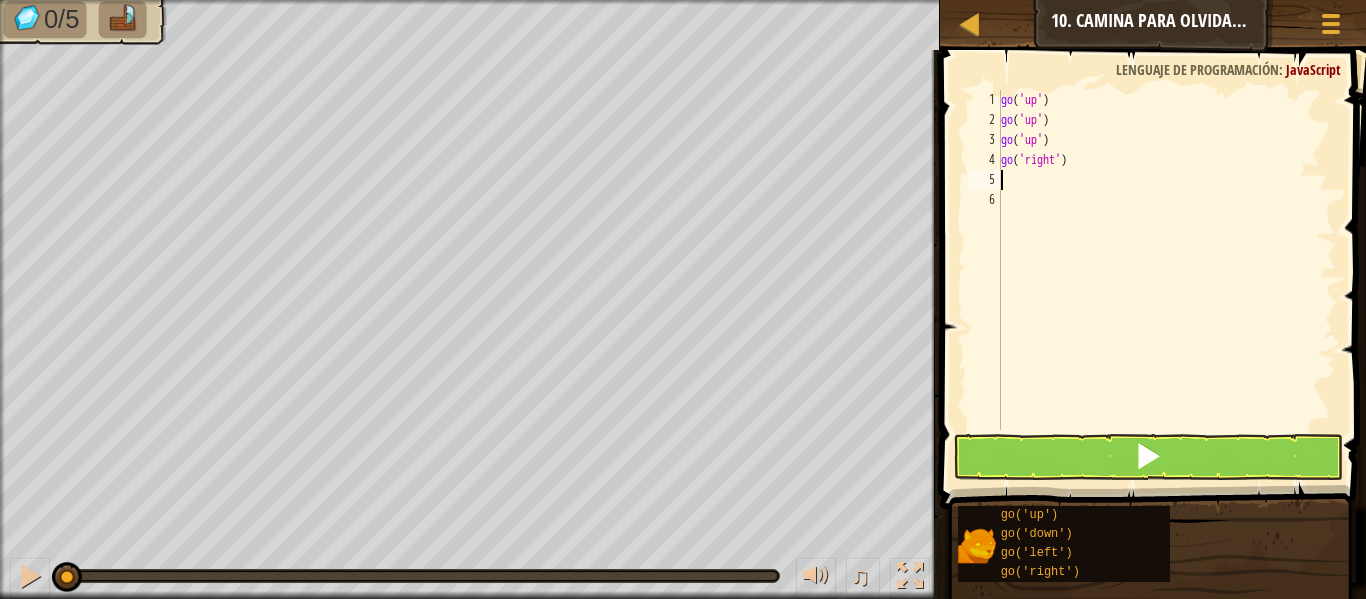 type on "g" 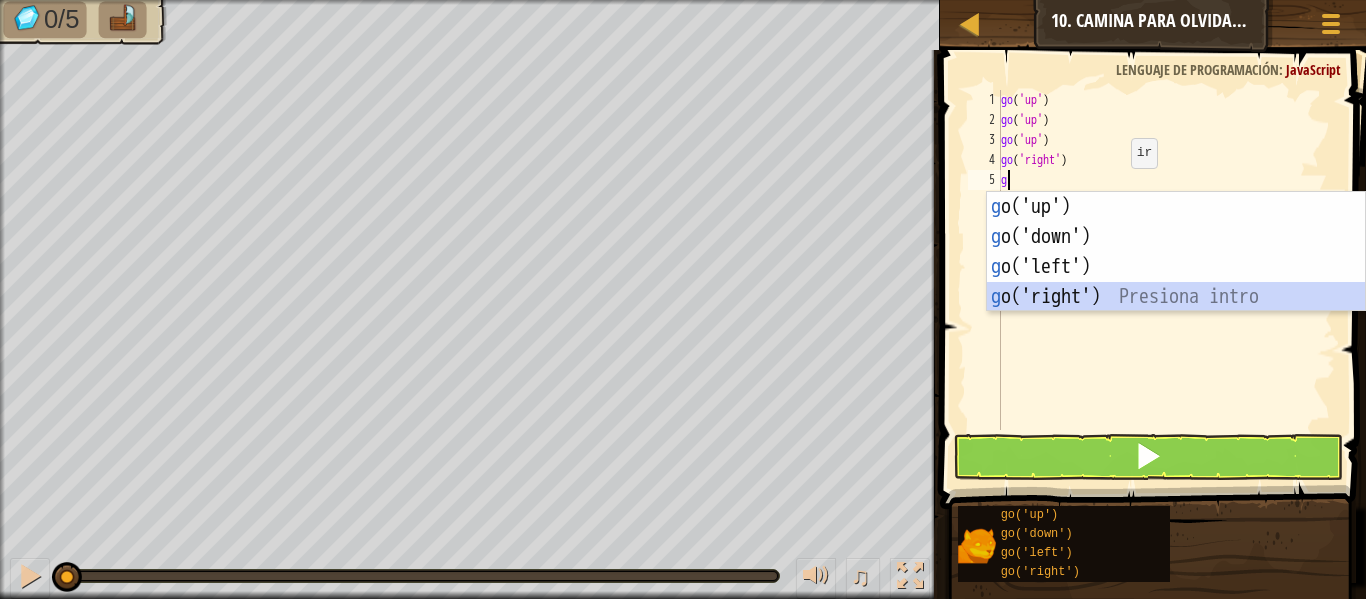 click on "g o('up') Presiona intro g o('down') Presiona intro g o('left') Presiona intro g o('right') Presiona intro" at bounding box center [1176, 282] 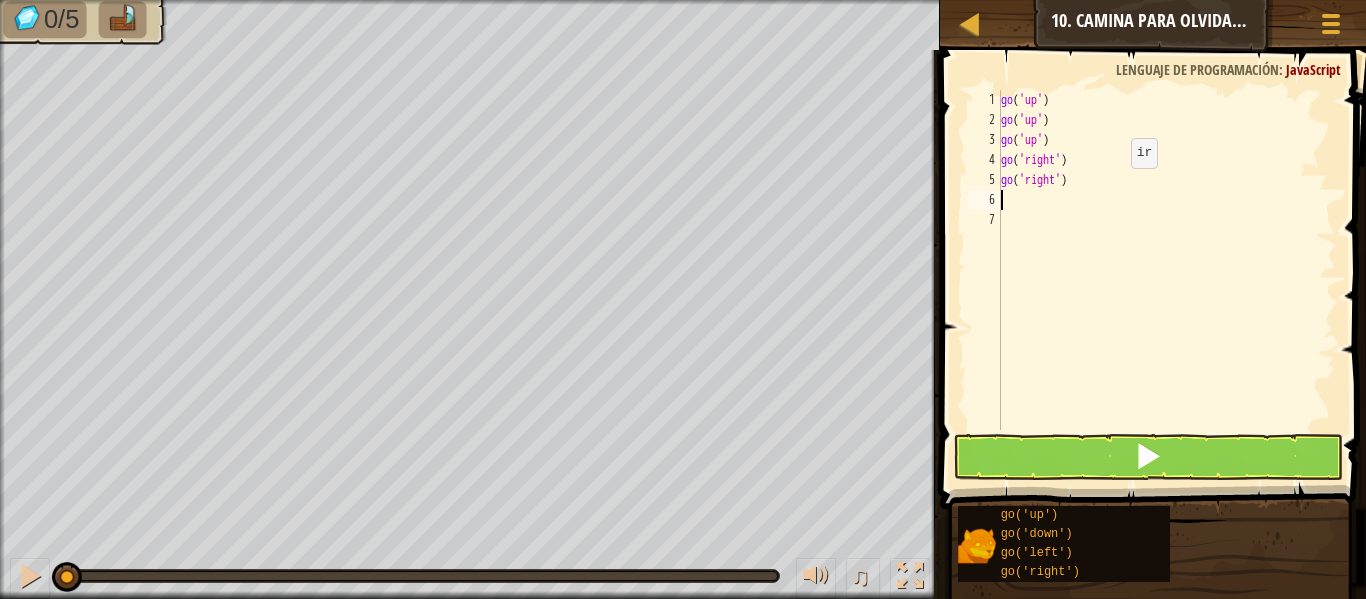 type on "g" 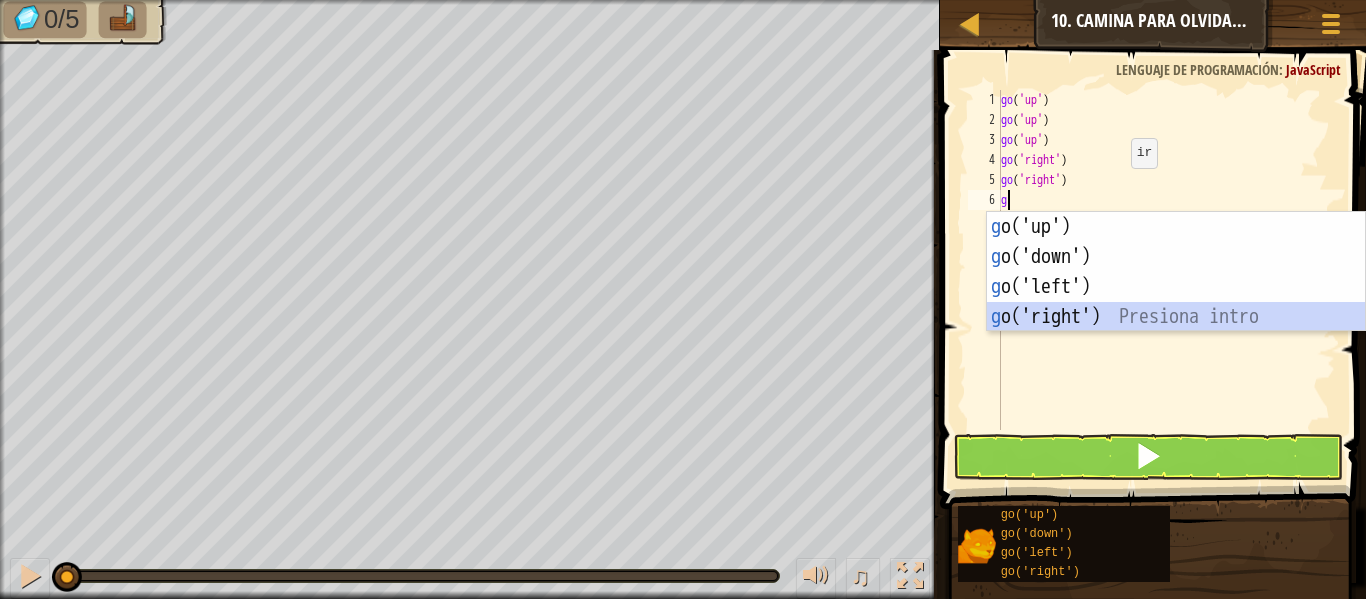 click on "g o('up') Presiona intro g o('down') Presiona intro g o('left') Presiona intro g o('right') Presiona intro" at bounding box center (1176, 302) 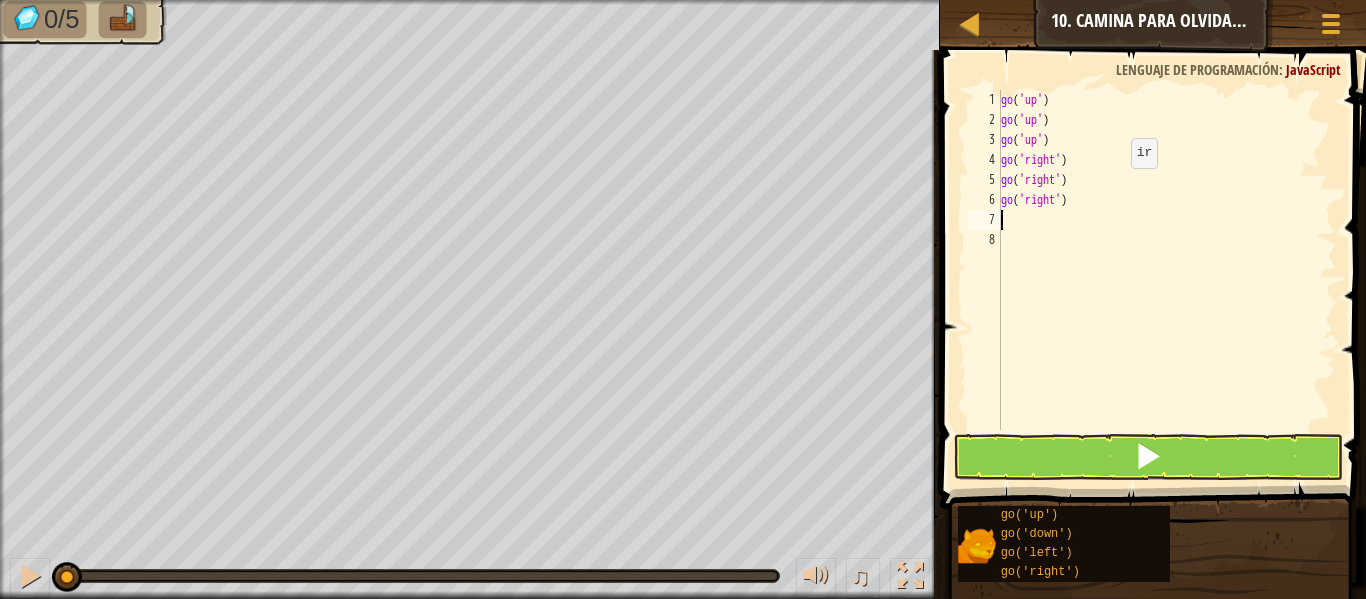 type on "g" 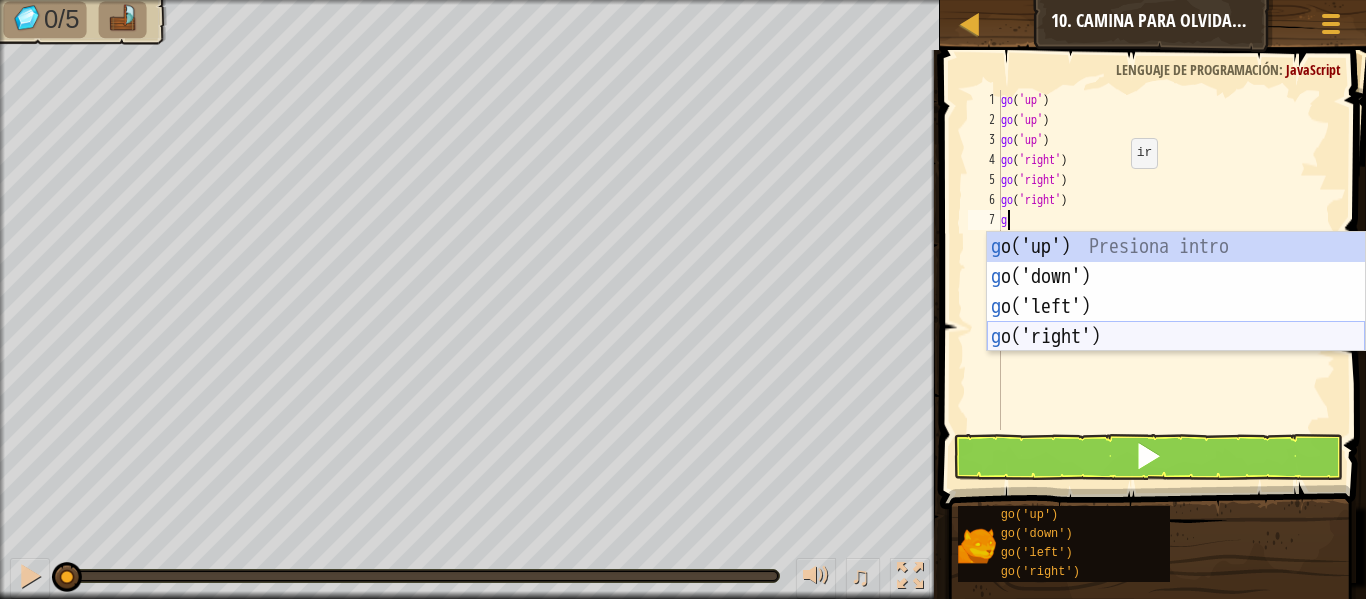 click on "g o('up') Presiona intro g o('down') Presiona intro g o('left') Presiona intro g o('right') Presiona intro" at bounding box center (1176, 322) 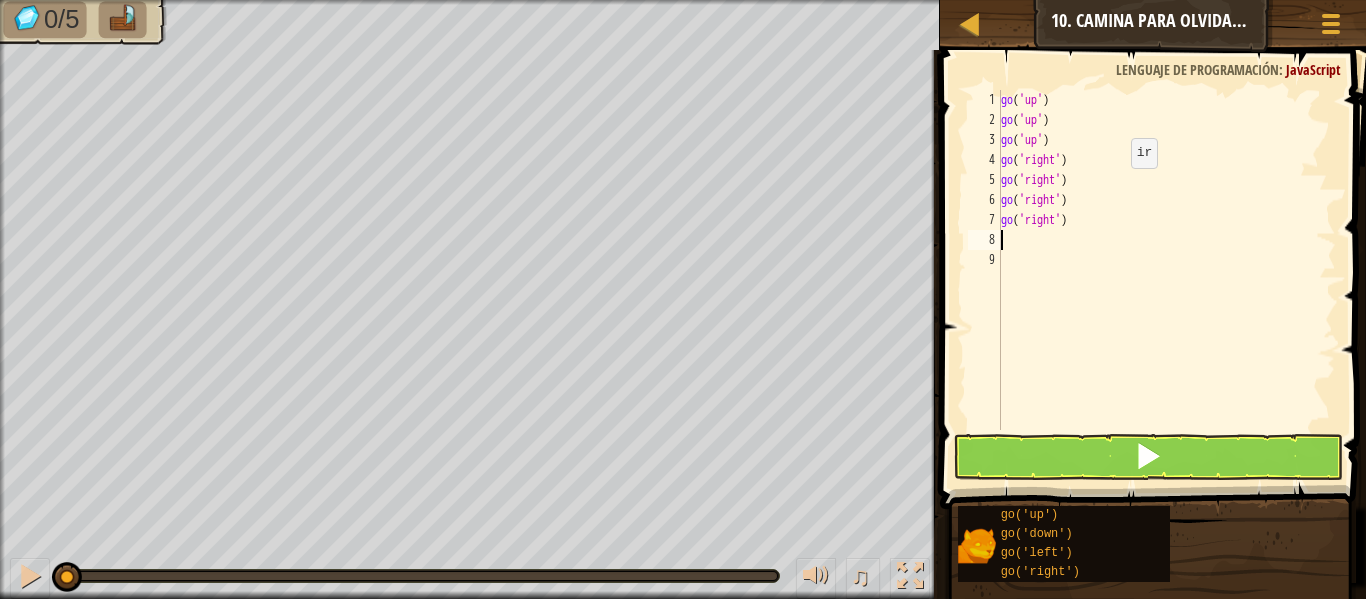 type on "g" 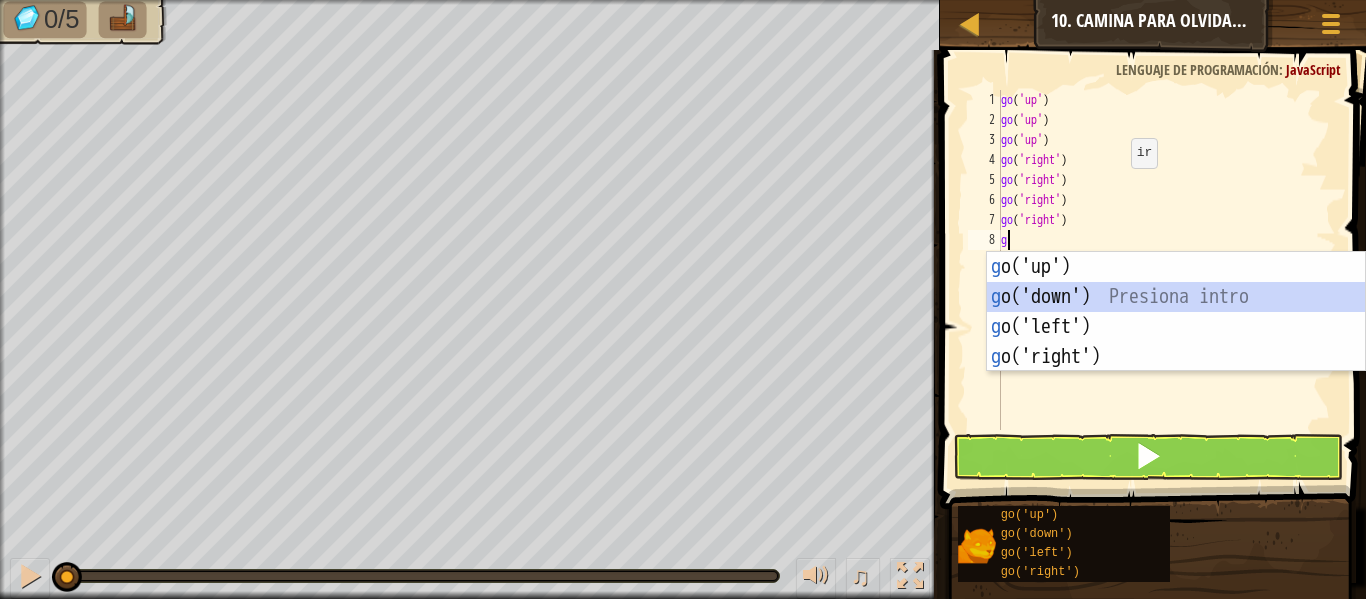 click on "g o('up') Presiona intro g o('down') Presiona intro g o('left') Presiona intro g o('right') Presiona intro" at bounding box center [1176, 342] 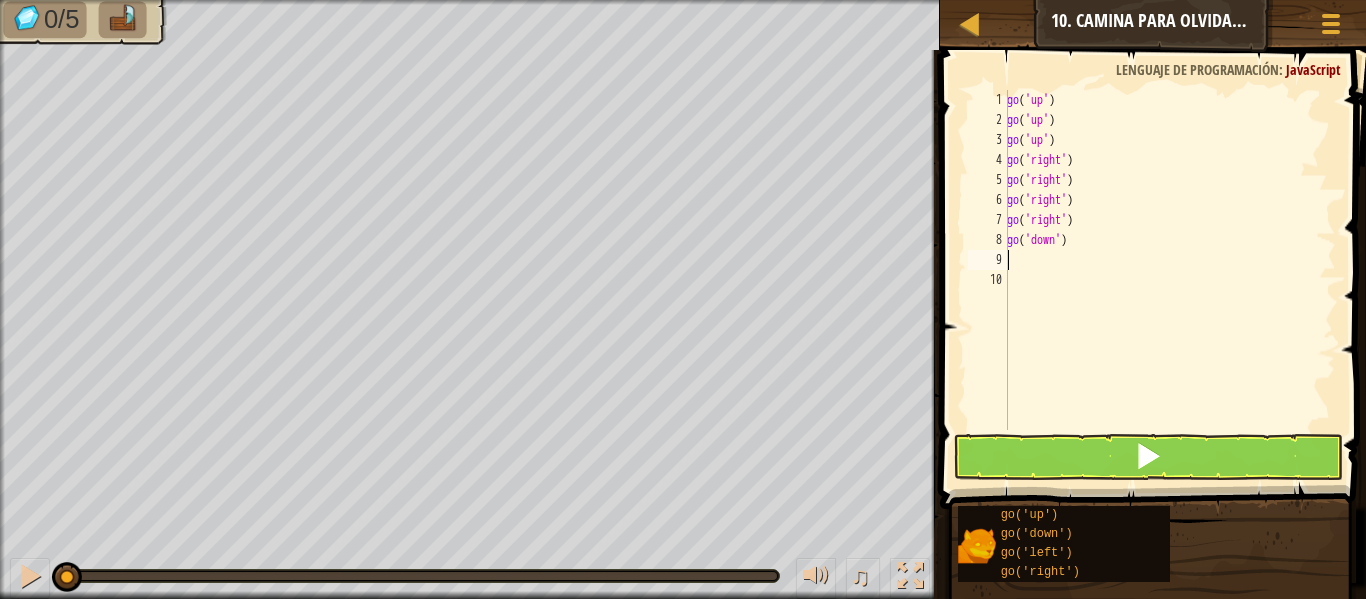 type on "g" 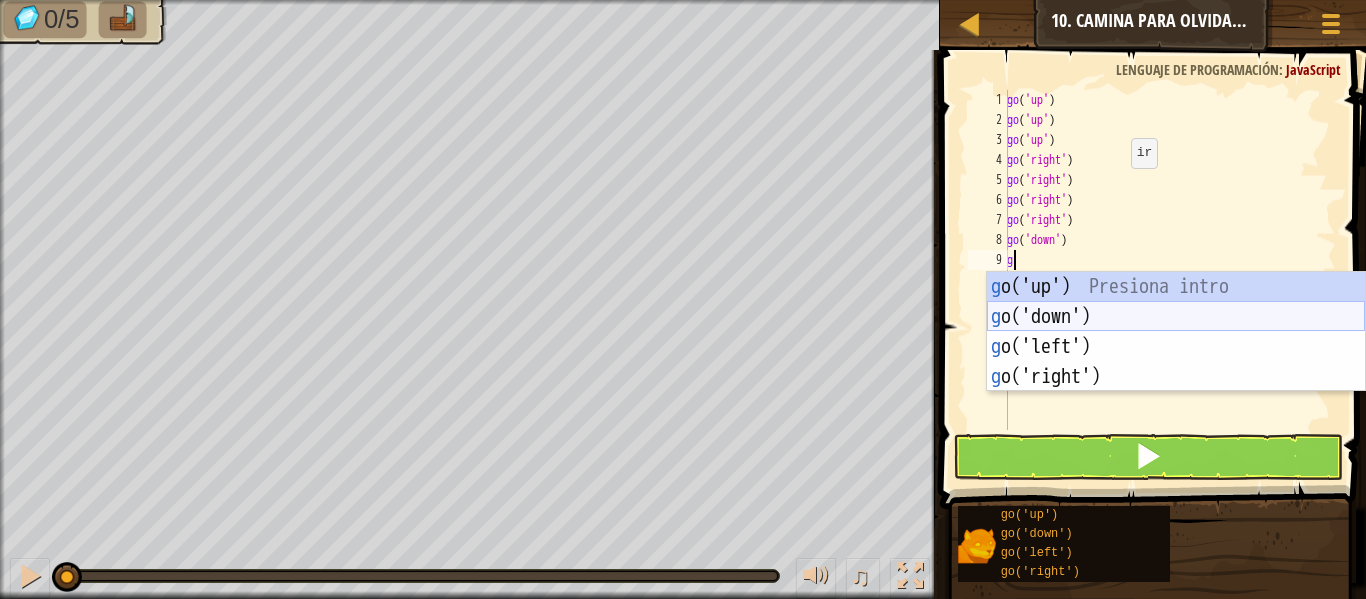 click on "g o('up') Presiona intro g o('down') Presiona intro g o('left') Presiona intro g o('right') Presiona intro" at bounding box center [1176, 362] 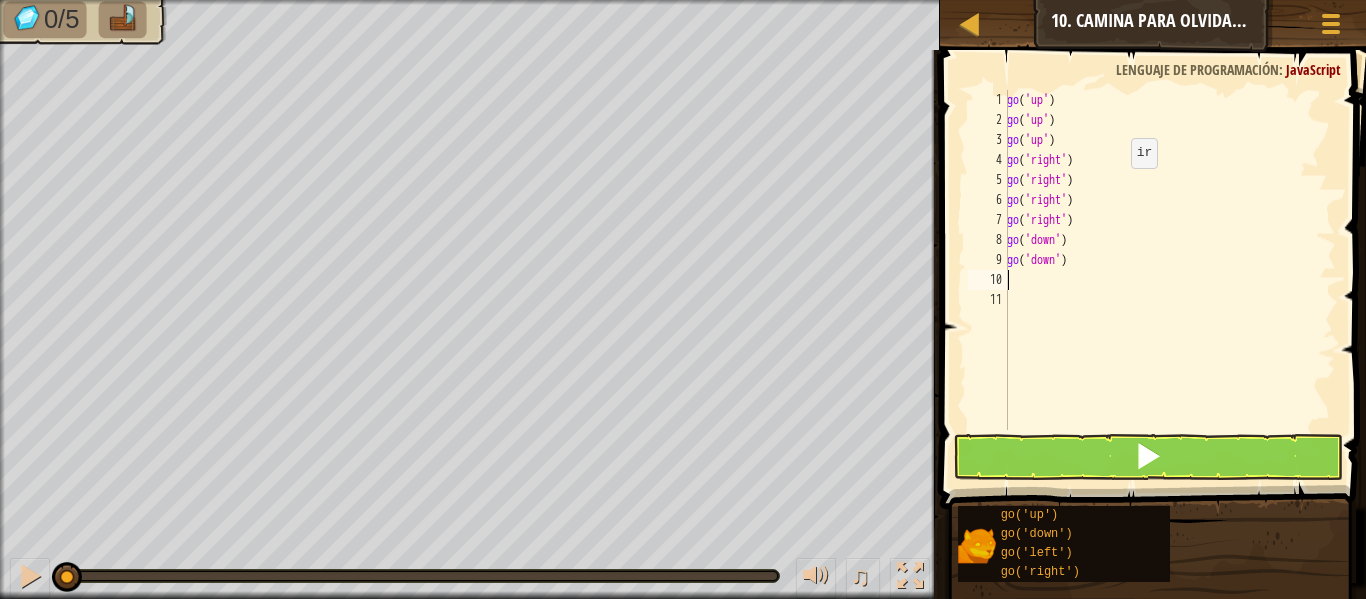type on "g" 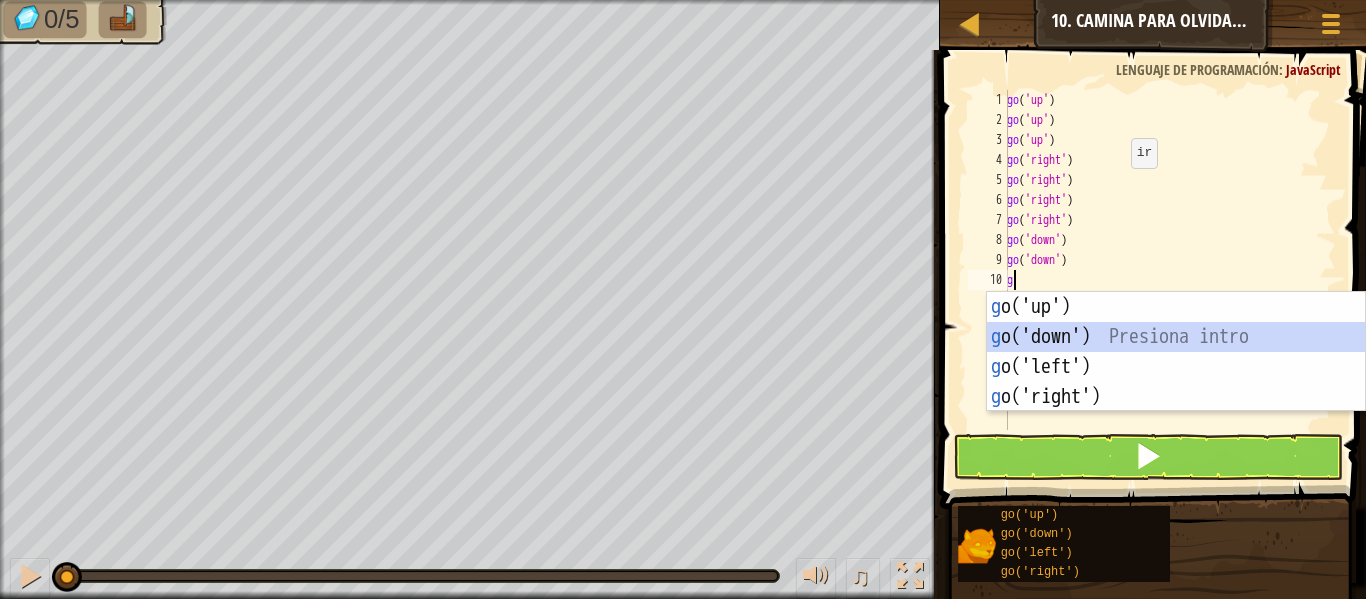 click on "g o('up') Presiona intro g o('down') Presiona intro g o('left') Presiona intro g o('right') Presiona intro" at bounding box center (1176, 382) 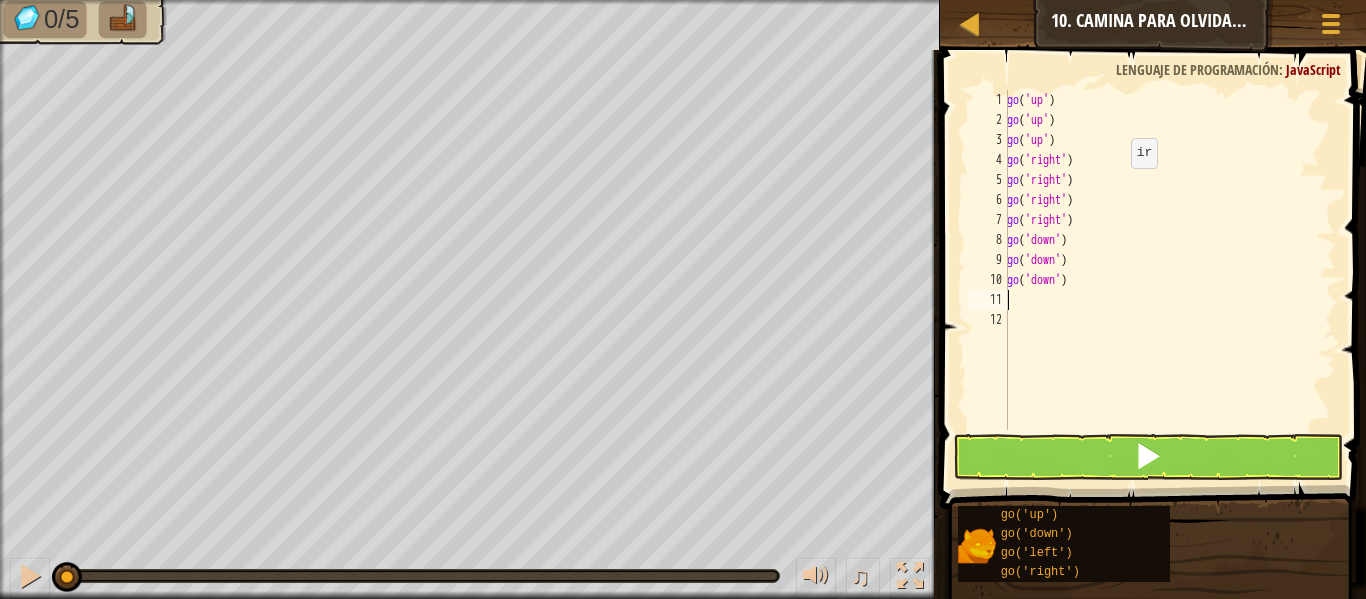type on "g" 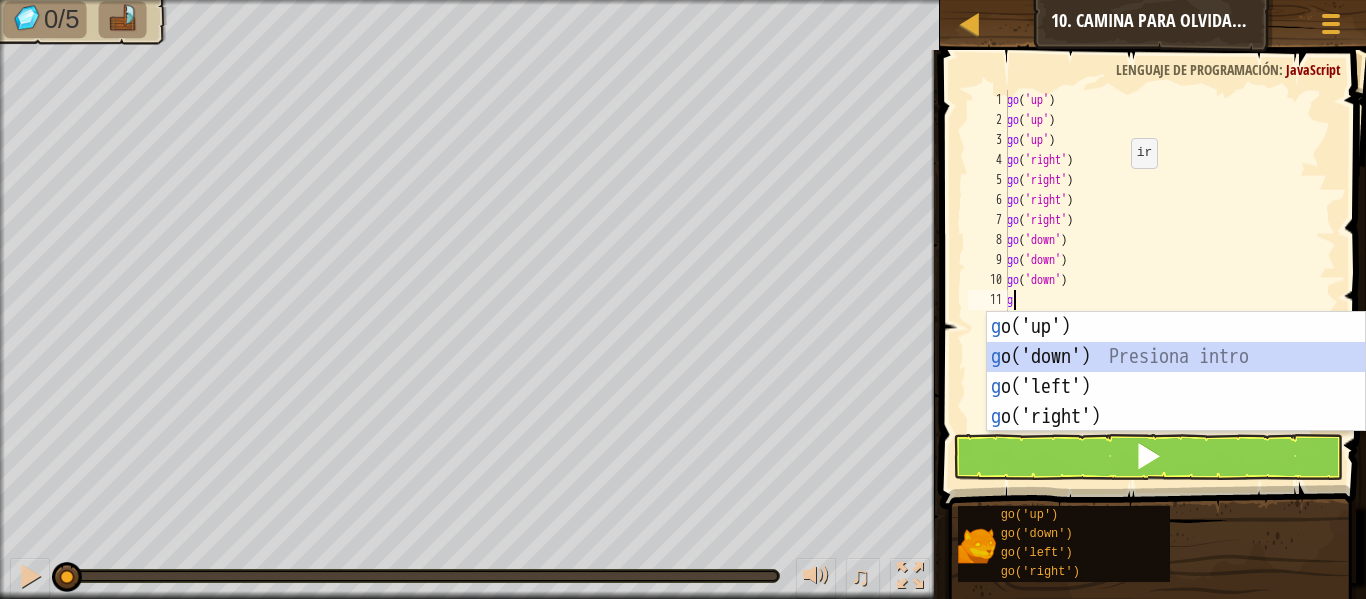 click on "g o('up') Presiona intro g o('down') Presiona intro g o('left') Presiona intro g o('right') Presiona intro" at bounding box center (1176, 402) 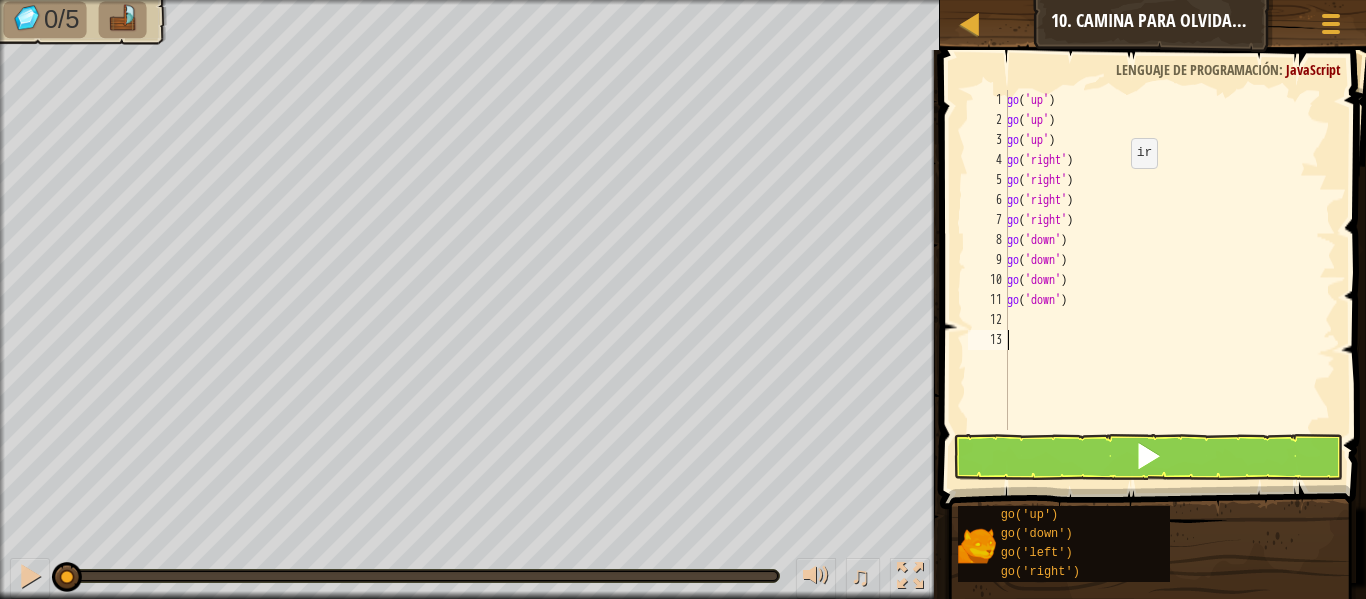 type on "g" 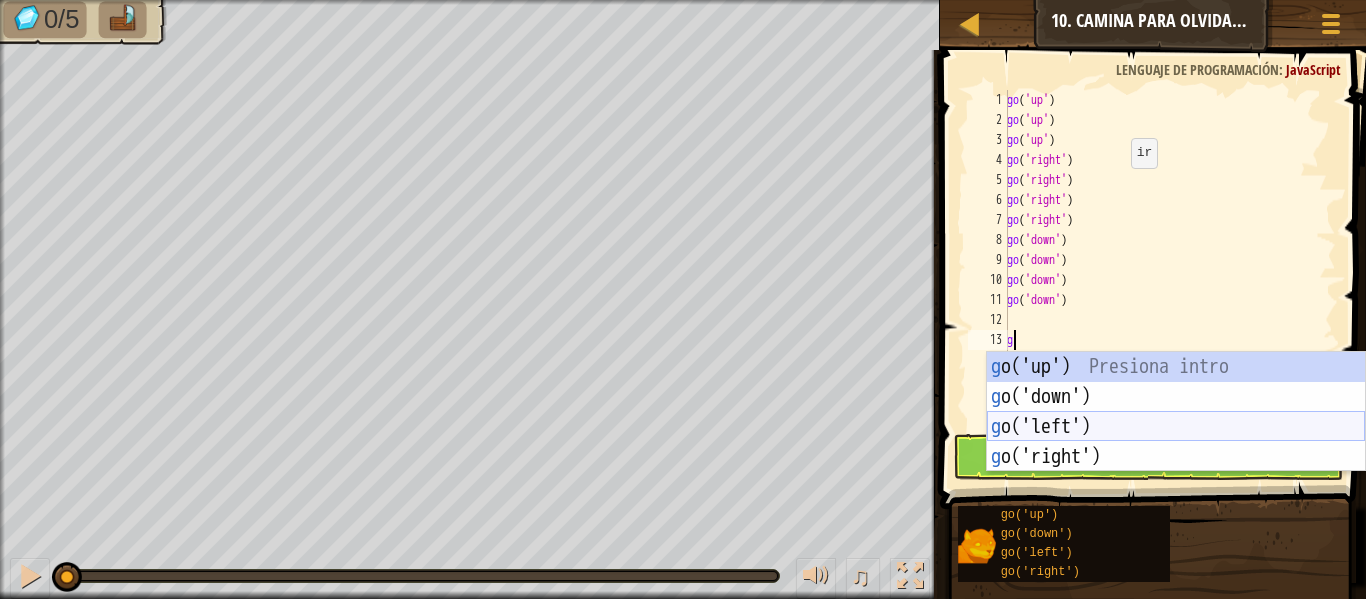 click on "g o('up') Presiona intro g o('down') Presiona intro g o('left') Presiona intro g o('right') Presiona intro" at bounding box center [1176, 442] 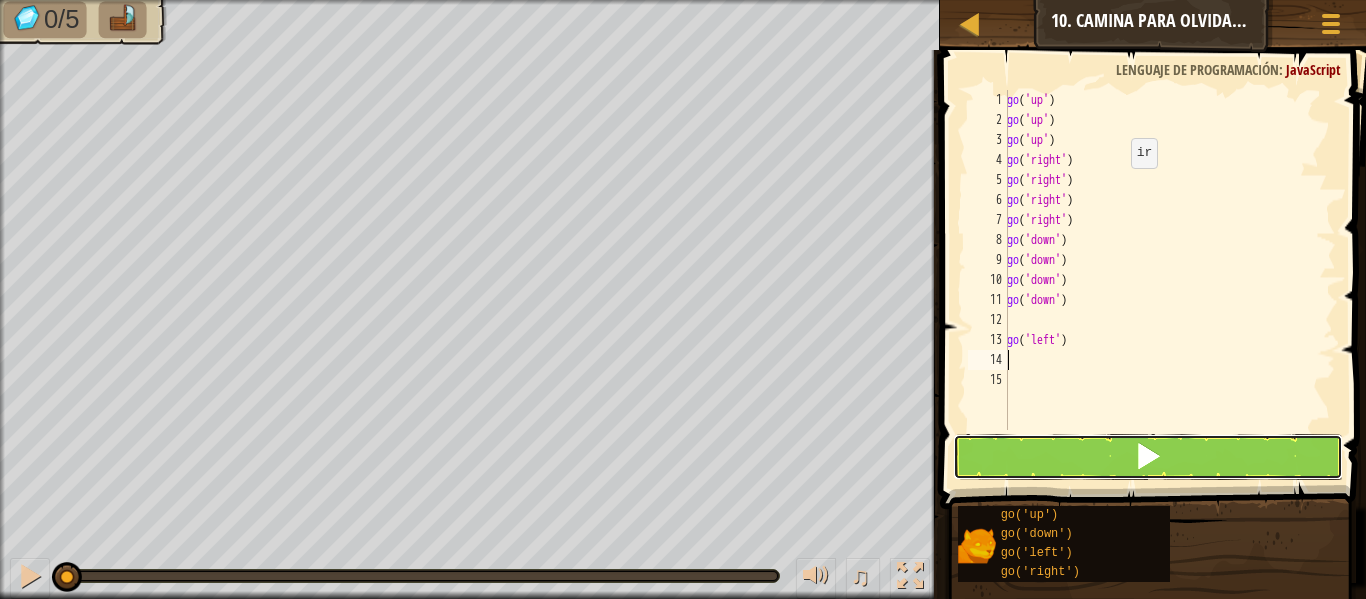 click at bounding box center [1148, 457] 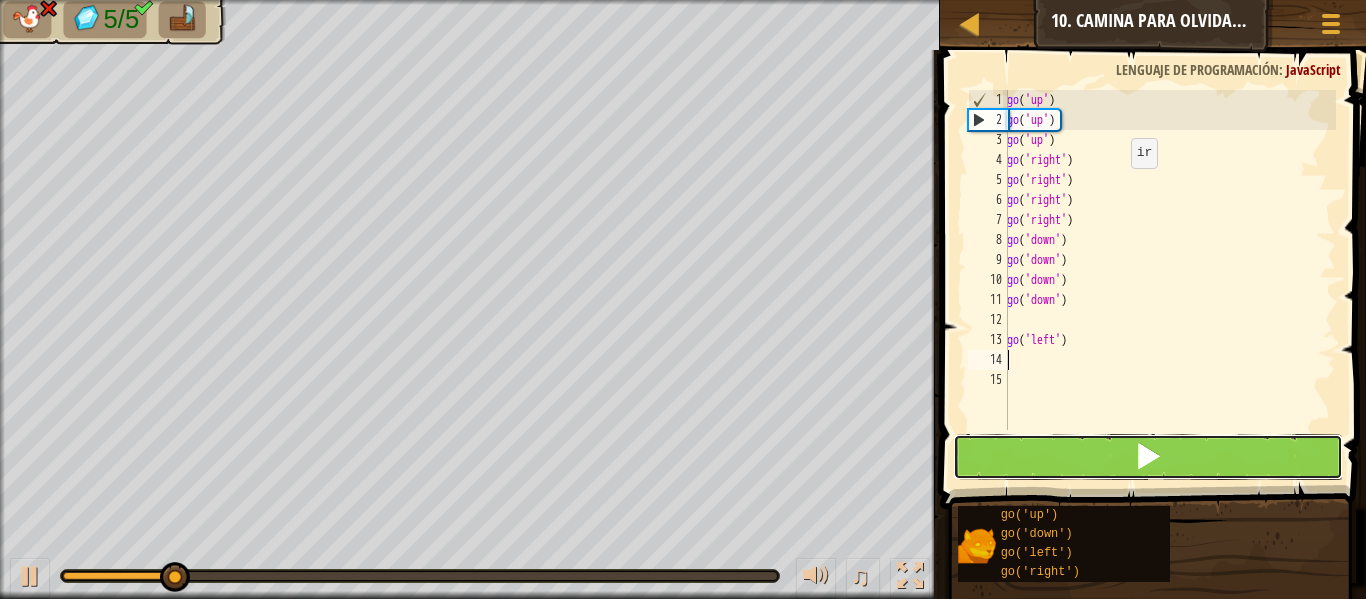 click at bounding box center [1148, 457] 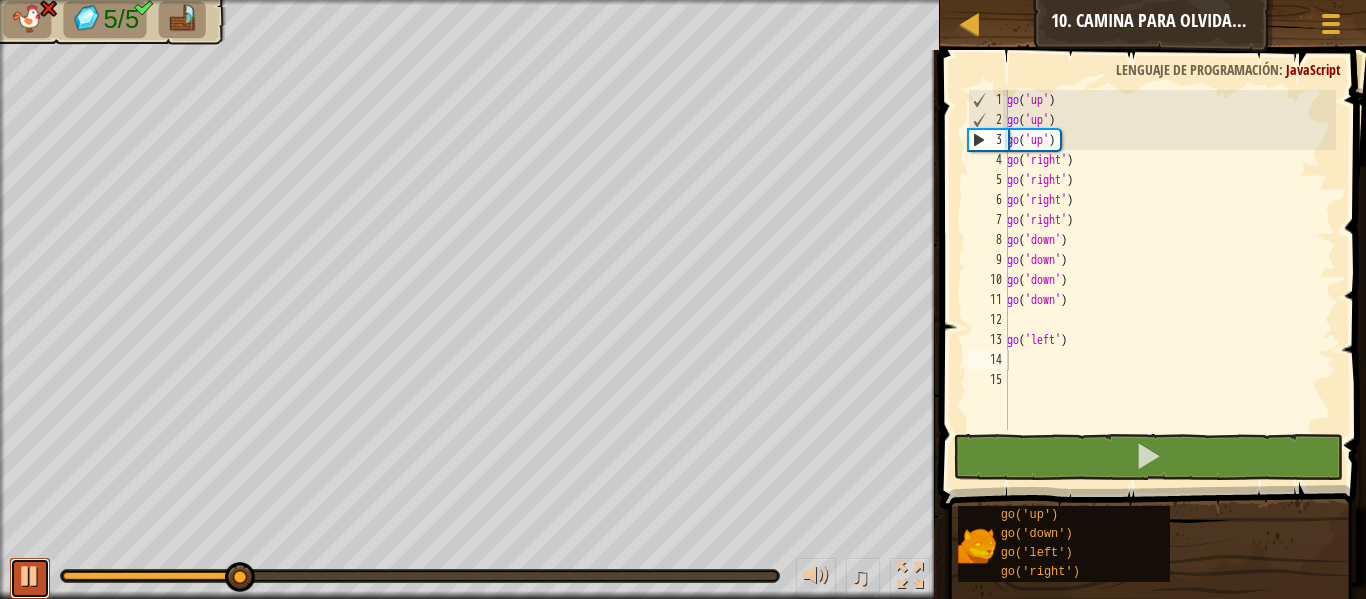 click at bounding box center [30, 576] 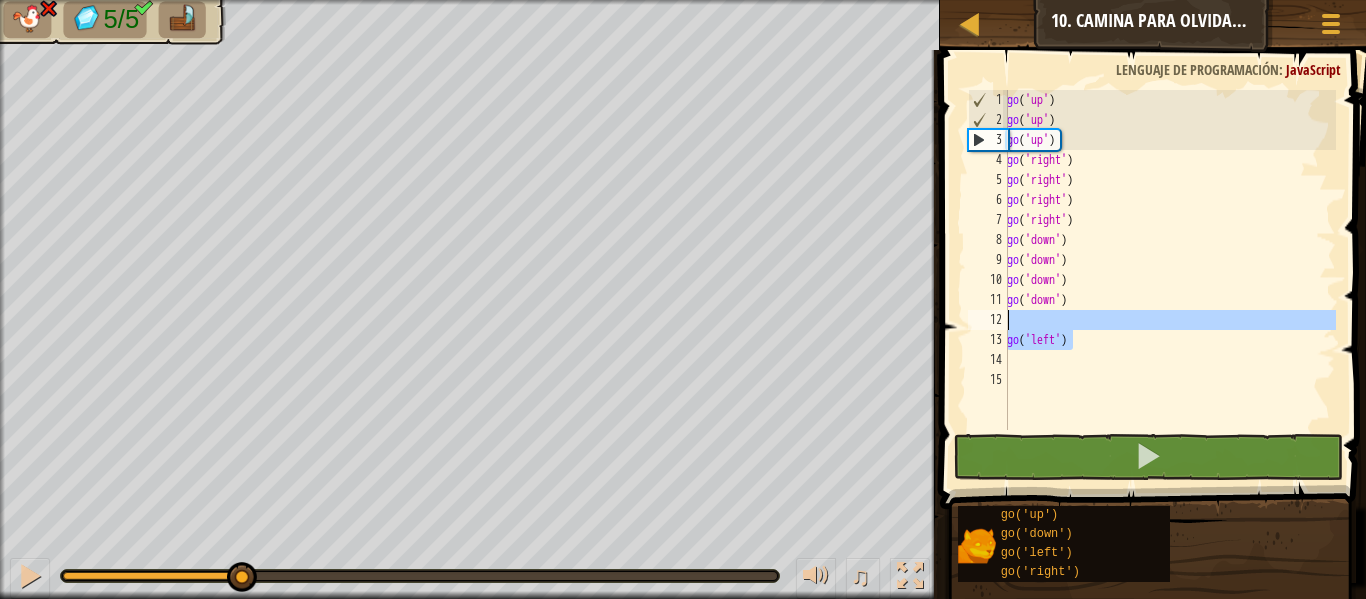 drag, startPoint x: 1077, startPoint y: 341, endPoint x: 1008, endPoint y: 332, distance: 69.58448 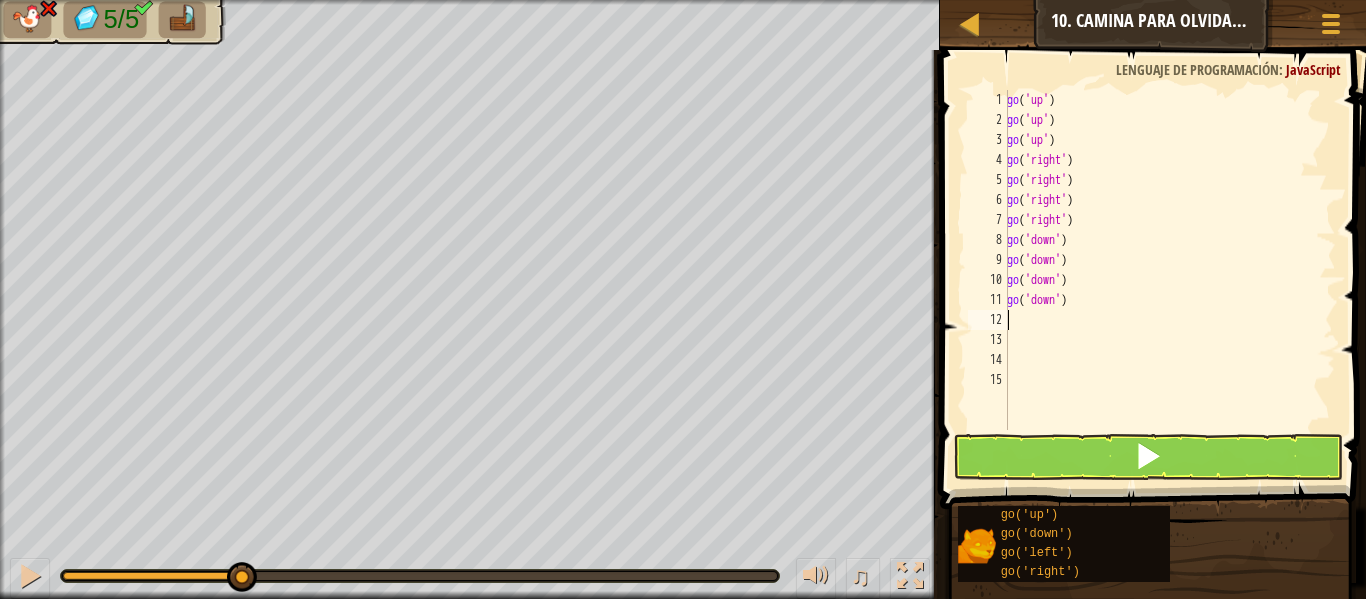 click on "go ( 'up' ) go ( 'up' ) go ( 'up' ) go ( 'right' ) go ( 'right' ) go ( 'right' ) go ( 'right' ) go ( 'down' ) go ( 'down' ) go ( 'down' ) go ( 'down' )" at bounding box center (1169, 280) 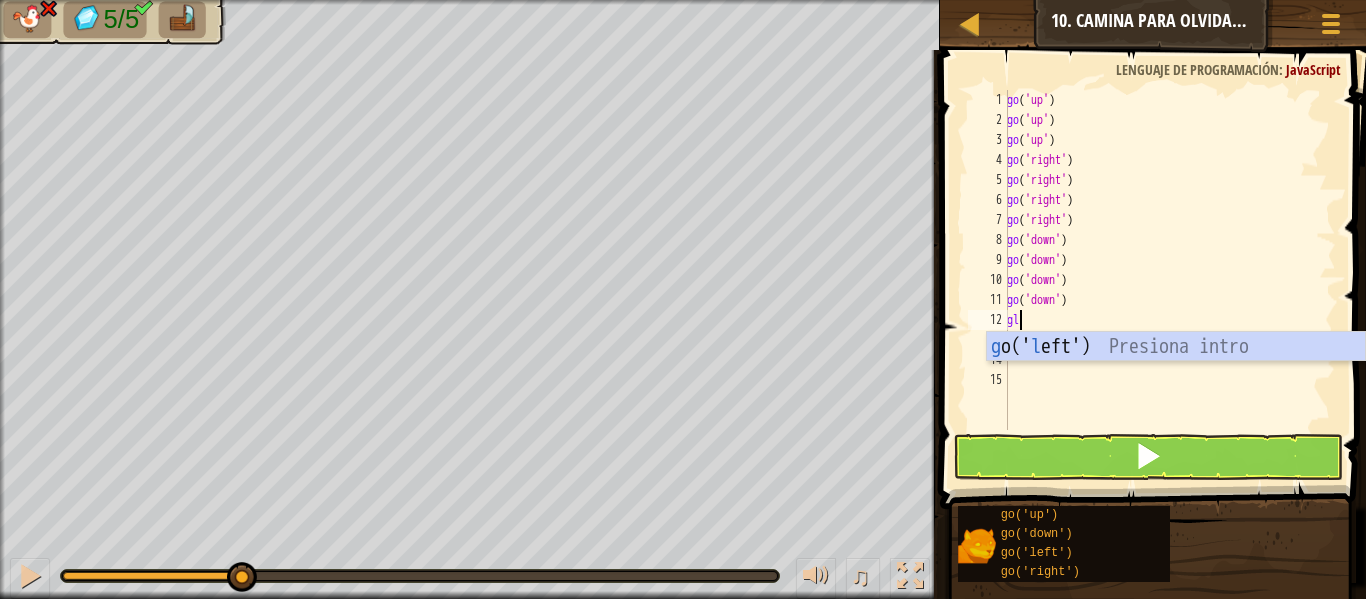 type on "gle" 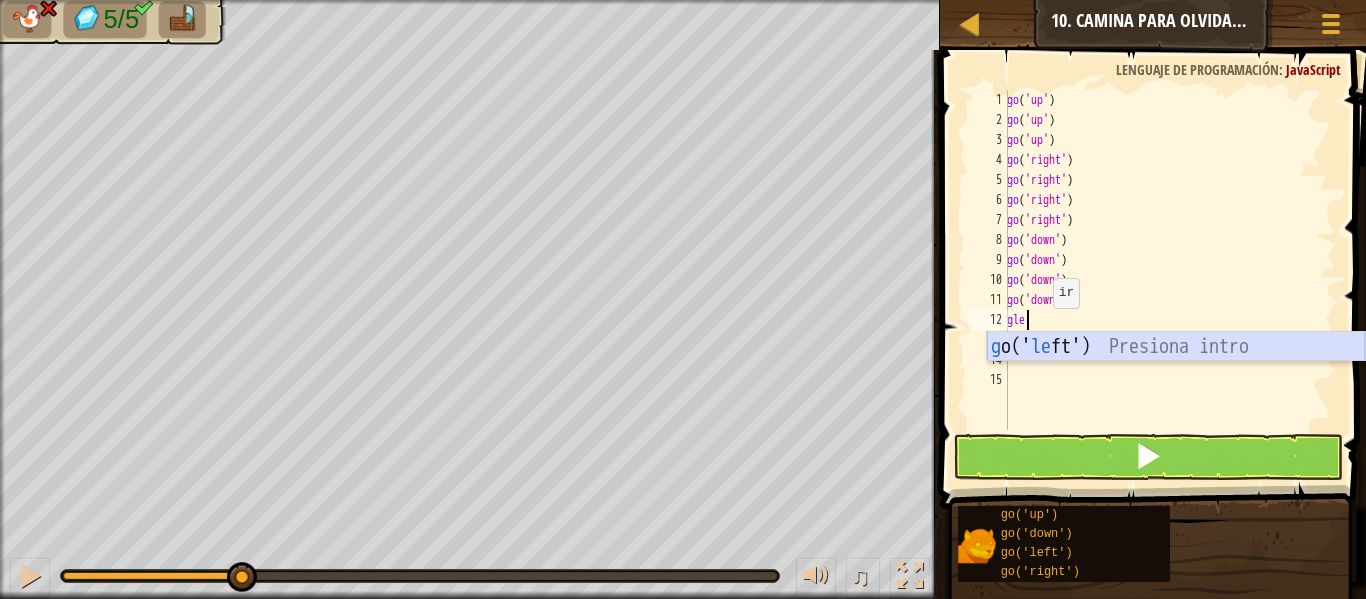 click on "g o(' le ft') Presiona intro" at bounding box center [1176, 377] 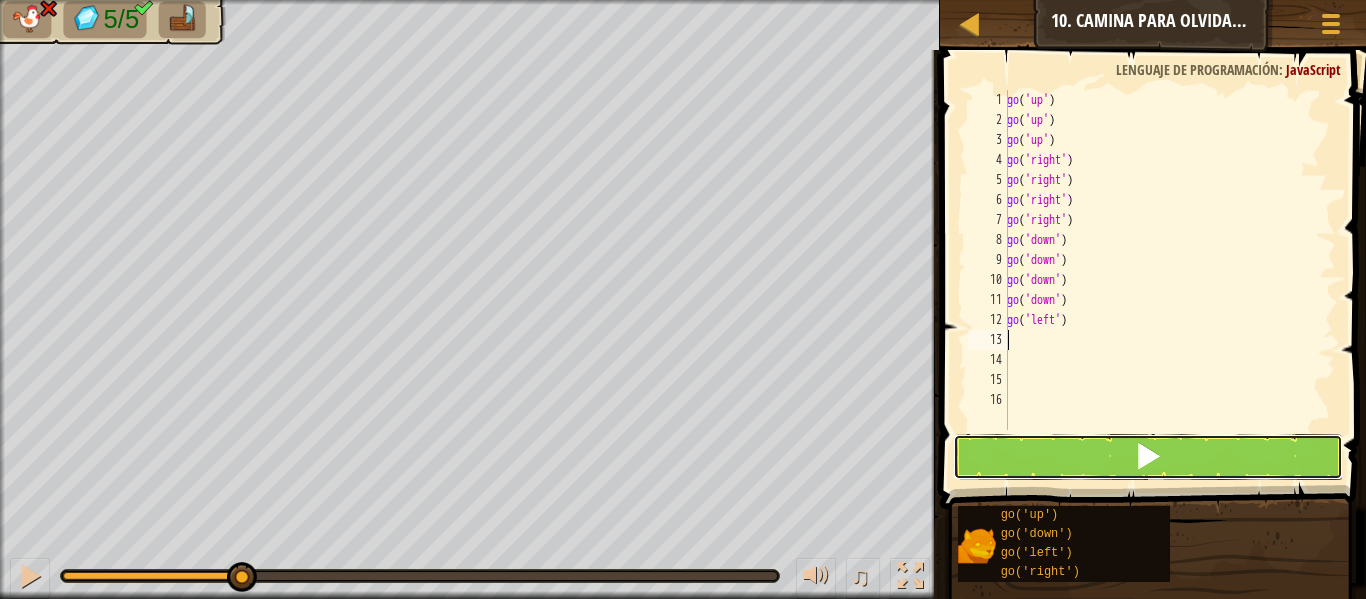 click at bounding box center (1148, 457) 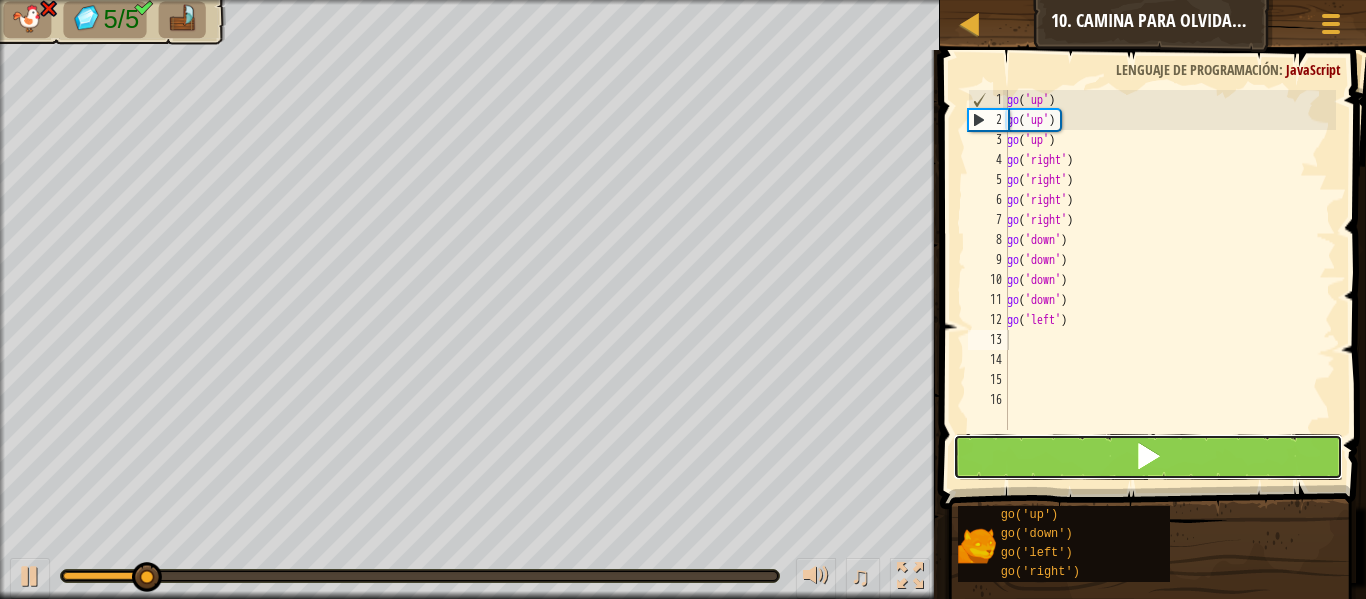 click at bounding box center (1148, 457) 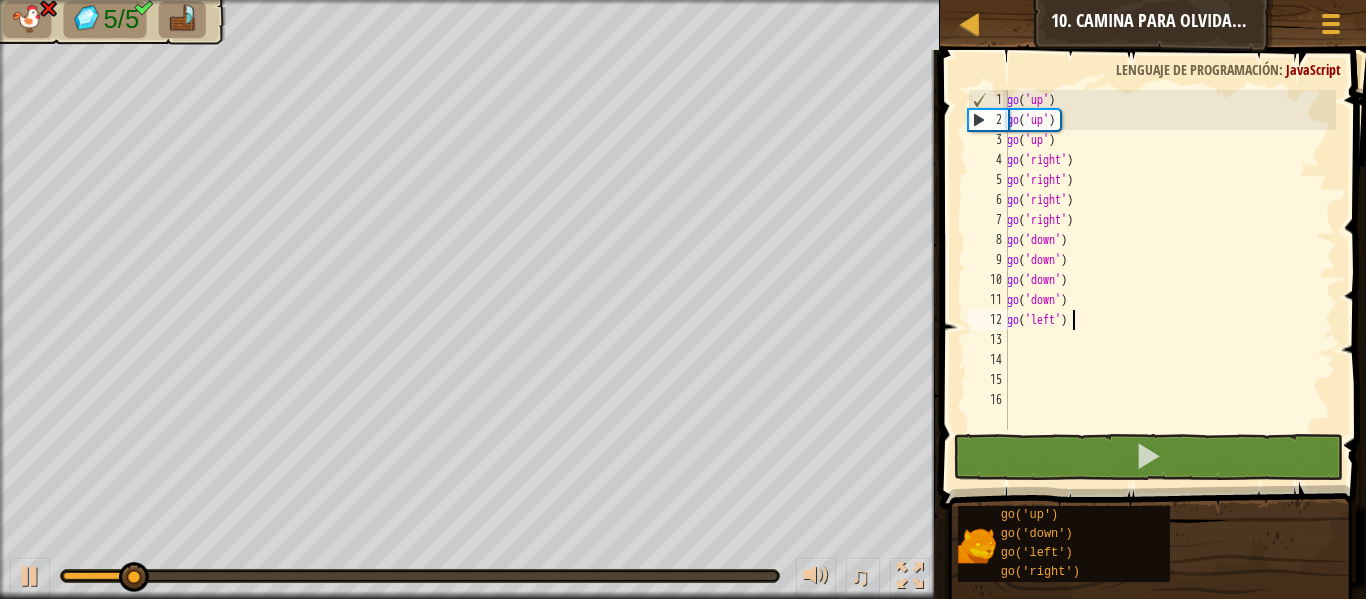 click on "go ( 'up' ) go ( 'up' ) go ( 'up' ) go ( 'right' ) go ( 'right' ) go ( 'right' ) go ( 'right' ) go ( 'down' ) go ( 'down' ) go ( 'down' ) go ( 'down' ) go ( 'left' )" at bounding box center (1169, 280) 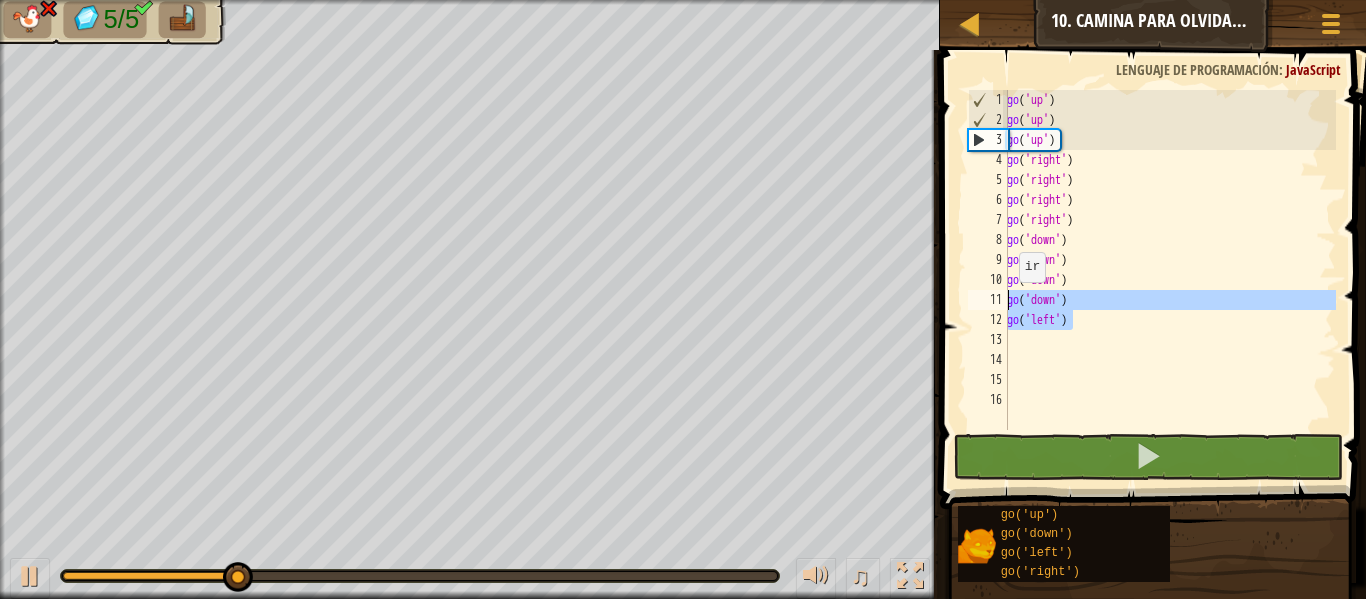 drag, startPoint x: 1079, startPoint y: 314, endPoint x: 1003, endPoint y: 303, distance: 76.79192 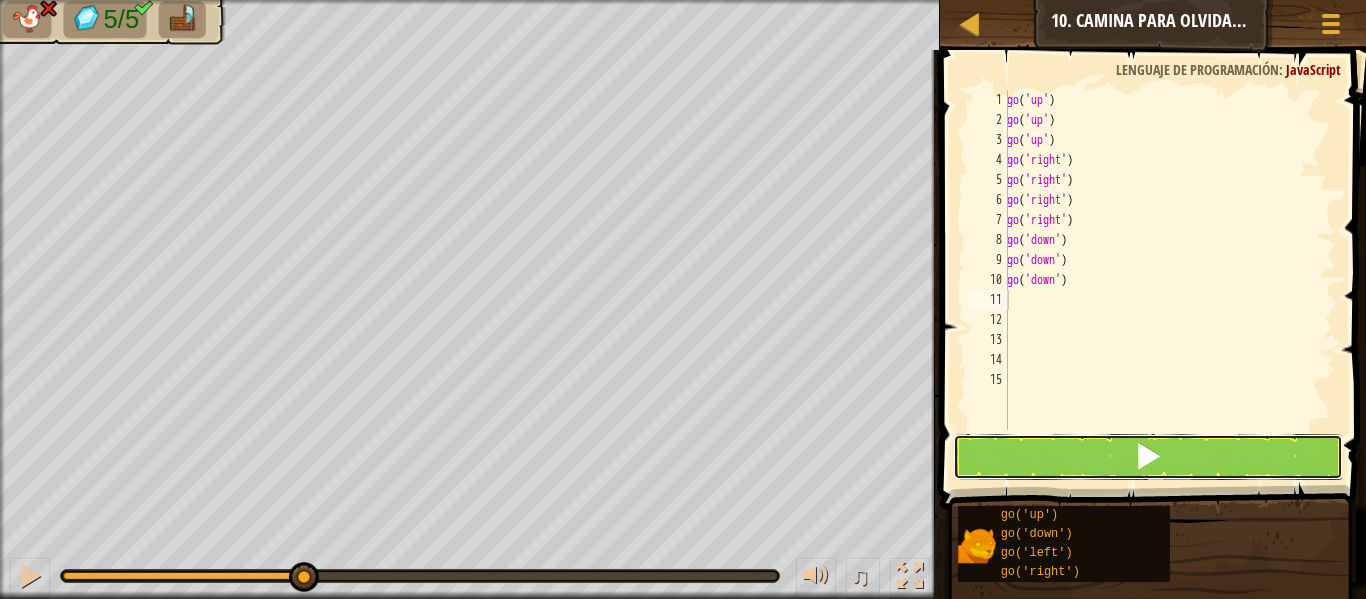 click at bounding box center (1148, 457) 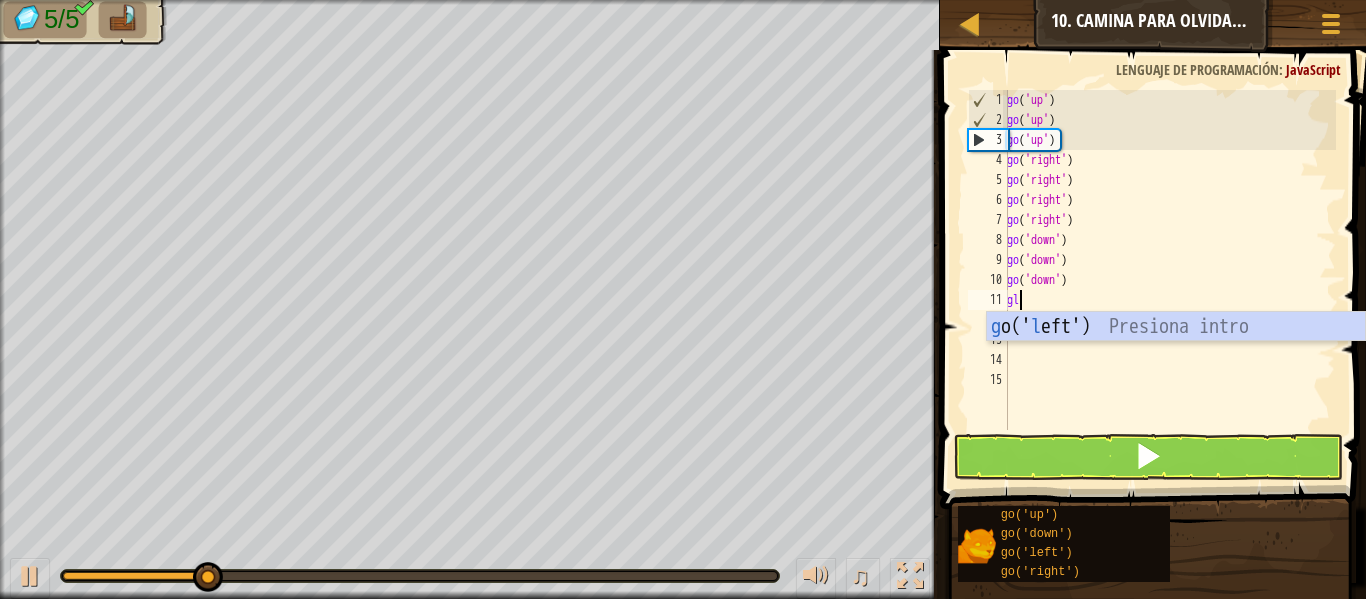 type on "gle" 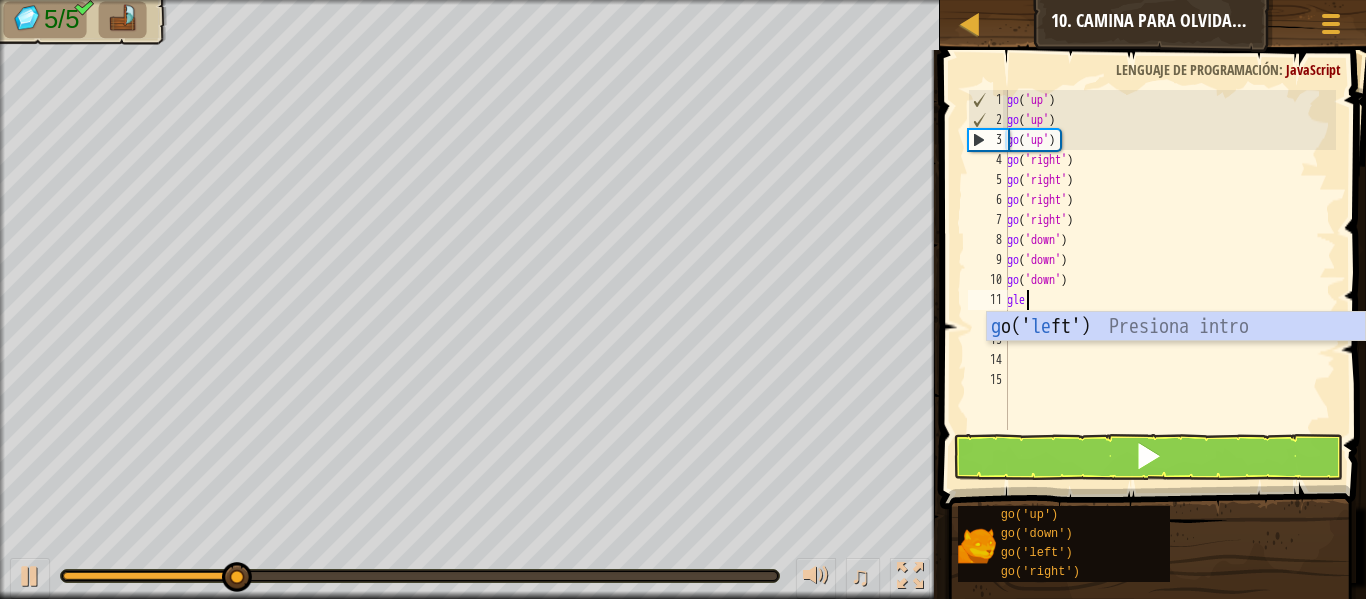click on "g o(' le ft') Presiona intro" at bounding box center [1176, 357] 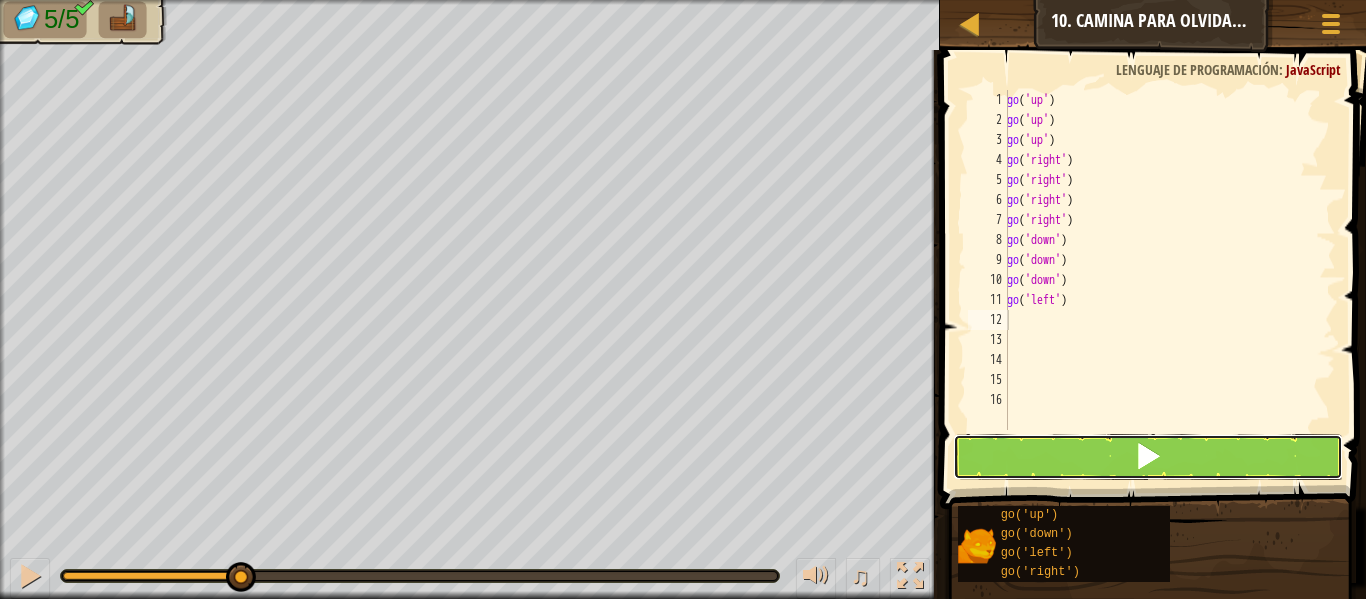 click at bounding box center (1148, 457) 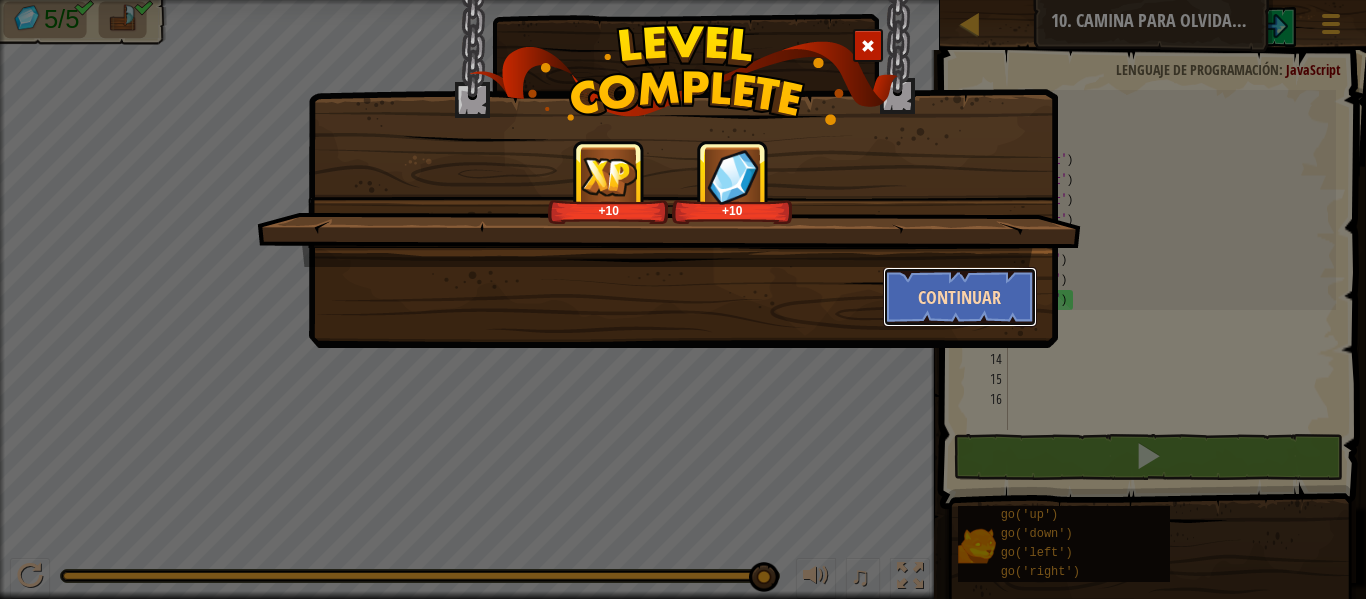 click on "Continuar" at bounding box center [960, 297] 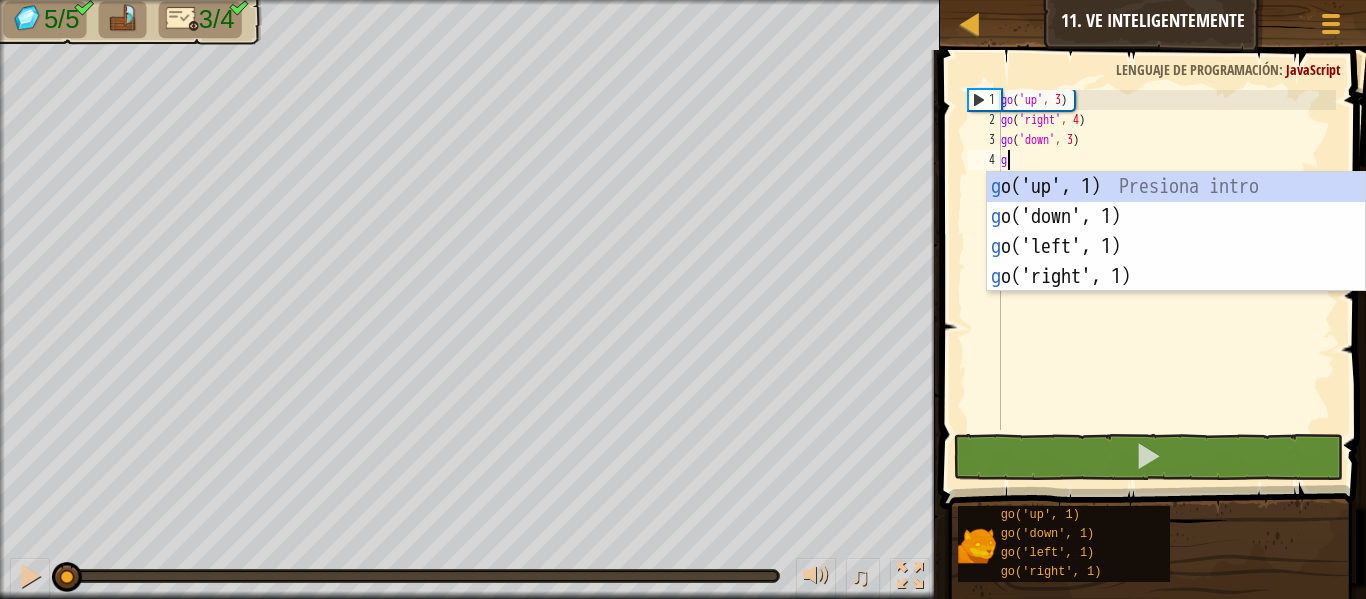 scroll, scrollTop: 9, scrollLeft: 0, axis: vertical 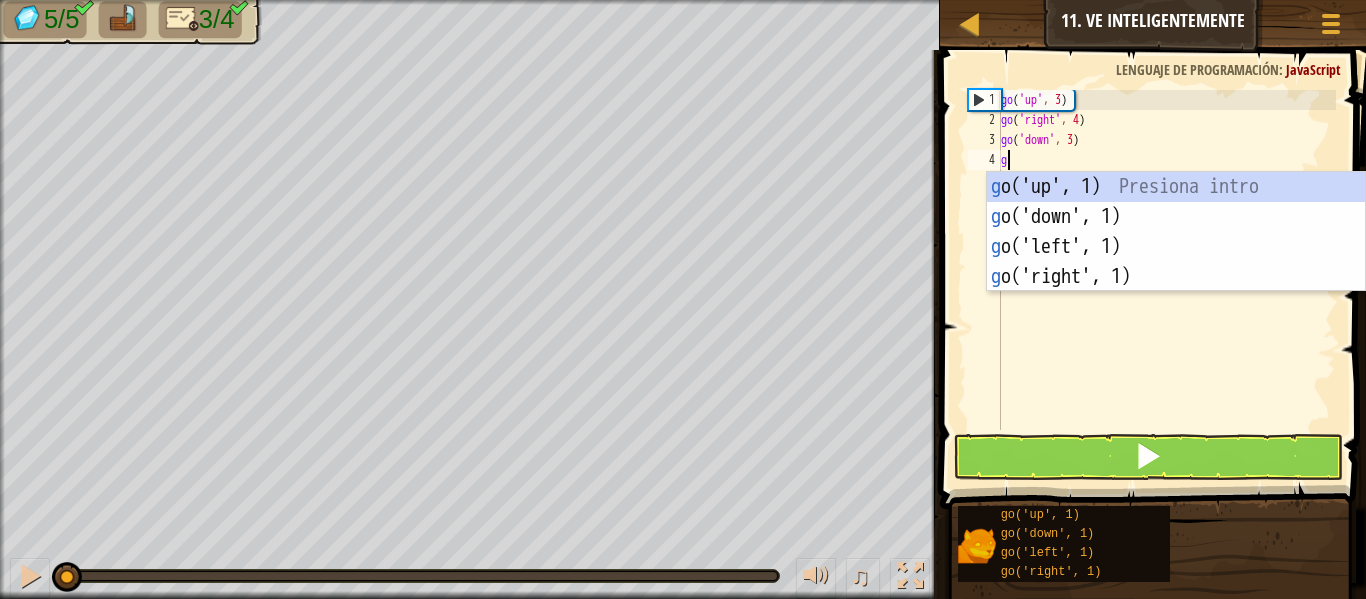 type on "gl" 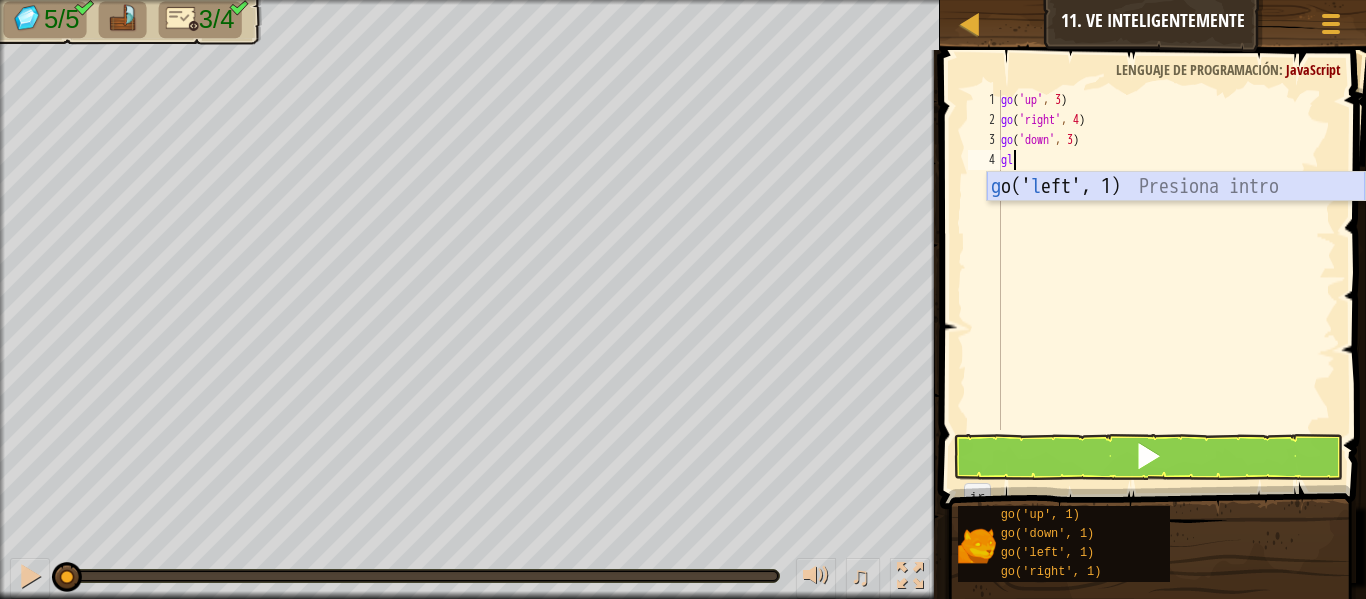 click on "g o(' l eft', 1) Presiona intro" at bounding box center (1176, 217) 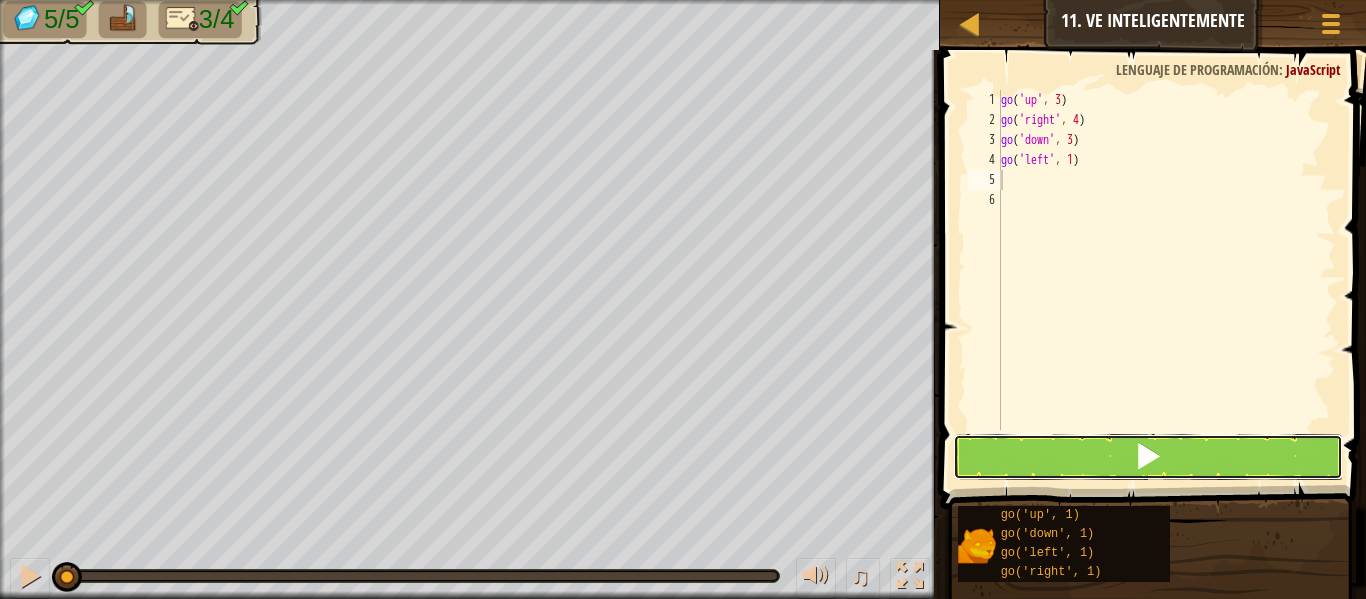 click at bounding box center (1148, 457) 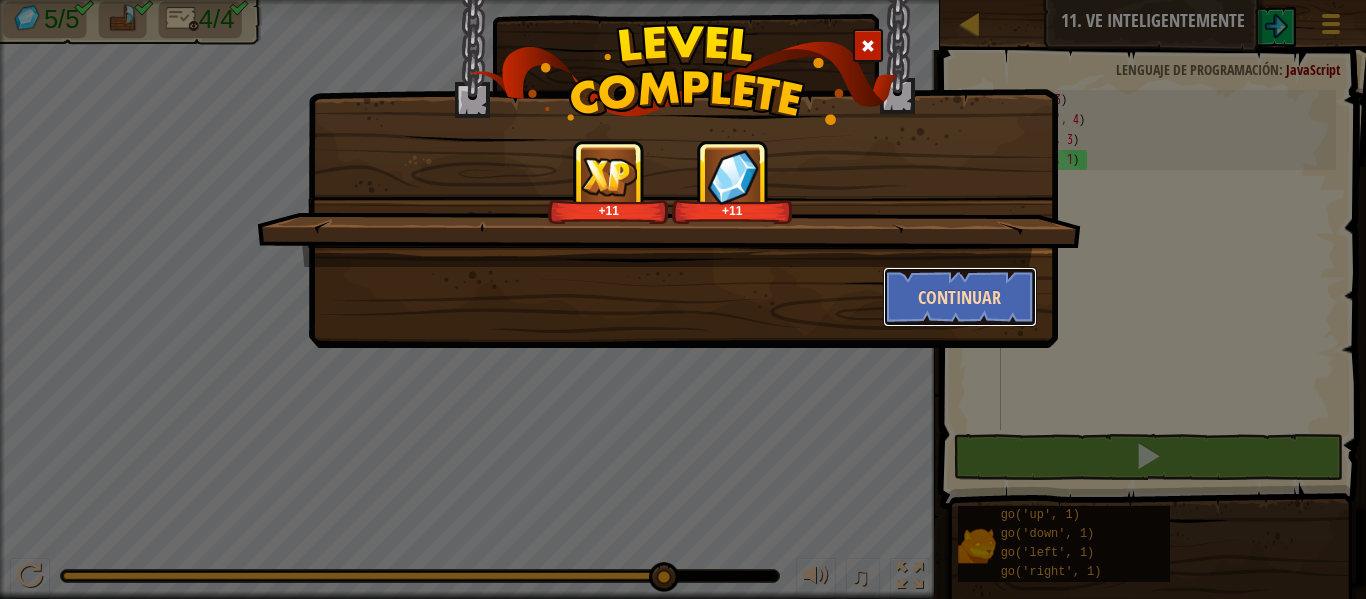 click on "Continuar" at bounding box center (960, 297) 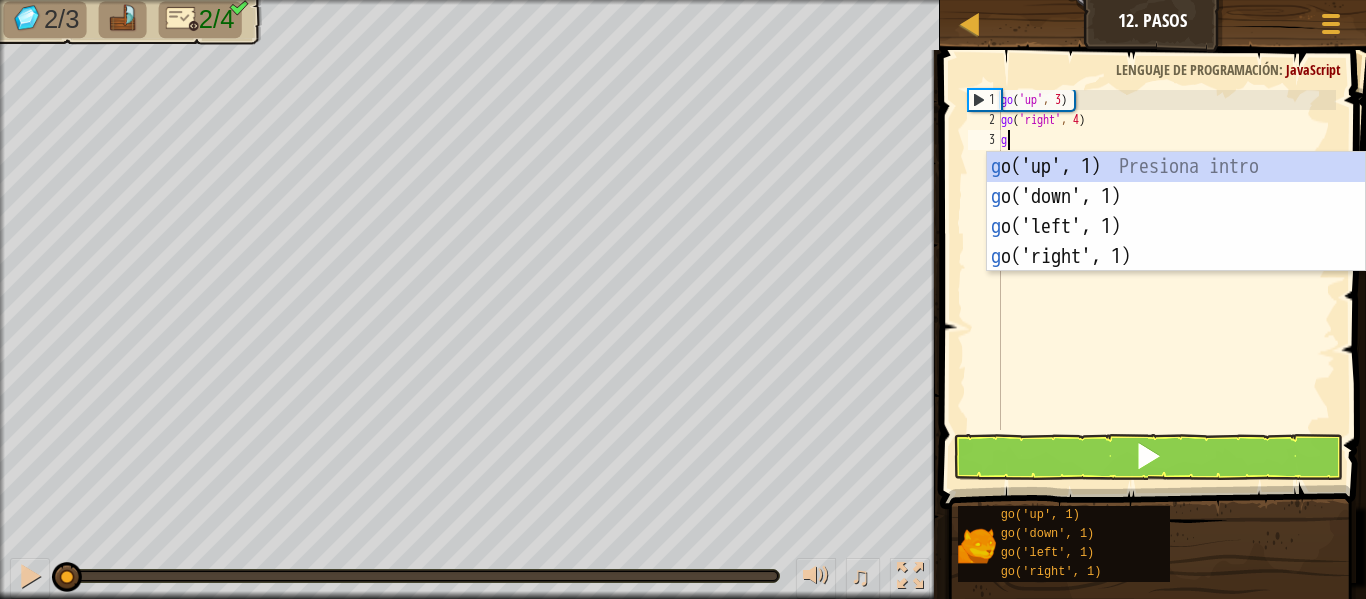 scroll, scrollTop: 9, scrollLeft: 0, axis: vertical 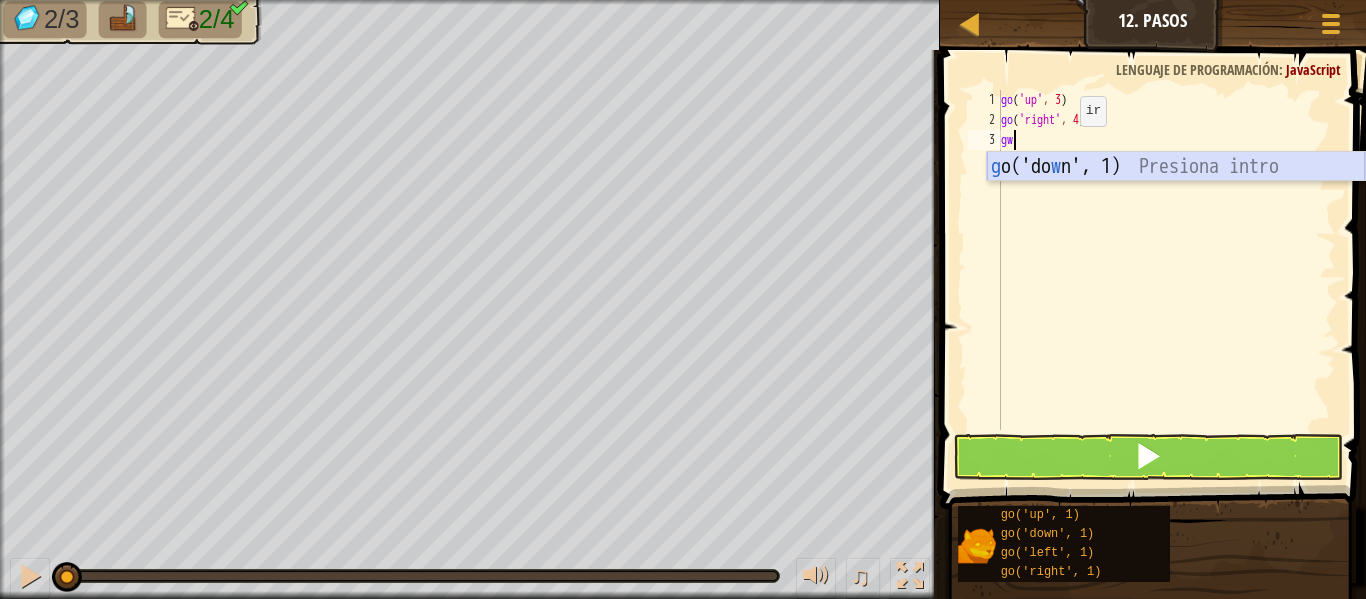 click on "g o('do w n', 1) Presiona intro" at bounding box center [1176, 197] 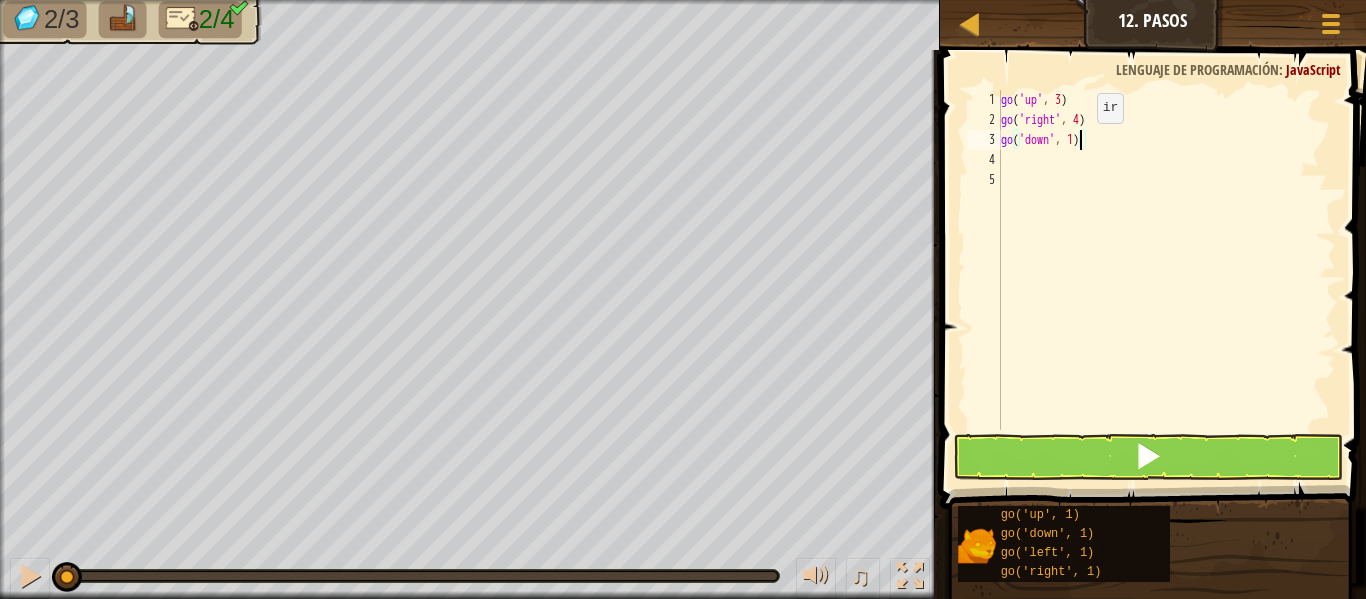 click on "go ( 'up' ,   3 ) go ( 'right' ,   4 ) go ( 'down' ,   1 )" at bounding box center (1166, 280) 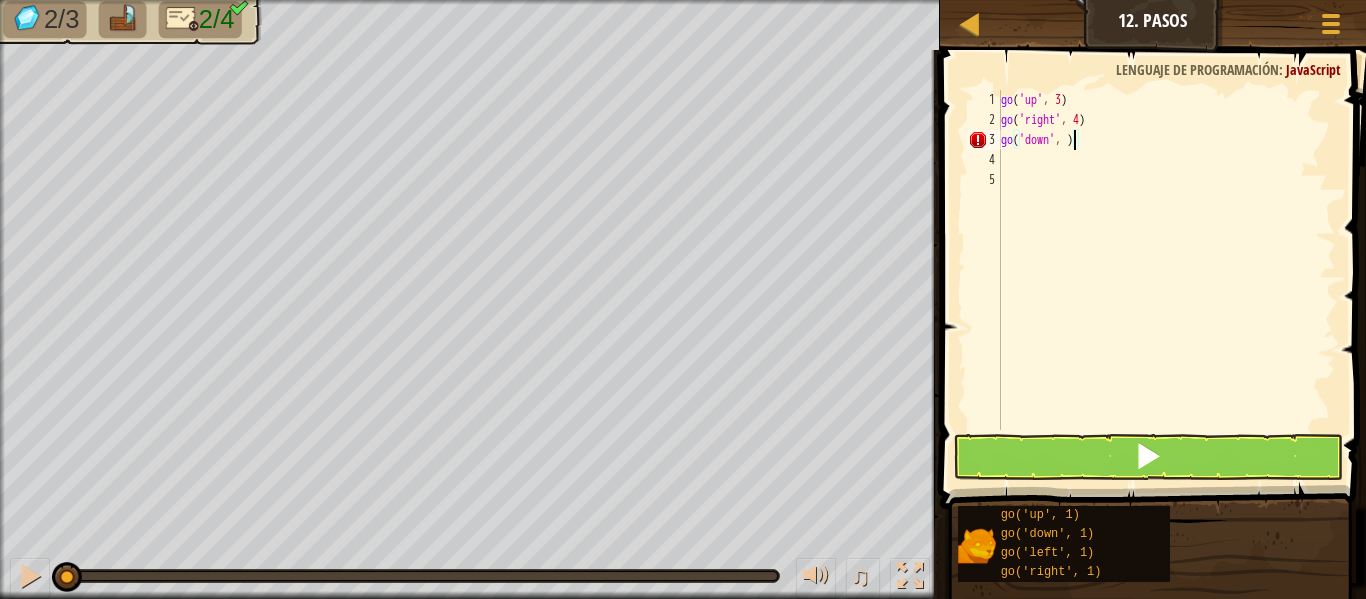 scroll, scrollTop: 9, scrollLeft: 6, axis: both 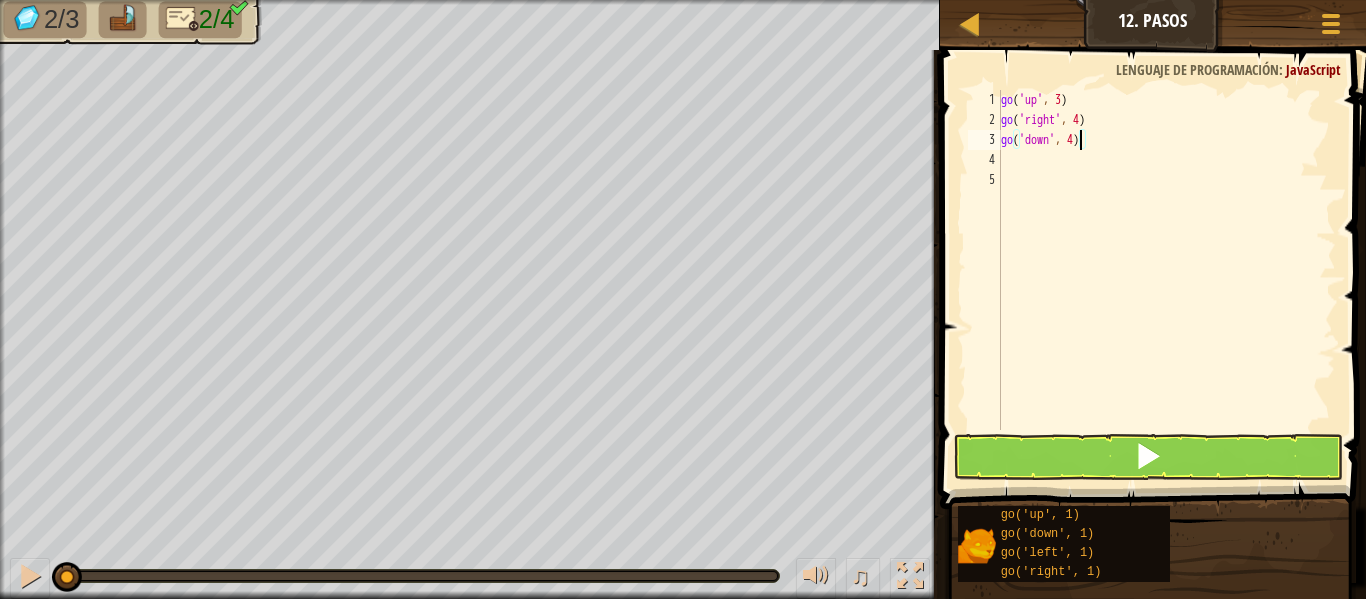 type on "go('down', 3)" 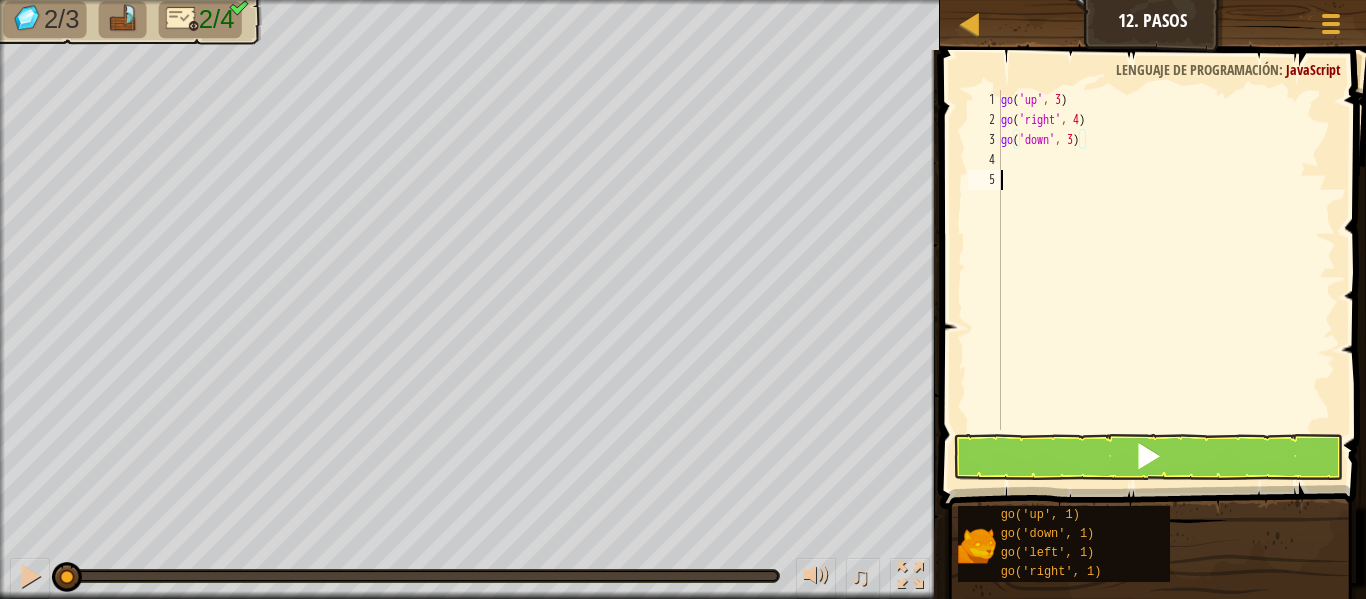 click on "go ( 'up' ,   3 ) go ( 'right' ,   4 ) go ( 'down' ,   3 )" at bounding box center (1166, 280) 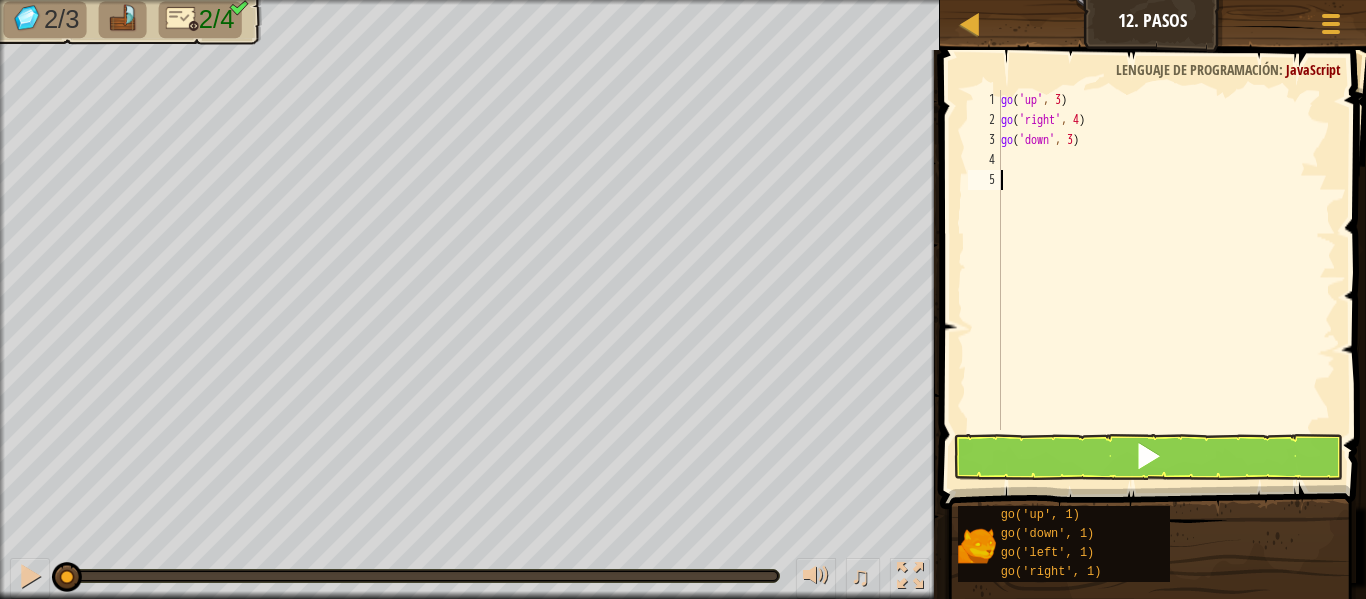 type on "w" 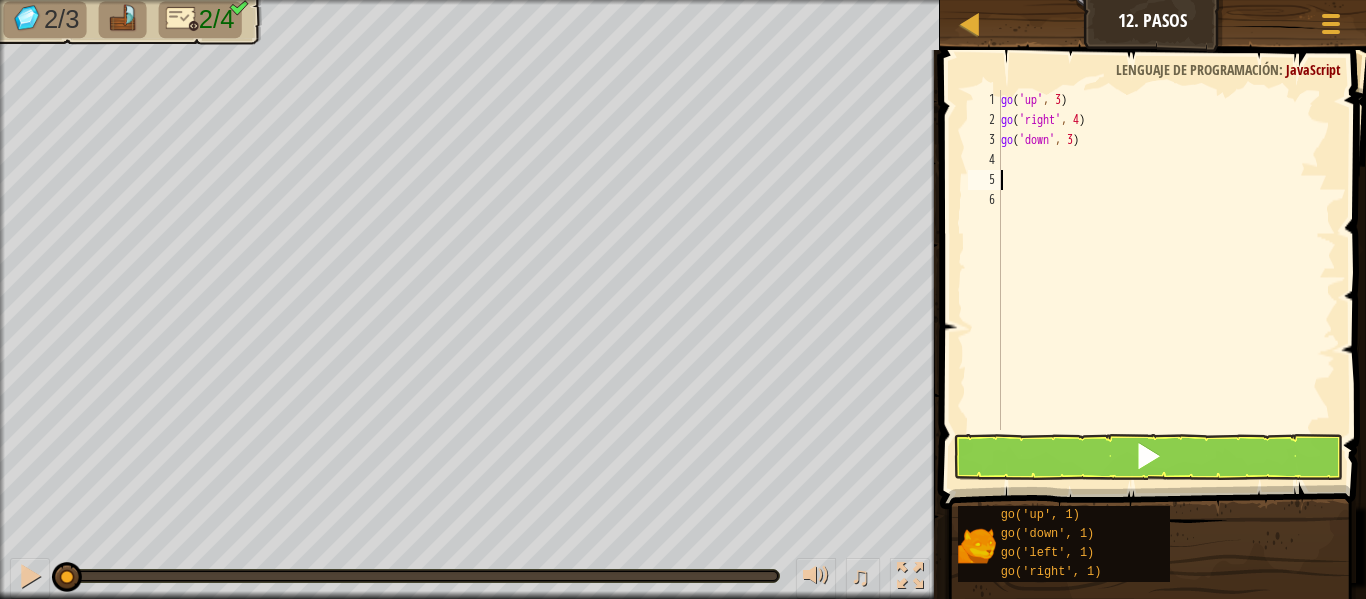 click on "go ( 'up' ,   3 ) go ( 'right' ,   4 ) go ( 'down' ,   3 )" at bounding box center (1166, 280) 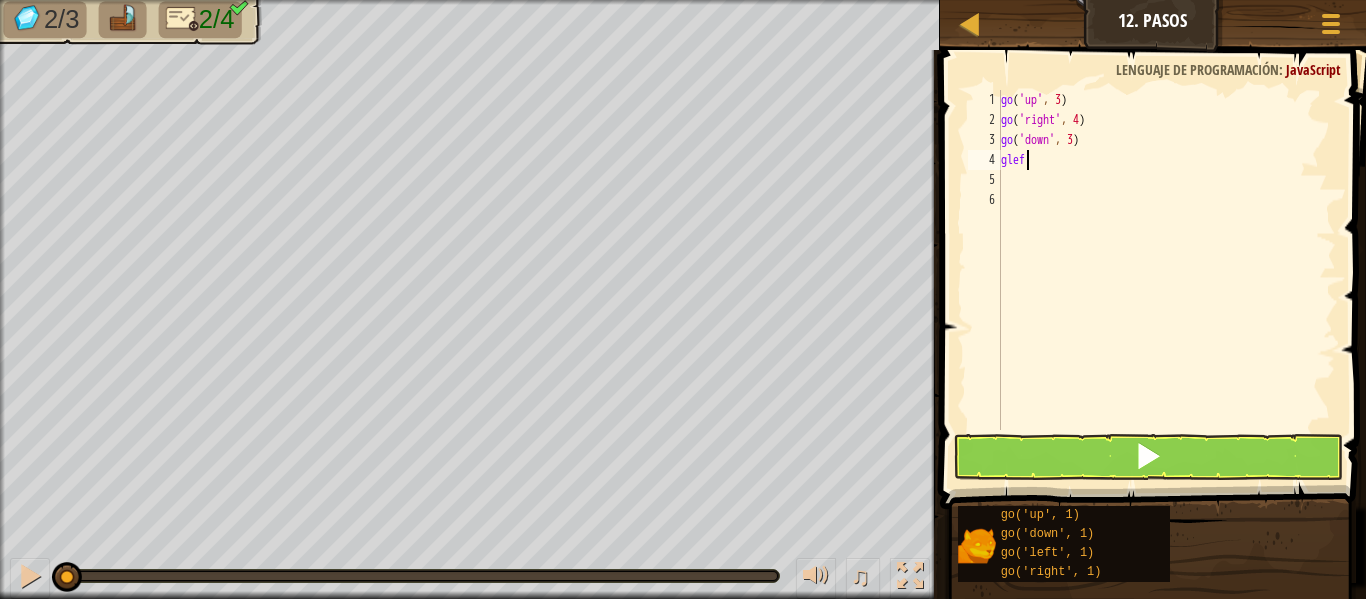 scroll, scrollTop: 9, scrollLeft: 1, axis: both 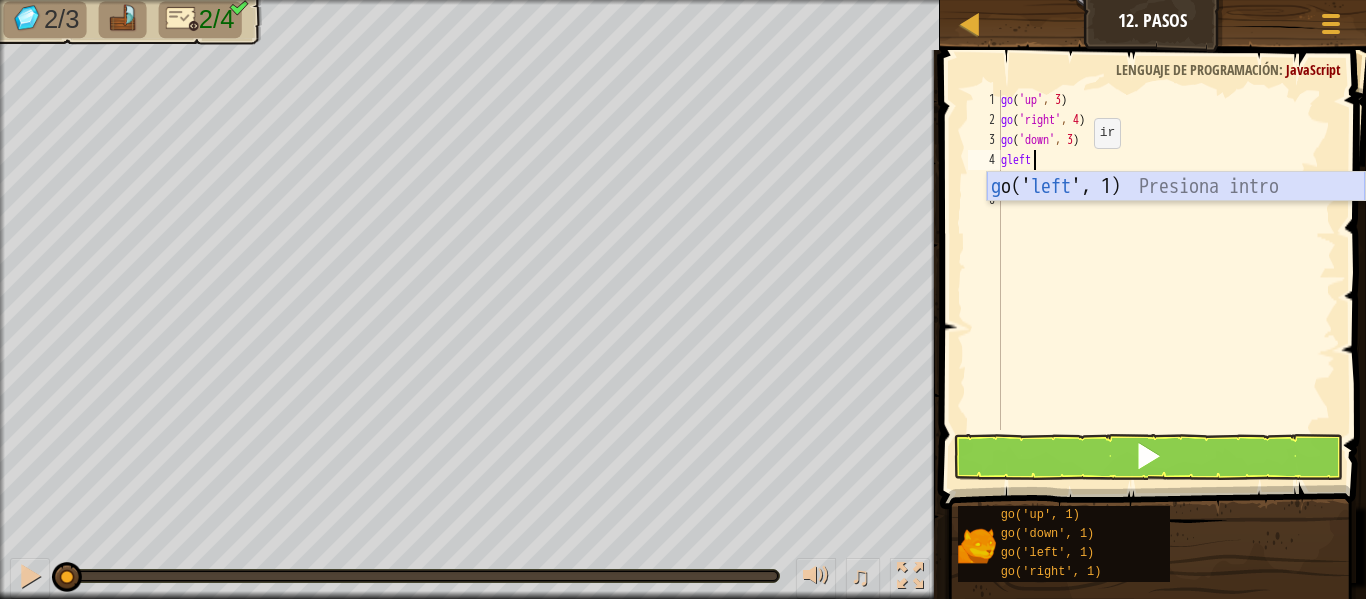 click on "g o(' left ', 1) Presiona intro" at bounding box center (1176, 217) 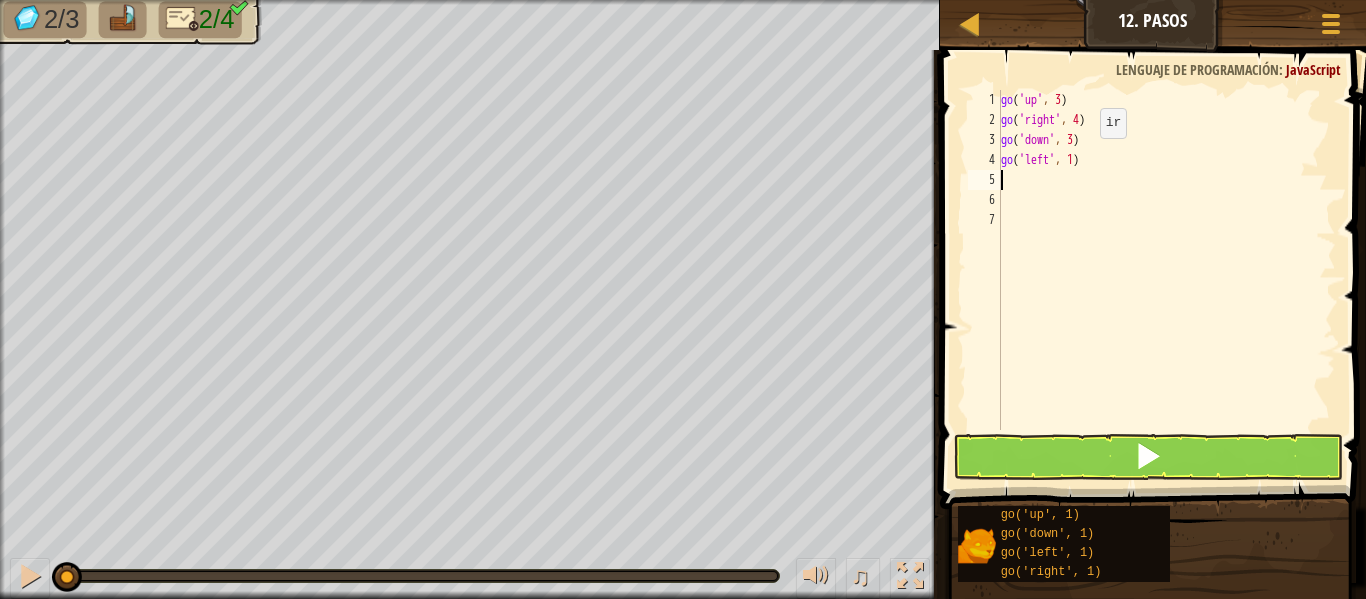 click on "go ( 'up' ,   3 ) go ( 'right' ,   4 ) go ( 'down' ,   3 ) go ( 'left' ,   1 )" at bounding box center (1166, 280) 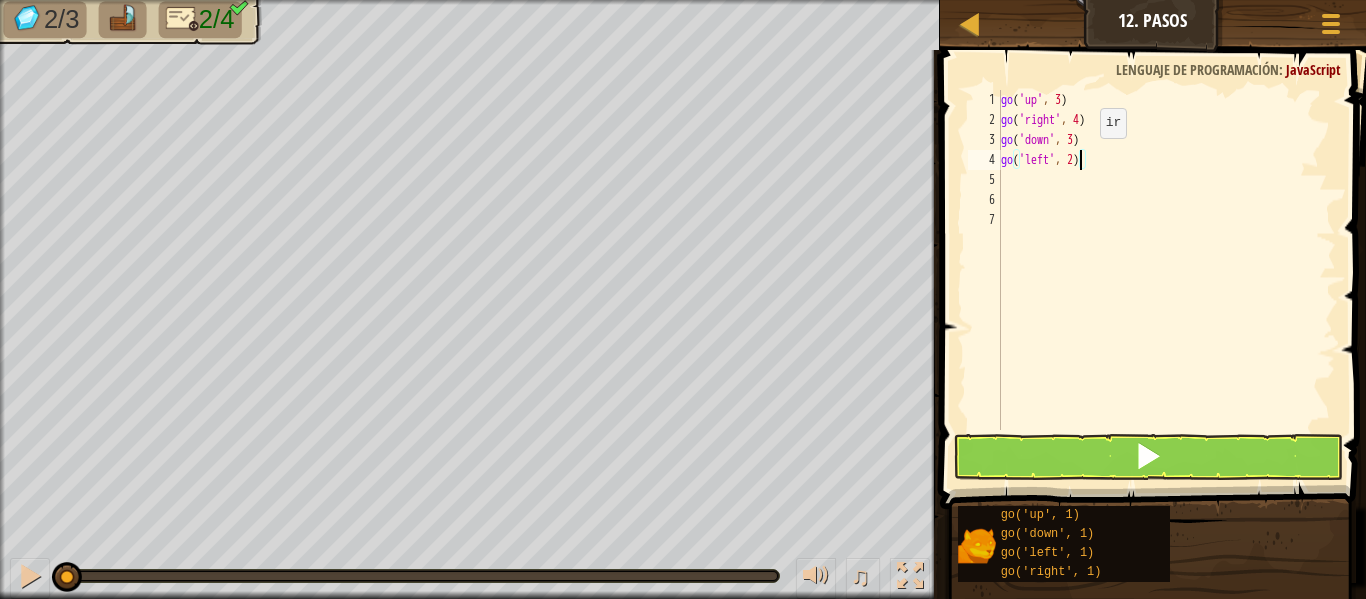 scroll, scrollTop: 9, scrollLeft: 6, axis: both 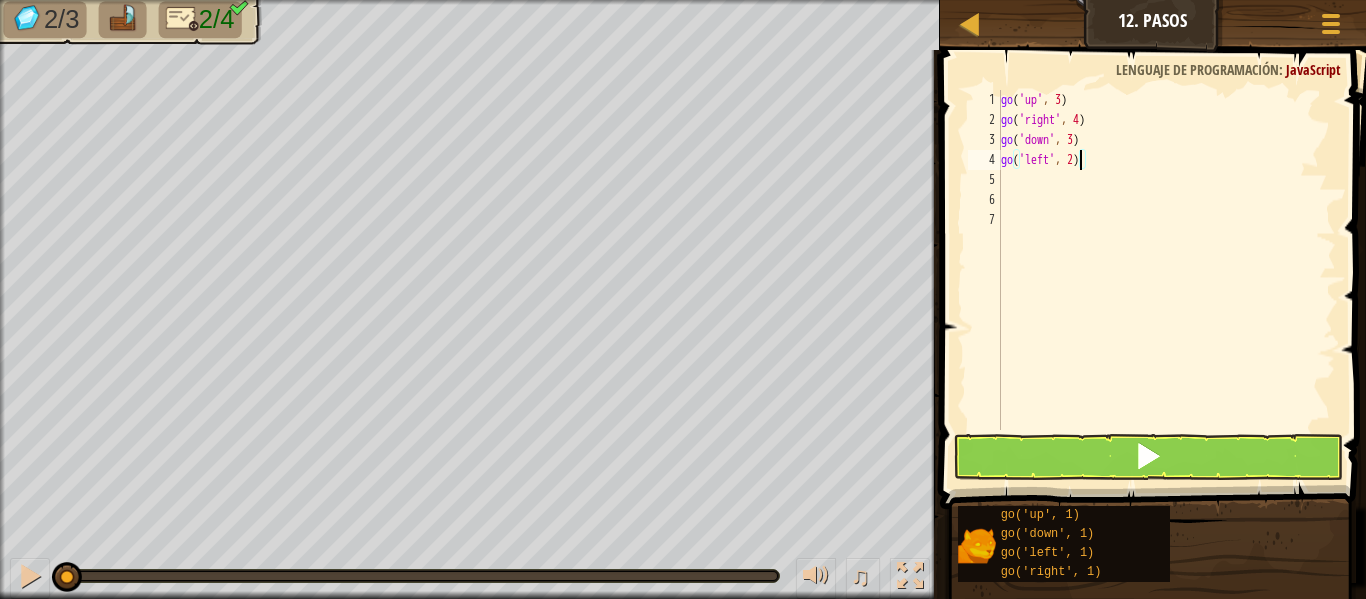 type on "go('left', 2)" 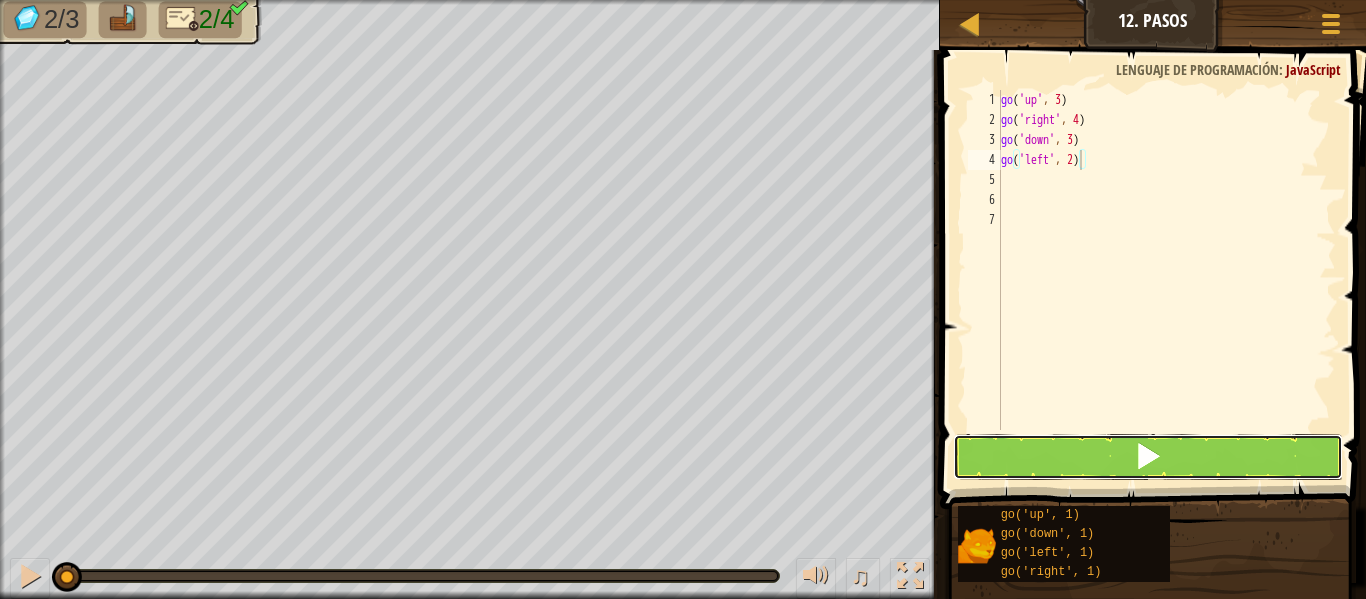 click at bounding box center (1148, 457) 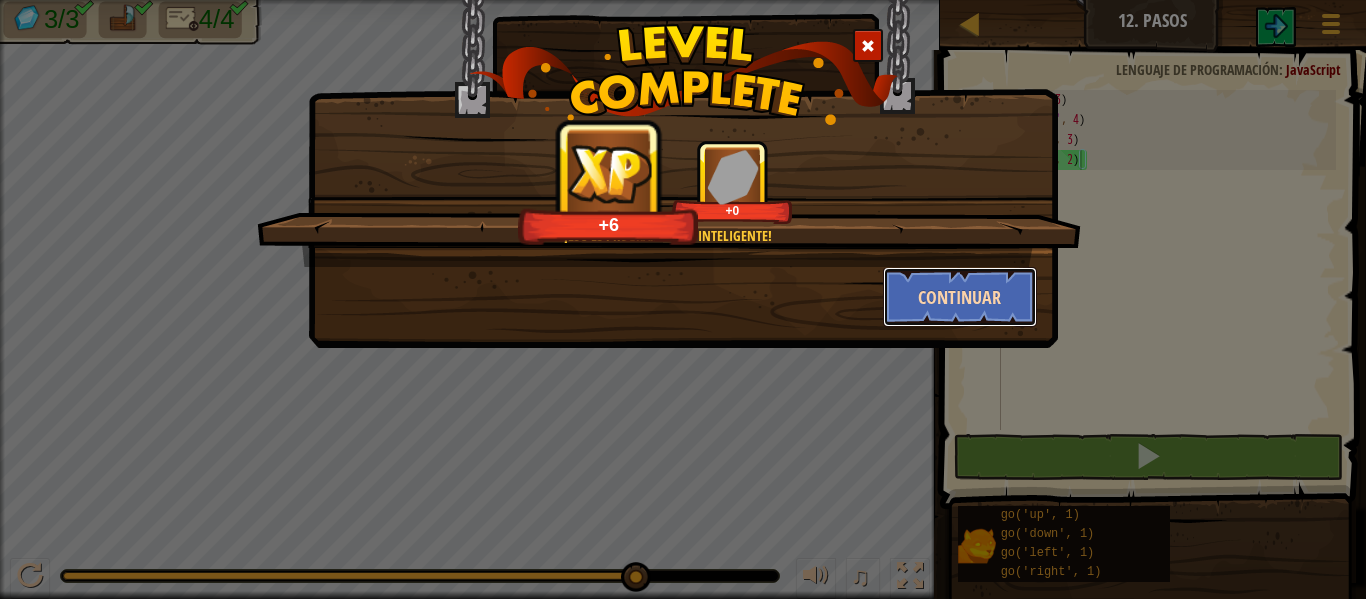 click on "Continuar" at bounding box center [960, 297] 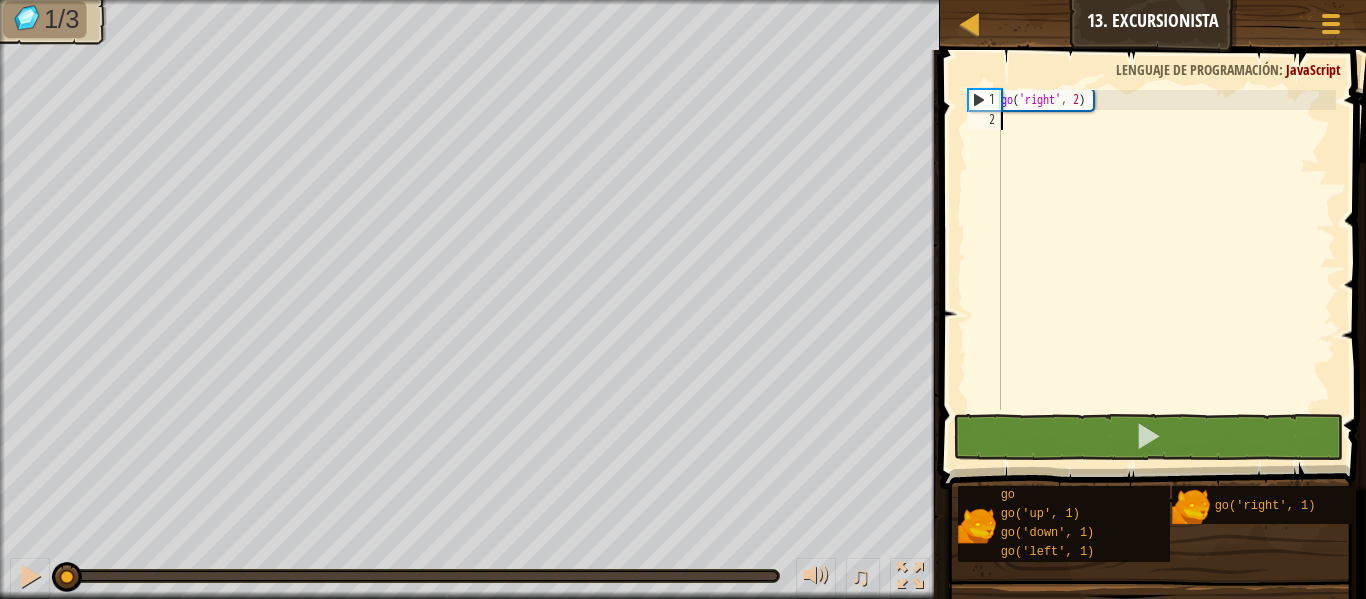 click at bounding box center [1155, 241] 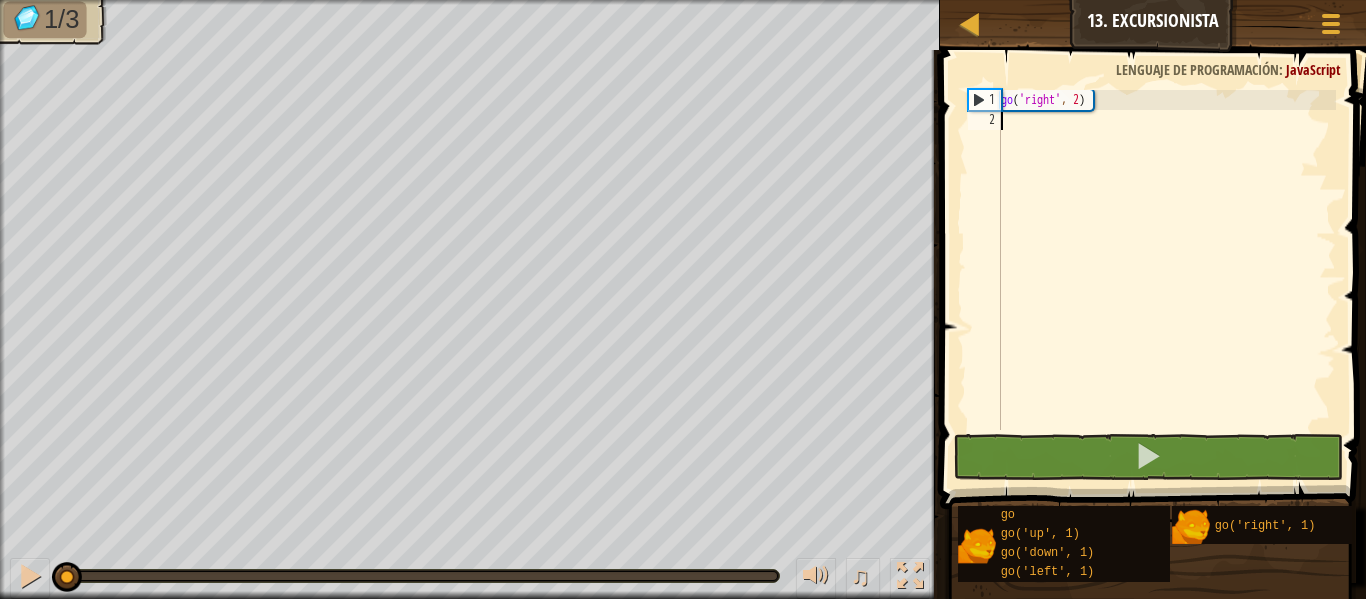 click on "go ( 'right' ,   2 )" at bounding box center [1166, 280] 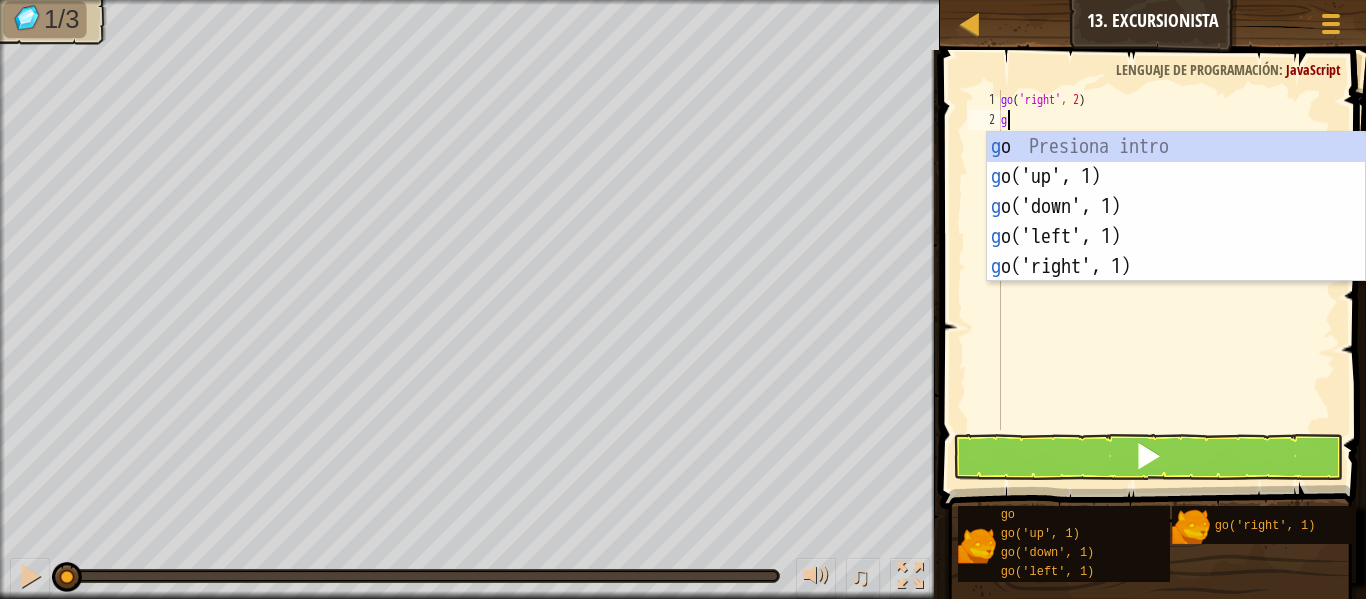 type on "gup" 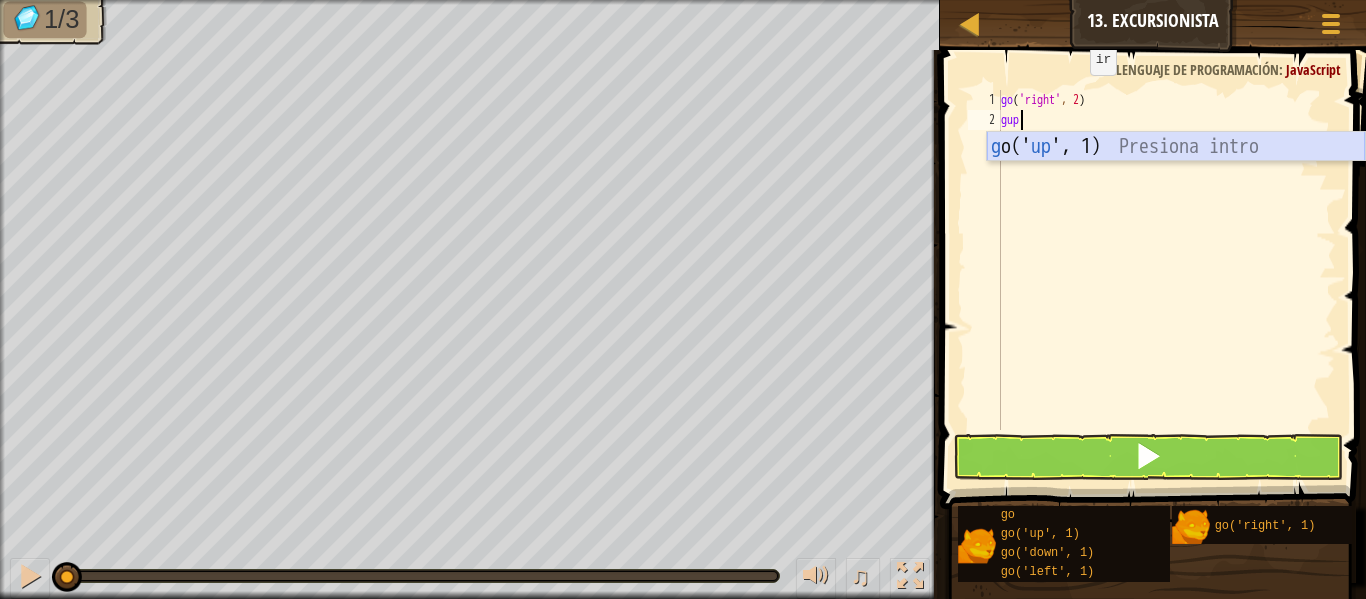 click on "g o(' up ', 1) Presiona intro" at bounding box center (1176, 177) 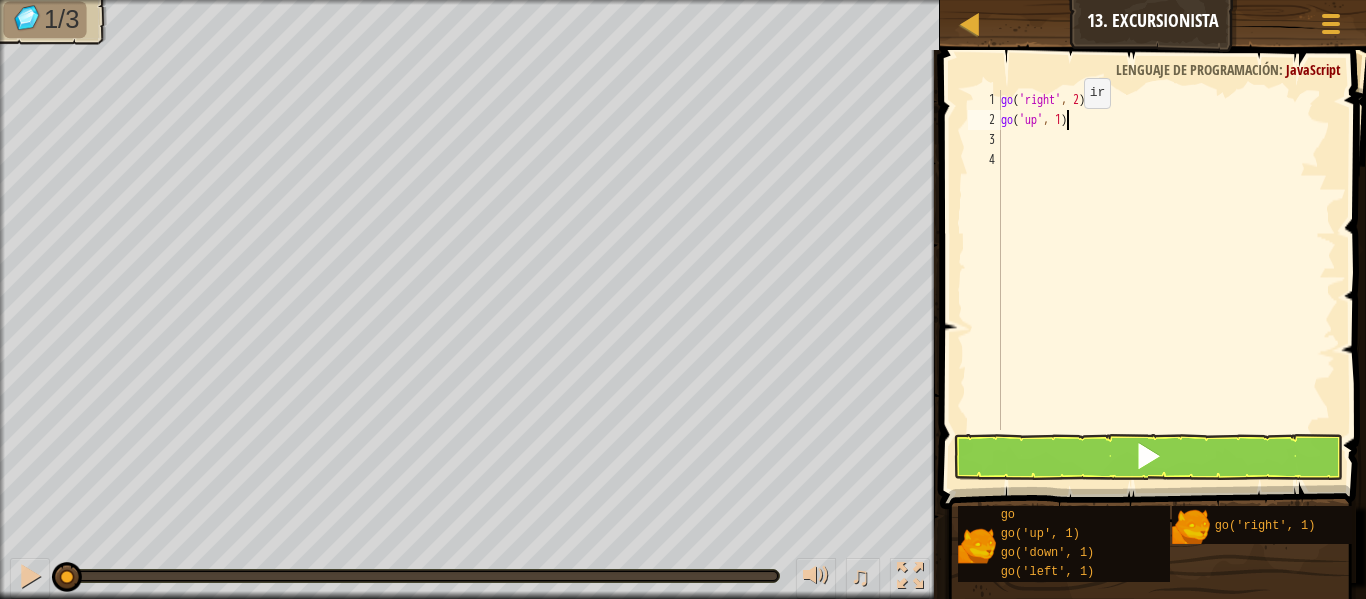 click on "go ( 'right' ,   2 ) go ( 'up' ,   1 )" at bounding box center (1166, 280) 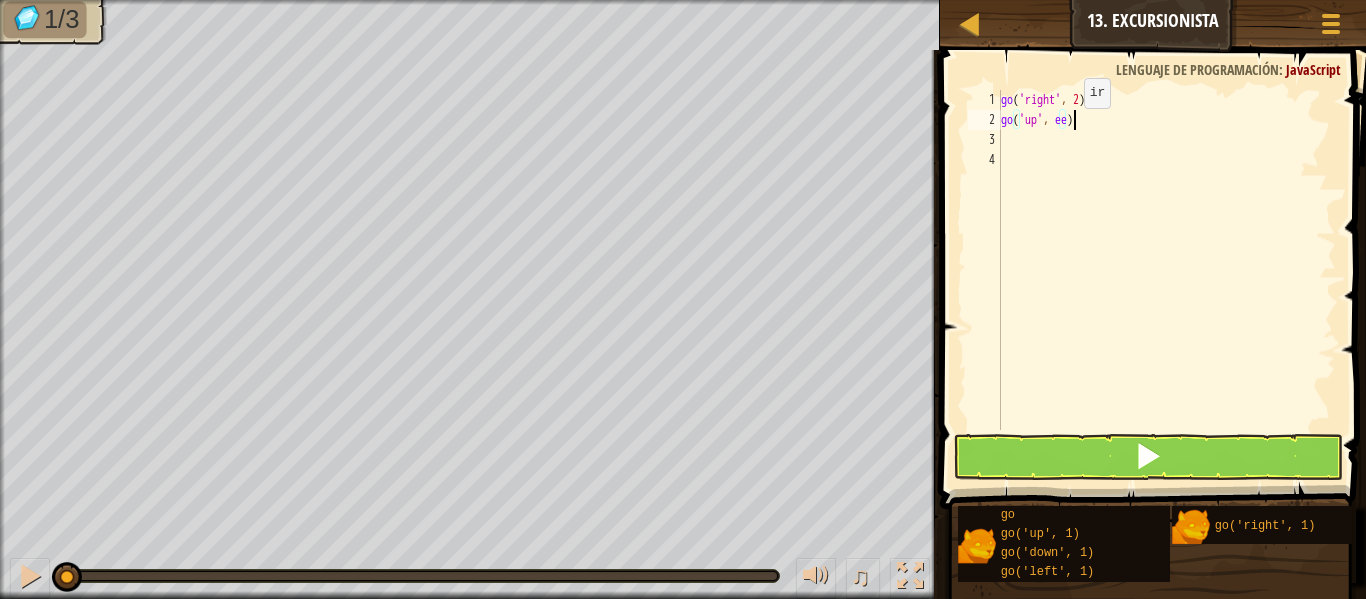 scroll, scrollTop: 9, scrollLeft: 5, axis: both 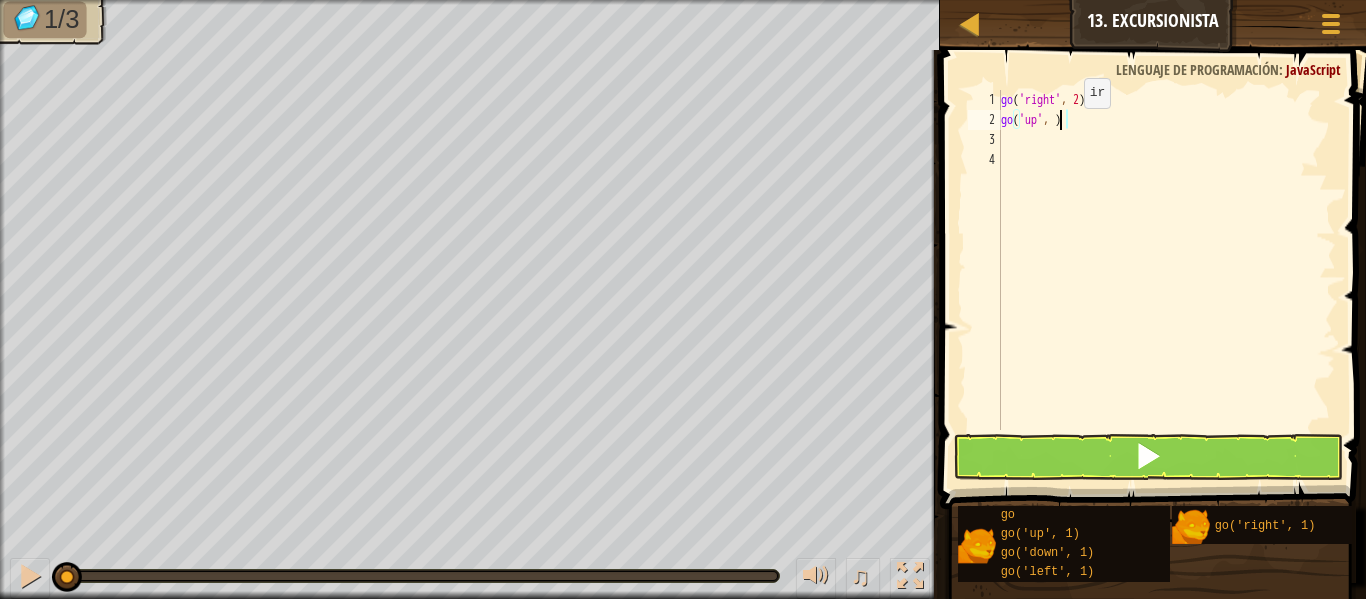 type on "go('up', 3)" 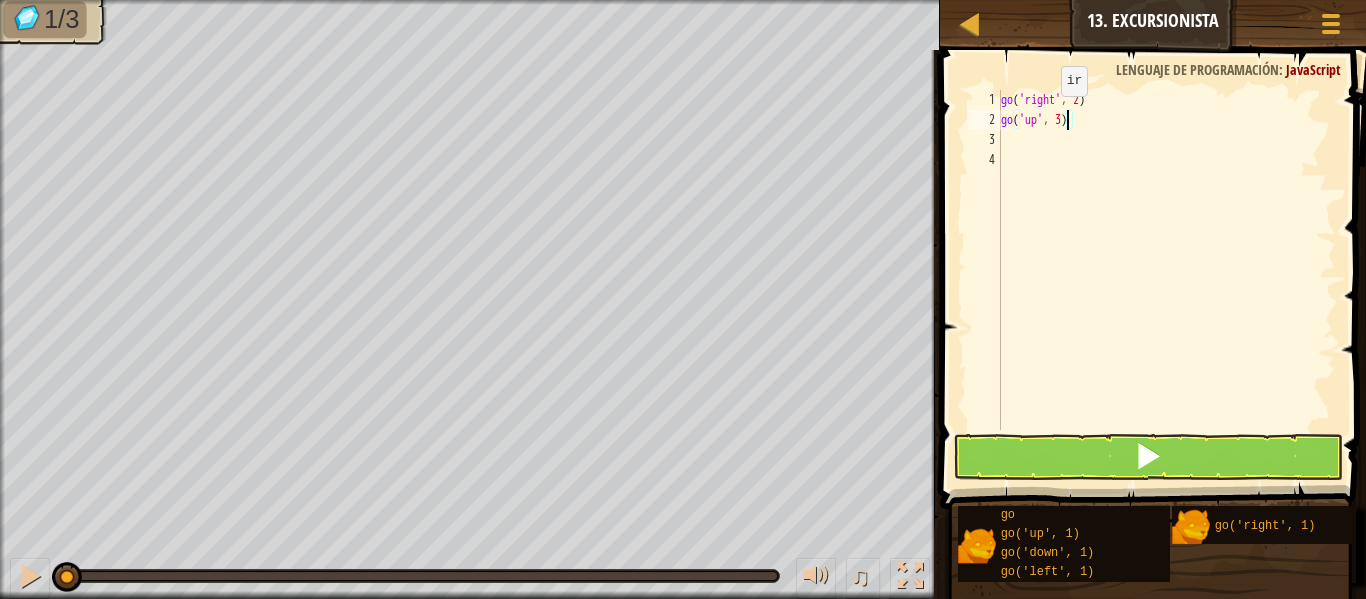 click on "go ( 'right' ,   2 ) go ( 'up' ,   3 )" at bounding box center [1166, 280] 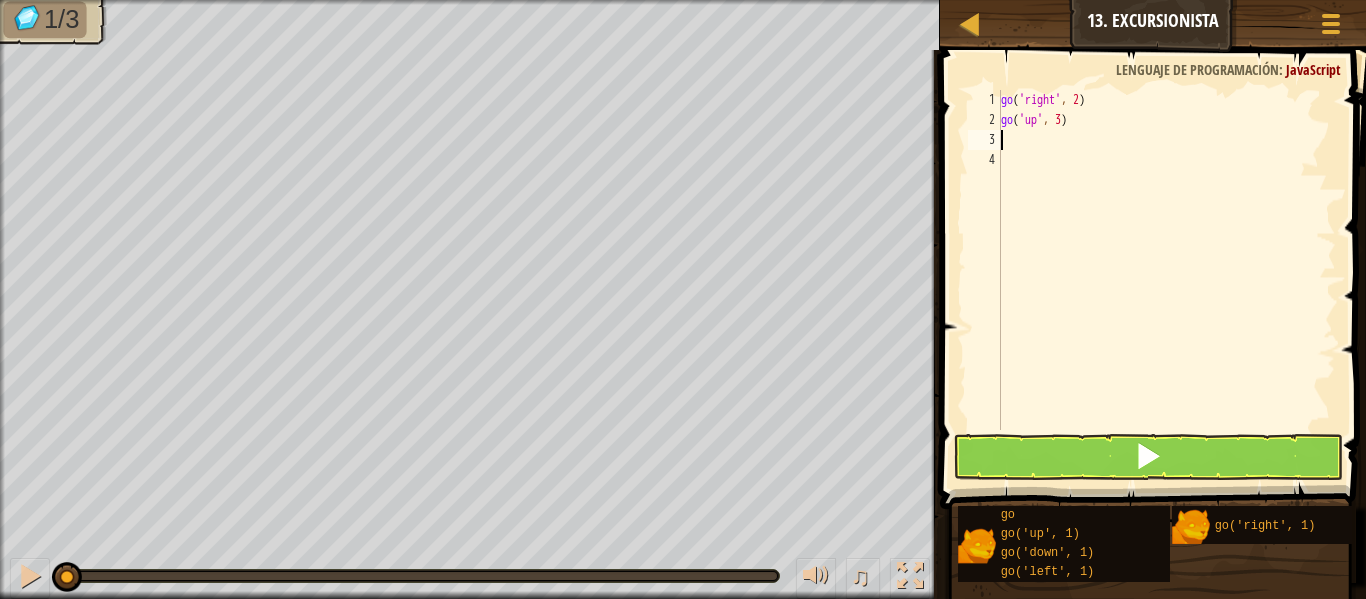 click on "go ( 'right' ,   2 ) go ( 'up' ,   3 )" at bounding box center (1166, 280) 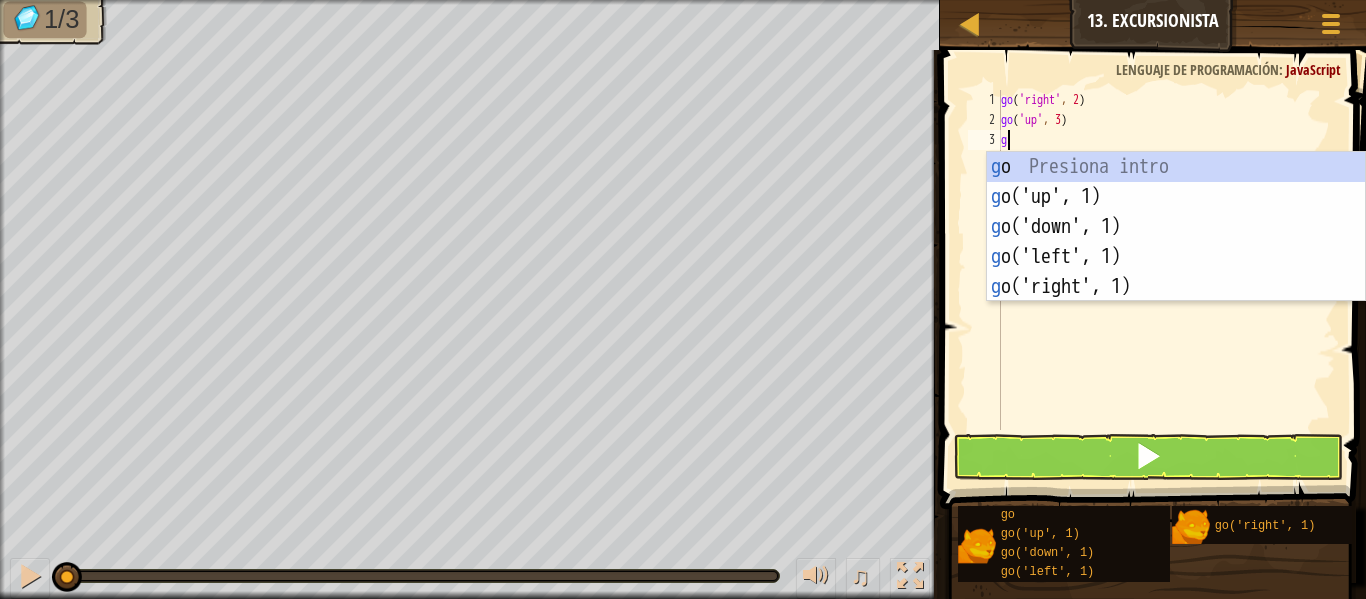 type on "gr" 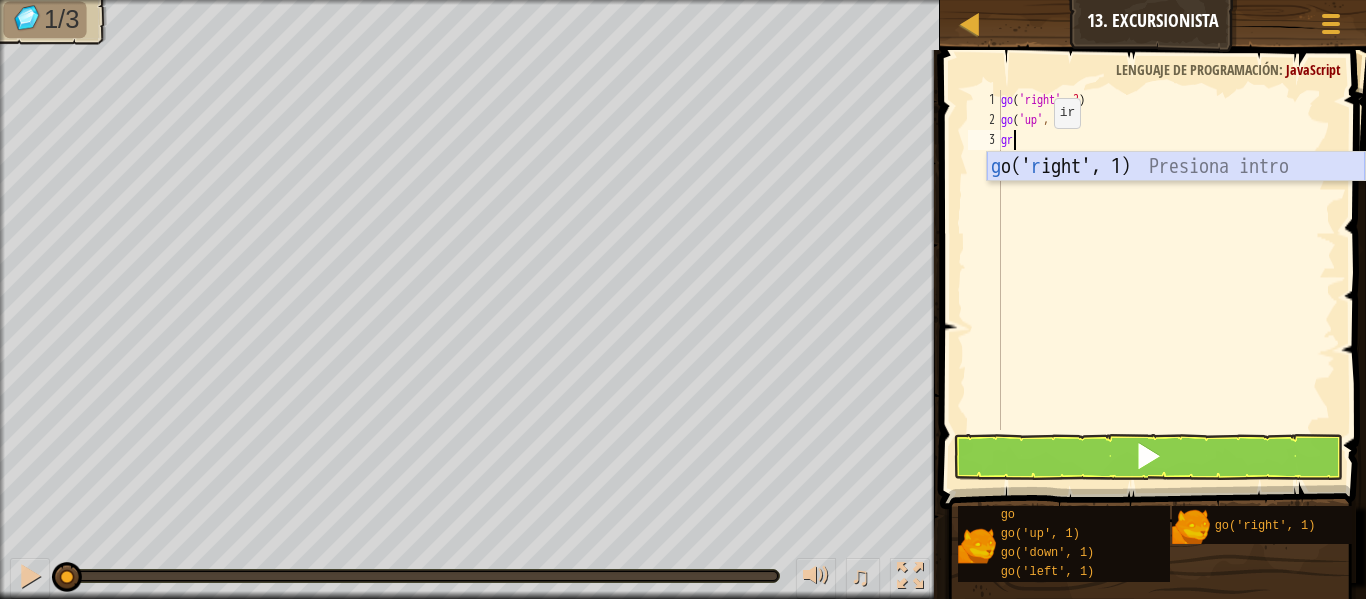 click on "g o(' r ight', 1) Presiona intro" at bounding box center (1176, 197) 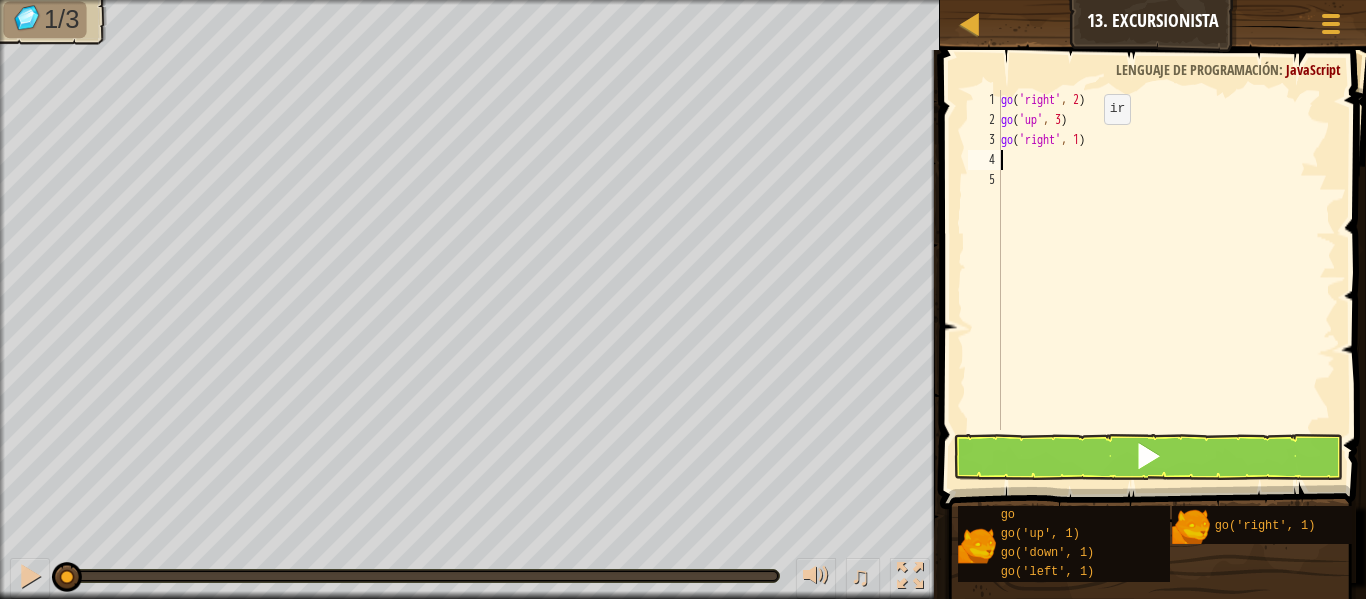 click on "go ( 'right' ,   2 ) go ( 'up' ,   3 ) go ( 'right' ,   1 )" at bounding box center [1166, 280] 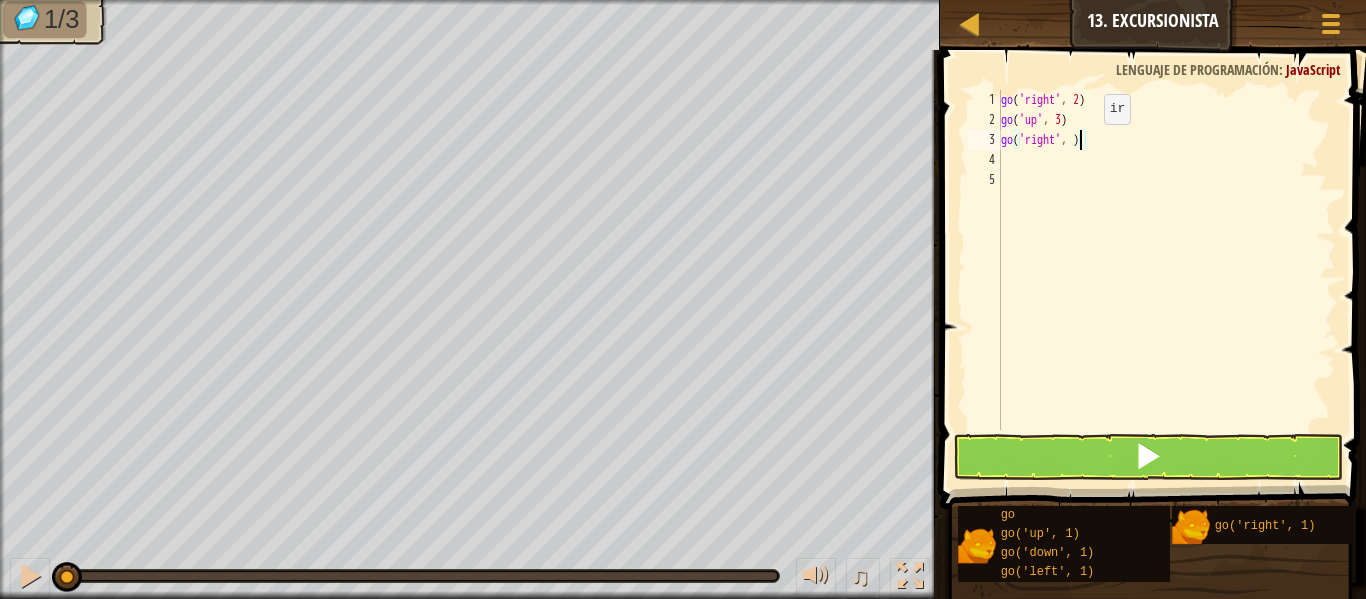scroll, scrollTop: 9, scrollLeft: 6, axis: both 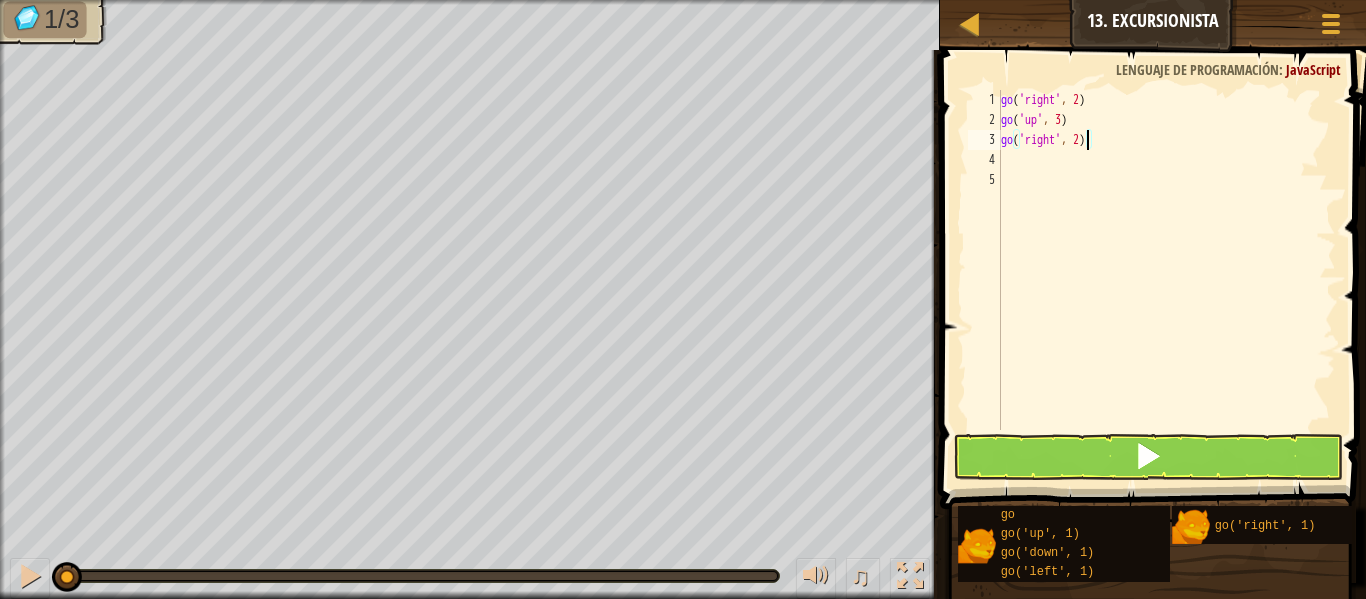 type on "go('right', 2)" 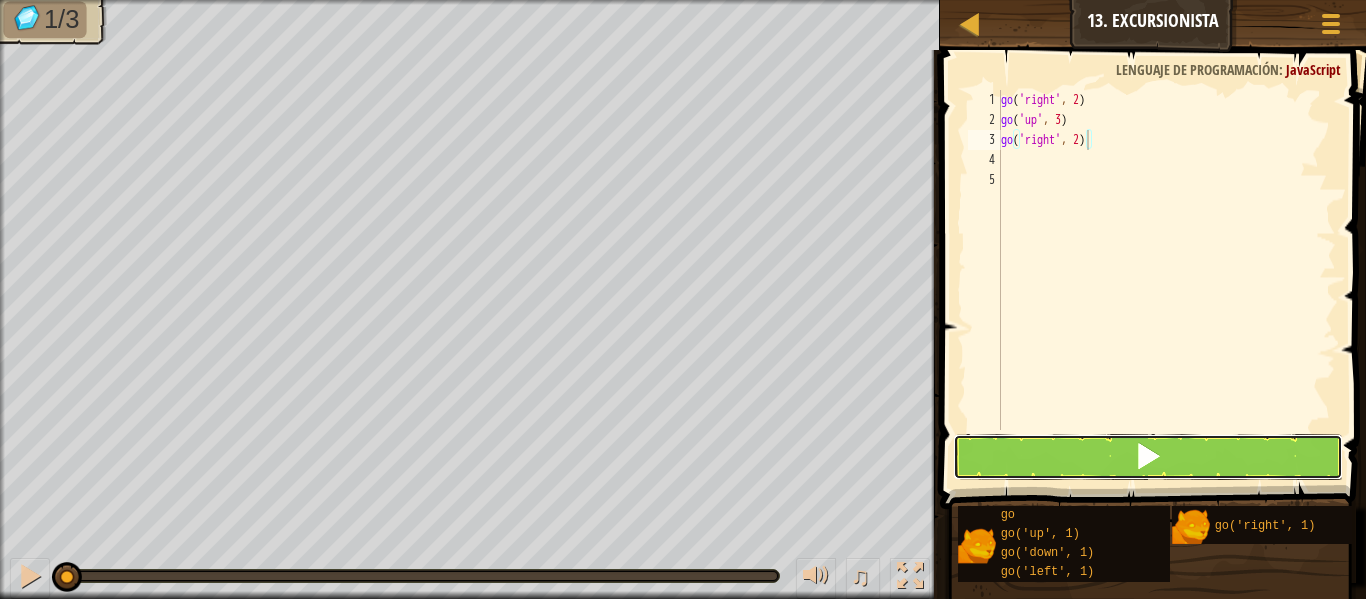 click at bounding box center [1148, 457] 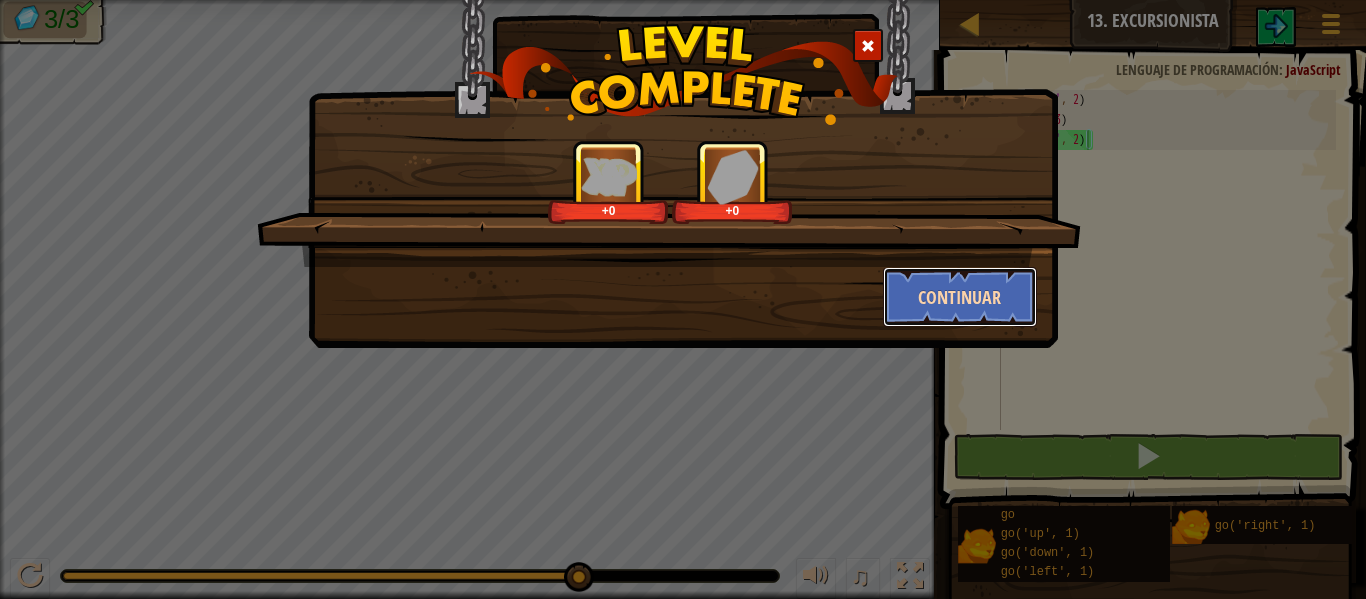 click on "Continuar" at bounding box center [960, 297] 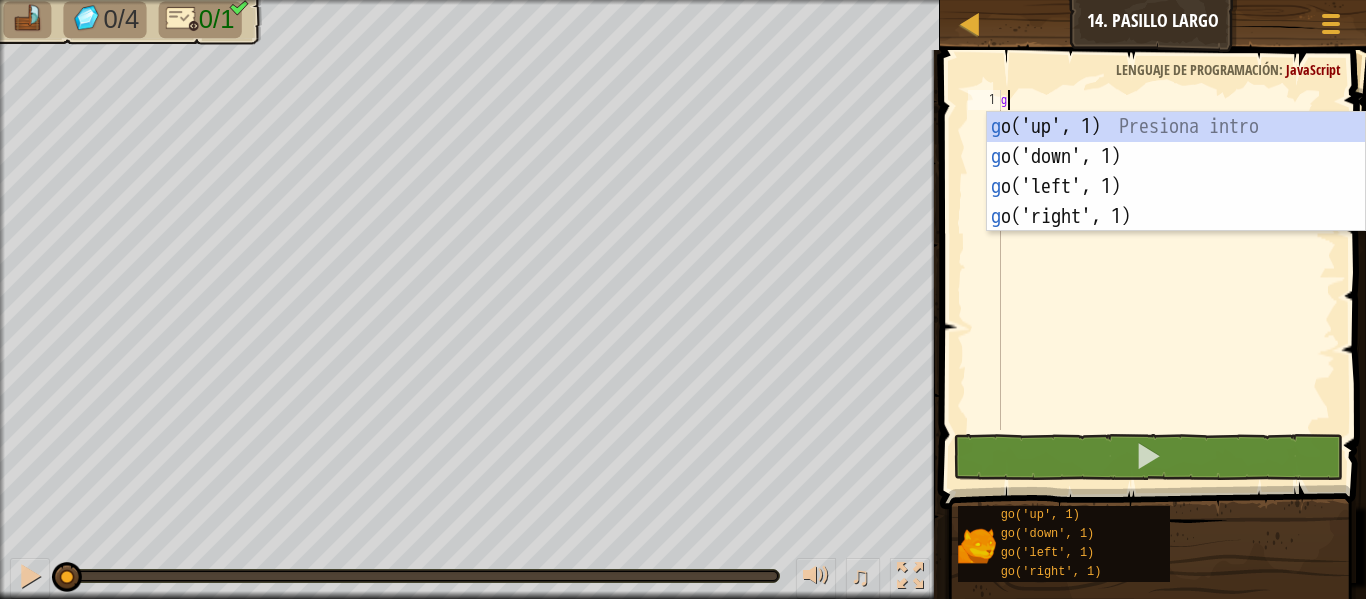 scroll, scrollTop: 9, scrollLeft: 0, axis: vertical 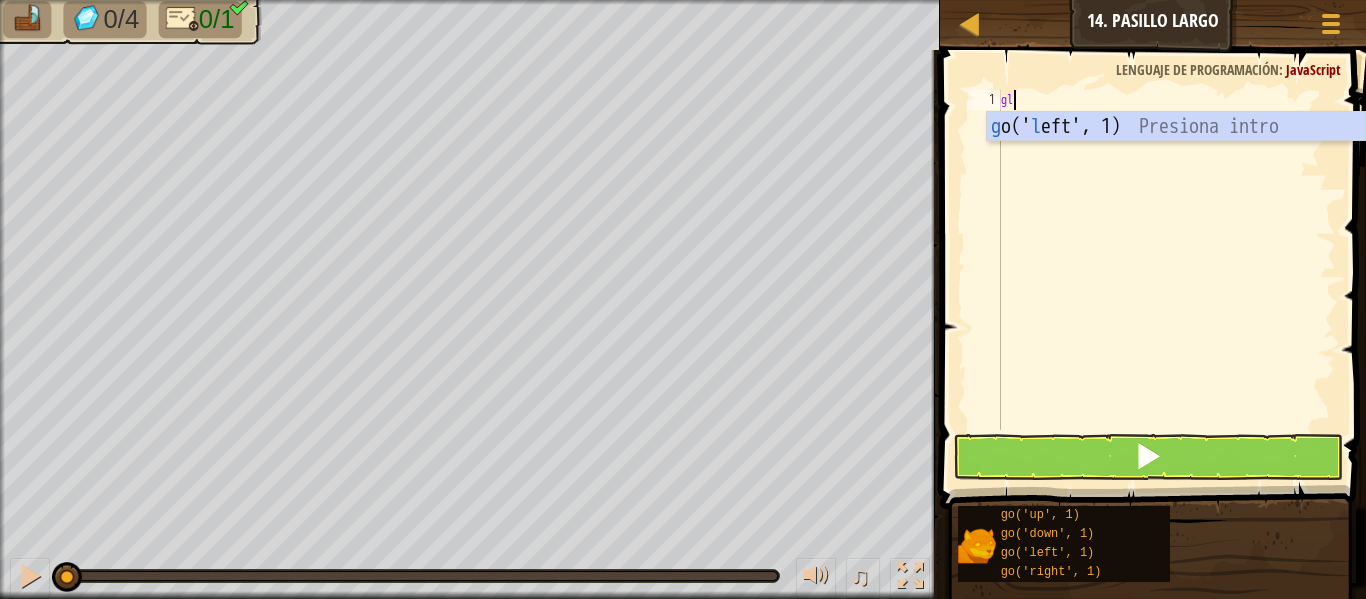 type on "gr" 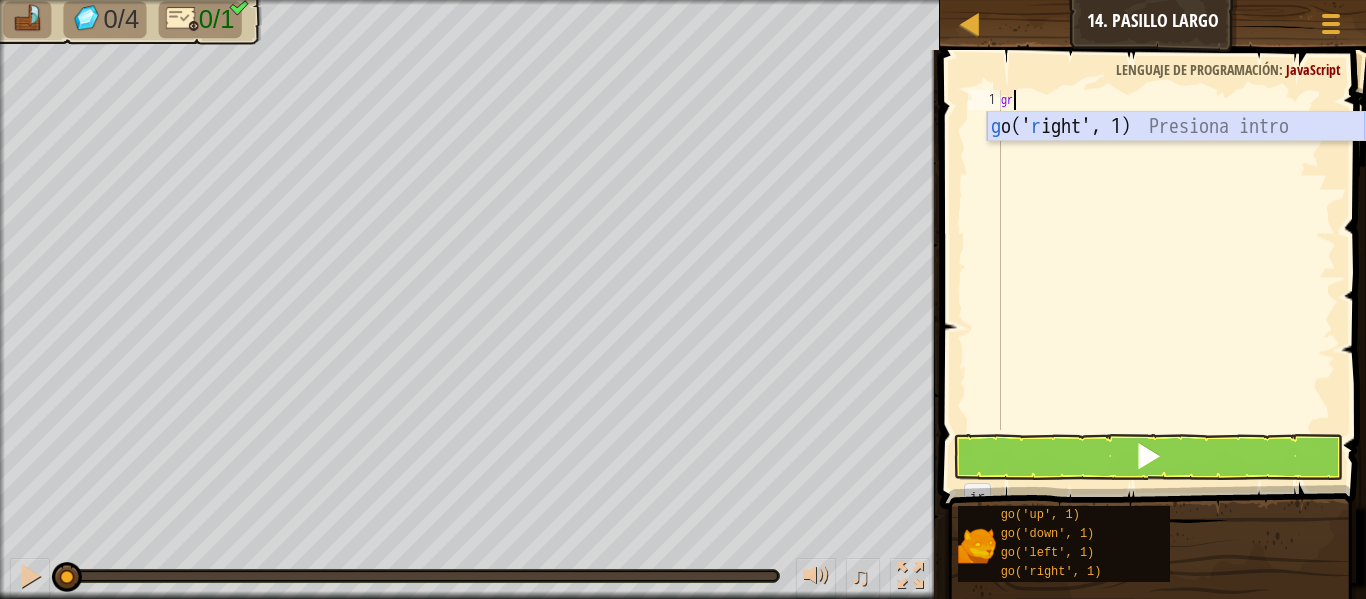 click on "g o(' r ight', 1) Presiona intro" at bounding box center [1176, 157] 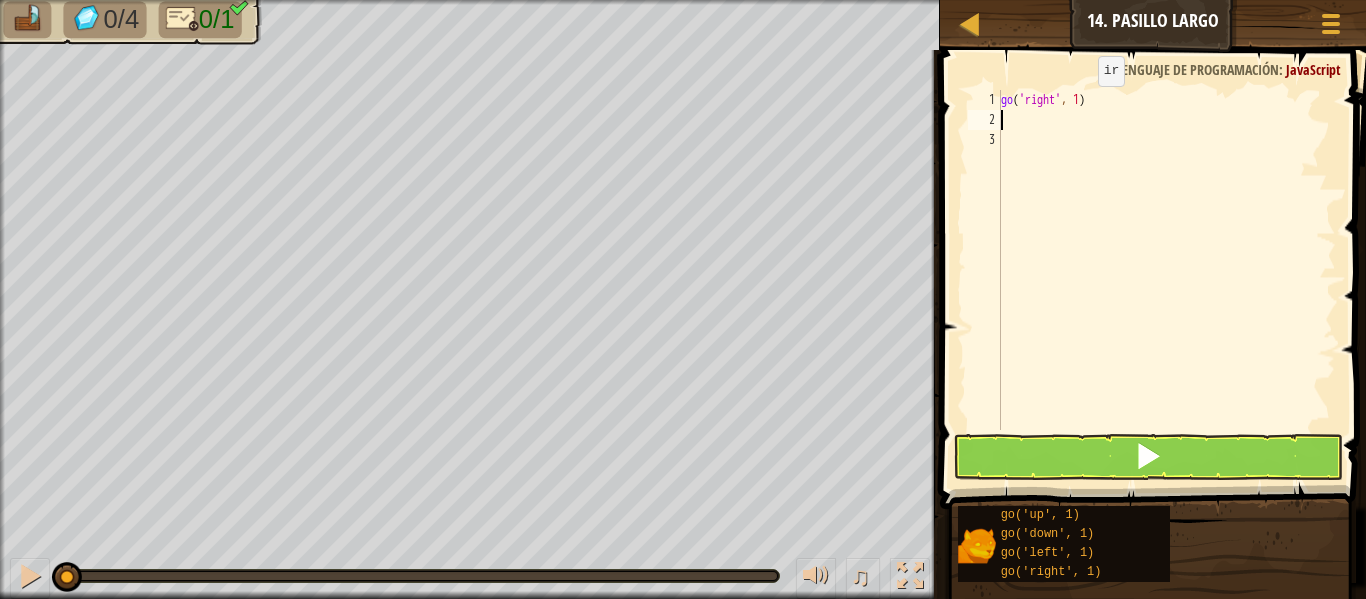 click on "go ( 'right' ,   1 )" at bounding box center (1166, 280) 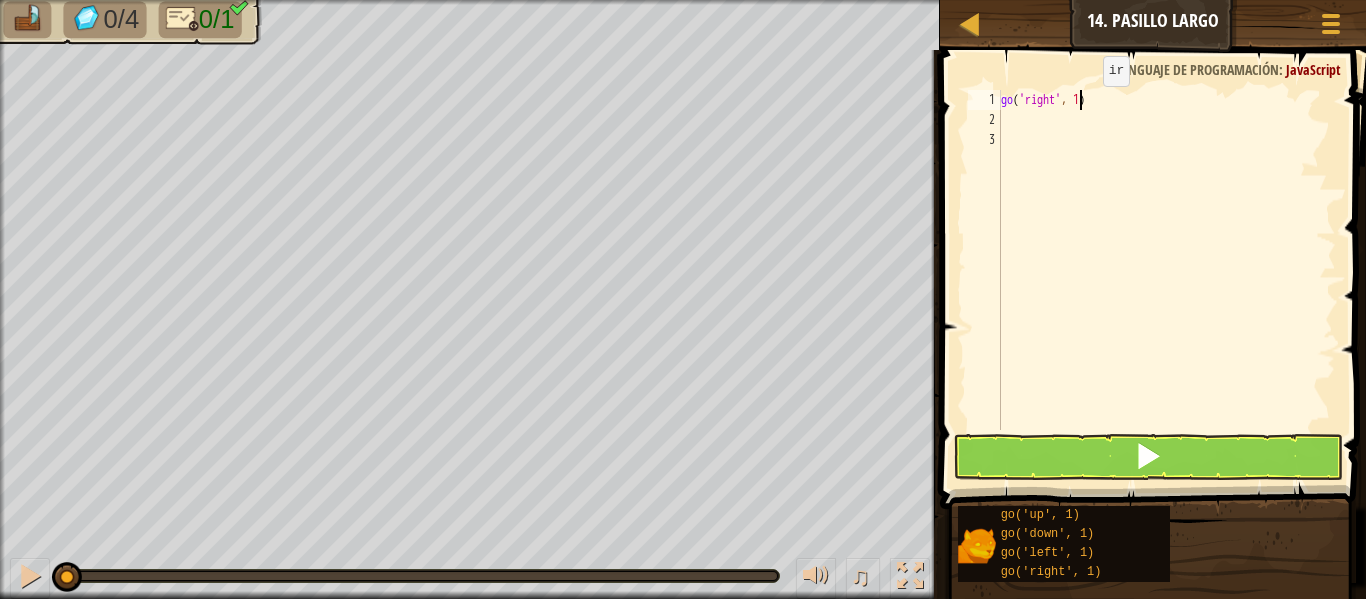 click on "go ( 'right' ,   1 )" at bounding box center [1166, 280] 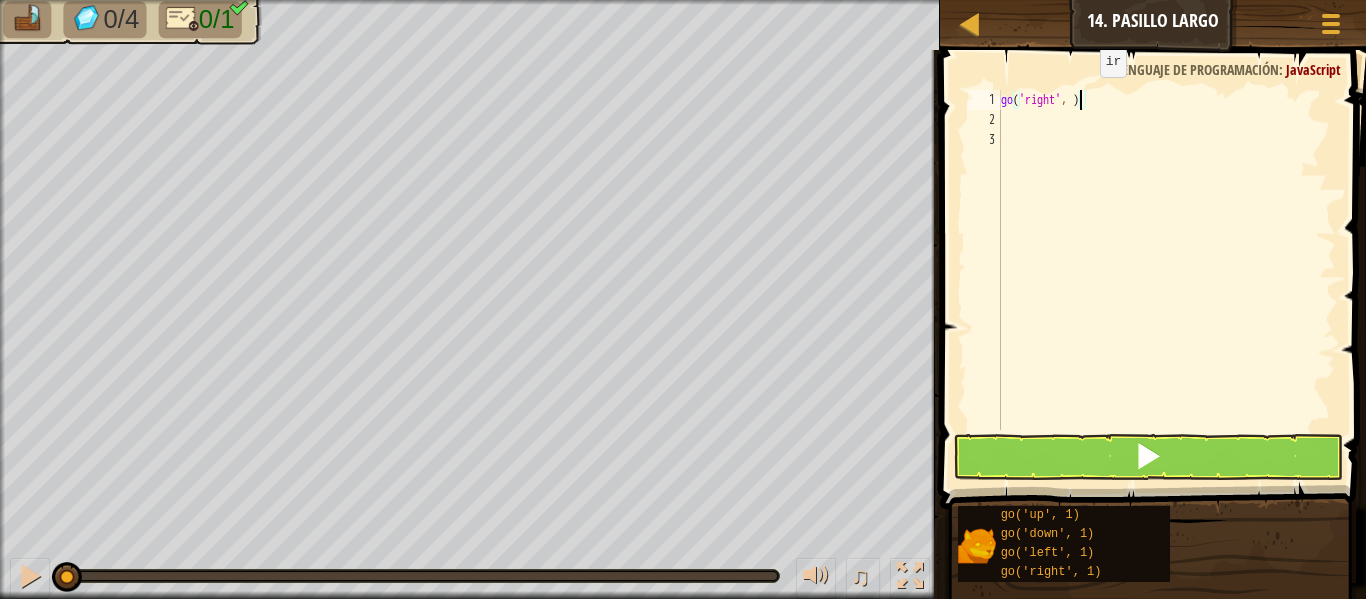 scroll, scrollTop: 9, scrollLeft: 6, axis: both 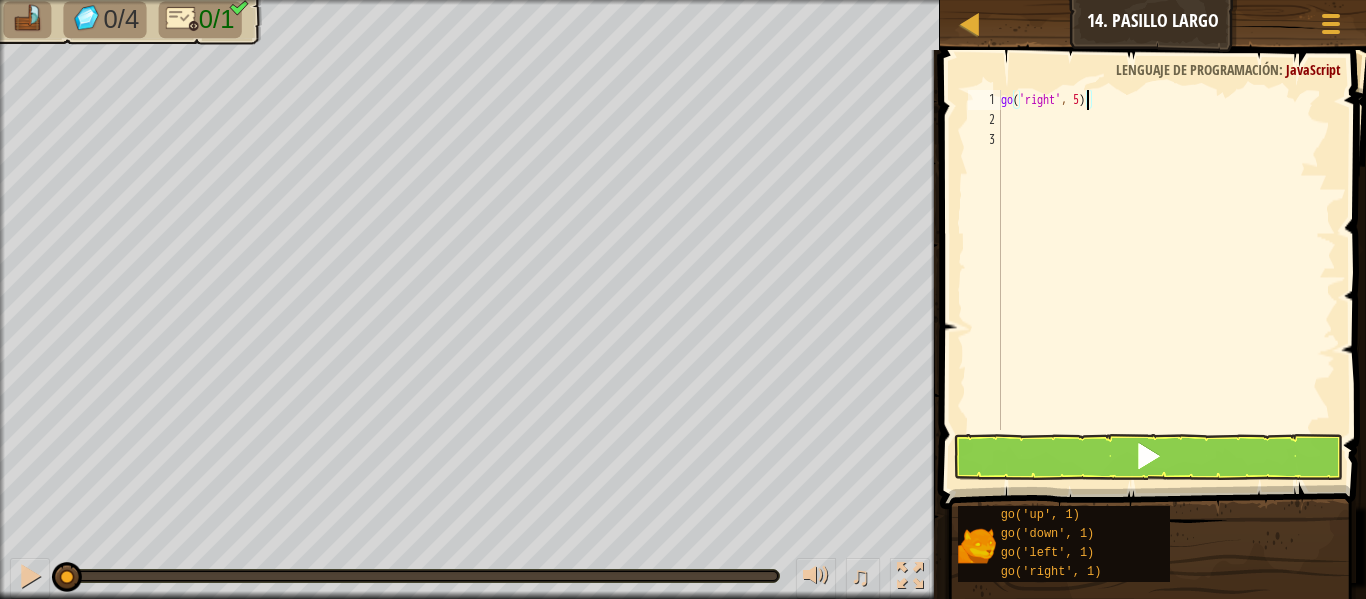 type on "go('right', 5)" 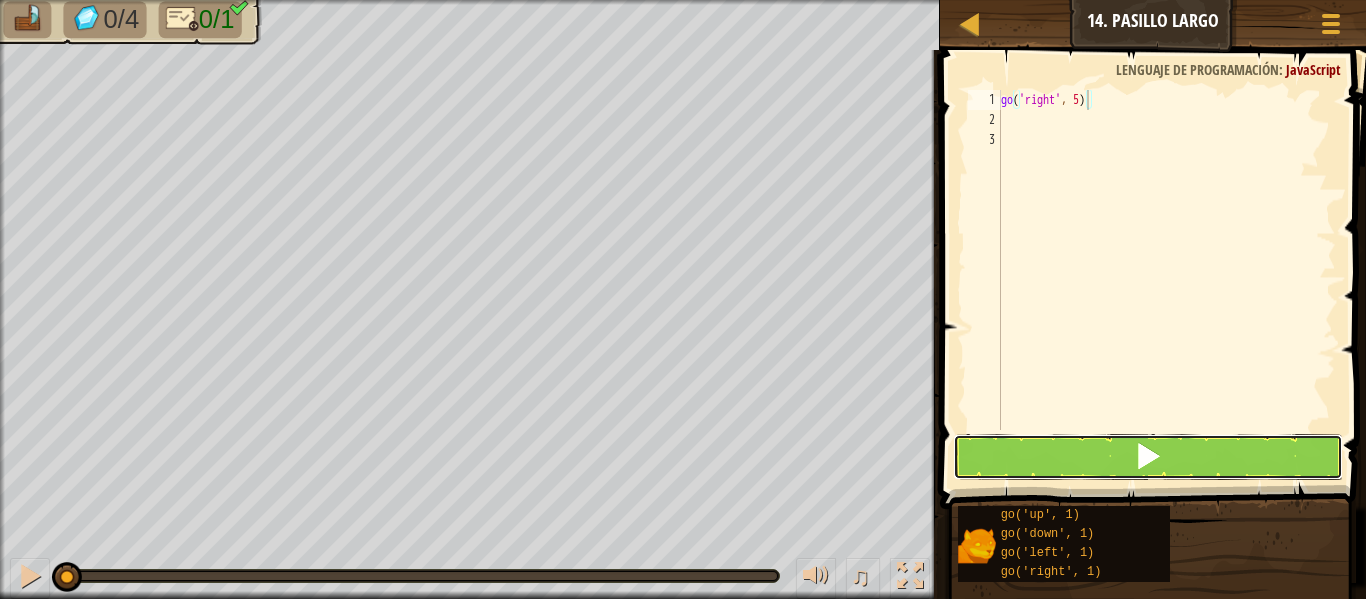 click at bounding box center [1148, 457] 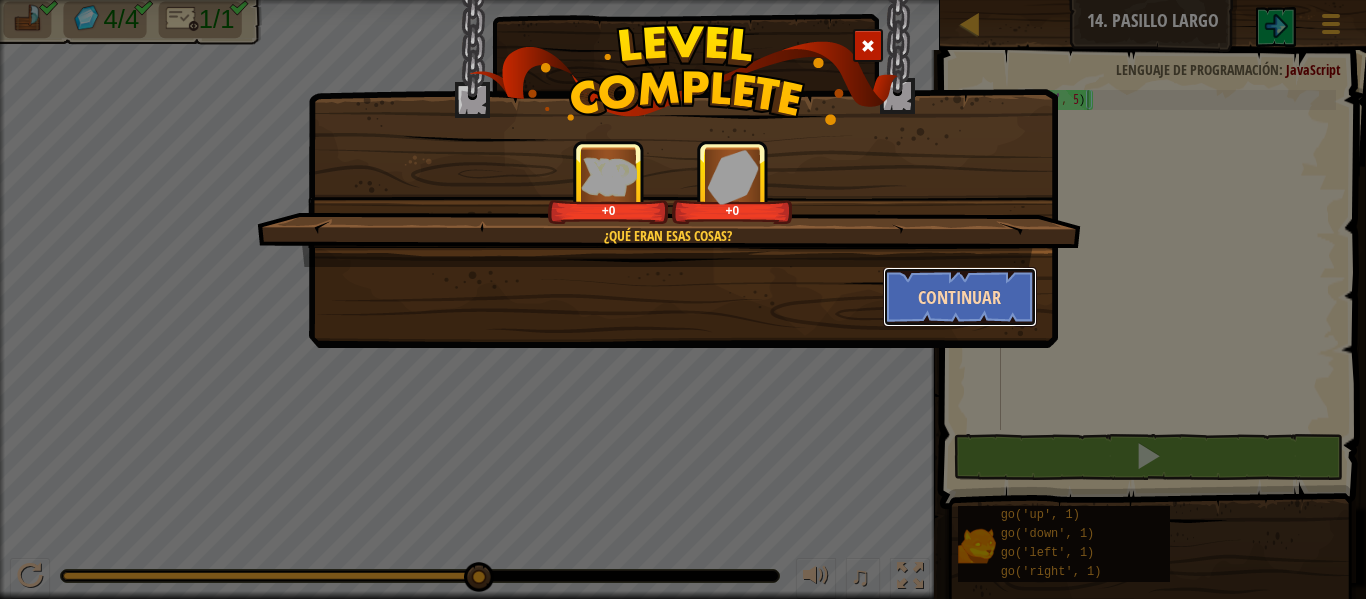 click on "Continuar" at bounding box center [960, 297] 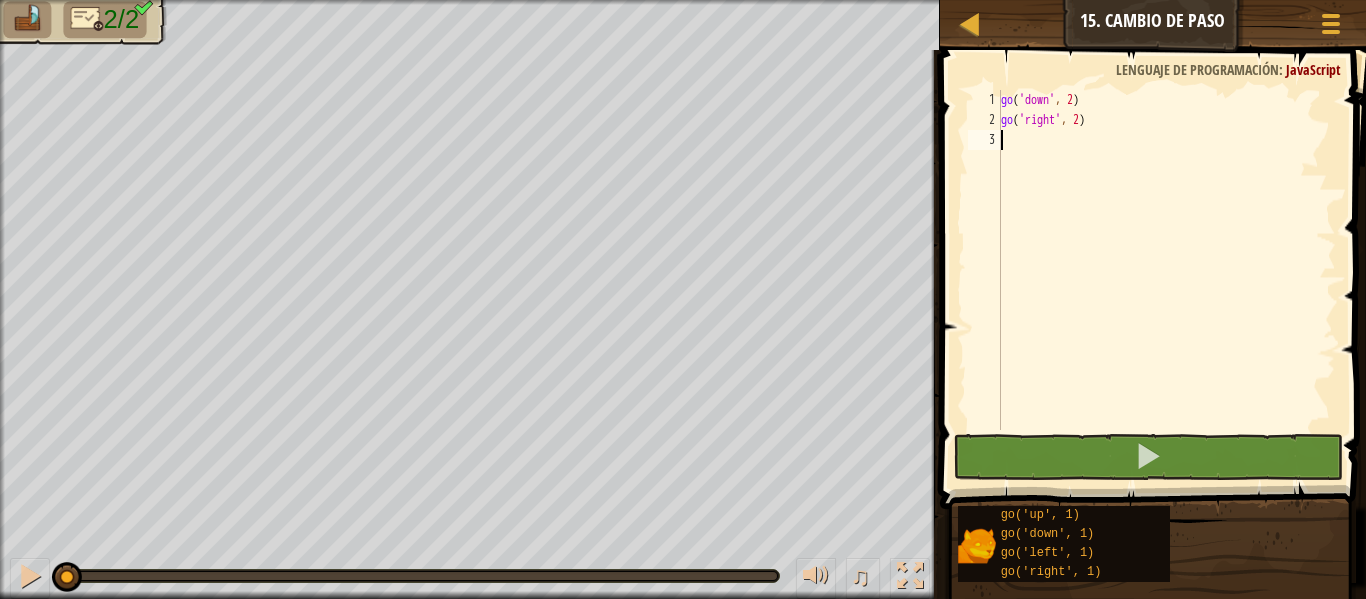 click on "go ( 'down' ,   2 ) go ( 'right' ,   2 )" at bounding box center (1166, 280) 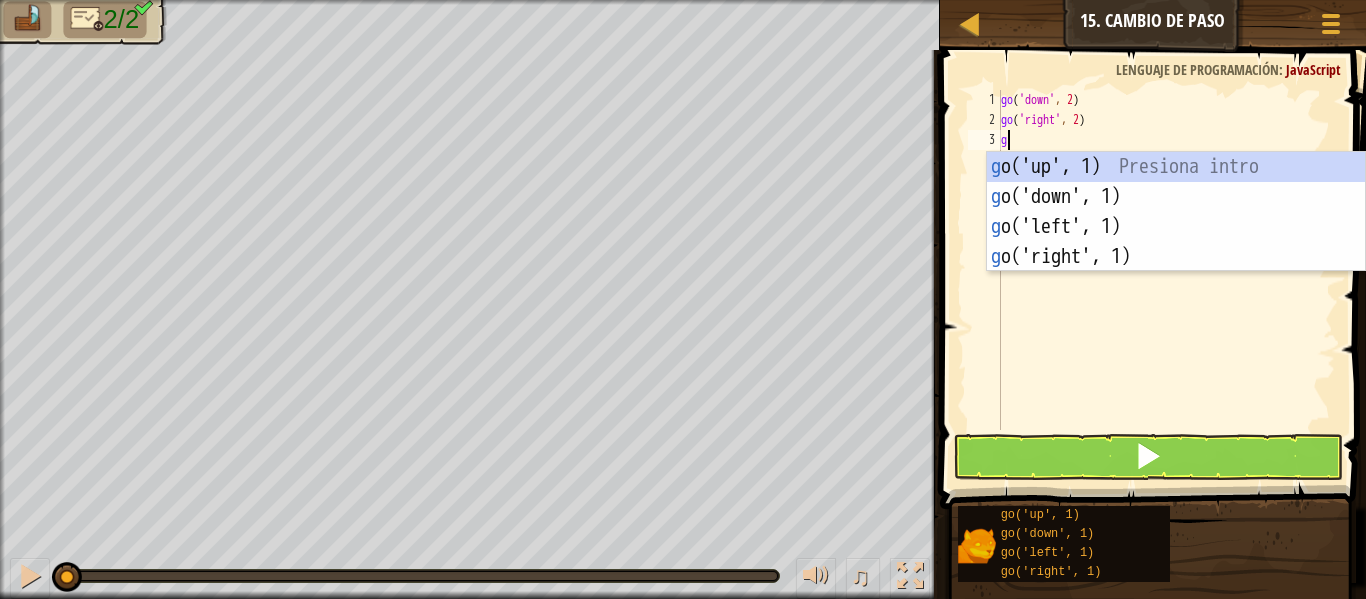 type on "gr" 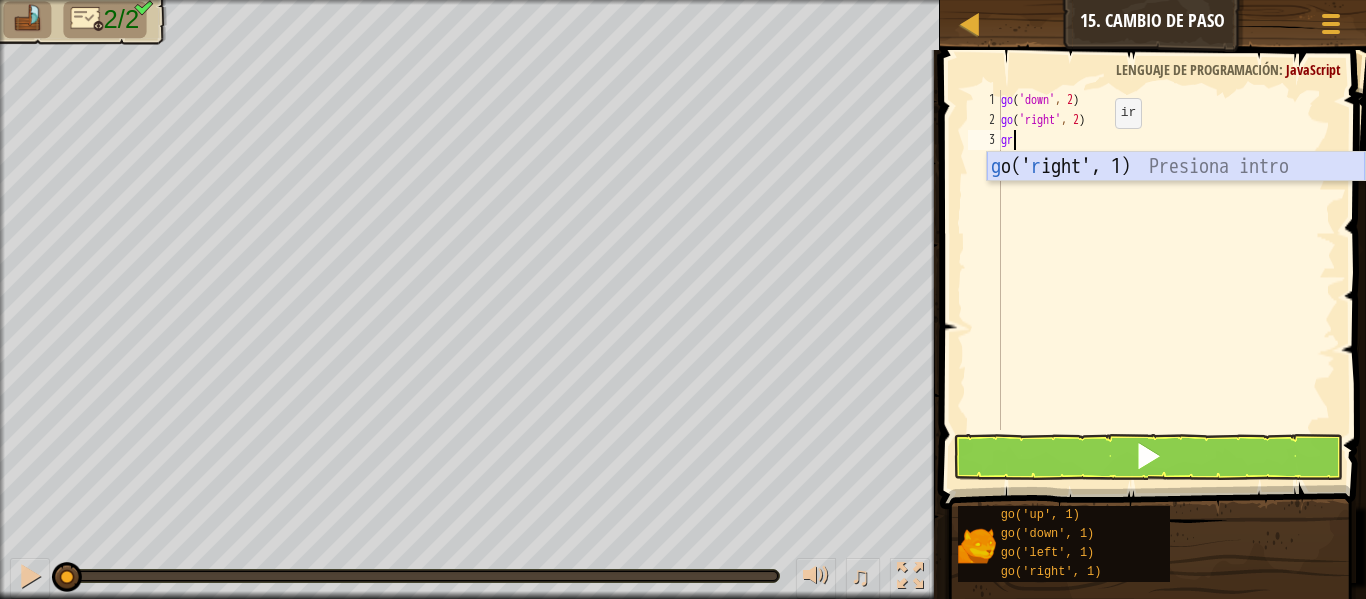 click on "g o(' r ight', 1) Presiona intro" at bounding box center [1176, 197] 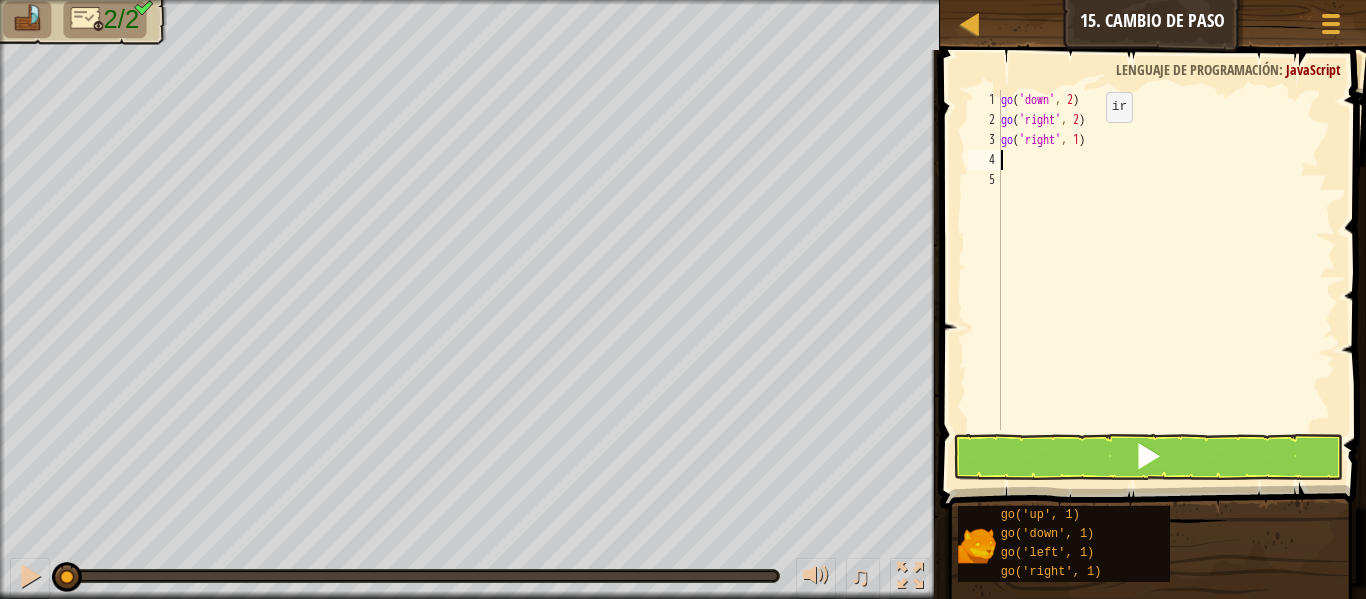 click on "go ( 'down' ,   2 ) go ( 'right' ,   2 ) go ( 'right' ,   1 )" at bounding box center (1166, 280) 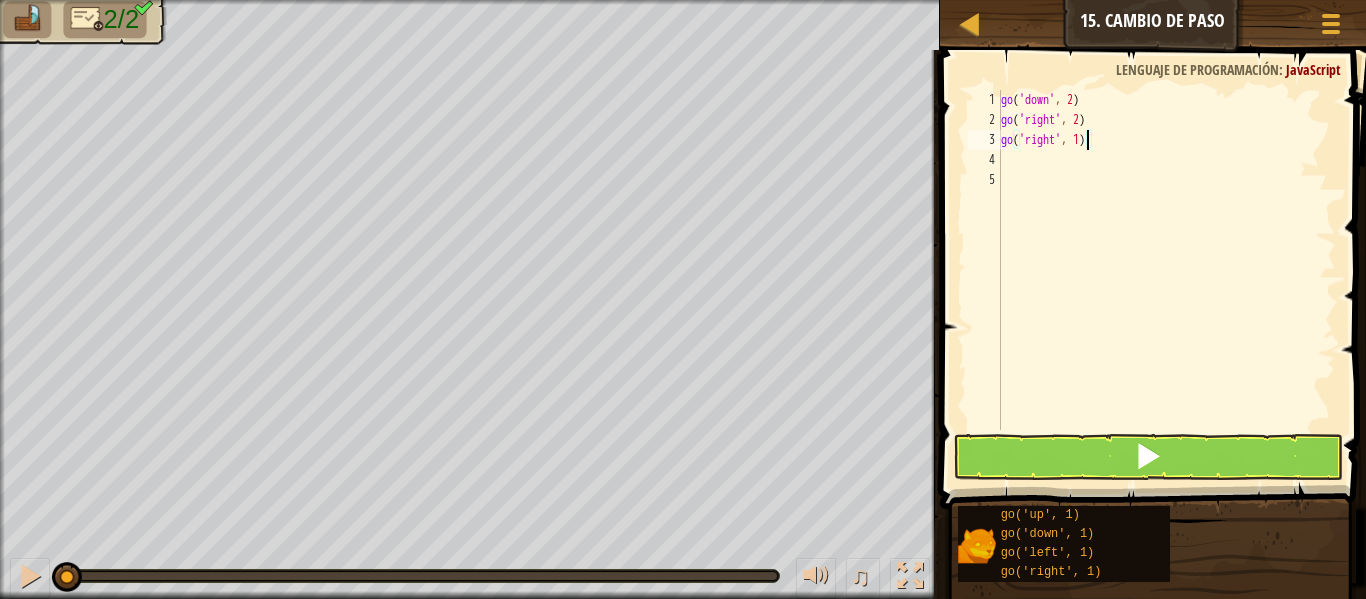 scroll, scrollTop: 9, scrollLeft: 6, axis: both 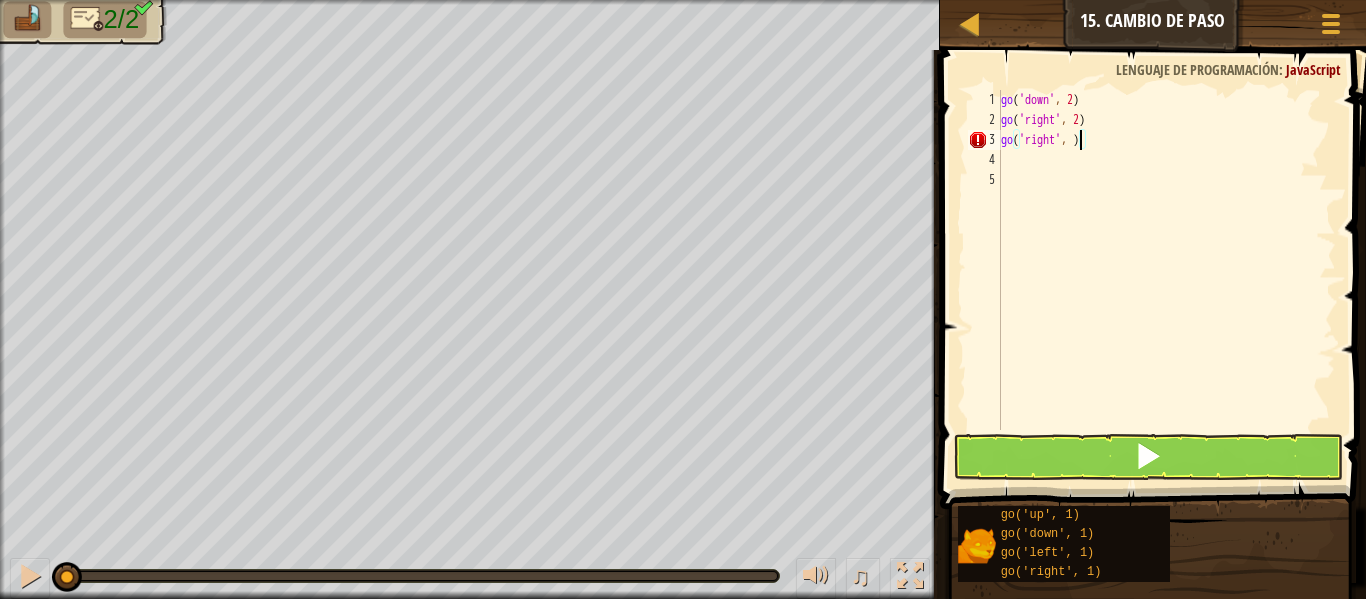 type on "go('right', 3)" 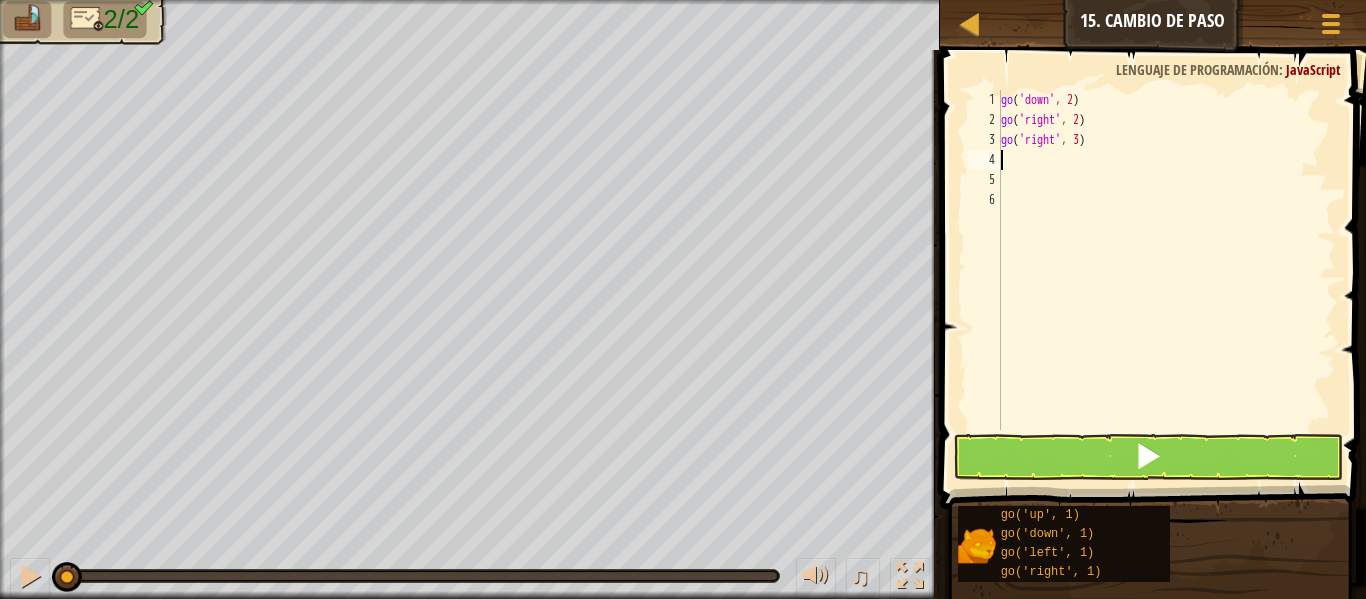 scroll, scrollTop: 9, scrollLeft: 0, axis: vertical 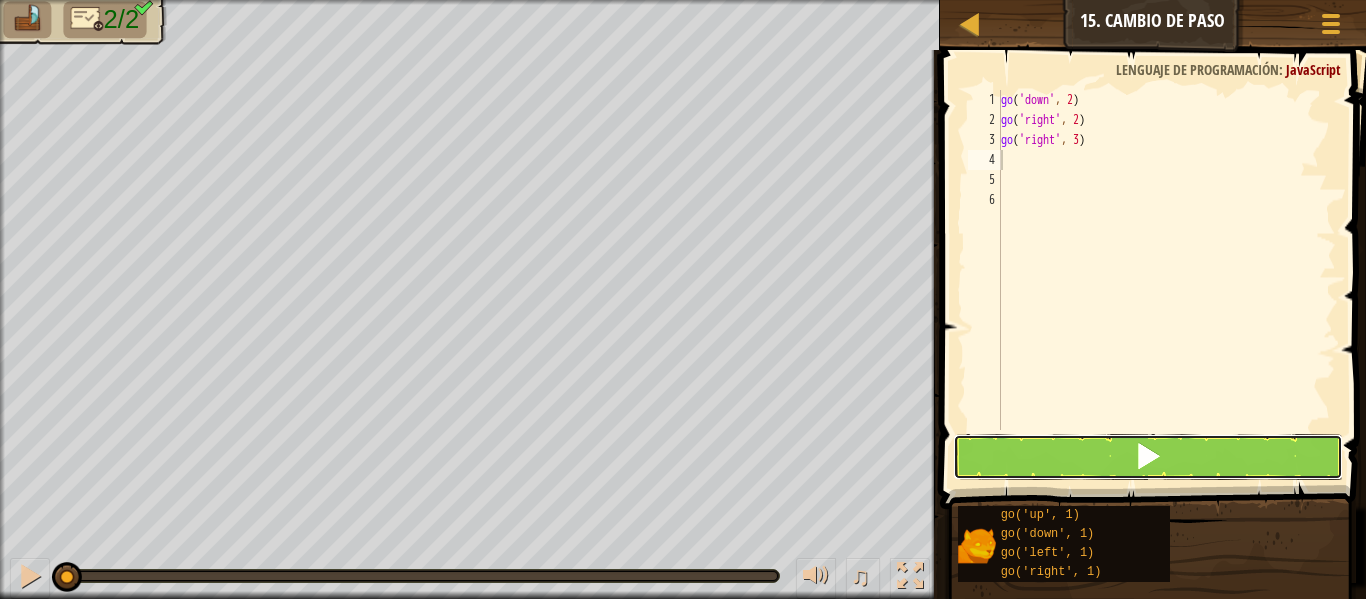 click at bounding box center (1148, 457) 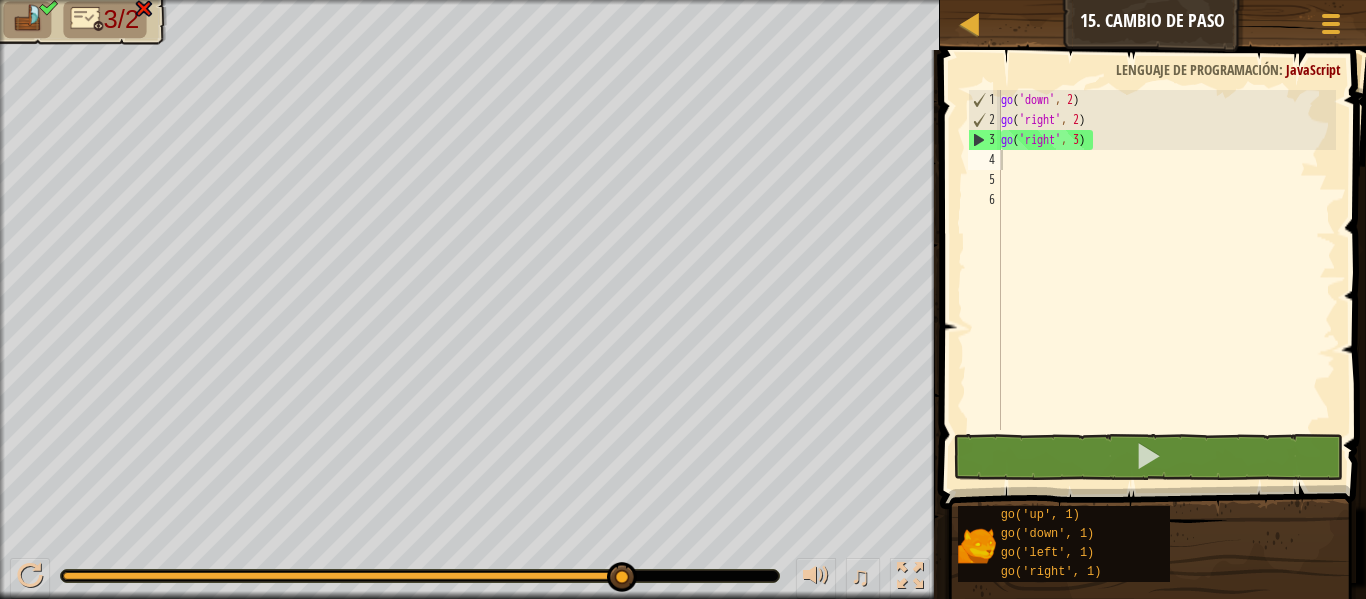 click on "1 2 3 4 5 6 go ( 'down' ,   2 ) go ( 'right' ,   2 ) go ( 'right' ,   3 )     הההההההההההההההההההההההההההההההההההההההההההההההההההההההההההההההההההההההההההההההההההההההההההההההההההההההההההההההההההההההההההההההההההההההההההההההההההההההההההההההההההההההההההההההההההההההההההההההההההההההההההההההההההההההההההההההההההההההההההההההההההההההההההההההה XXXXXXXXXXXXXXXXXXXXXXXXXXXXXXXXXXXXXXXXXXXXXXXXXXXXXXXXXXXXXXXXXXXXXXXXXXXXXXXXXXXXXXXXXXXXXXXXXXXXXXXXXXXXXXXXXXXXXXXXXXXXXXXXXXXXXXXXXXXXXXXXXXXXXXXXXXXXXXXXXXXXXXXXXXXXXXXXXXXXXXXXXXXXXXXXXXXXXXXXXXXXXXXXXXXXXXXXXXXXXXXXXXXXXXXXXXXXXXXXXXXXXXXXXXXXXXXX" at bounding box center (1150, 260) 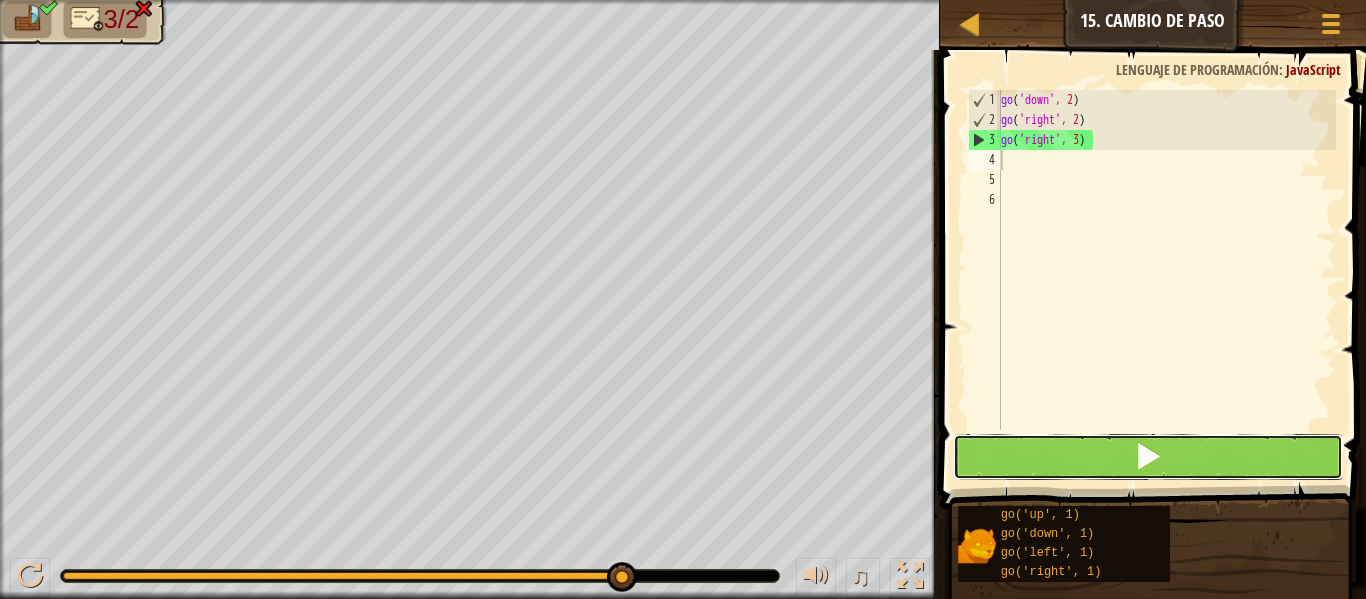 click at bounding box center (1148, 457) 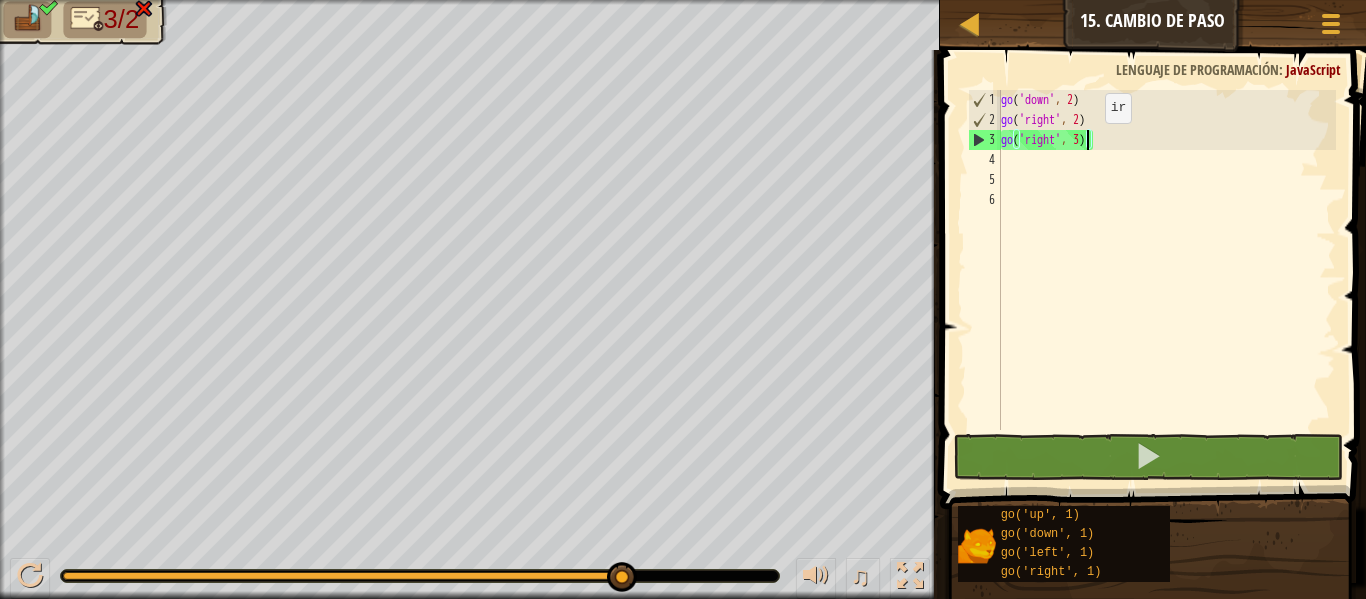 click on "go ( 'down' ,   2 ) go ( 'right' ,   2 ) go ( 'right' ,   3 )" at bounding box center [1166, 280] 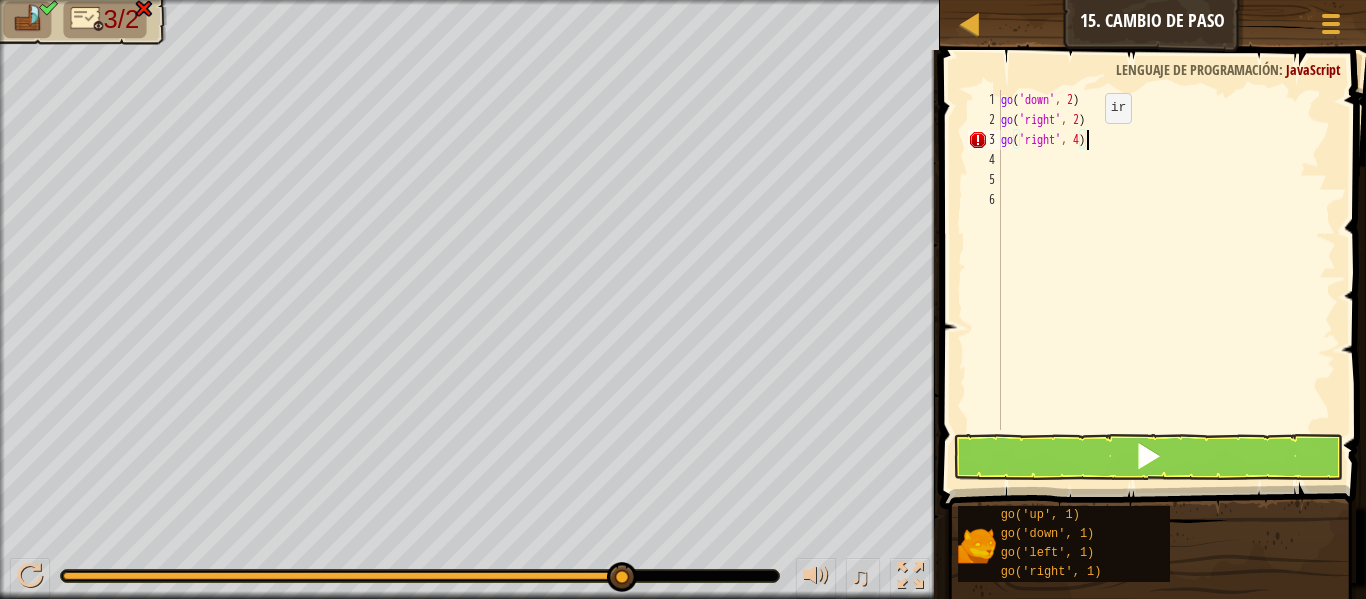 scroll, scrollTop: 9, scrollLeft: 6, axis: both 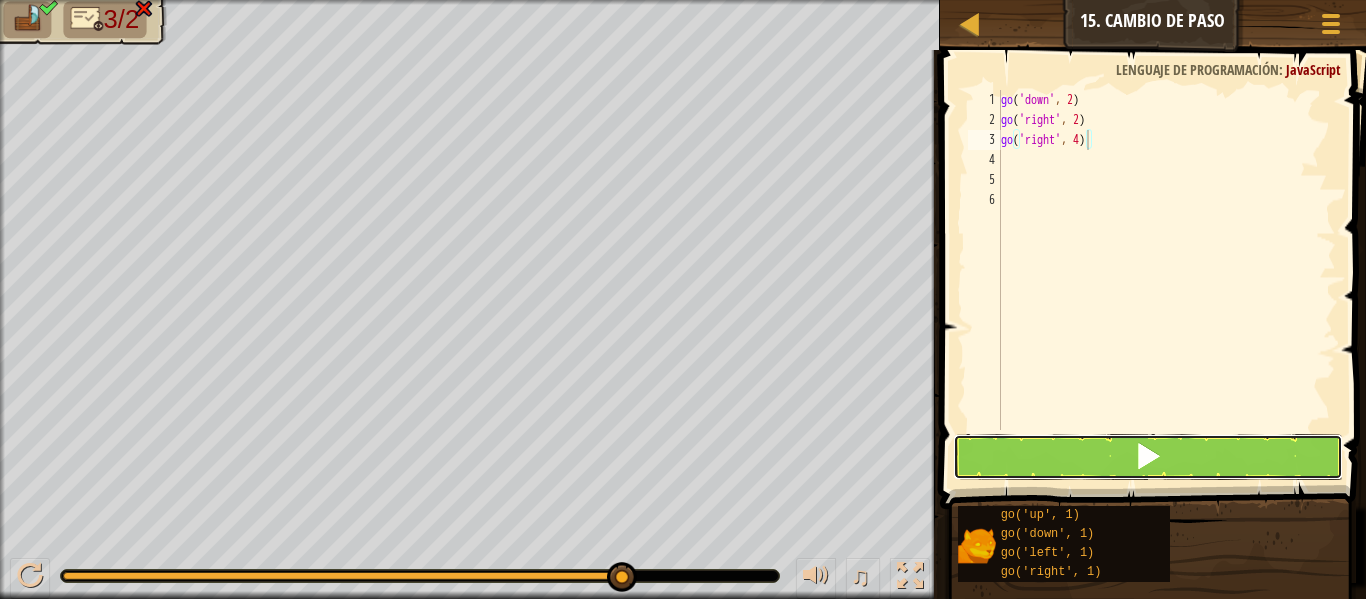 click at bounding box center (1148, 457) 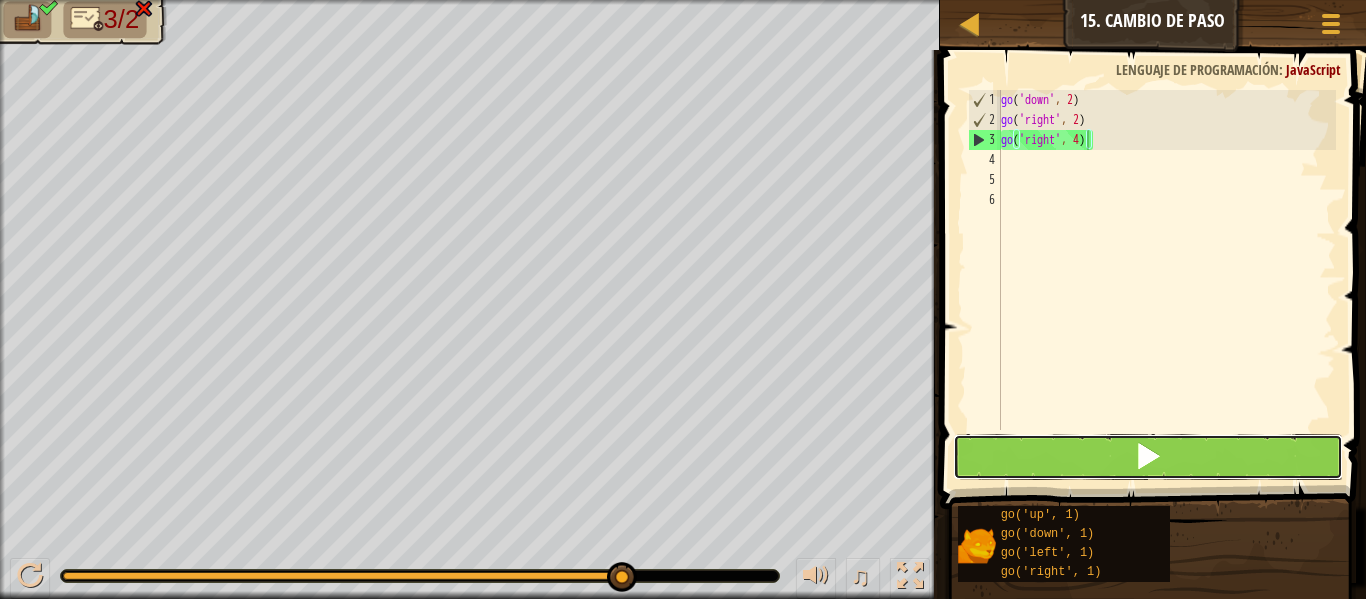 click at bounding box center (1148, 457) 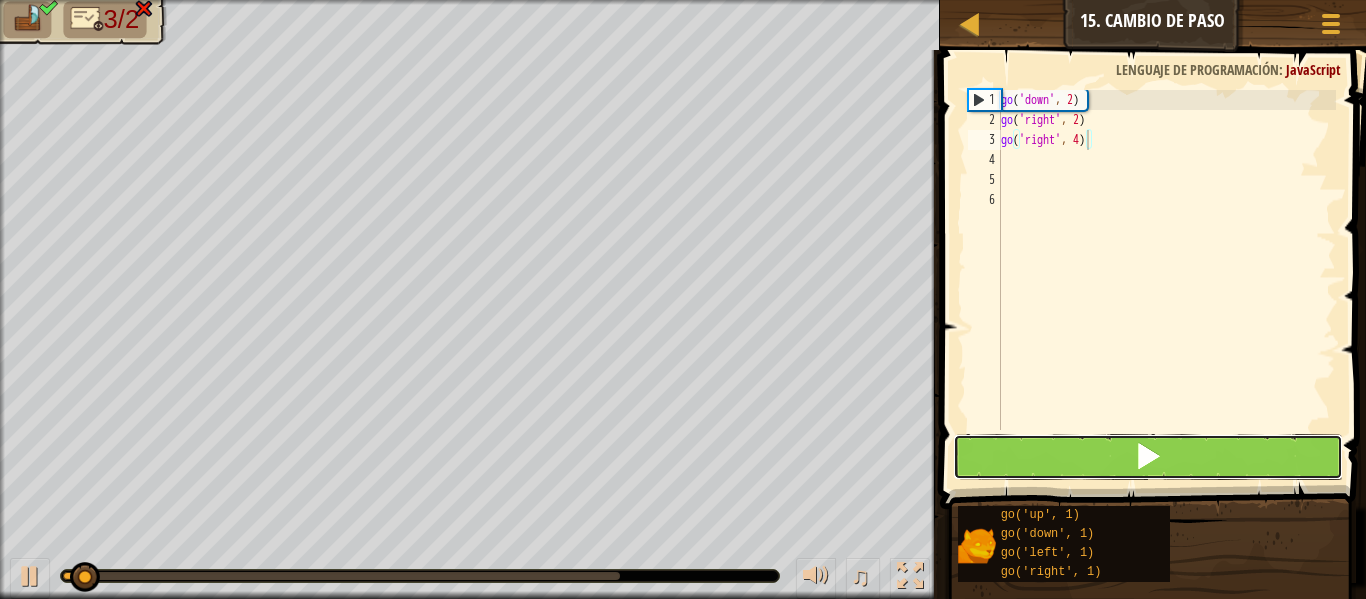 click at bounding box center (1148, 457) 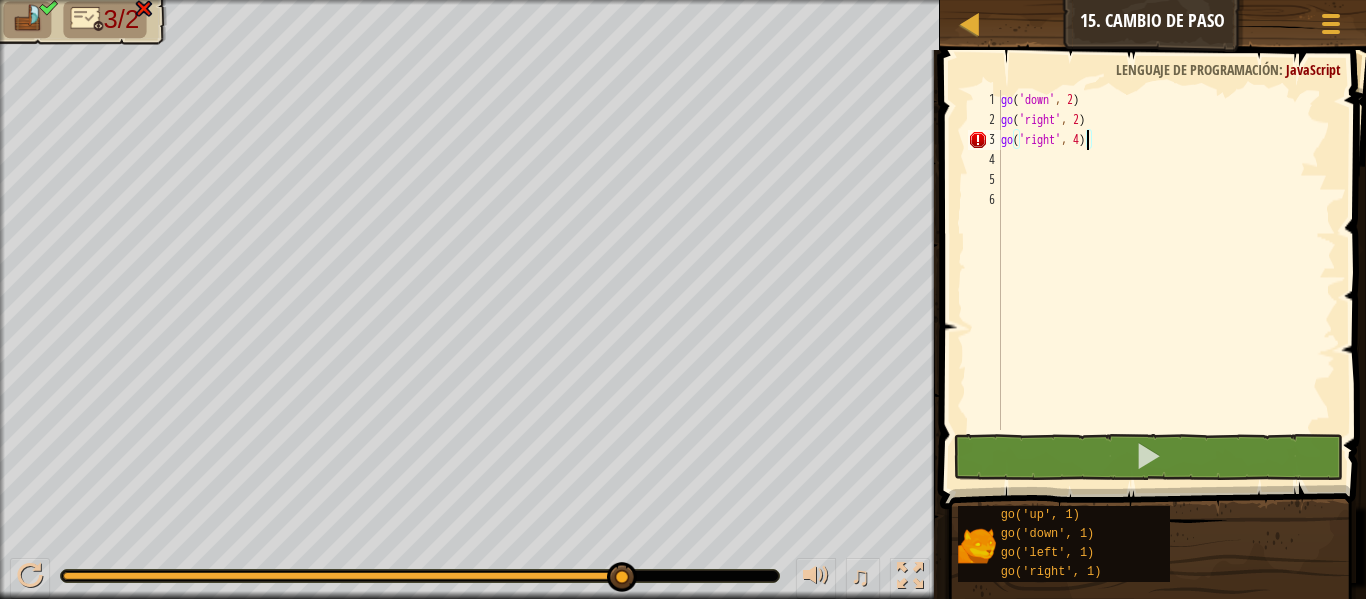 scroll, scrollTop: 9, scrollLeft: 6, axis: both 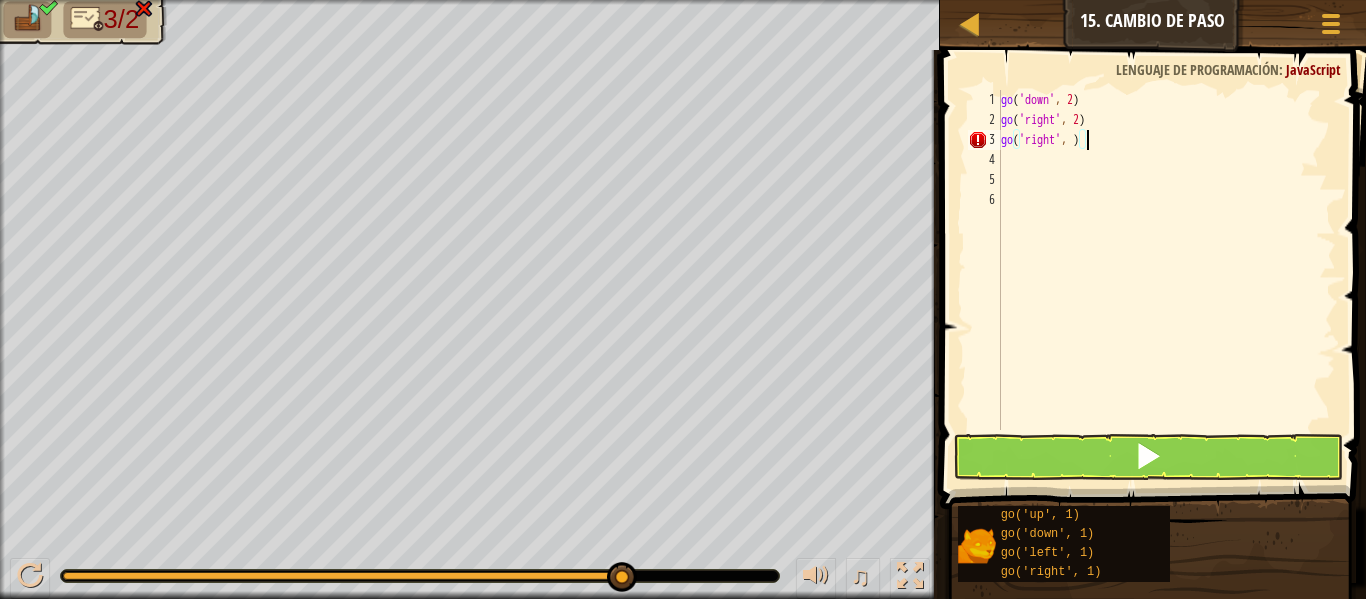 click on "go ( 'down' ,   2 ) go ( 'right' ,   2 ) go ( 'right' ,   )" at bounding box center [1166, 280] 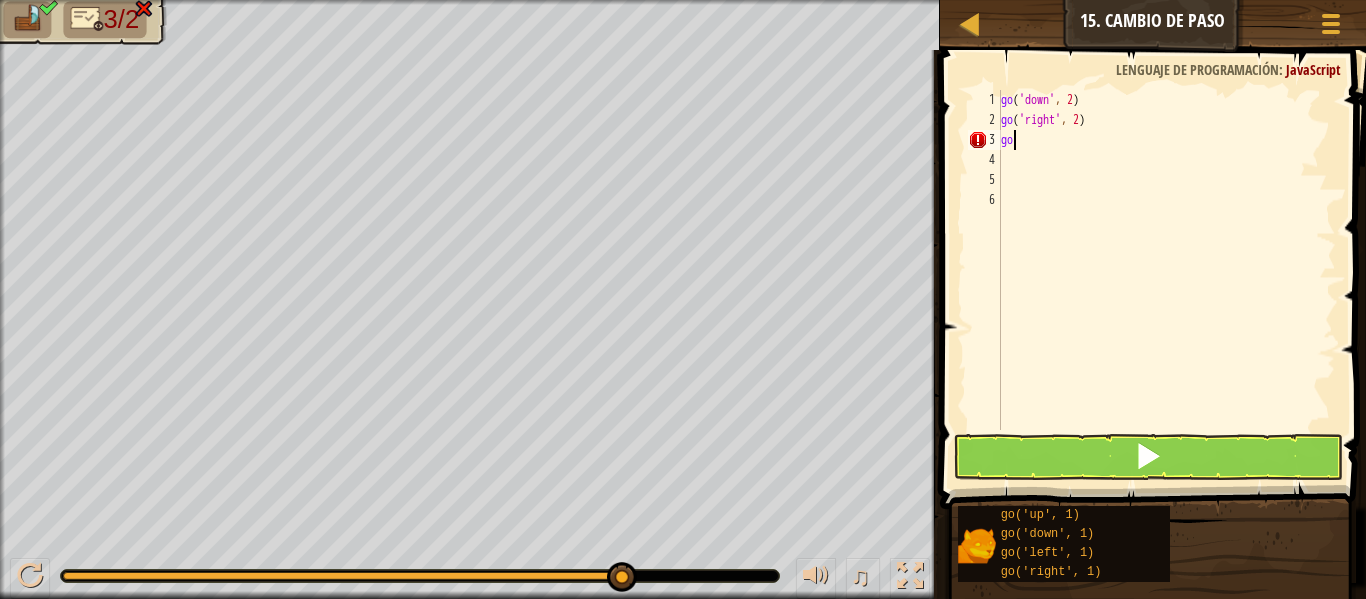scroll, scrollTop: 9, scrollLeft: 0, axis: vertical 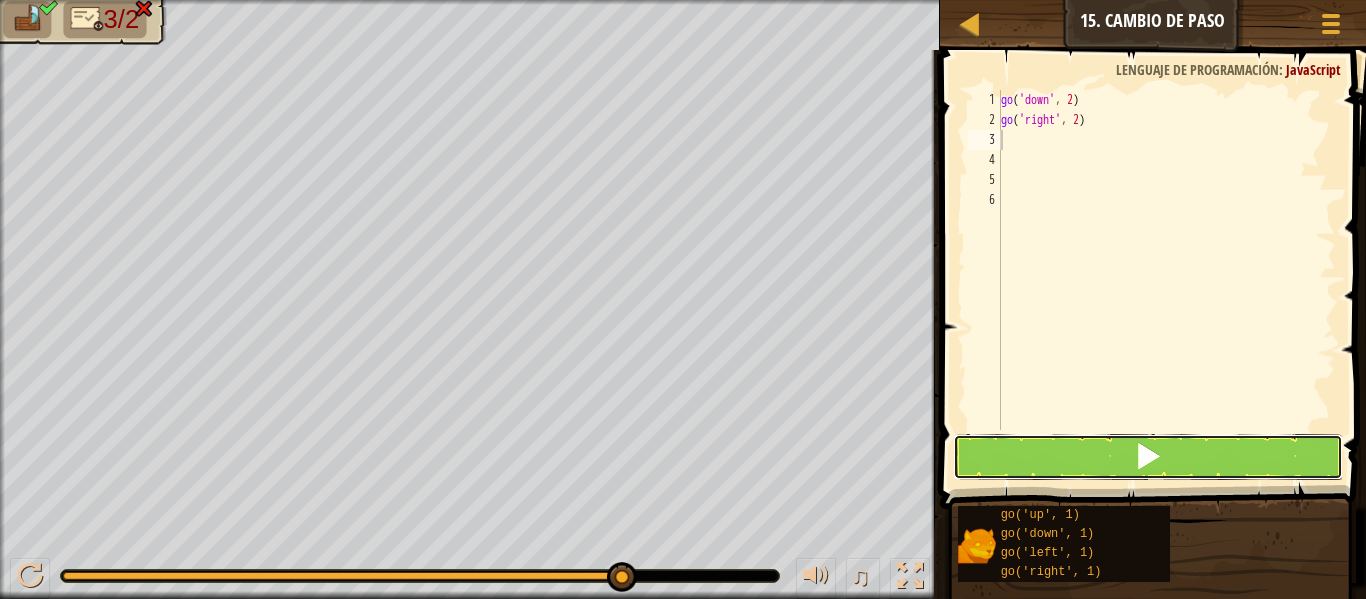 click at bounding box center [1148, 457] 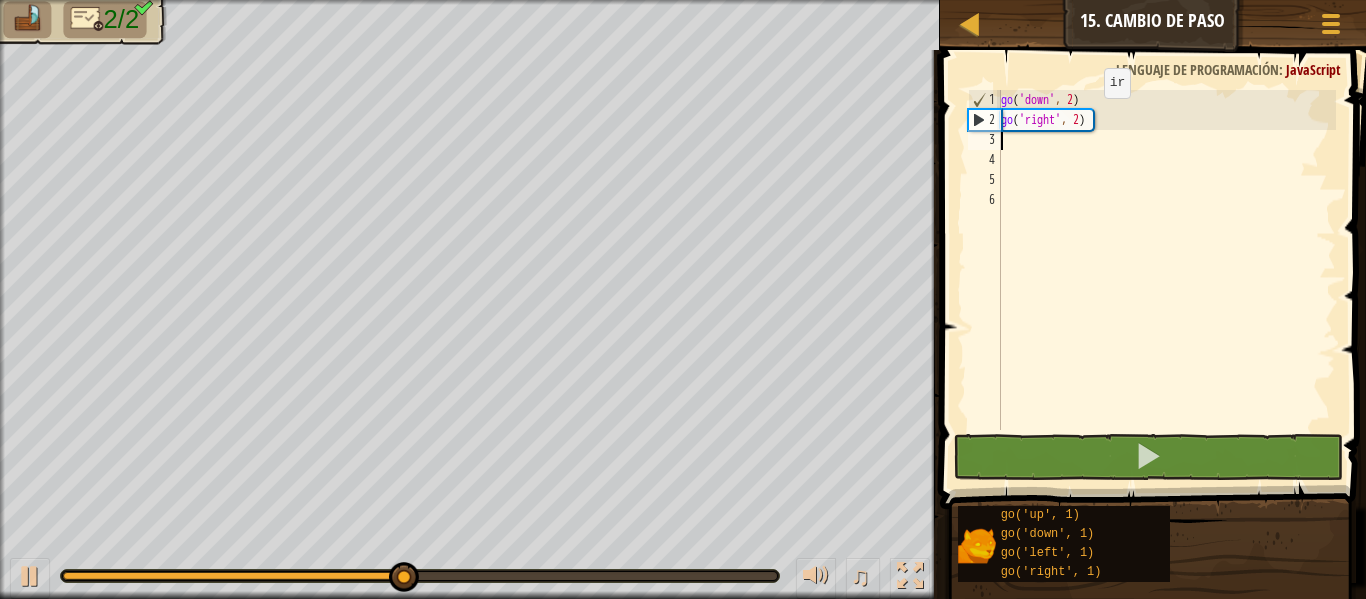 click on "go ( 'down' ,   2 ) go ( 'right' ,   2 )" at bounding box center (1166, 280) 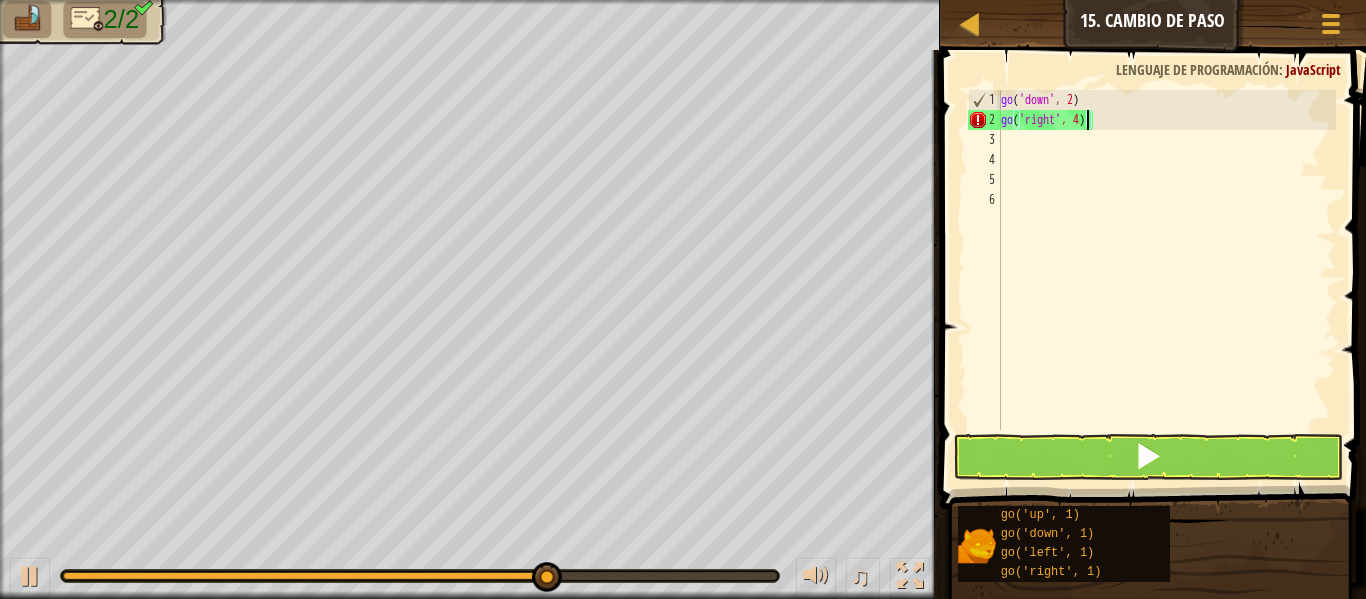 scroll, scrollTop: 9, scrollLeft: 6, axis: both 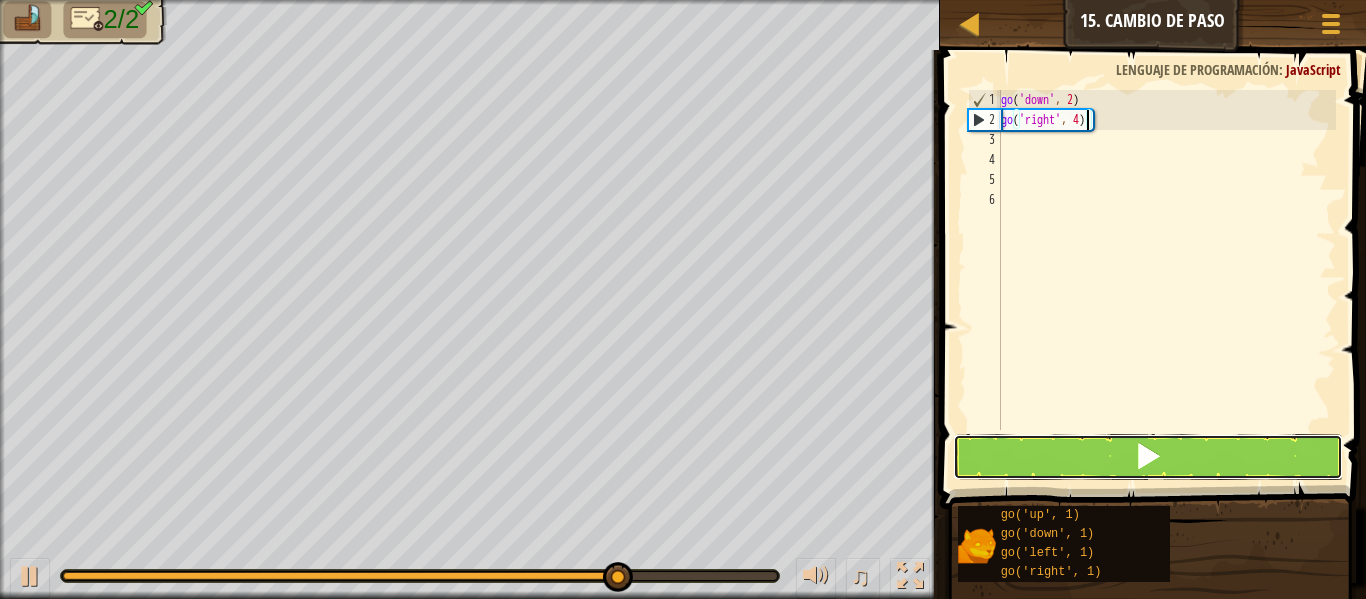 click at bounding box center [1148, 457] 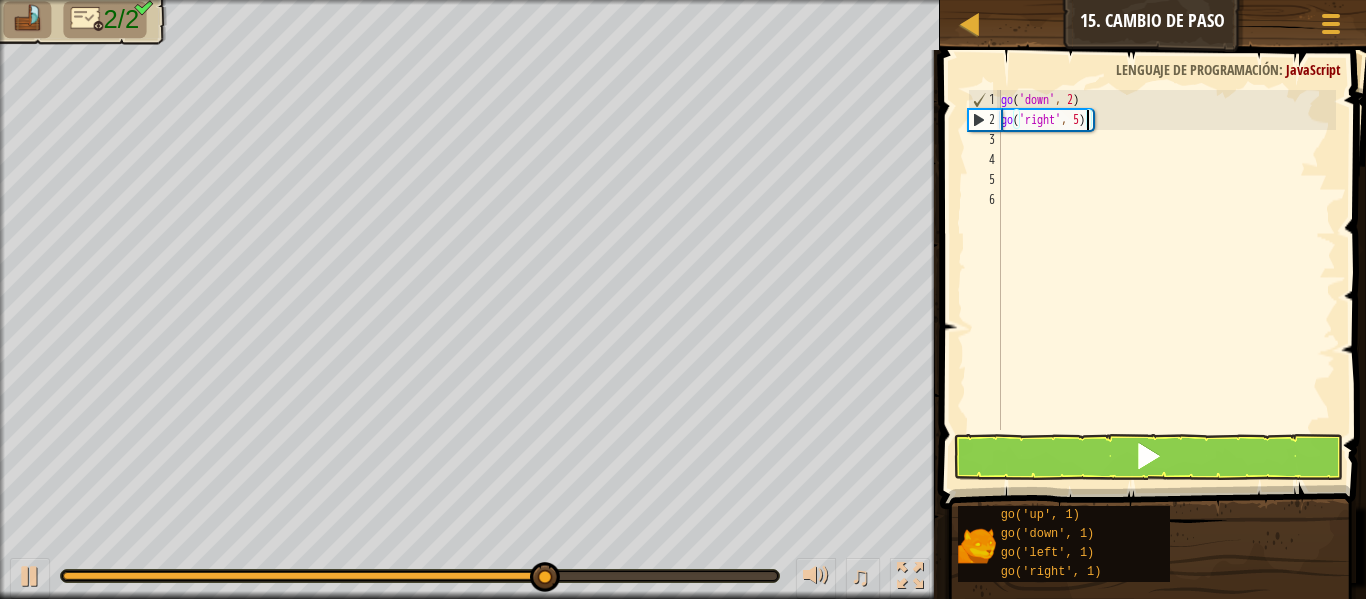 type on "go('right', 5)" 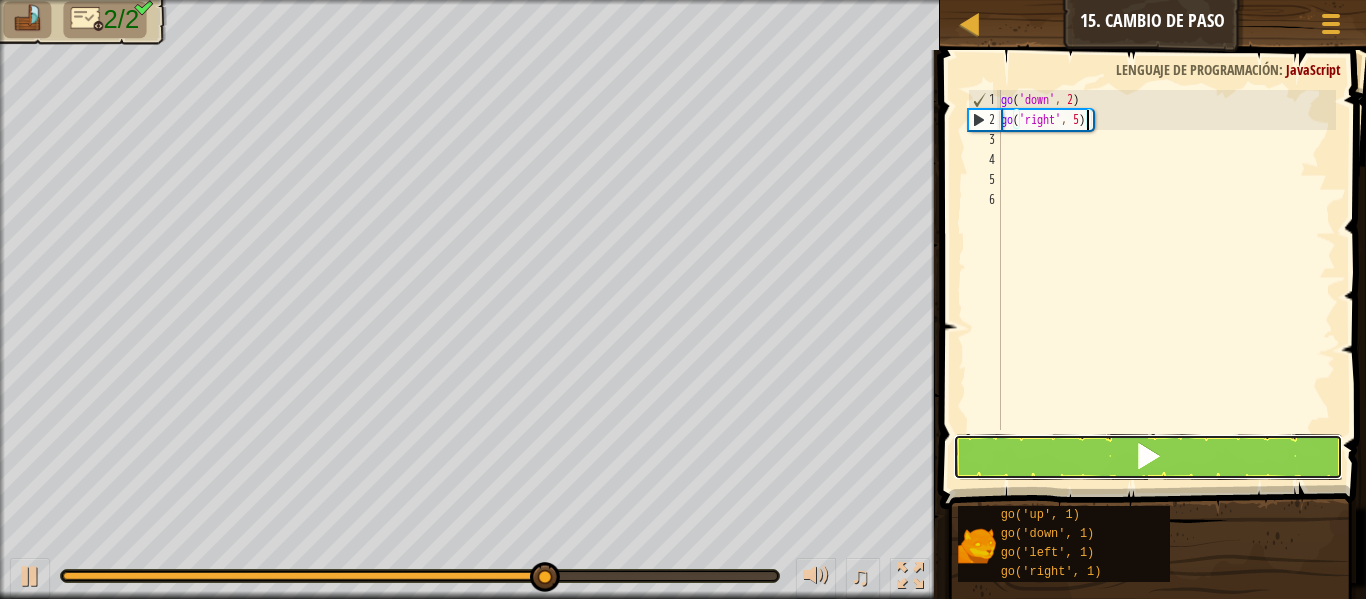 click at bounding box center (1148, 457) 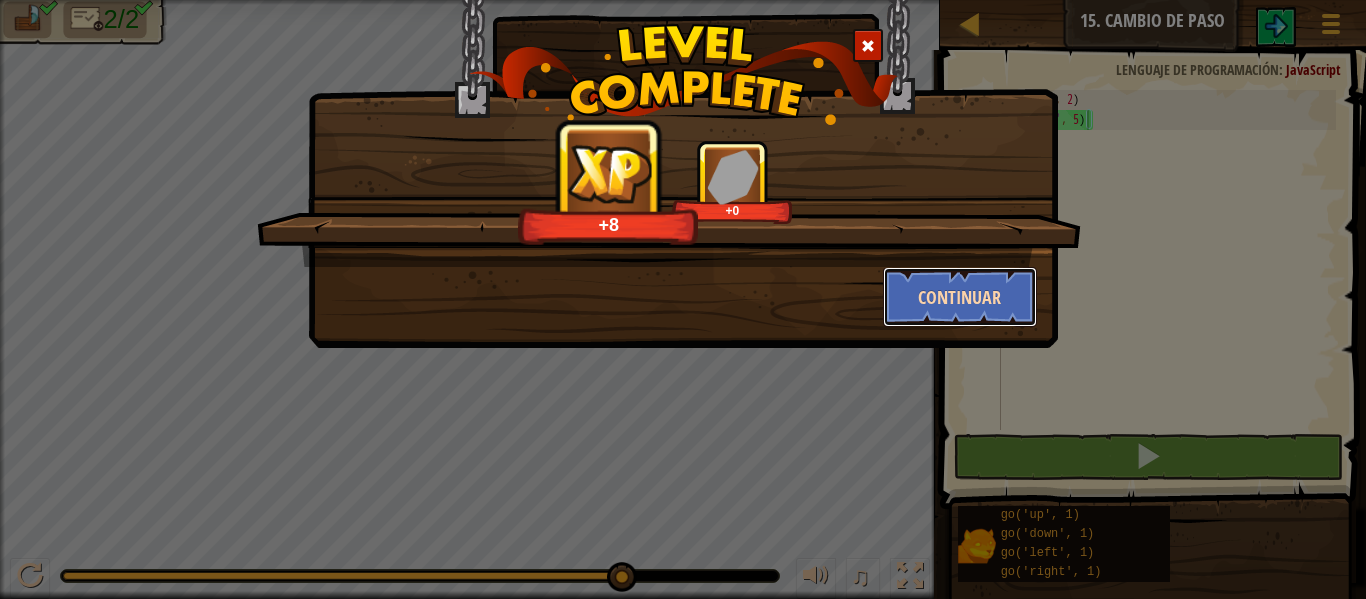 click on "Continuar" at bounding box center (960, 297) 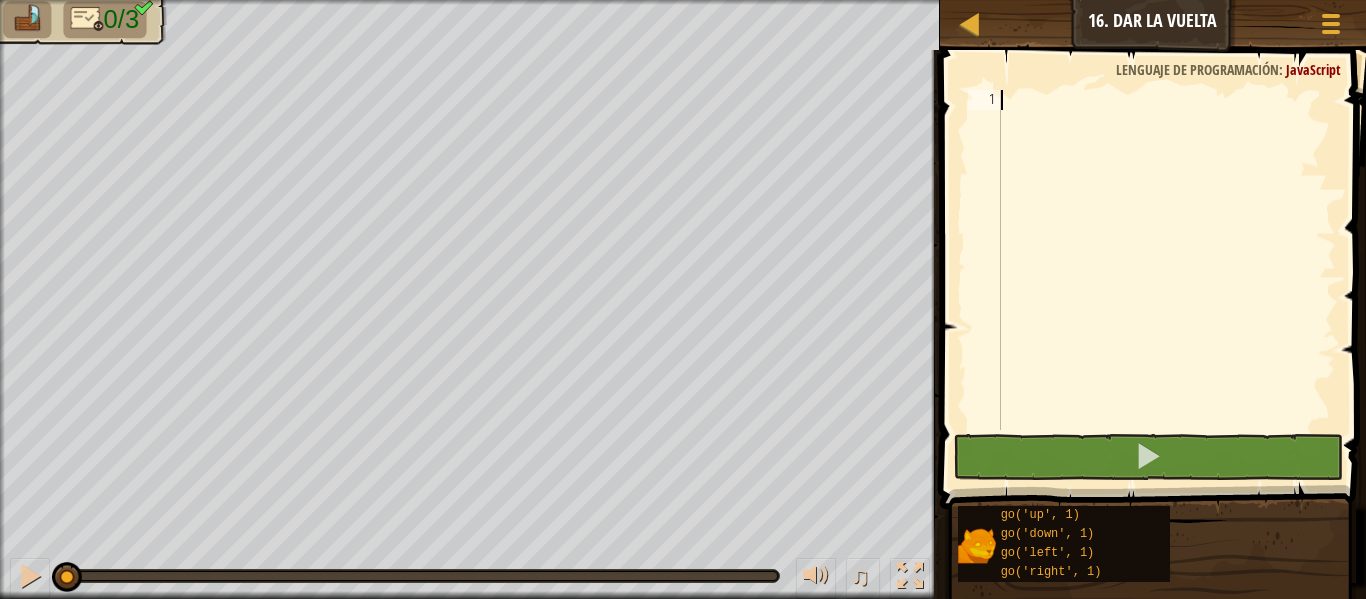 scroll, scrollTop: 9, scrollLeft: 0, axis: vertical 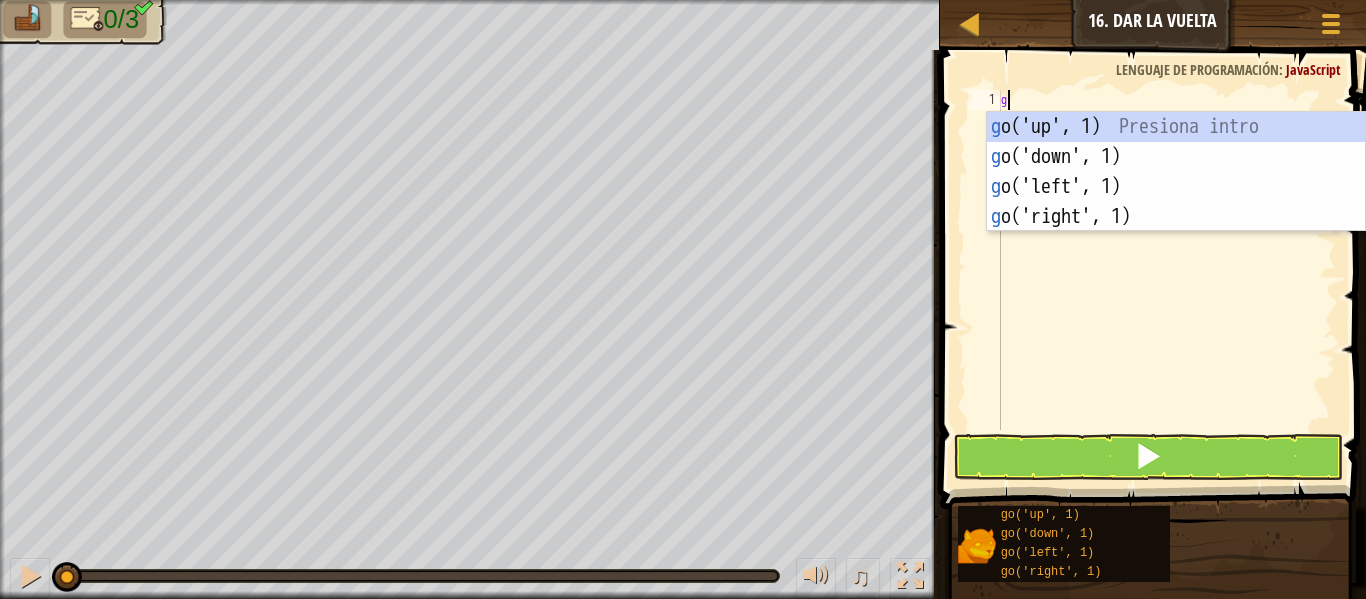 type on "gu" 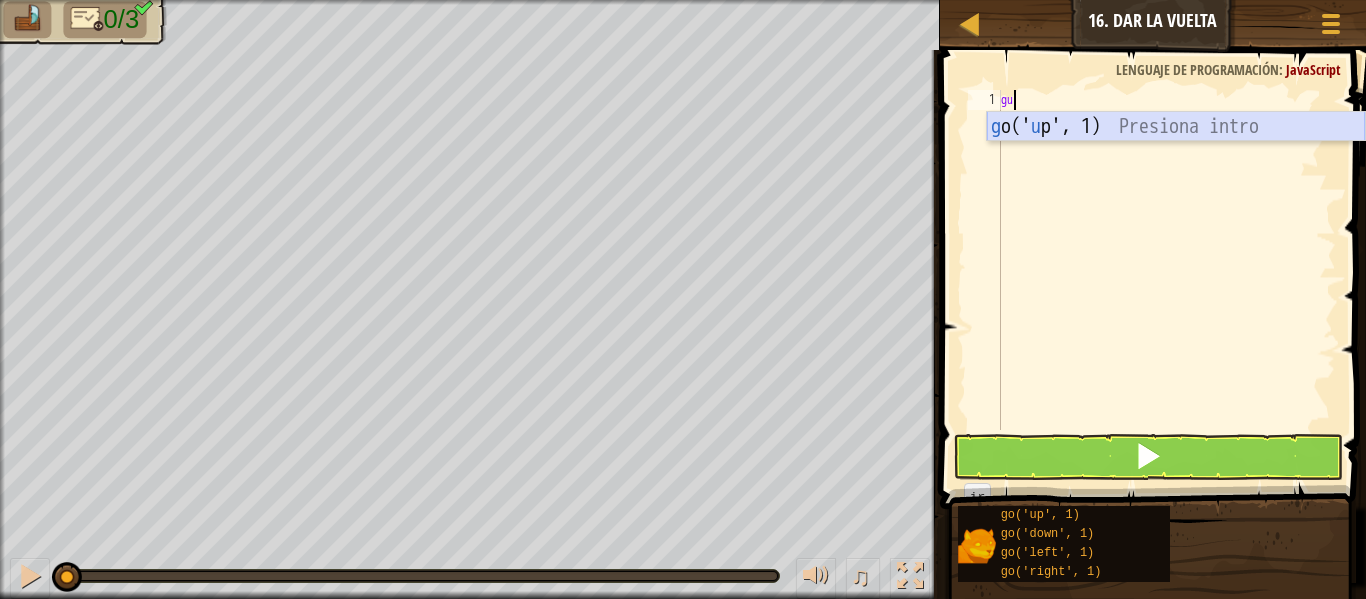 click on "g o(' u p', 1) Presiona intro" at bounding box center [1176, 157] 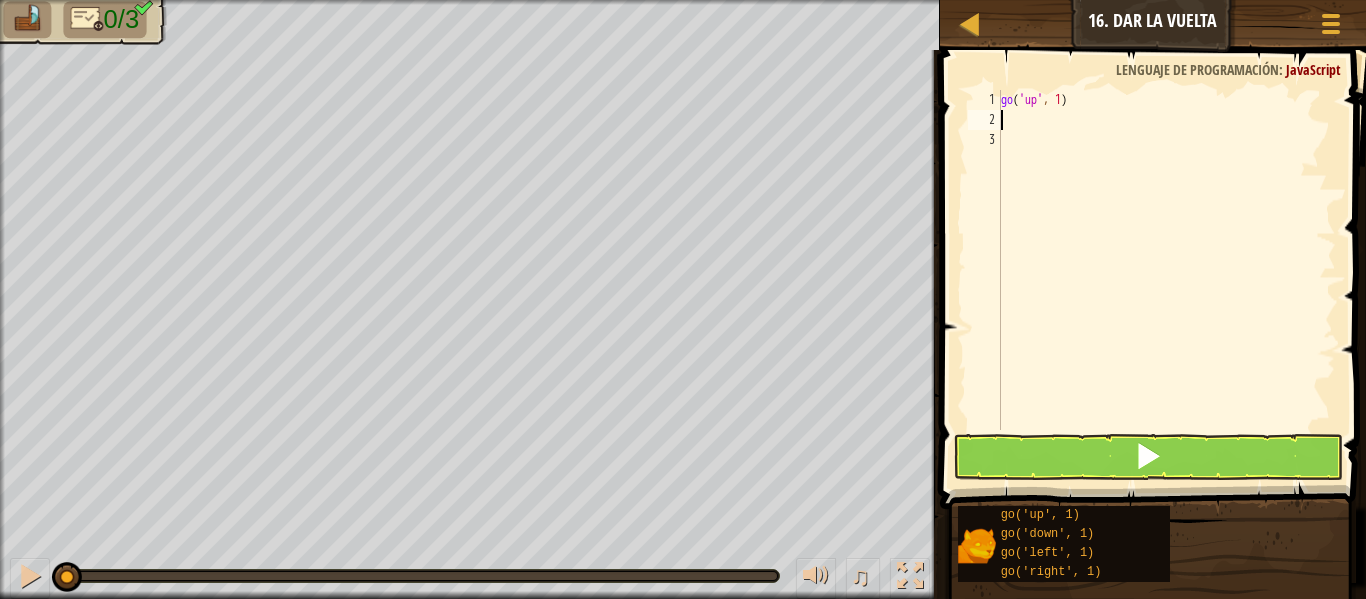 click on "go ( 'up' ,   1 )" at bounding box center [1166, 280] 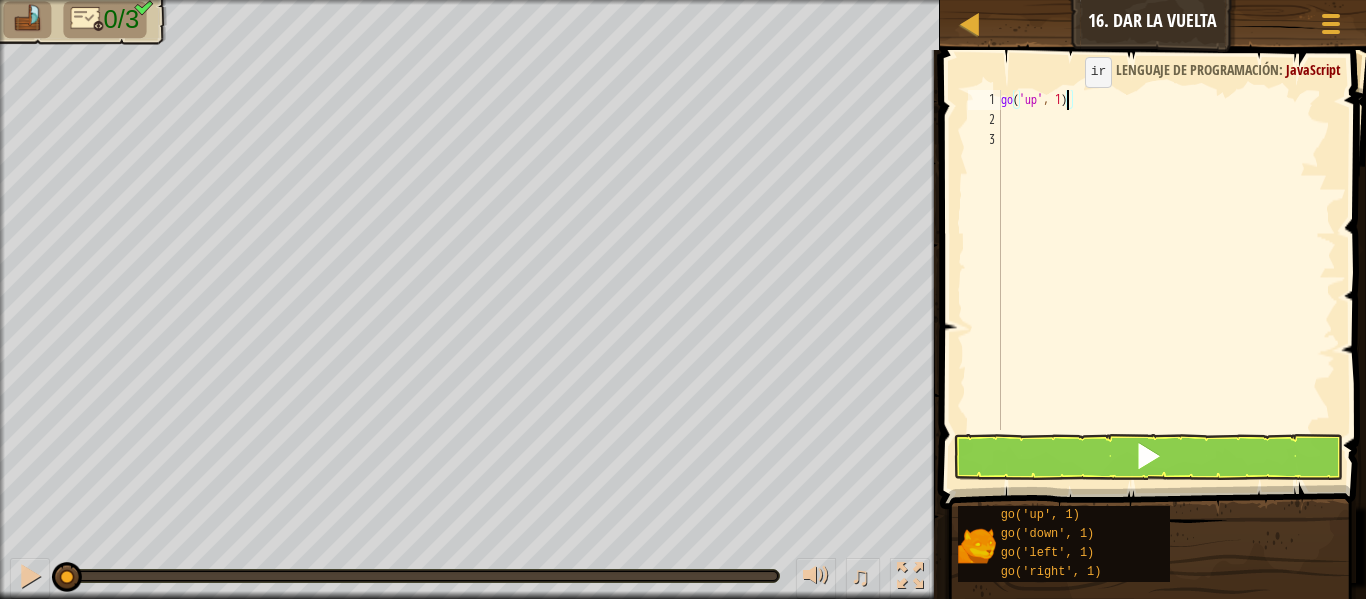 scroll, scrollTop: 9, scrollLeft: 5, axis: both 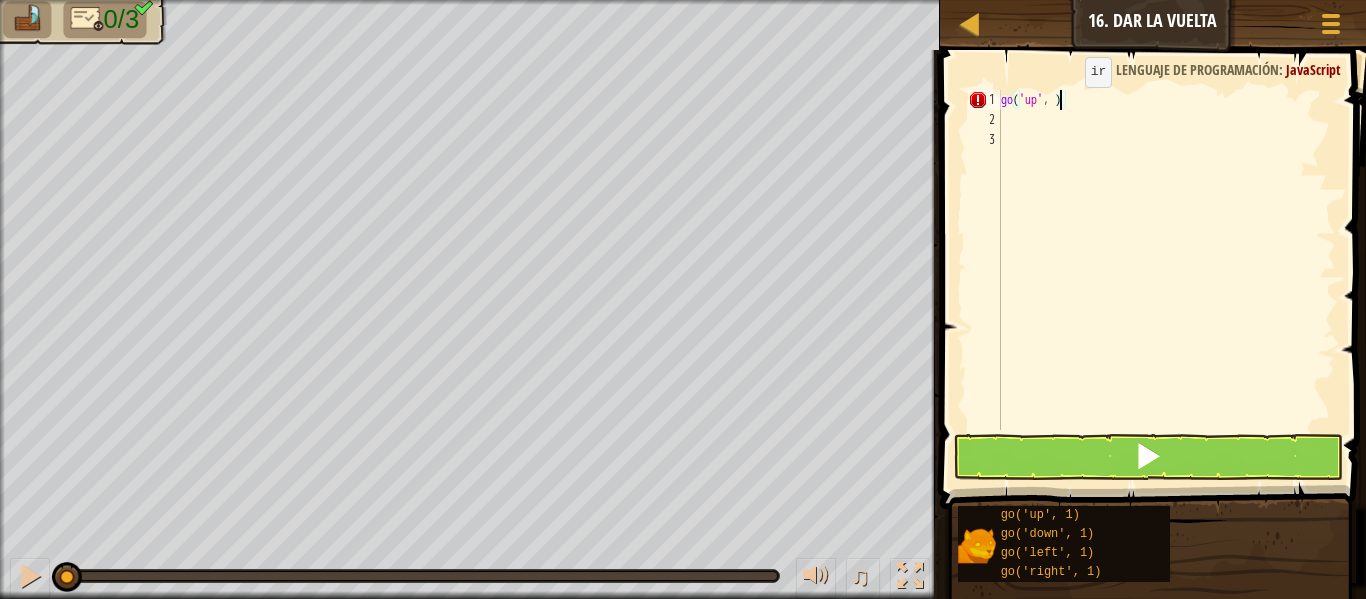 type on "go('up', 2)" 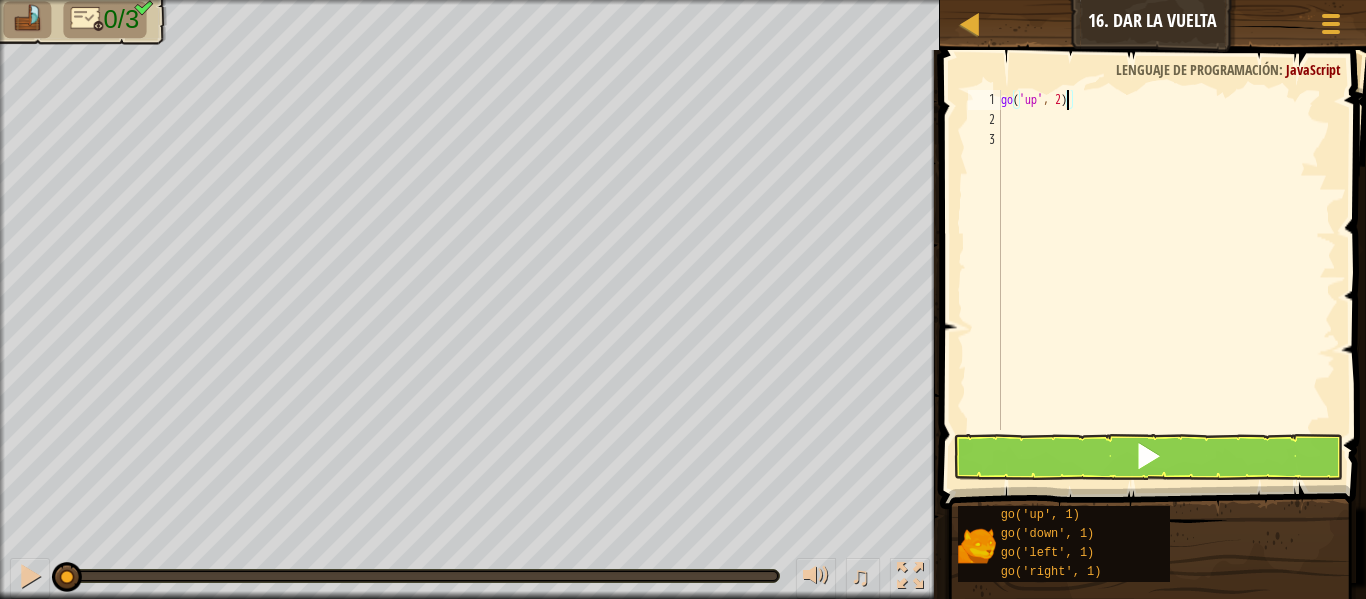 click on "go ( 'up' ,   2 )" at bounding box center (1166, 280) 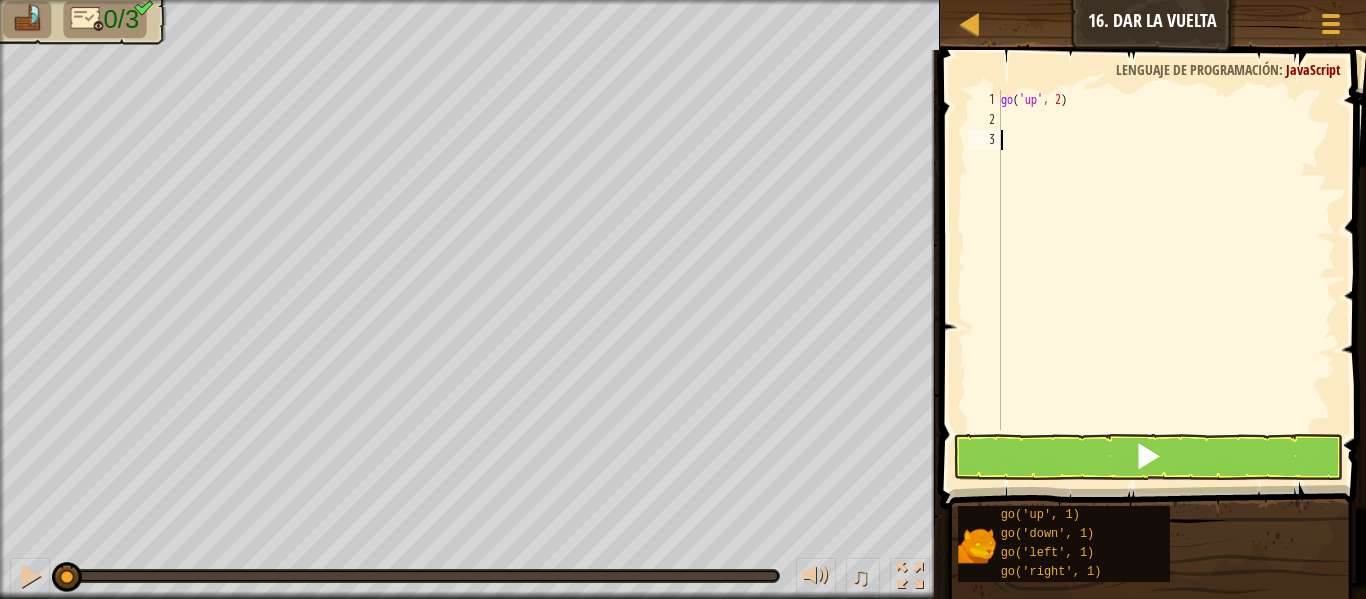 scroll, scrollTop: 9, scrollLeft: 0, axis: vertical 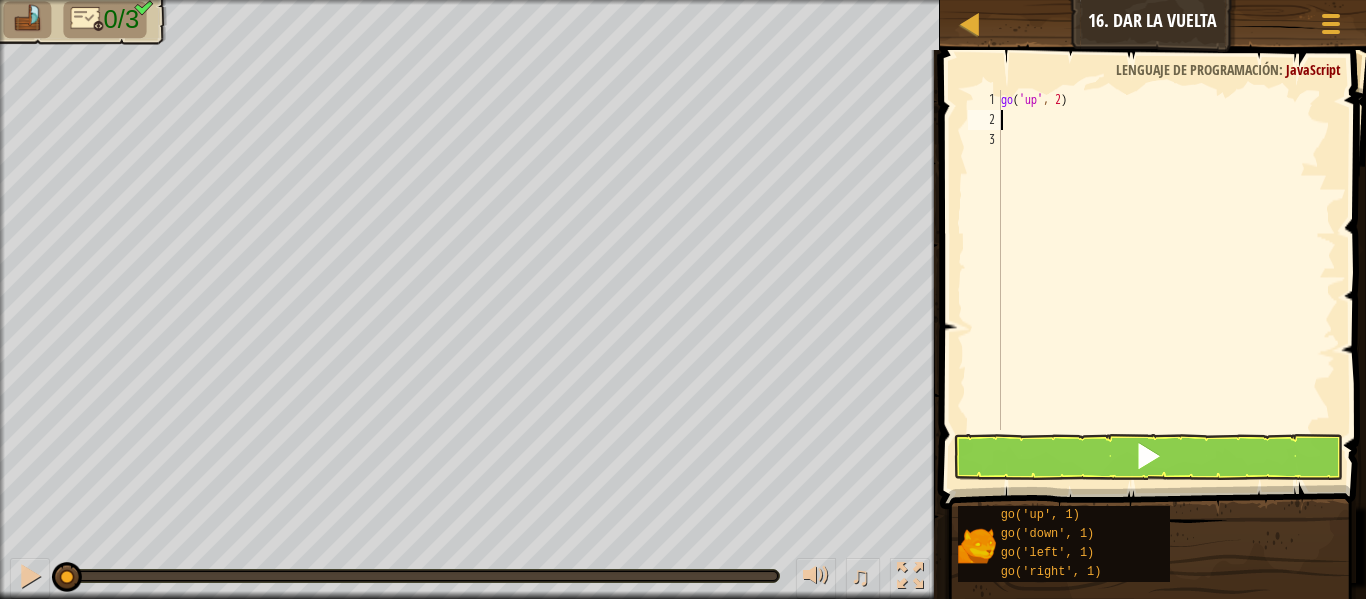 click on "go ( 'up' ,   2 )" at bounding box center [1166, 280] 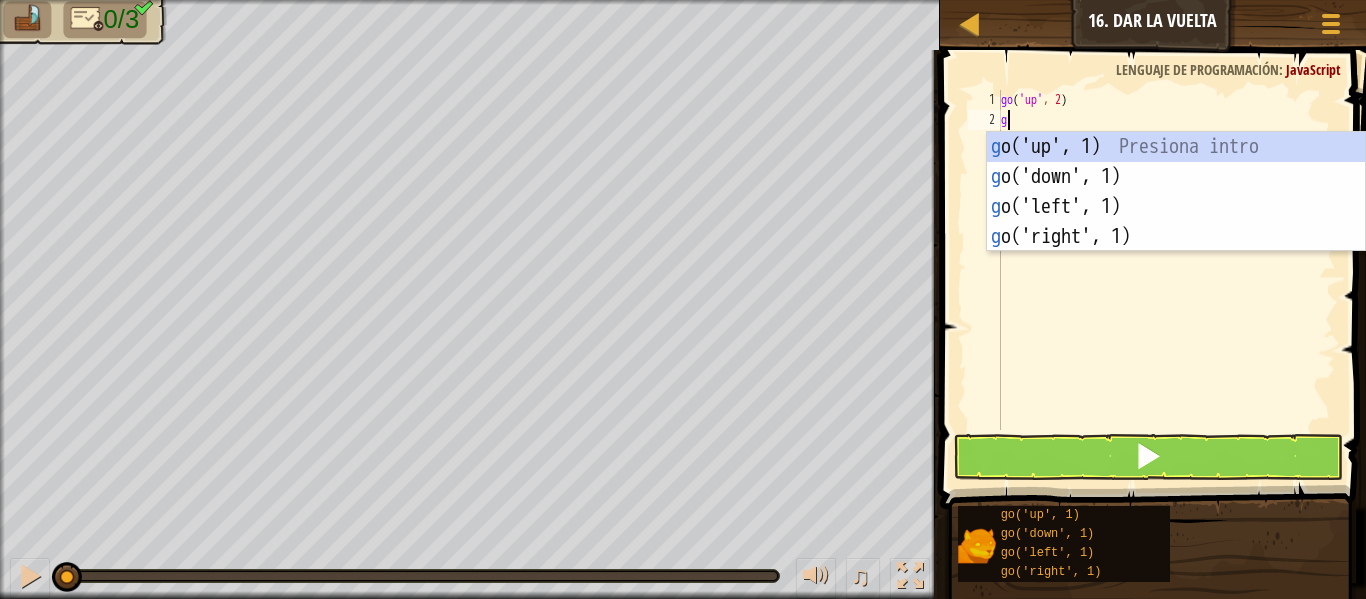 type on "gr" 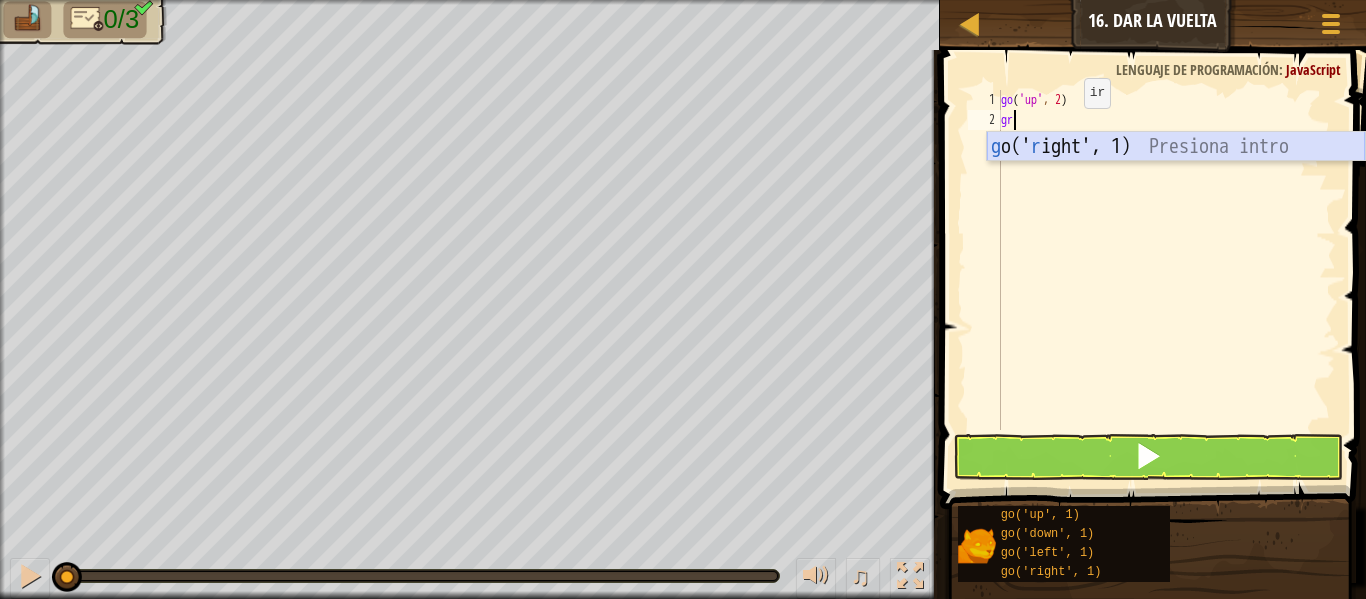 click on "g o(' r ight', 1) Presiona intro" at bounding box center [1176, 177] 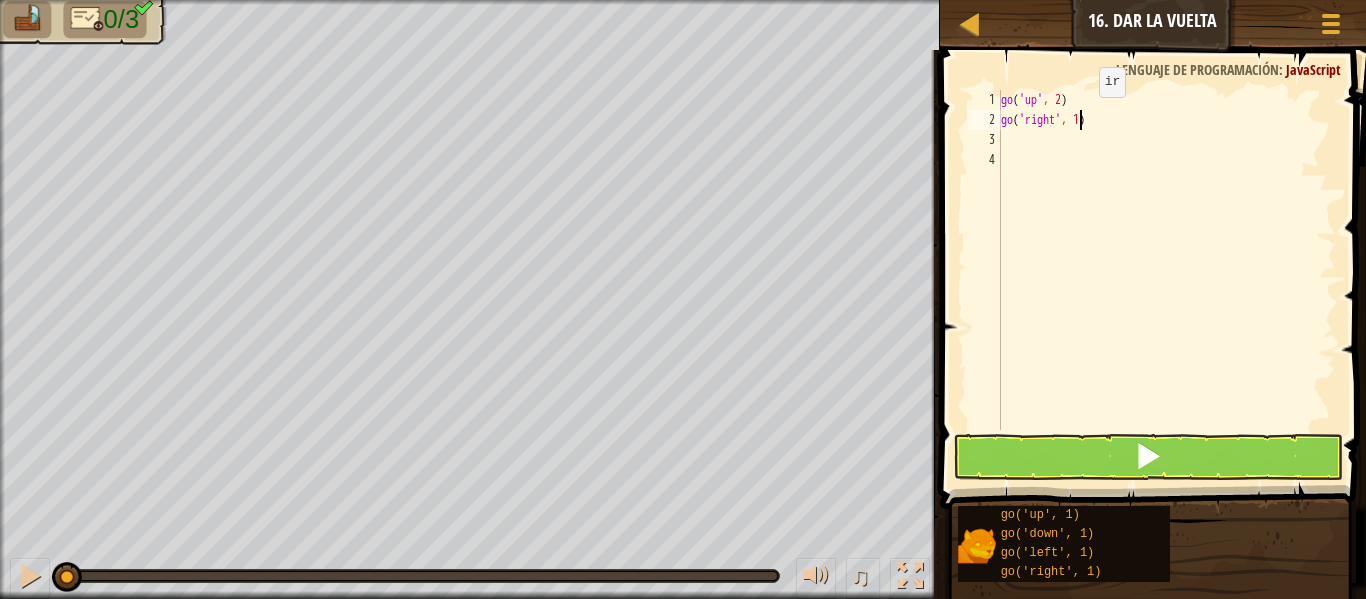 click on "go ( 'up' ,   2 ) go ( 'right' ,   1 )" at bounding box center (1166, 280) 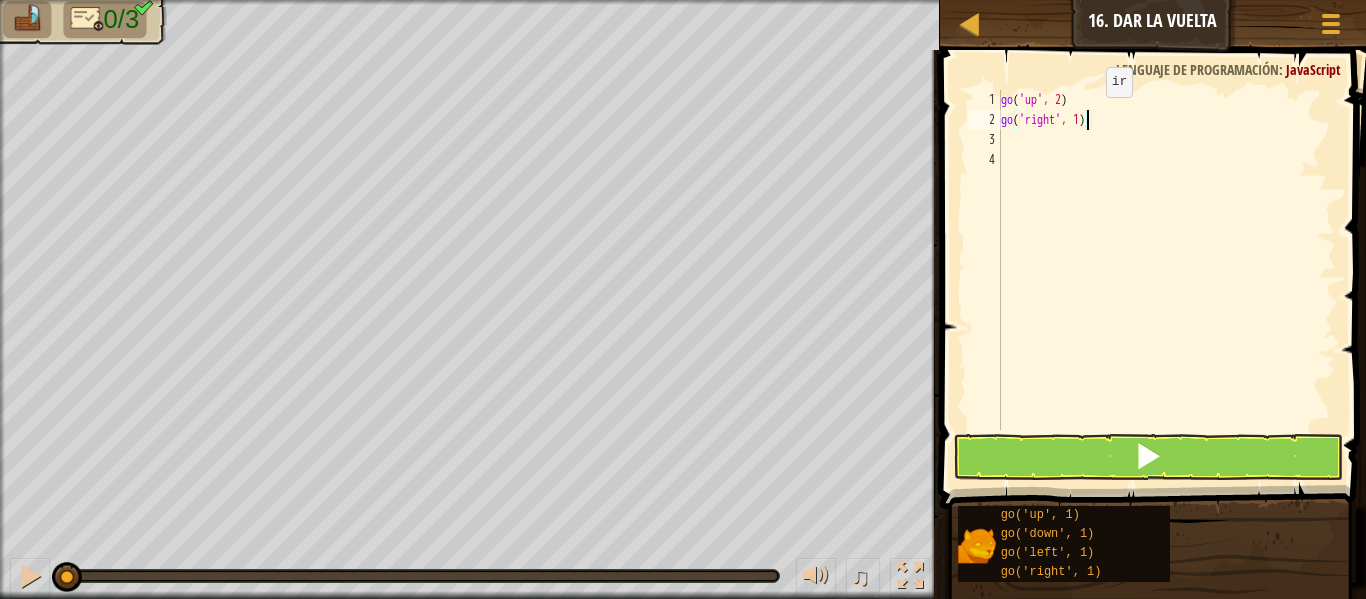 click on "go ( 'up' ,   2 ) go ( 'right' ,   1 )" at bounding box center [1166, 280] 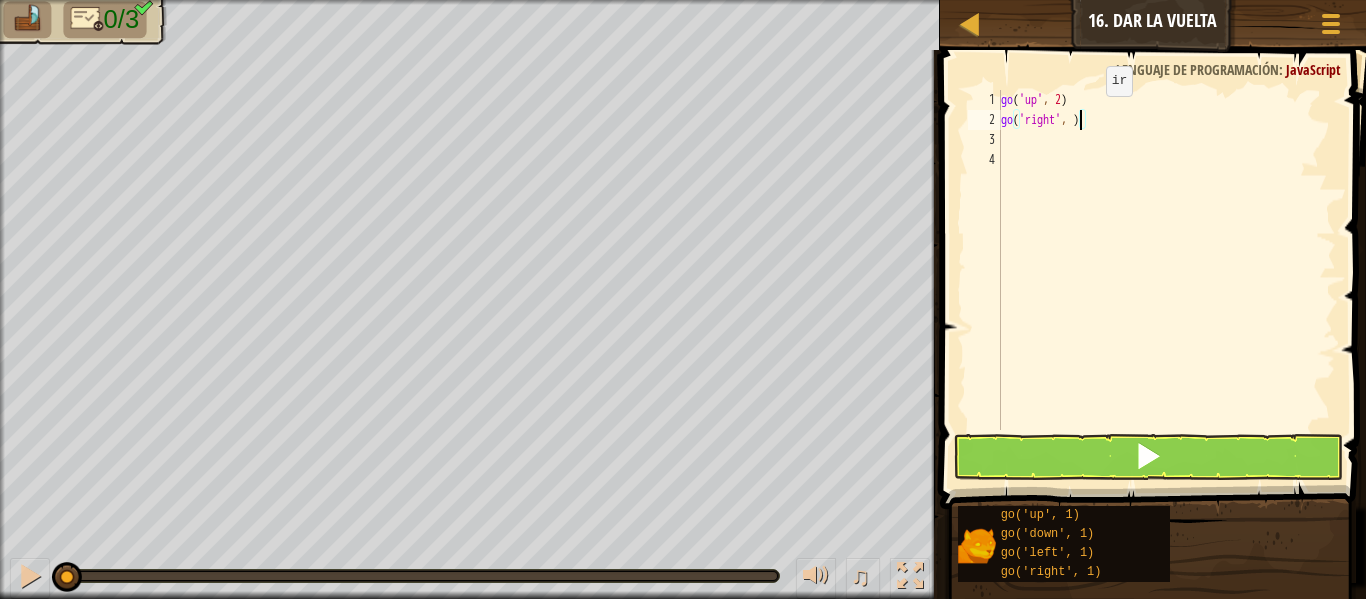 type on "go('right', 3)" 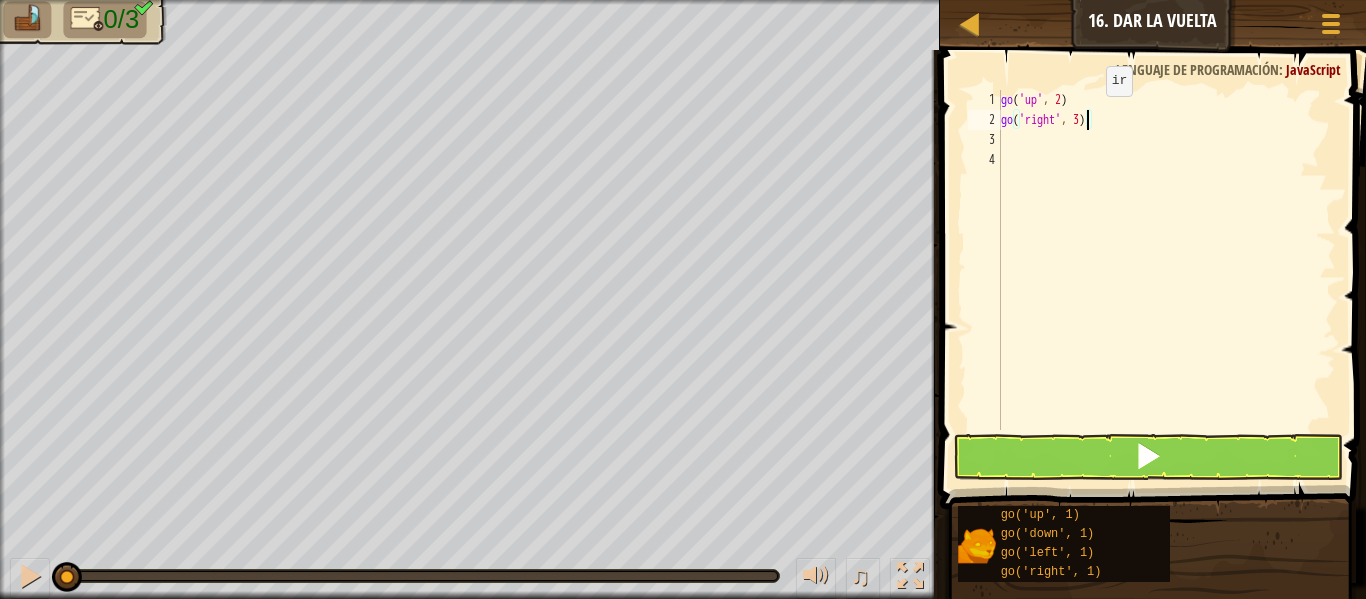 scroll, scrollTop: 9, scrollLeft: 6, axis: both 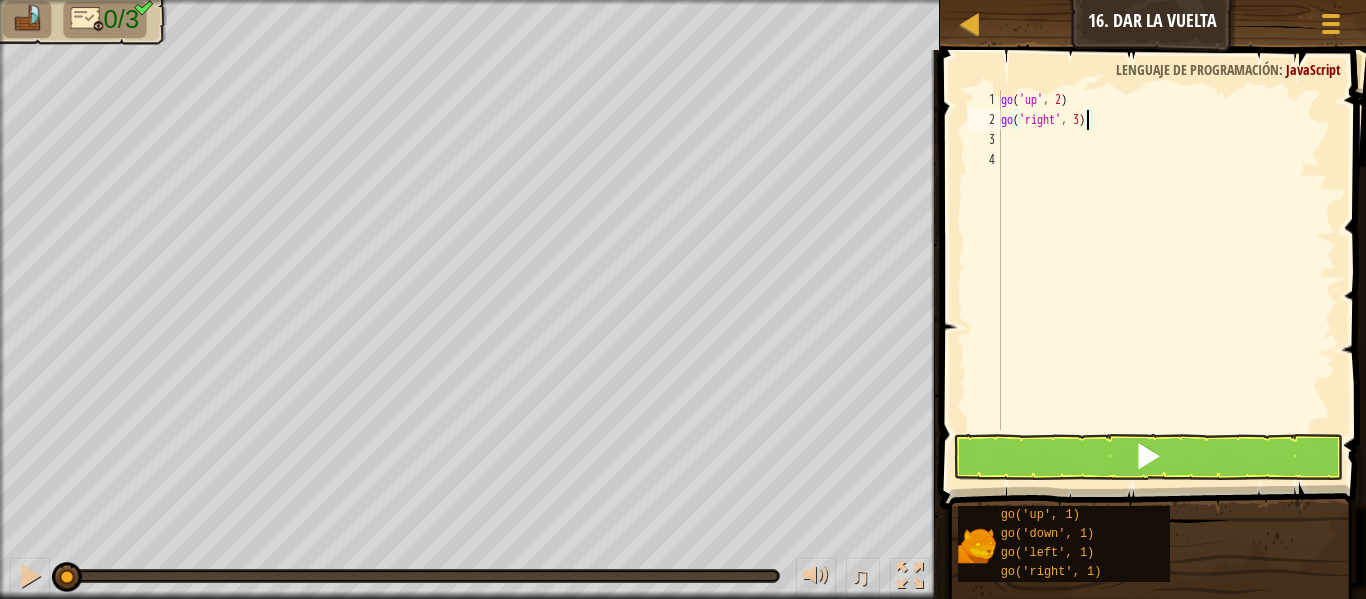 click on "go ( 'up' ,   2 ) go ( 'right' ,   3 )" at bounding box center [1166, 280] 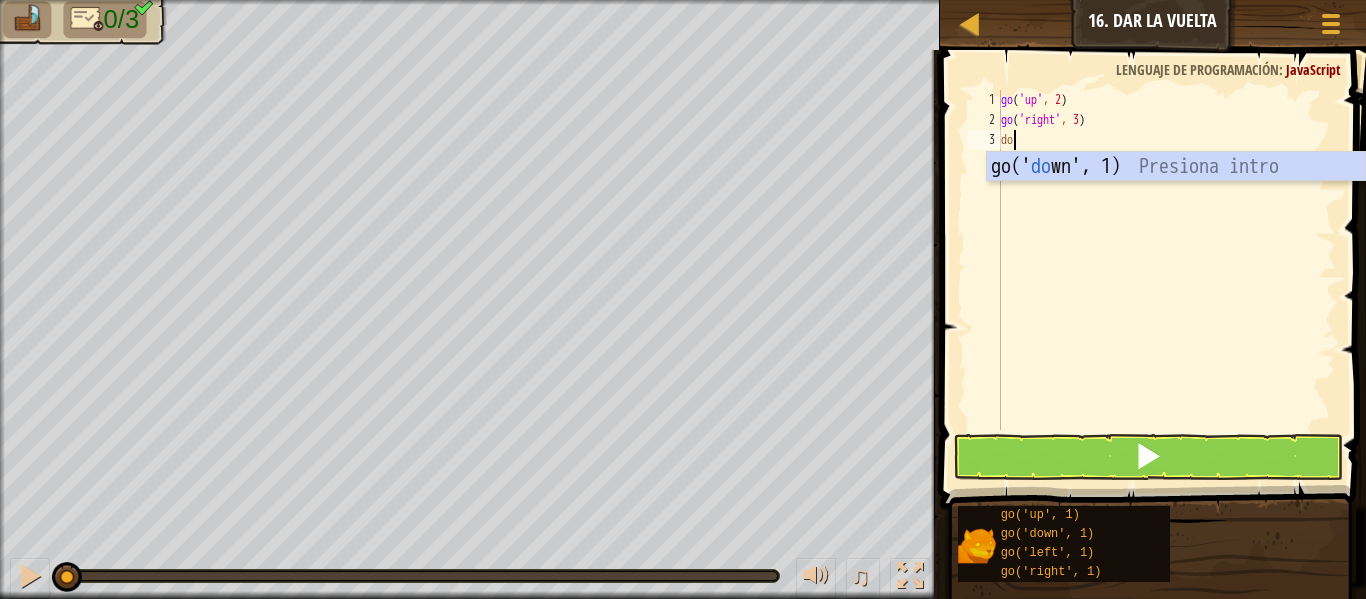 type on "dow" 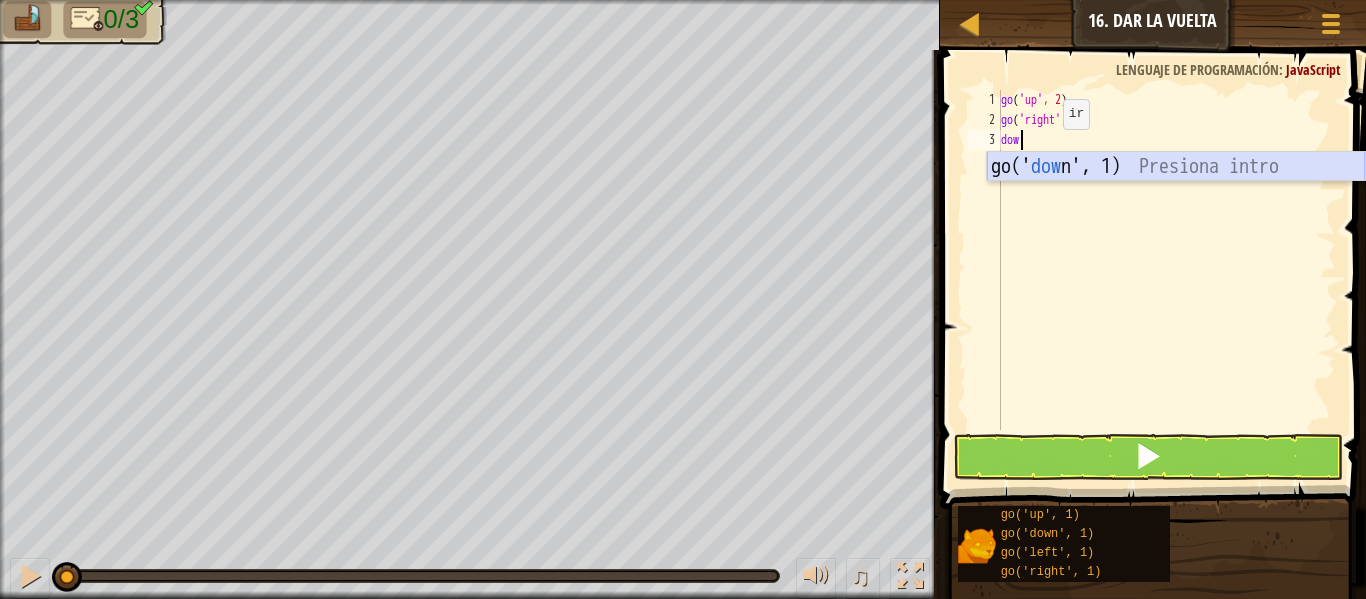 click on "go(' dow n', 1) Presiona intro" at bounding box center [1176, 197] 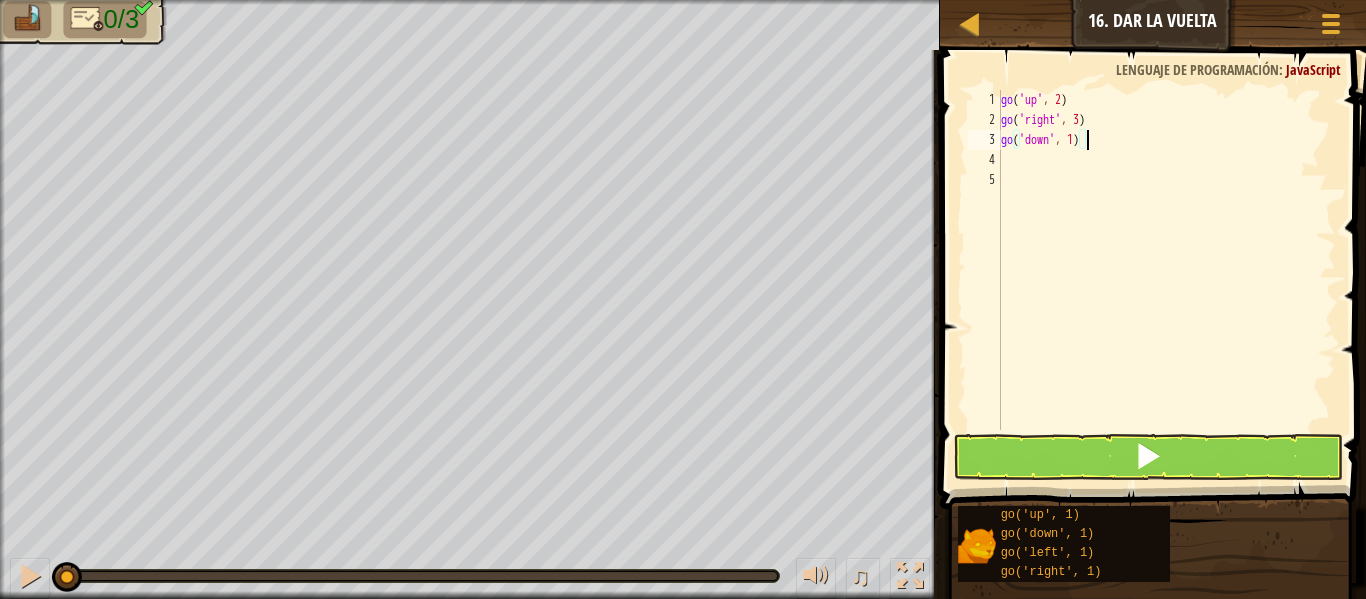 click on "go ( 'up' ,   2 ) go ( 'right' ,   3 ) go ( 'down' ,   1 )" at bounding box center [1166, 280] 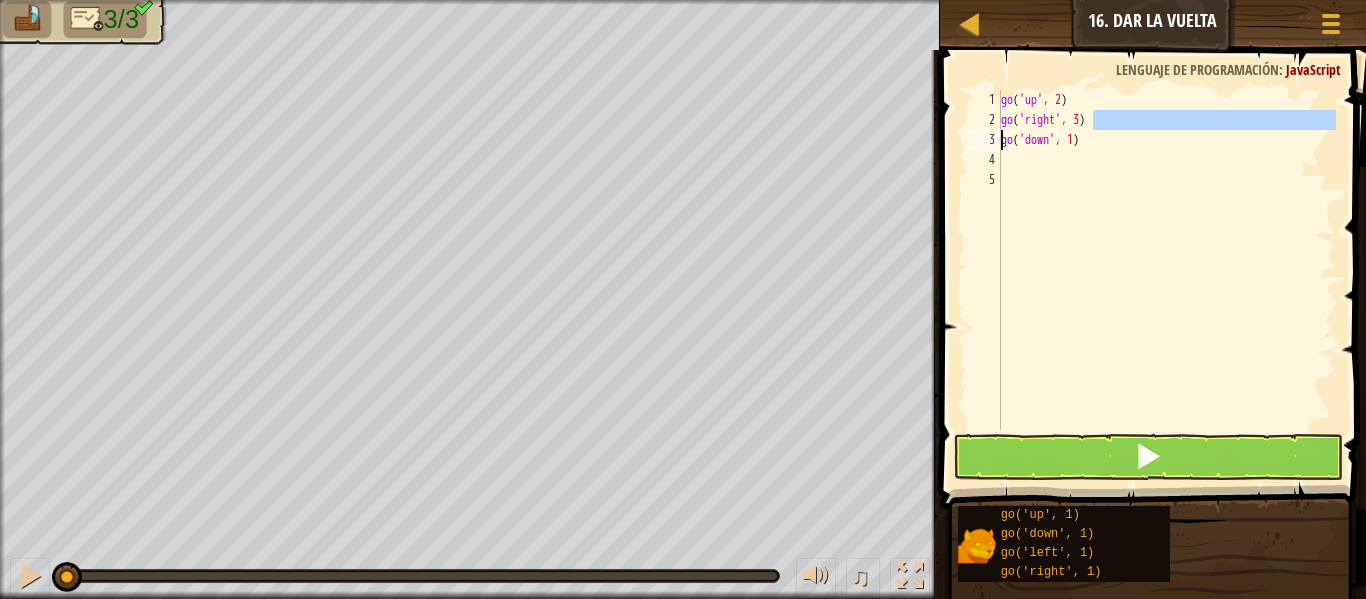 click on "go ( 'up' ,   2 ) go ( 'right' ,   3 ) go ( 'down' ,   1 )" at bounding box center [1166, 280] 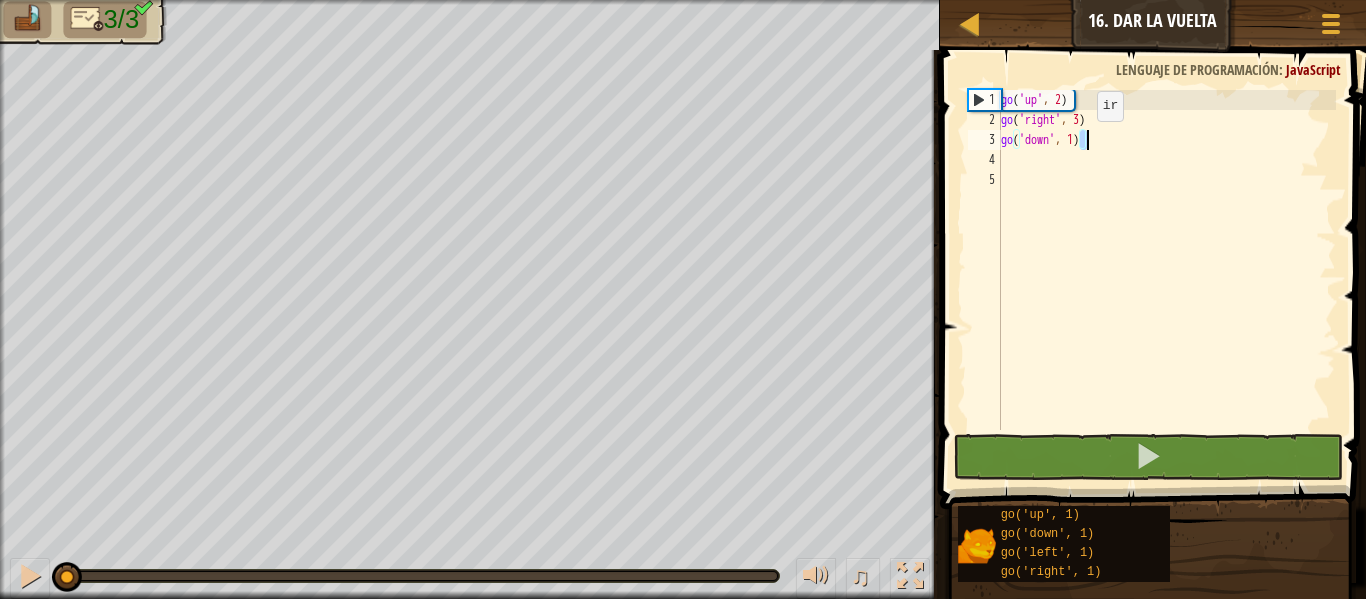 click on "go ( 'up' ,   2 ) go ( 'right' ,   3 ) go ( 'down' ,   1 )" at bounding box center (1166, 260) 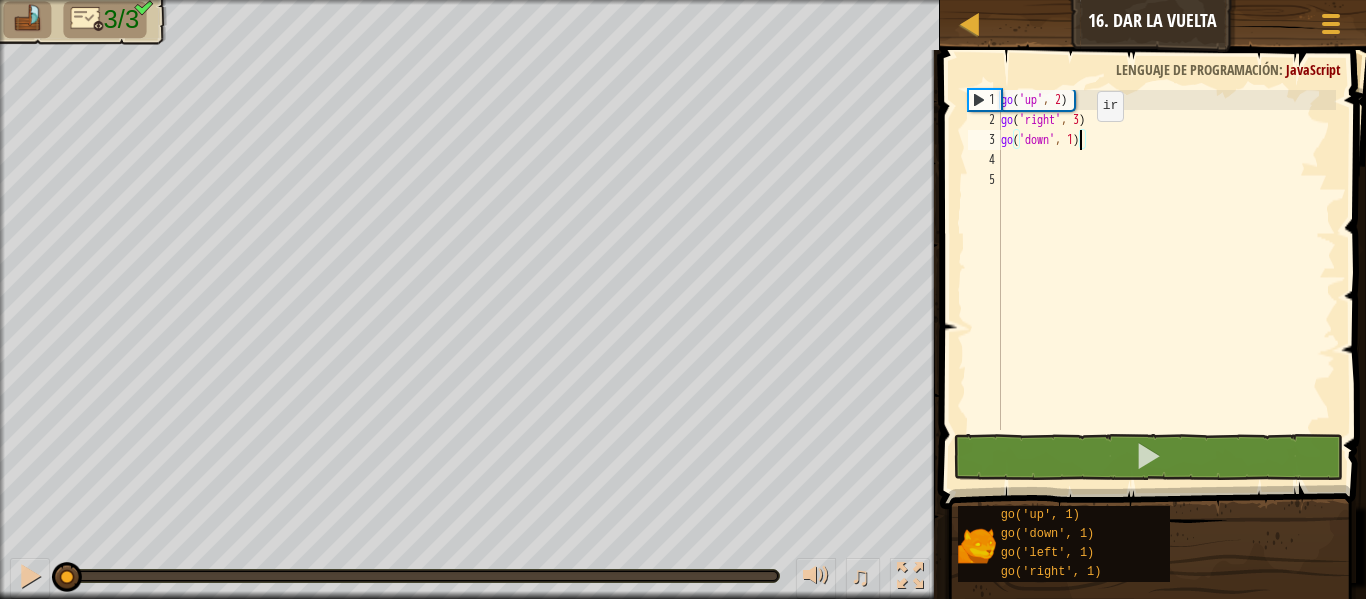 click on "go ( 'up' ,   2 ) go ( 'right' ,   3 ) go ( 'down' ,   1 )" at bounding box center [1166, 280] 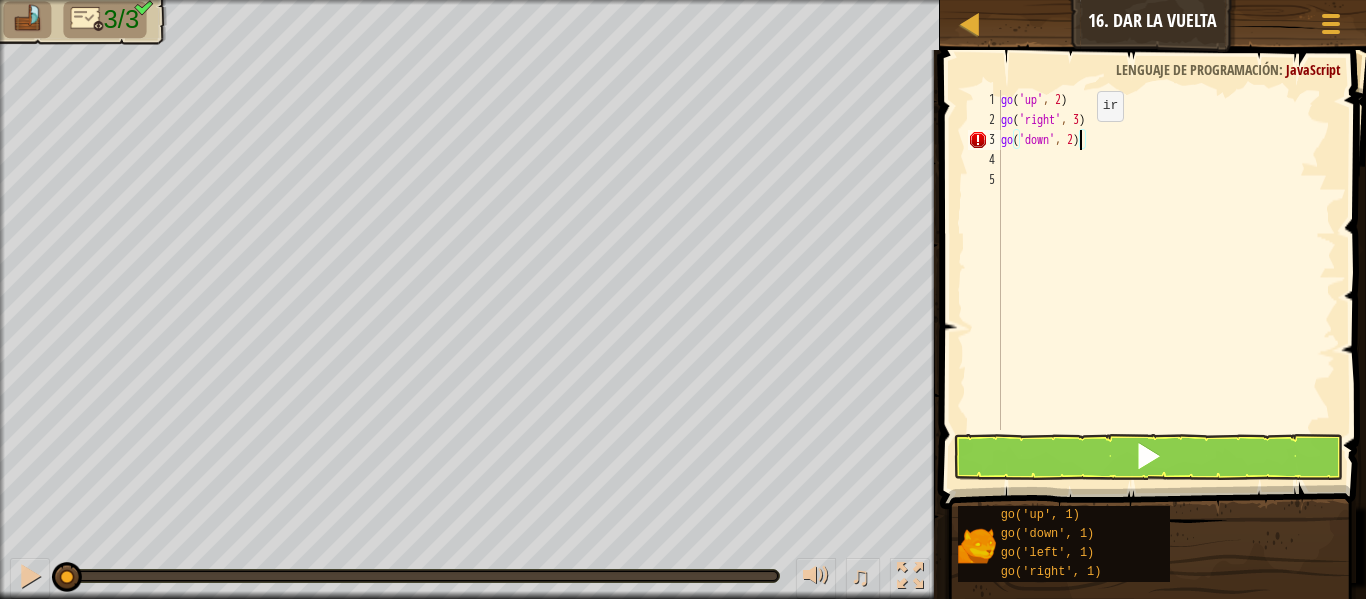 scroll, scrollTop: 9, scrollLeft: 6, axis: both 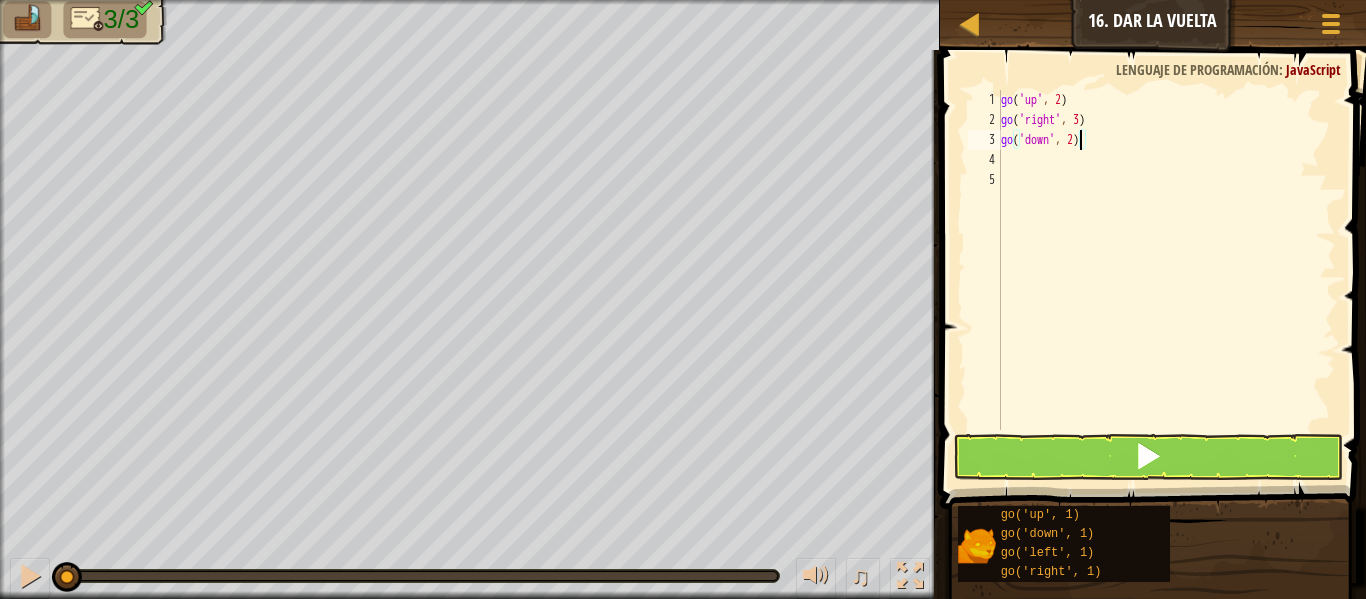 type on "go('down', 2)" 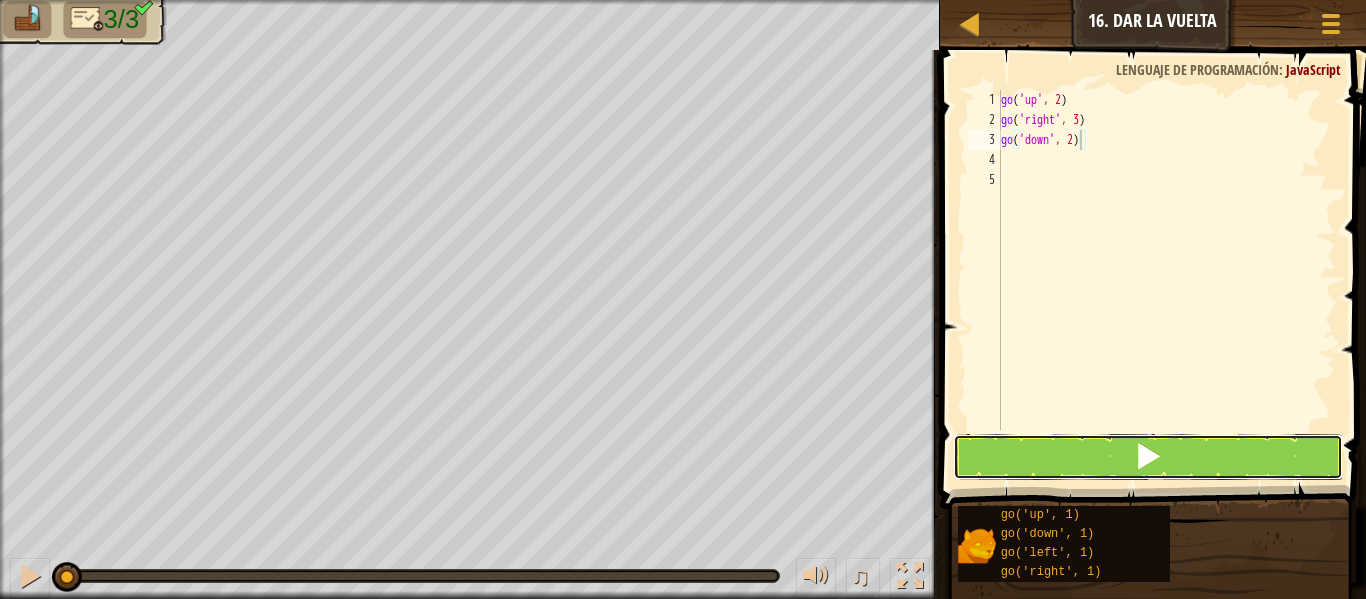 click at bounding box center [1148, 457] 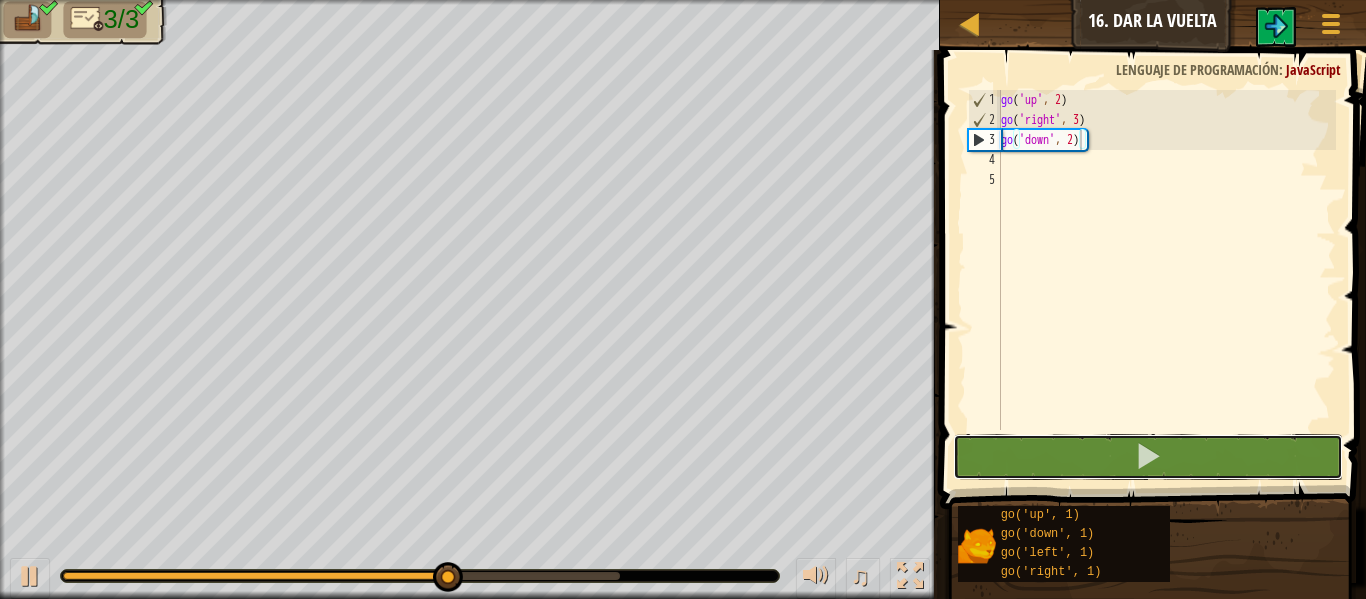 click on "Mapa Júnior 16. Dar la vuelta Menú del Juego 1     הההההההההההההההההההההההההההההההההההההההההההההההההההההההההההההההההההההההההההההההההההההההההההההההההההההההההההההההההההההההההההההההההההההההההההההההההההההההההההההההההההההההההההההההההההההההההההההההההההההההההההההההההההההההההההההההההההההההההההההההההההההההההההההההה XXXXXXXXXXXXXXXXXXXXXXXXXXXXXXXXXXXXXXXXXXXXXXXXXXXXXXXXXXXXXXXXXXXXXXXXXXXXXXXXXXXXXXXXXXXXXXXXXXXXXXXXXXXXXXXXXXXXXXXXXXXXXXXXXXXXXXXXXXXXXXXXXXXXXXXXXXXXXXXXXXXXXXXXXXXXXXXXXXXXXXXXXXXXXXXXXXXXXXXXXXXXXXXXXXXXXXXXXXXXXXXXXXXXXXXXXXXXXXXXXXXXXXXXXXXXXXXX Solución × go('down', 2) 1 2 3 4 5 go ( 'up' ,   2 ) go ( 'right' ,   3 ) go ( 'down' ,   2 )     código Salvado Lenguaje de programación : JavaScript Statement   /  Call   /  ir go('up', 1) ×" at bounding box center [683, 299] 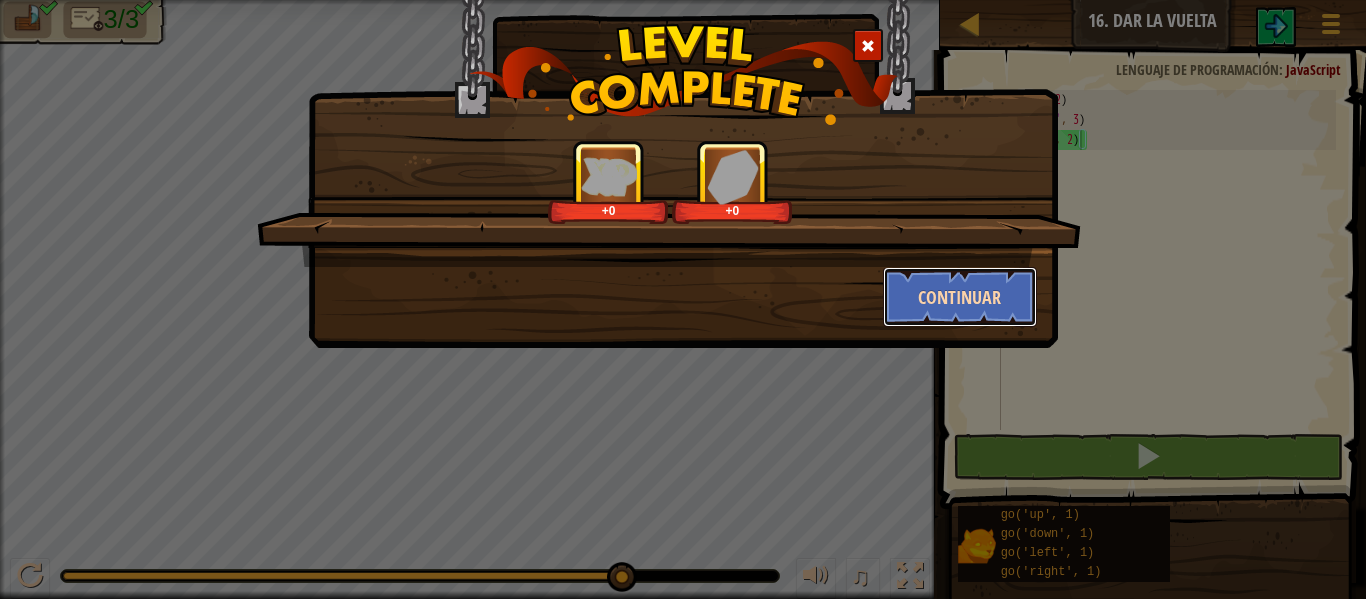 click on "Continuar" at bounding box center (960, 297) 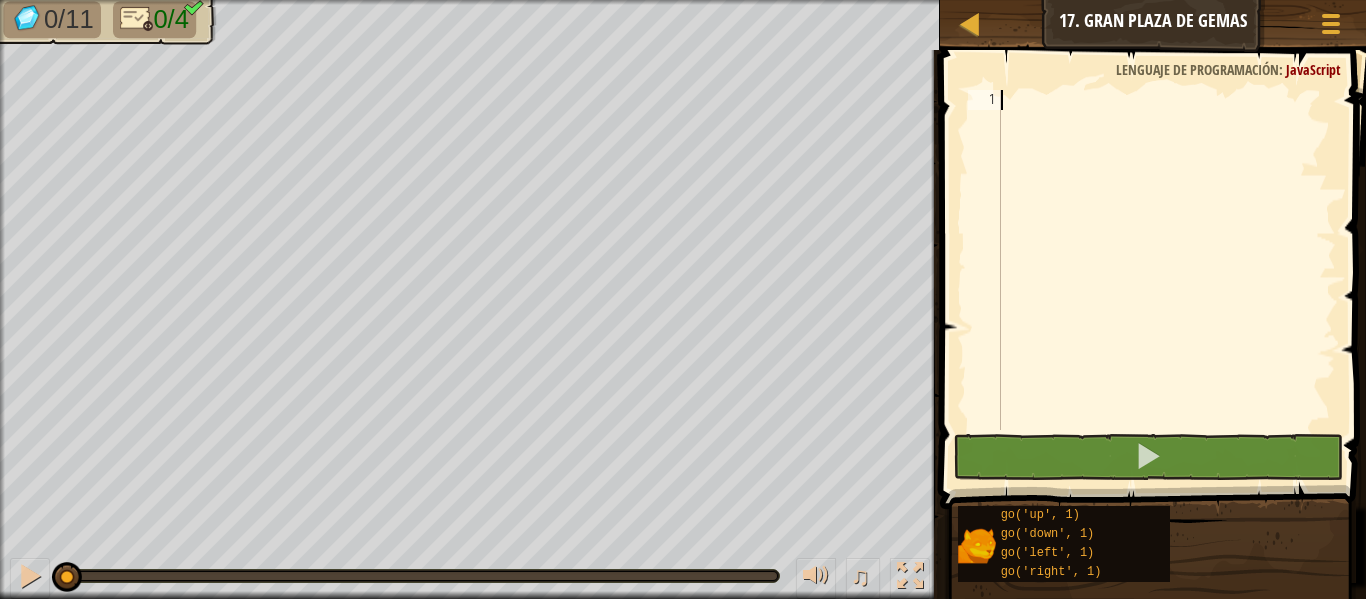 scroll, scrollTop: 9, scrollLeft: 0, axis: vertical 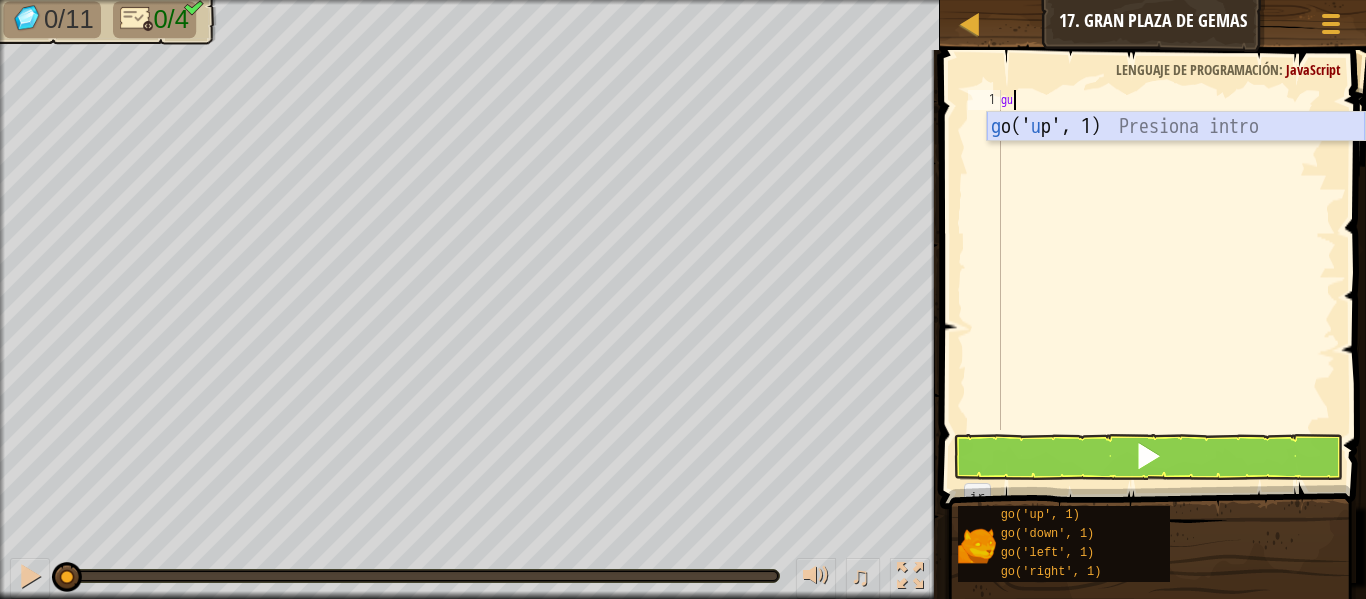click on "g o(' u p', 1) Presiona intro" at bounding box center [1176, 157] 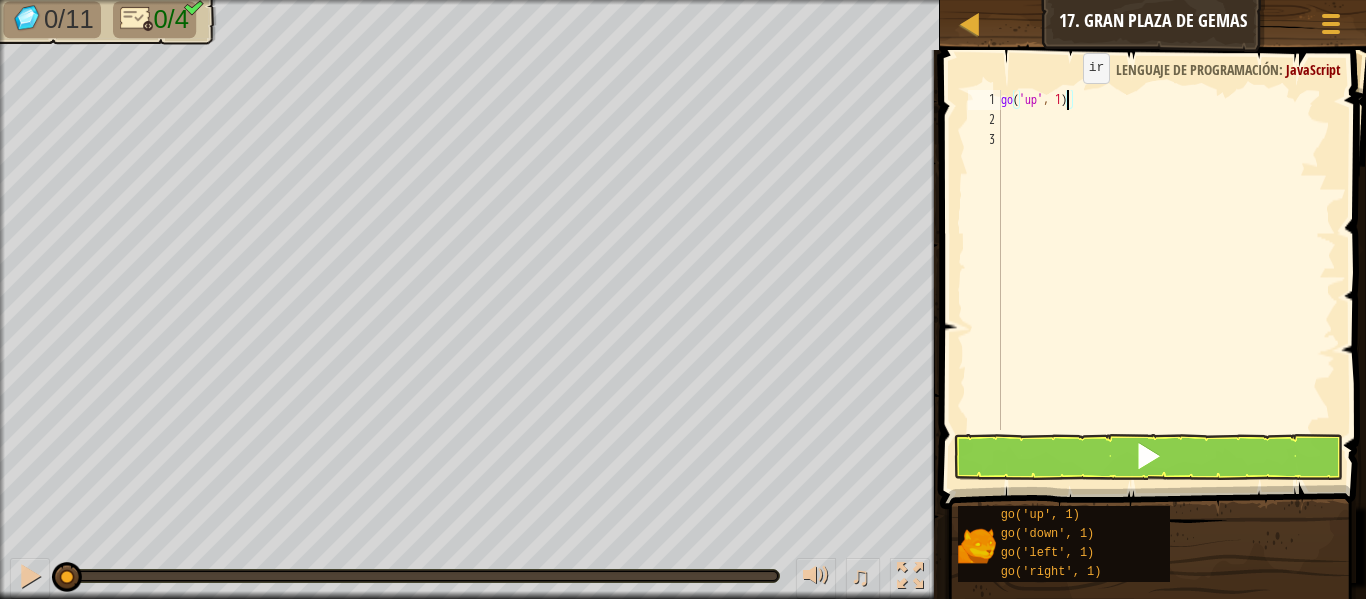 click on "go ( 'up' ,   1 )" at bounding box center [1166, 280] 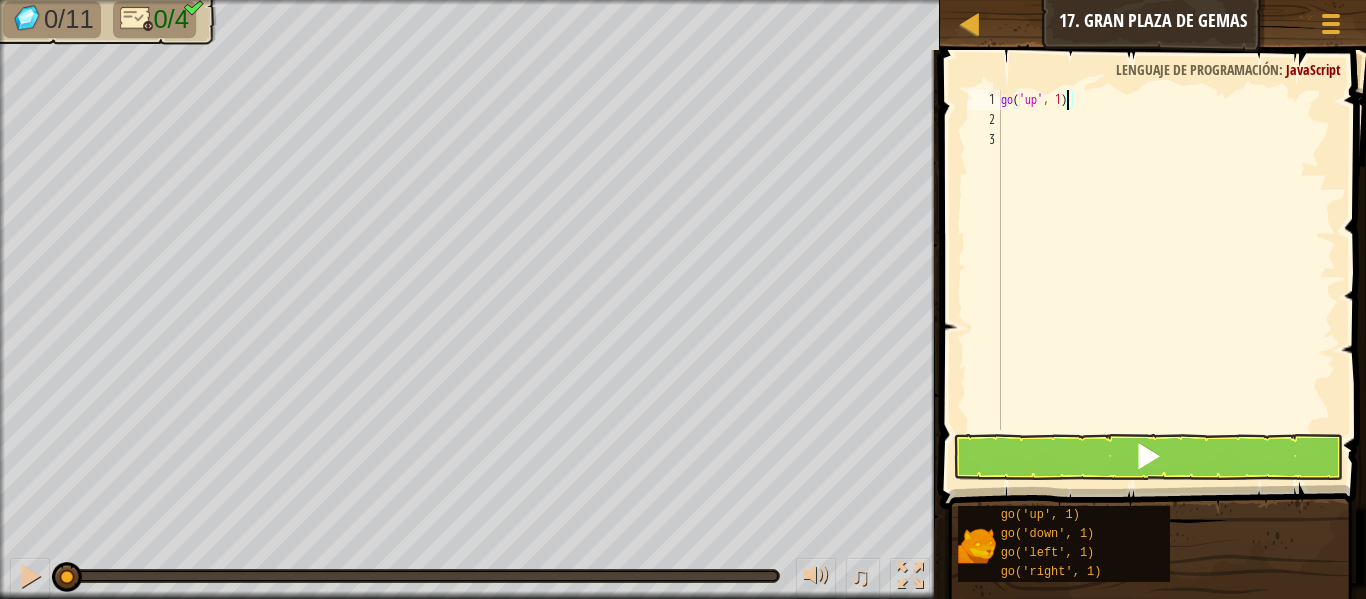type on "go('up', 3)" 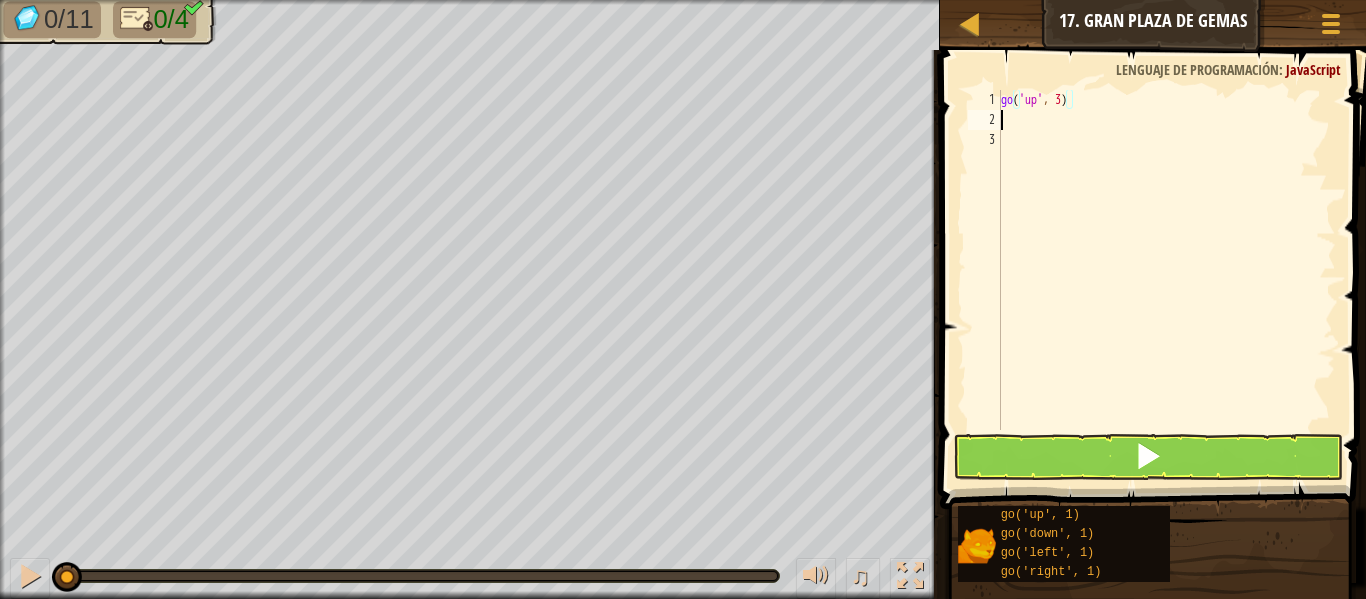 click on "go ( 'up' ,   3 )" at bounding box center (1166, 280) 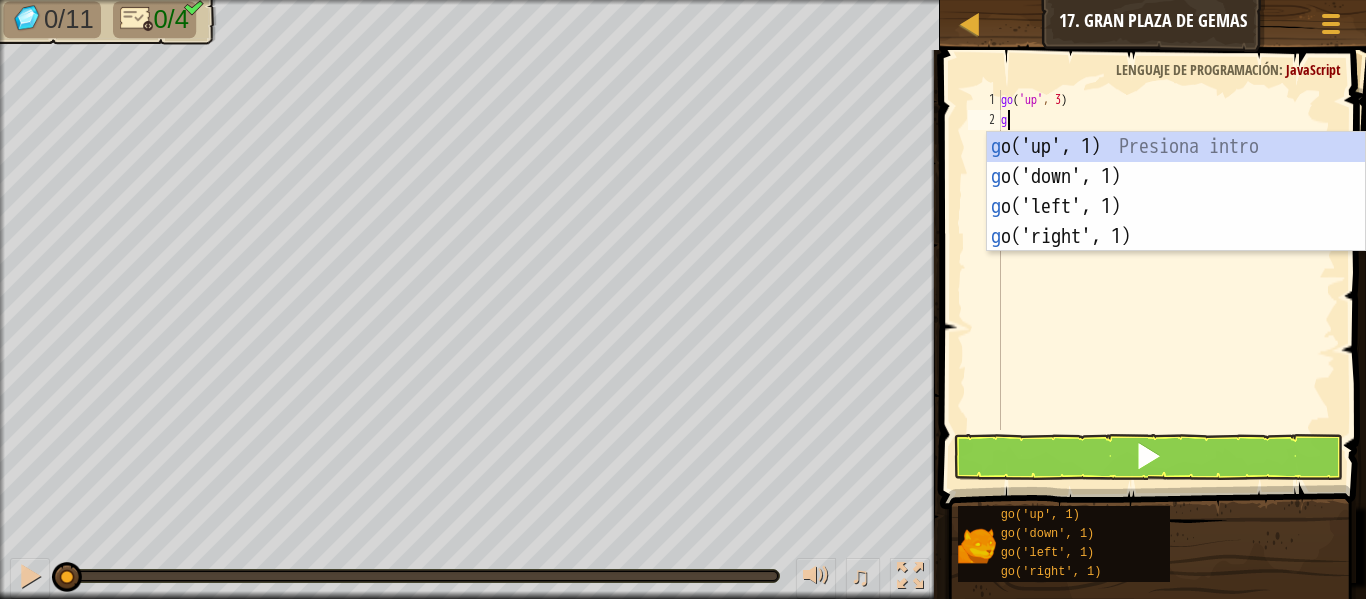 type on "gr" 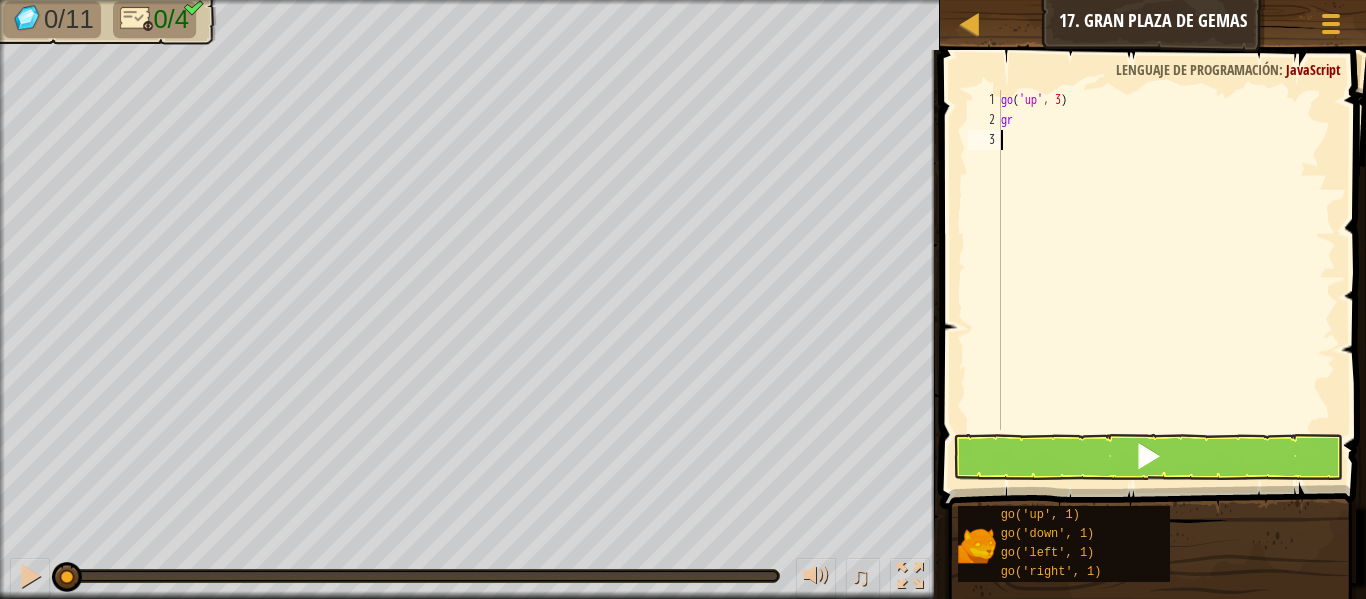click on "go ( 'up' ,   3 ) gr" at bounding box center [1166, 280] 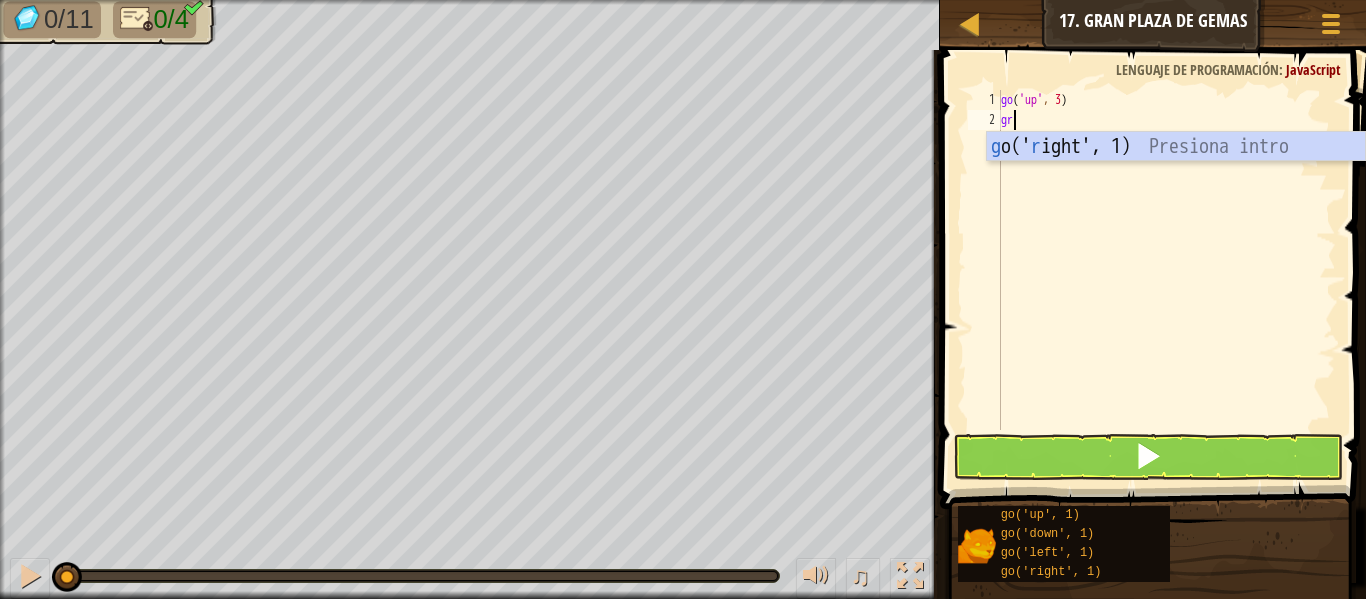 type on "gri" 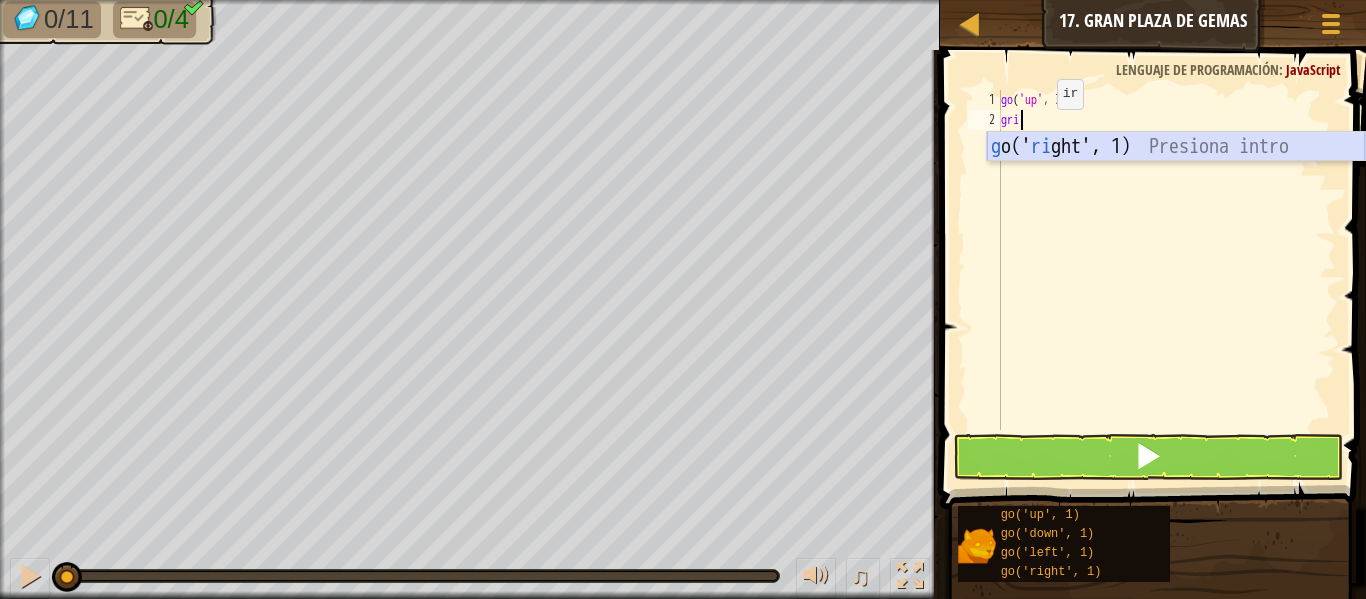 click on "g o(' ri ght', 1) Presiona intro" at bounding box center (1176, 177) 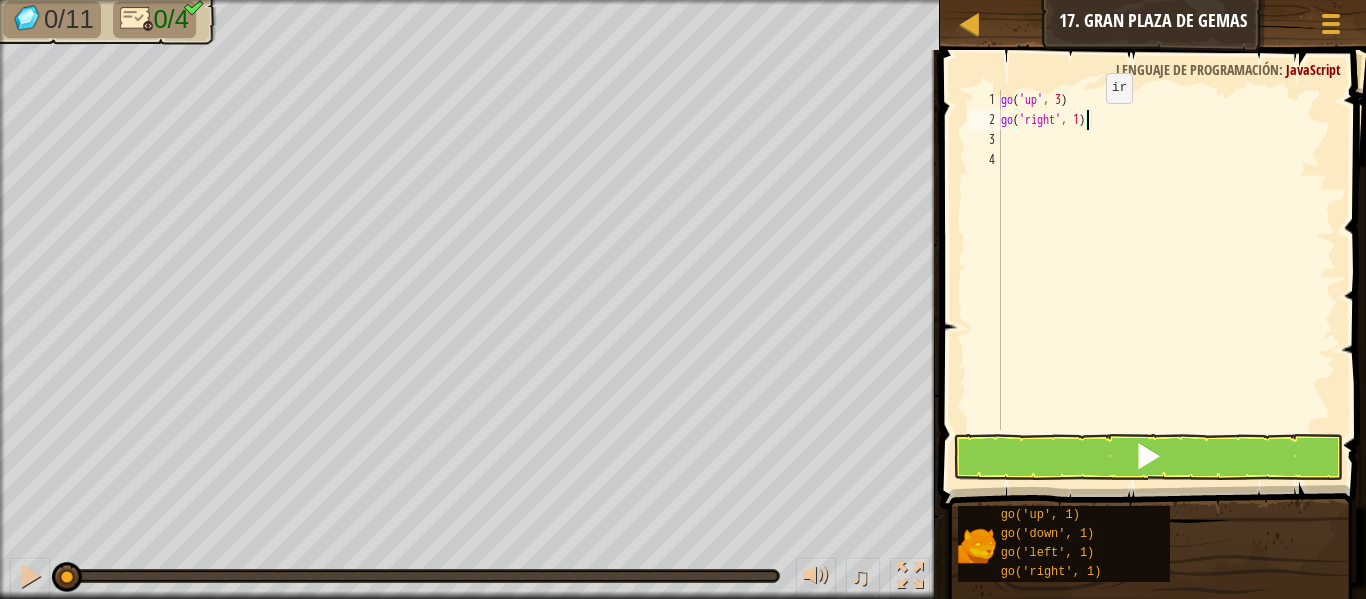 click on "go ( 'up' ,   3 ) go ( 'right' ,   1 )" at bounding box center (1166, 280) 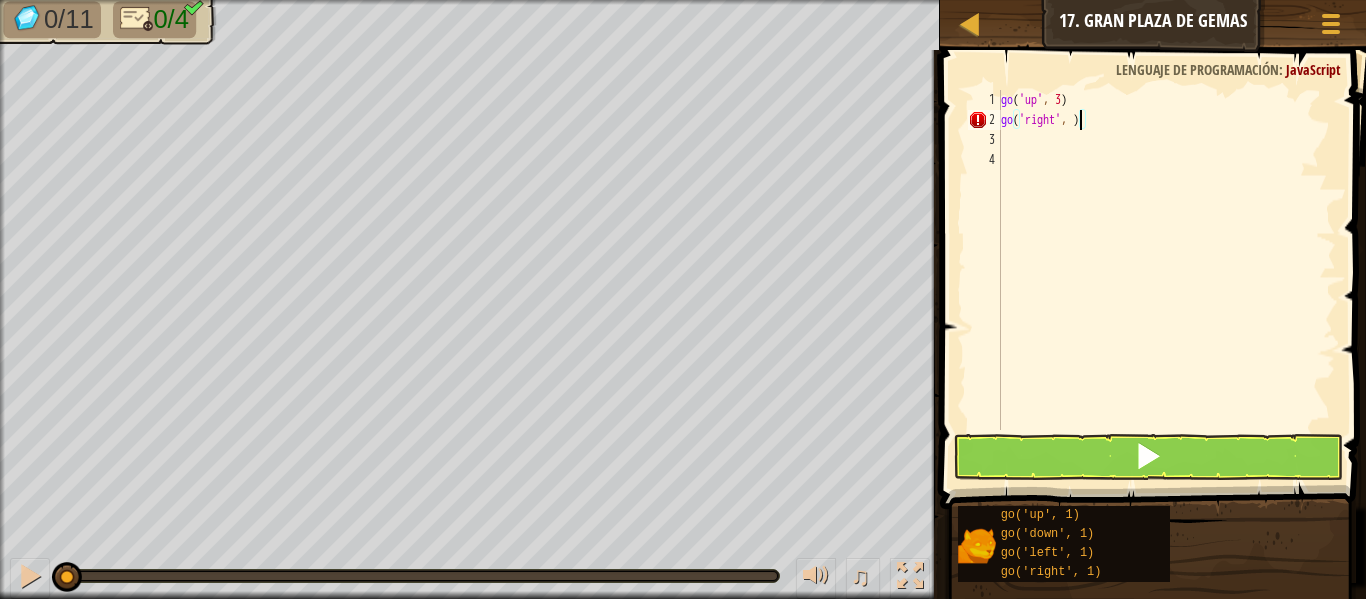 type on "go('right', 3)" 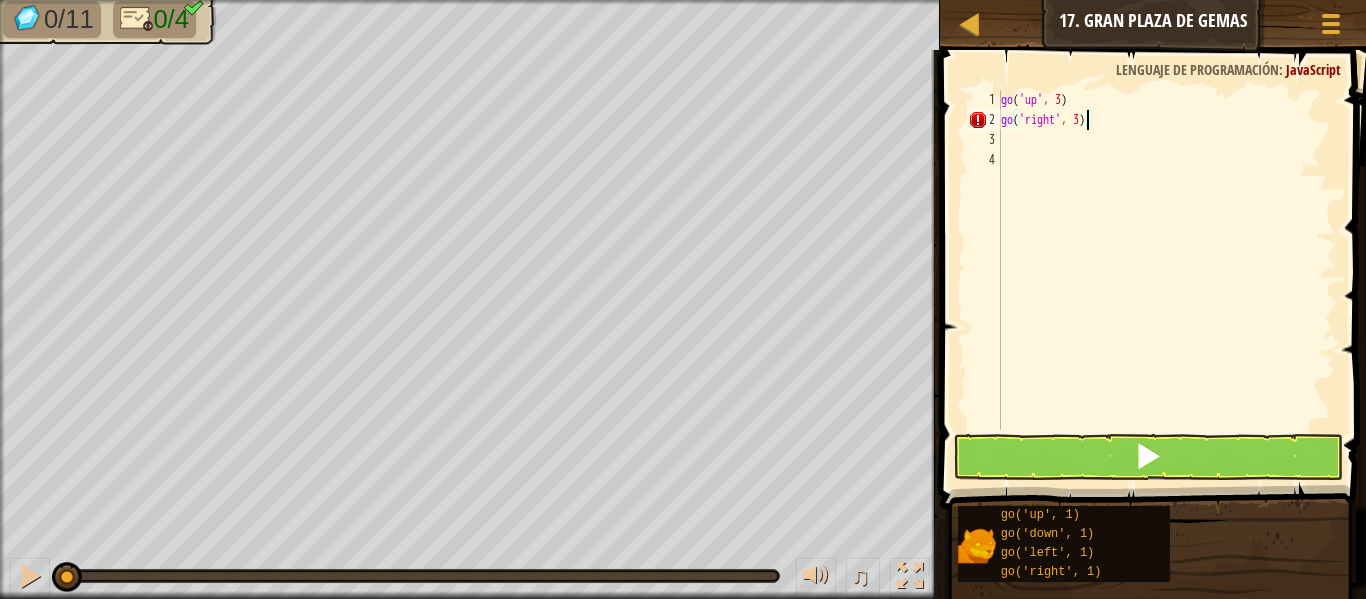 scroll, scrollTop: 9, scrollLeft: 6, axis: both 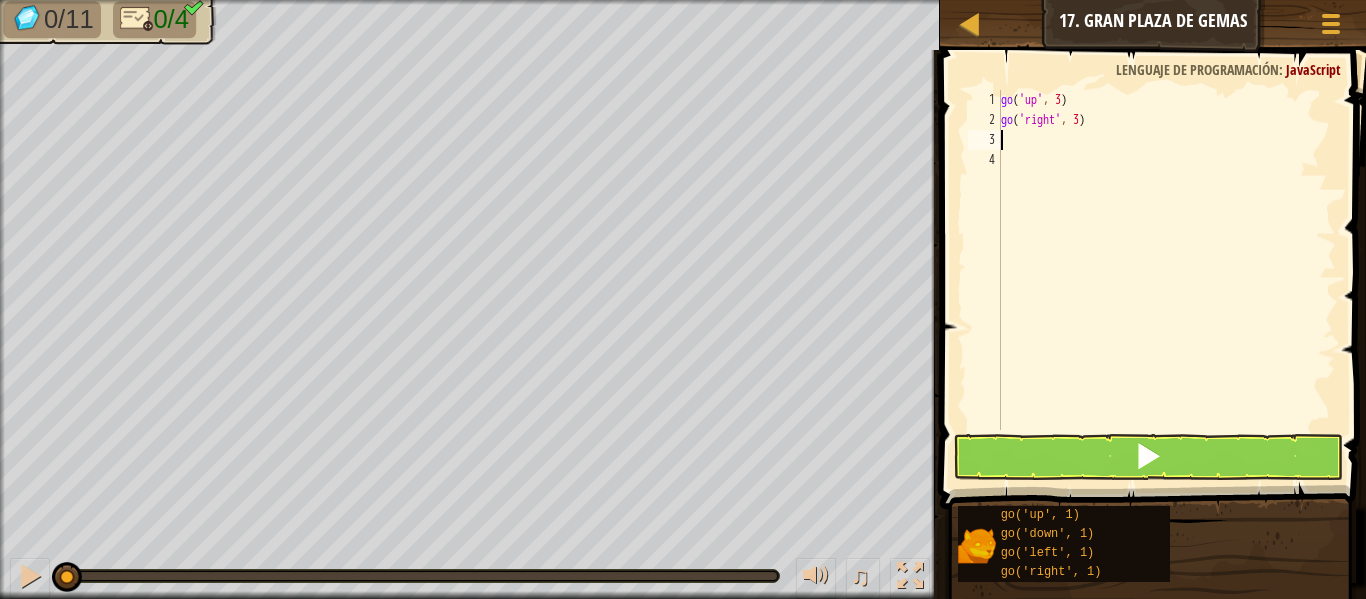 click on "go ( 'up' ,   3 ) go ( 'right' ,   3 )" at bounding box center [1166, 280] 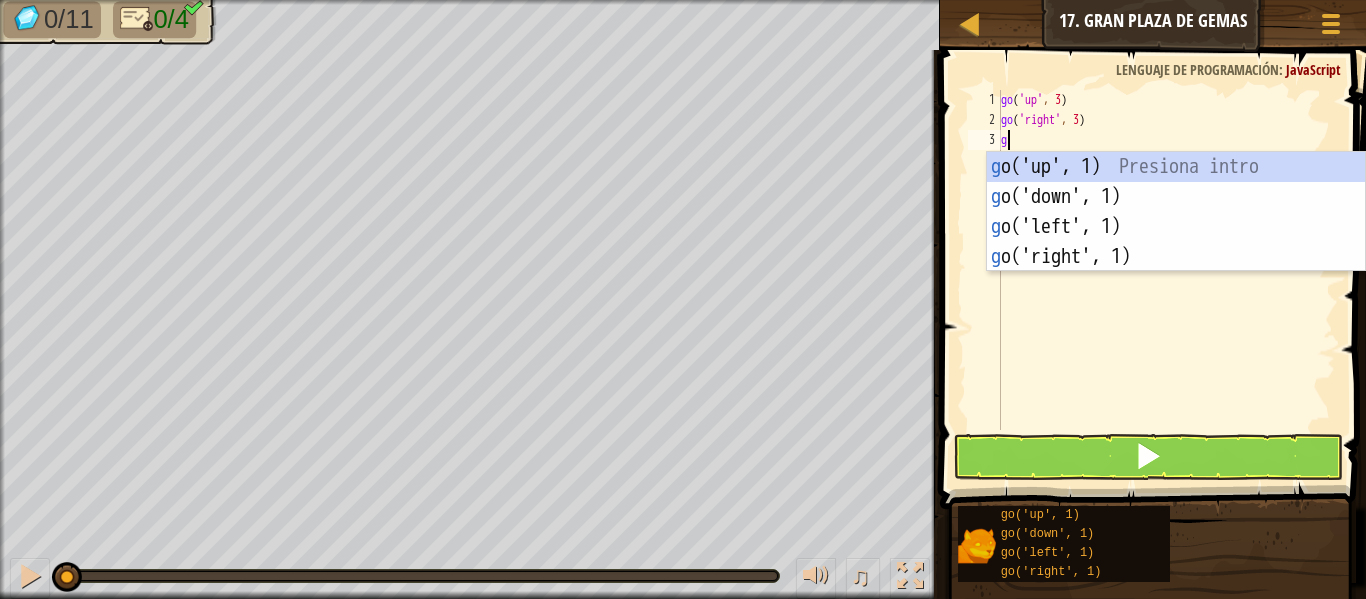 type on "gl" 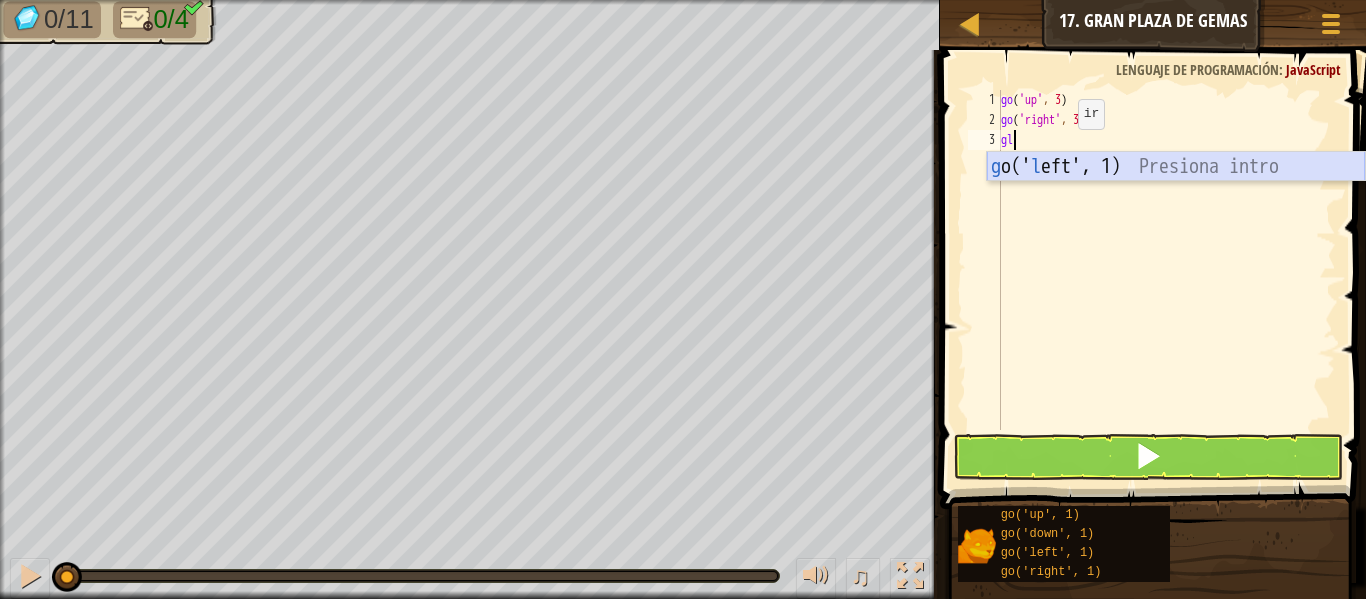 click on "g o(' l eft', 1) Presiona intro" at bounding box center (1176, 197) 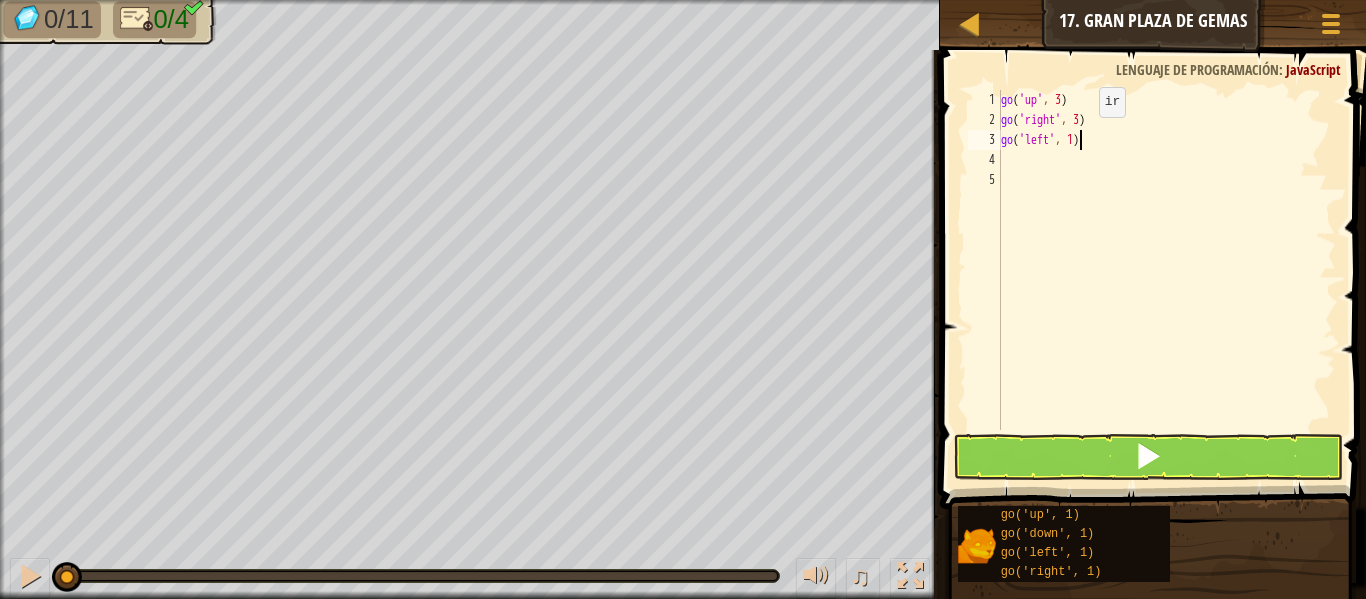 click on "go ( 'up' ,   3 ) go ( 'right' ,   3 ) go ( 'left' ,   1 )" at bounding box center (1166, 280) 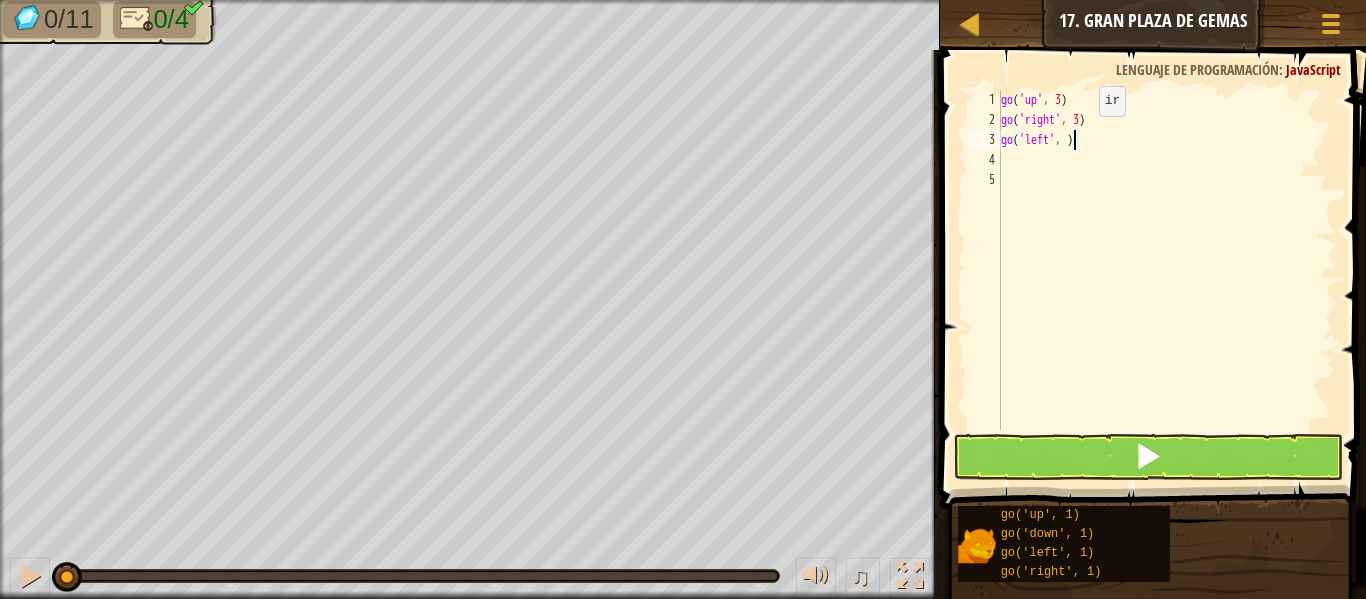 type on "go('left', 3)" 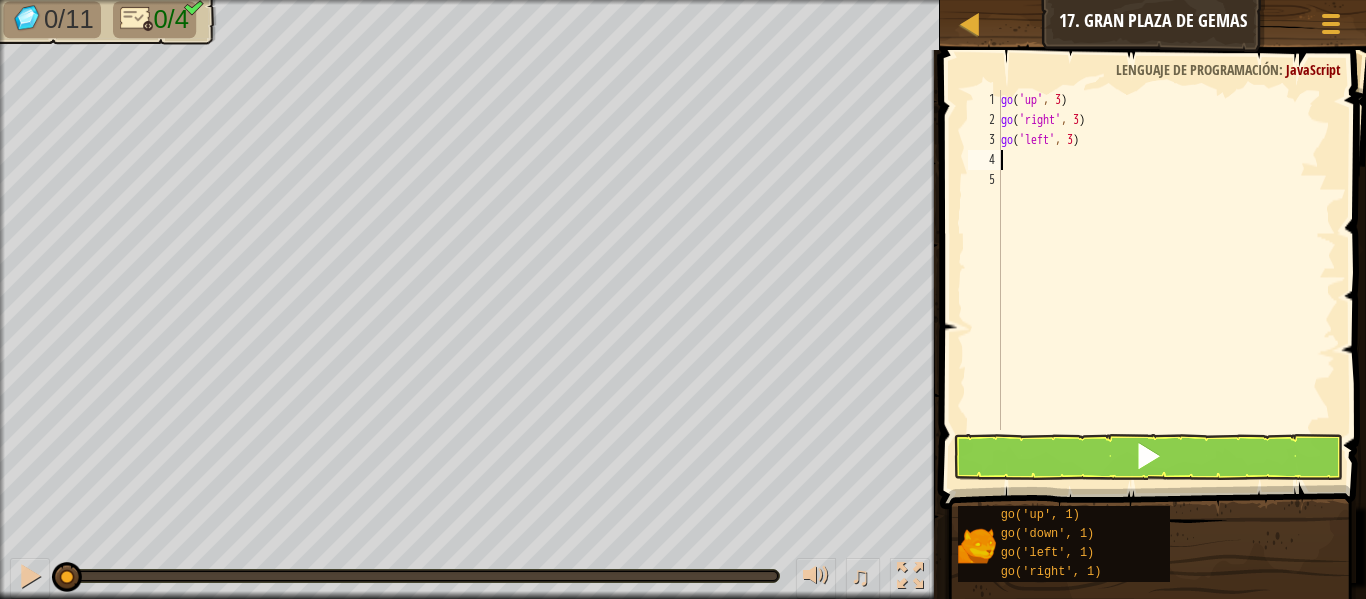 click on "go ( 'up' ,   3 ) go ( 'right' ,   3 ) go ( 'left' ,   3 )" at bounding box center (1166, 280) 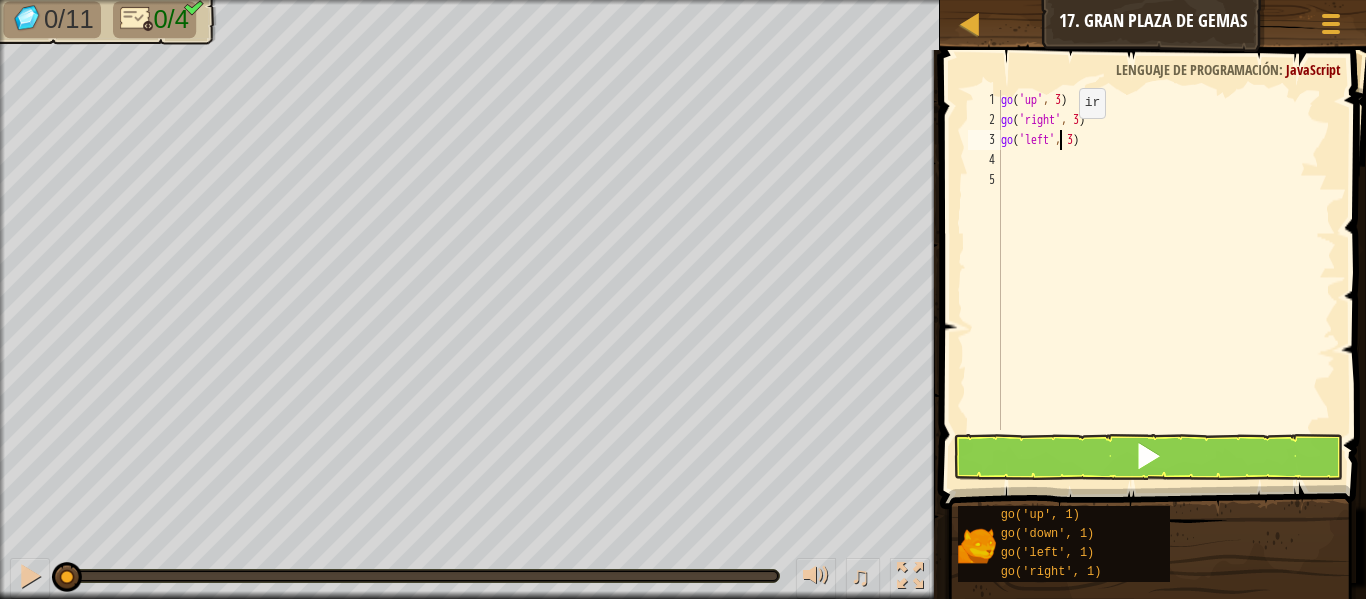 click on "go ( 'up' ,   3 ) go ( 'right' ,   3 ) go ( 'left' ,   3 )" at bounding box center (1166, 280) 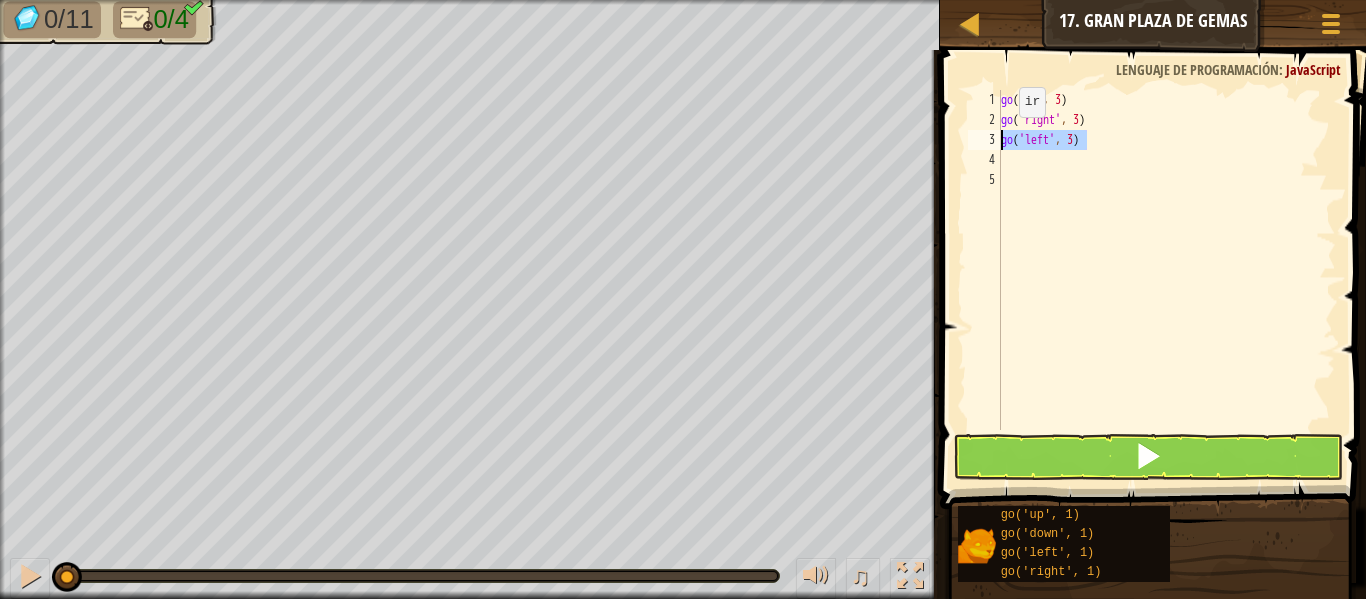 drag, startPoint x: 1093, startPoint y: 141, endPoint x: 994, endPoint y: 138, distance: 99.04544 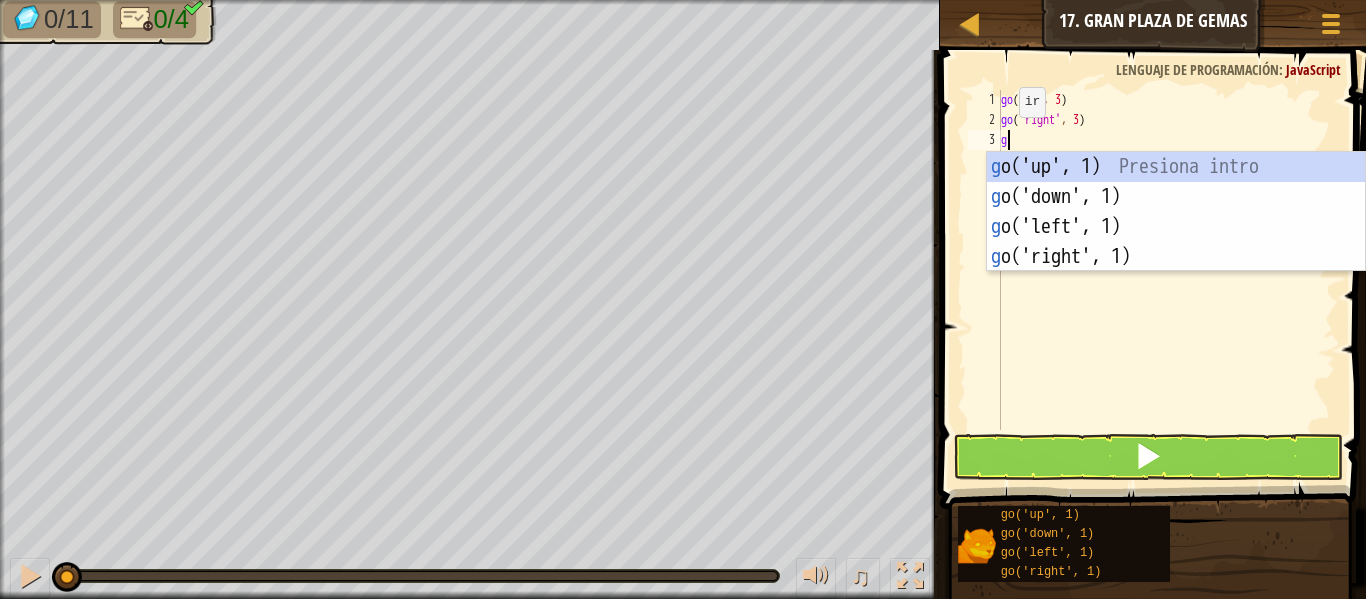 type on "gw" 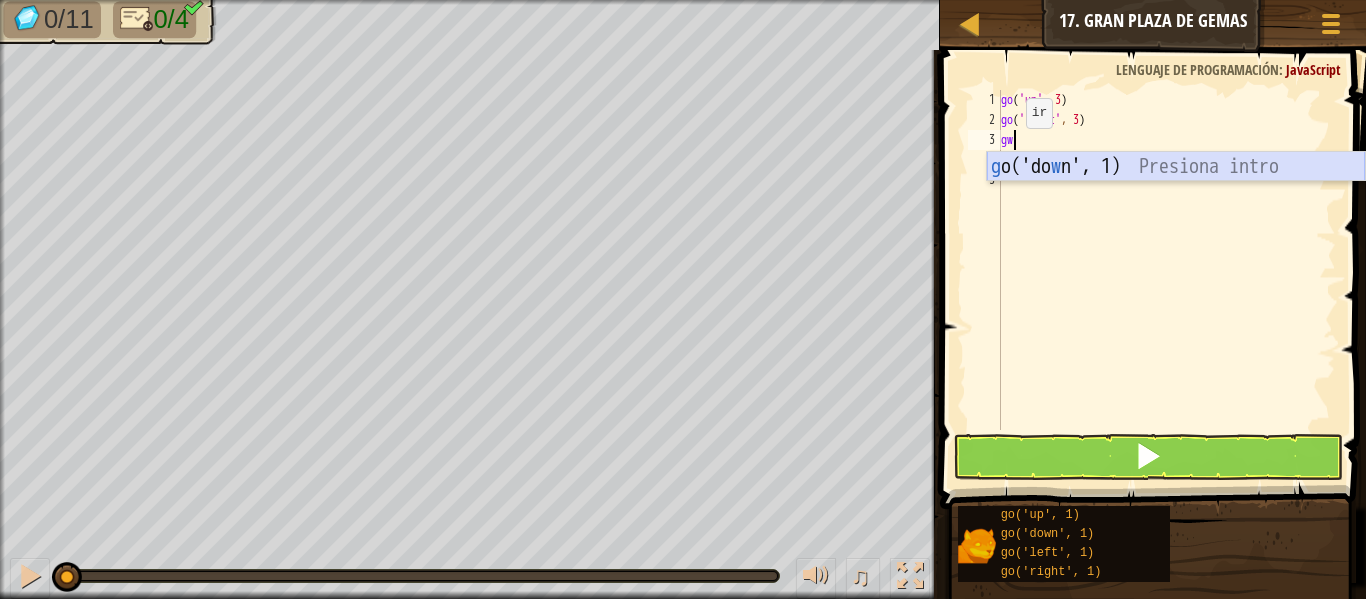 click on "g o('do w n', 1) Presiona intro" at bounding box center [1176, 197] 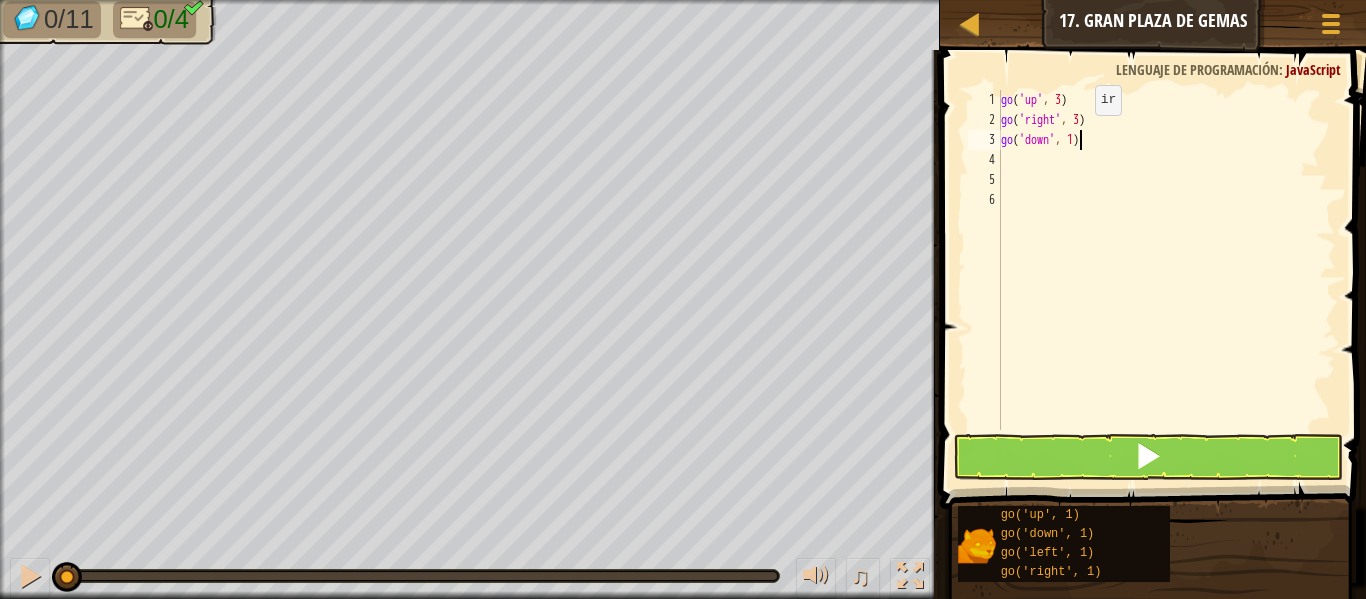 click on "go ( 'up' ,   3 ) go ( 'right' ,   3 ) go ( 'down' ,   1 )" at bounding box center [1166, 280] 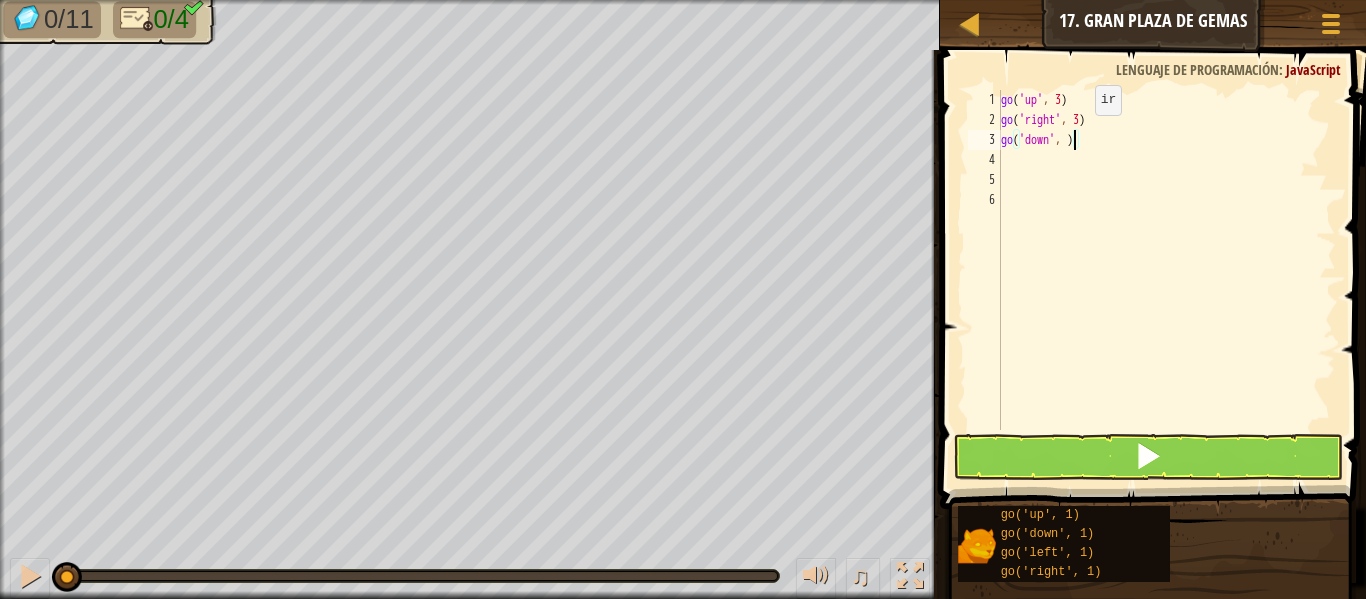 type on "go('down', 3)" 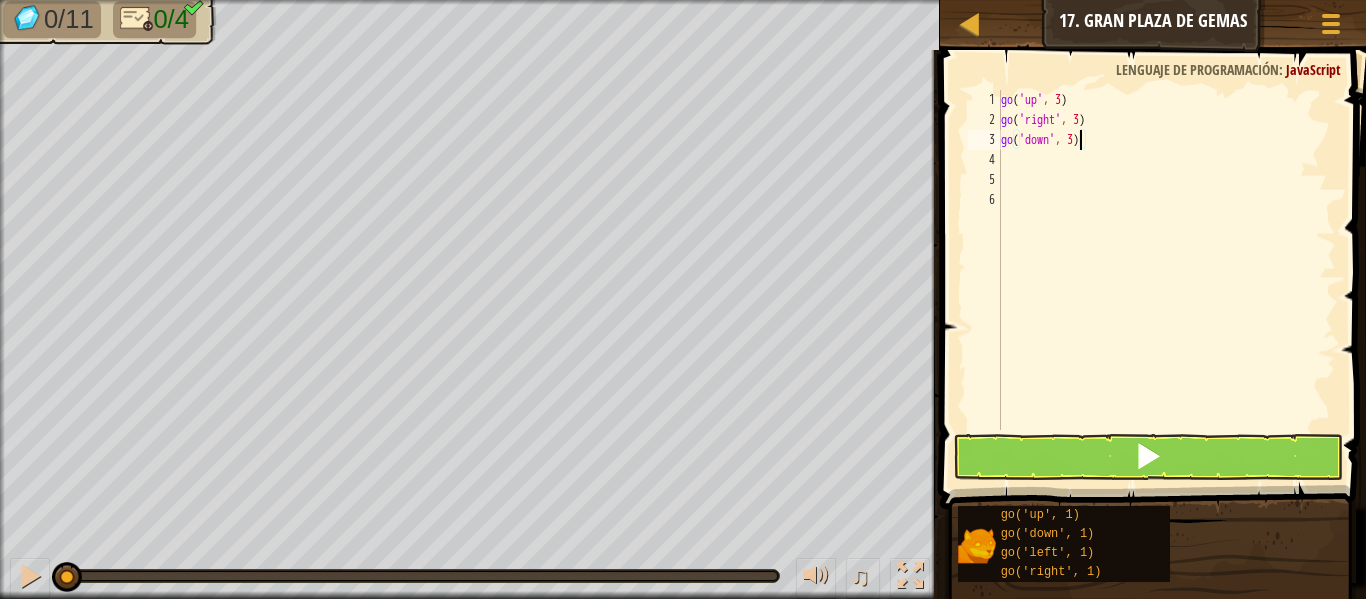 click on "go ( 'up' ,   3 ) go ( 'right' ,   3 ) go ( 'down' ,   3 )" at bounding box center (1166, 280) 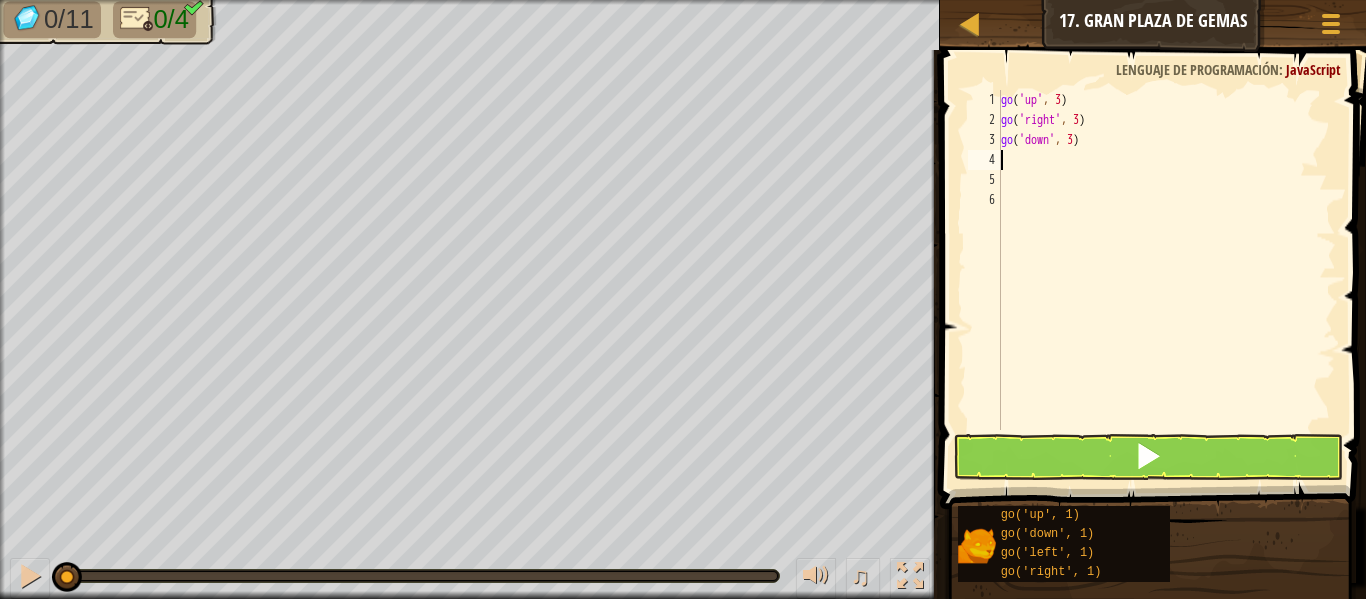 scroll, scrollTop: 9, scrollLeft: 0, axis: vertical 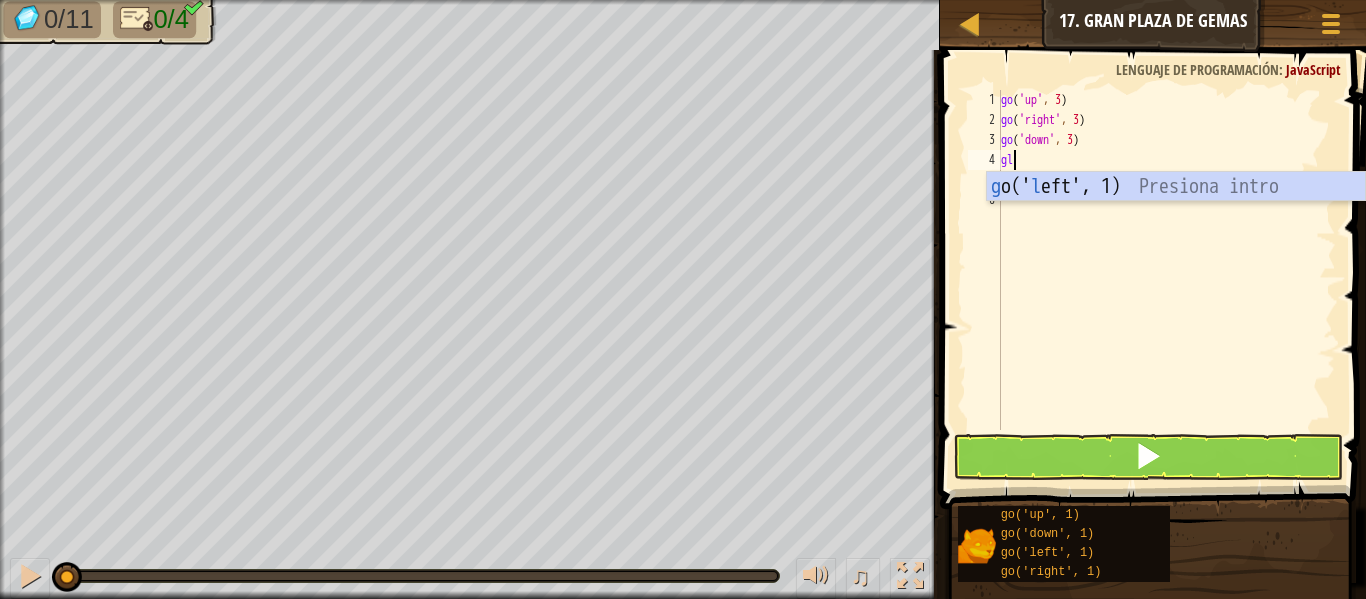 type on "gle" 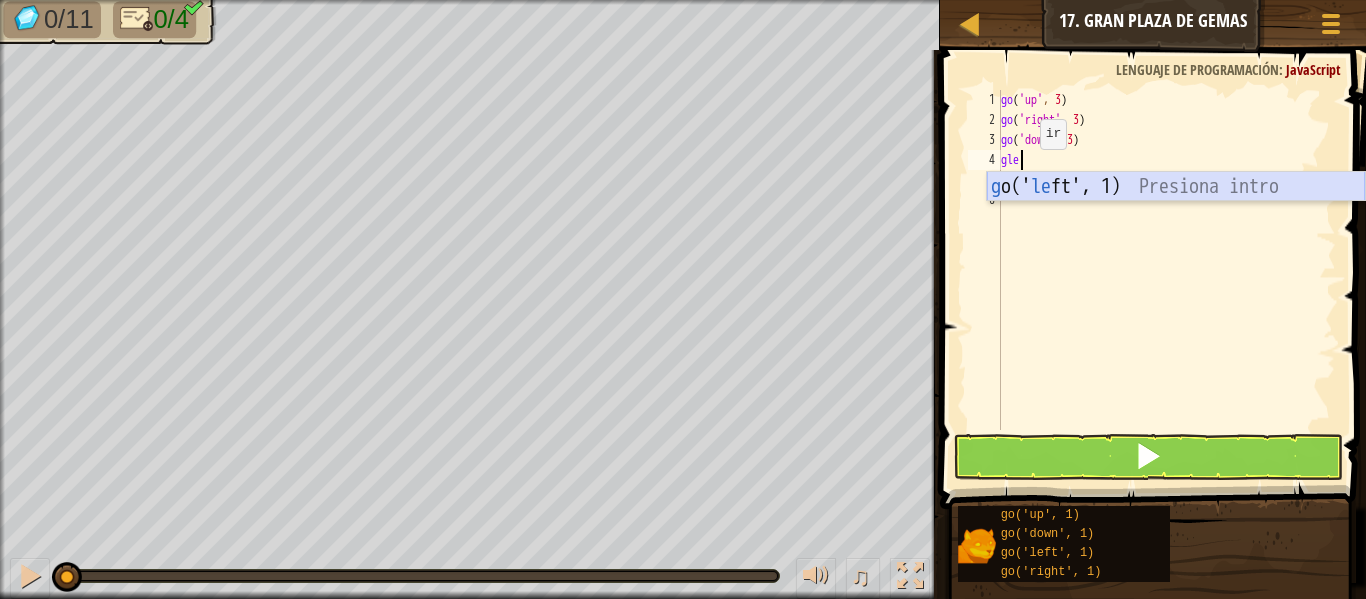 click on "g o(' le ft', 1) Presiona intro" at bounding box center (1176, 217) 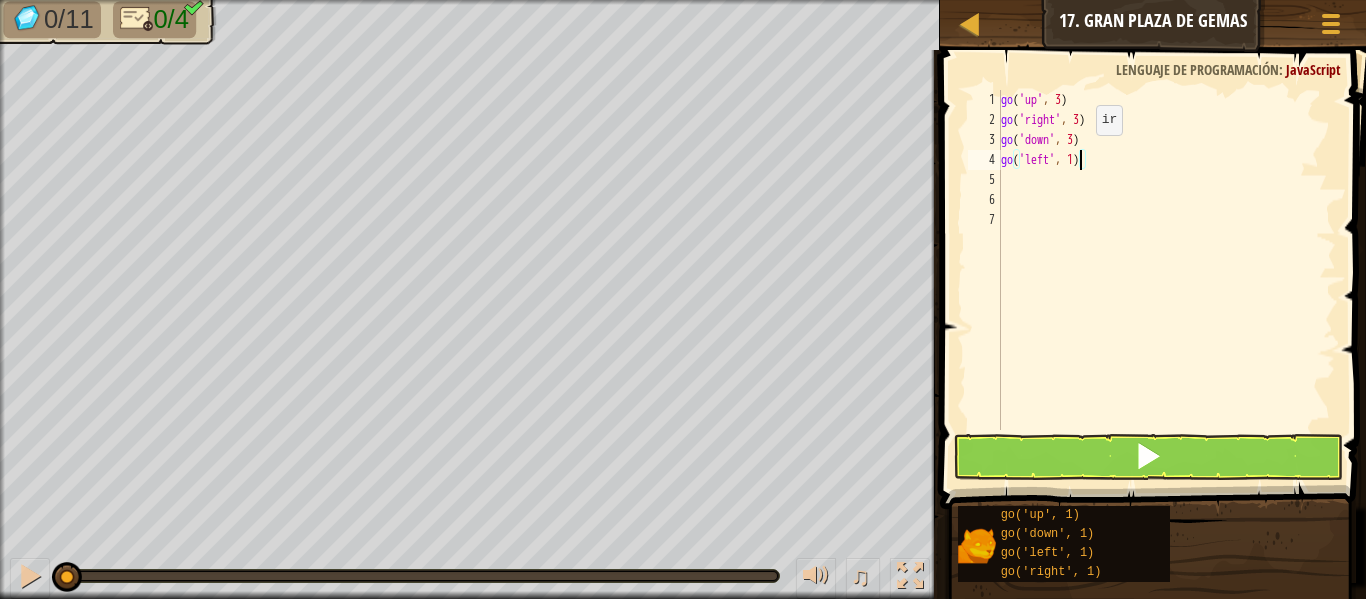 click on "go ( 'up' ,   3 ) go ( 'right' ,   3 ) go ( 'down' ,   3 ) go ( 'left' ,   1 )" at bounding box center [1166, 280] 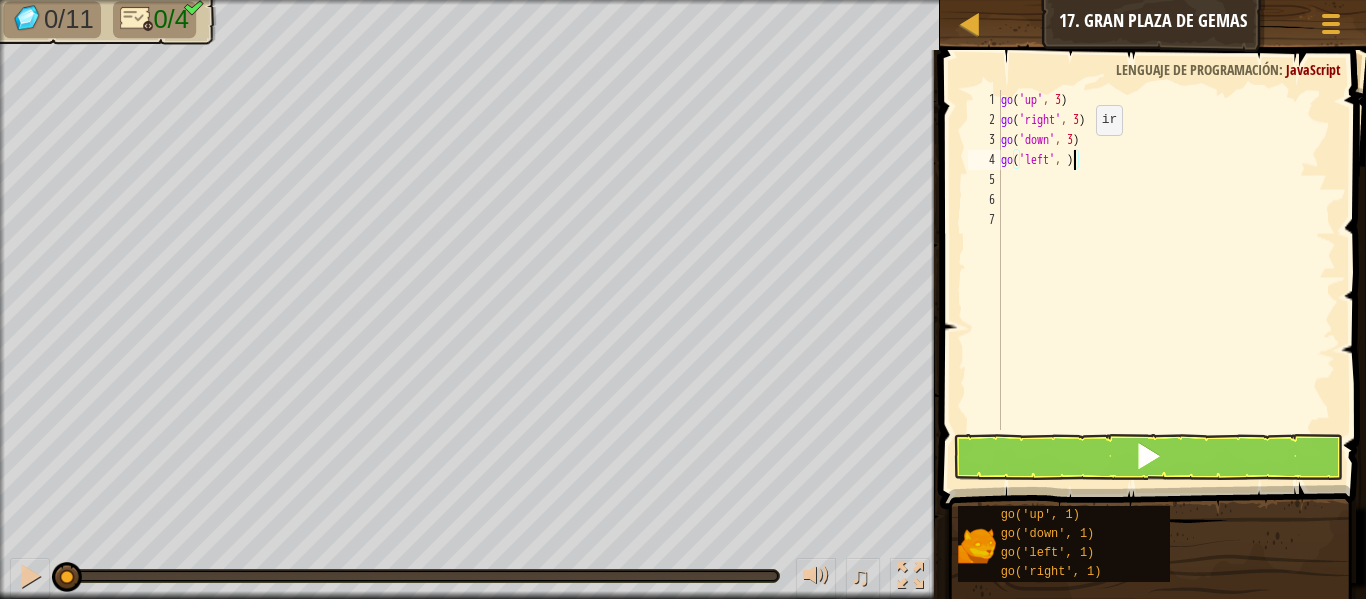 scroll, scrollTop: 9, scrollLeft: 6, axis: both 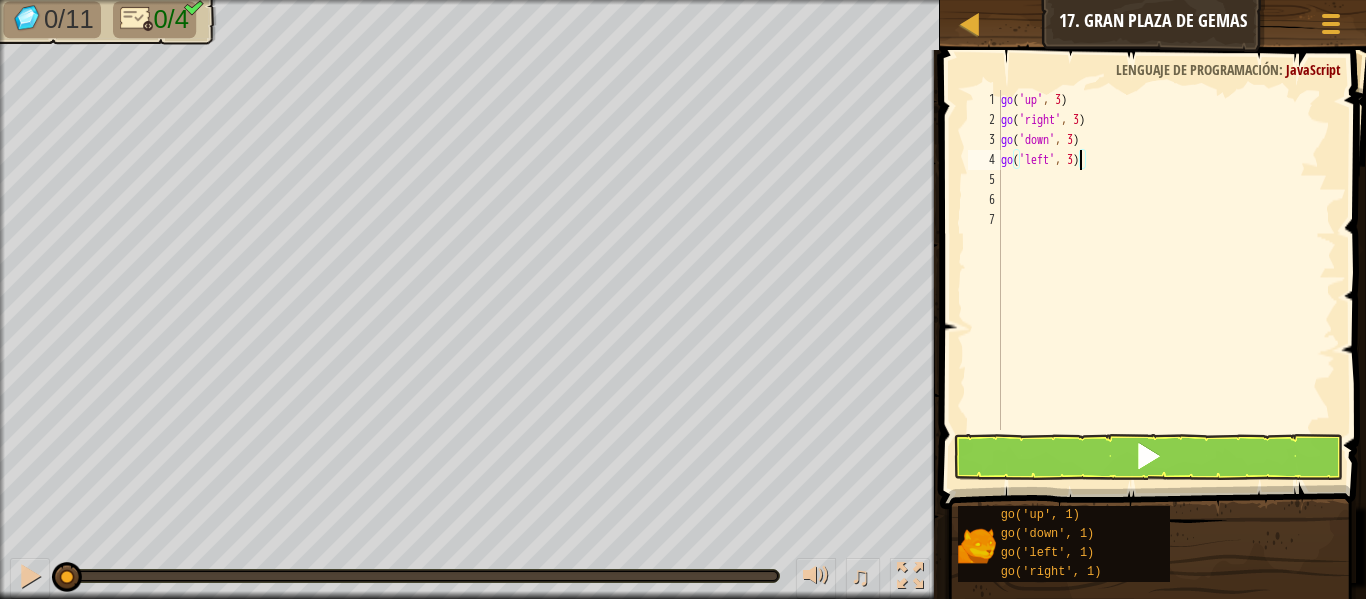 type on "go('left', 3)" 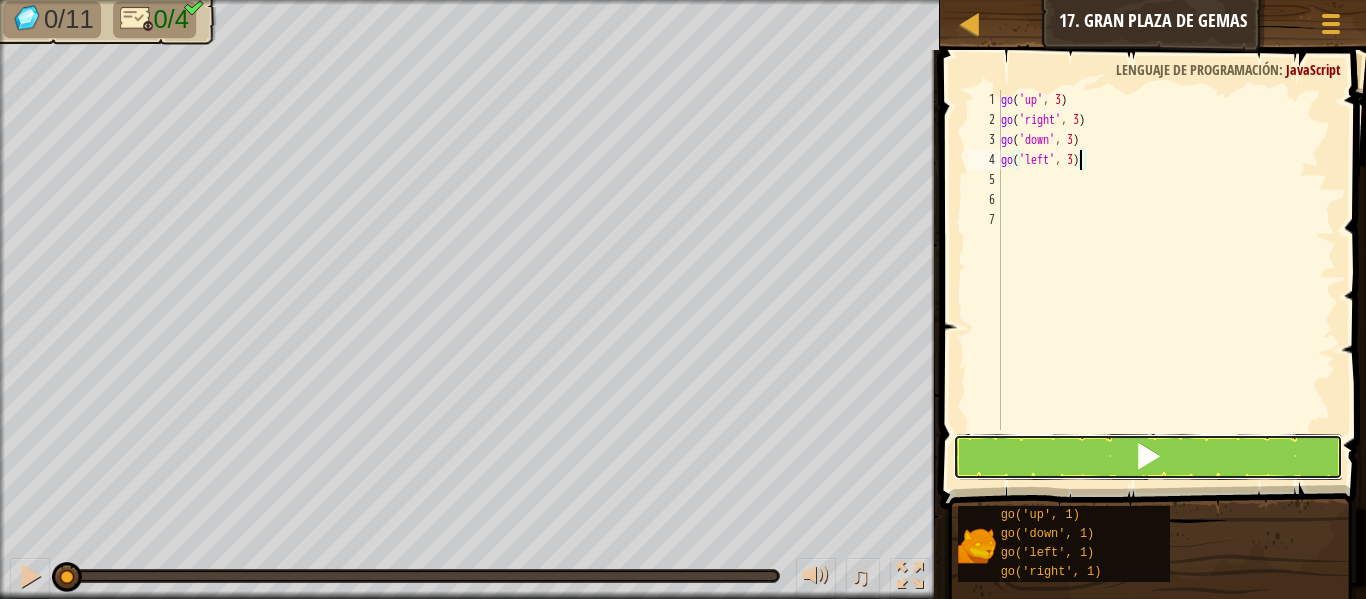 click at bounding box center (1148, 457) 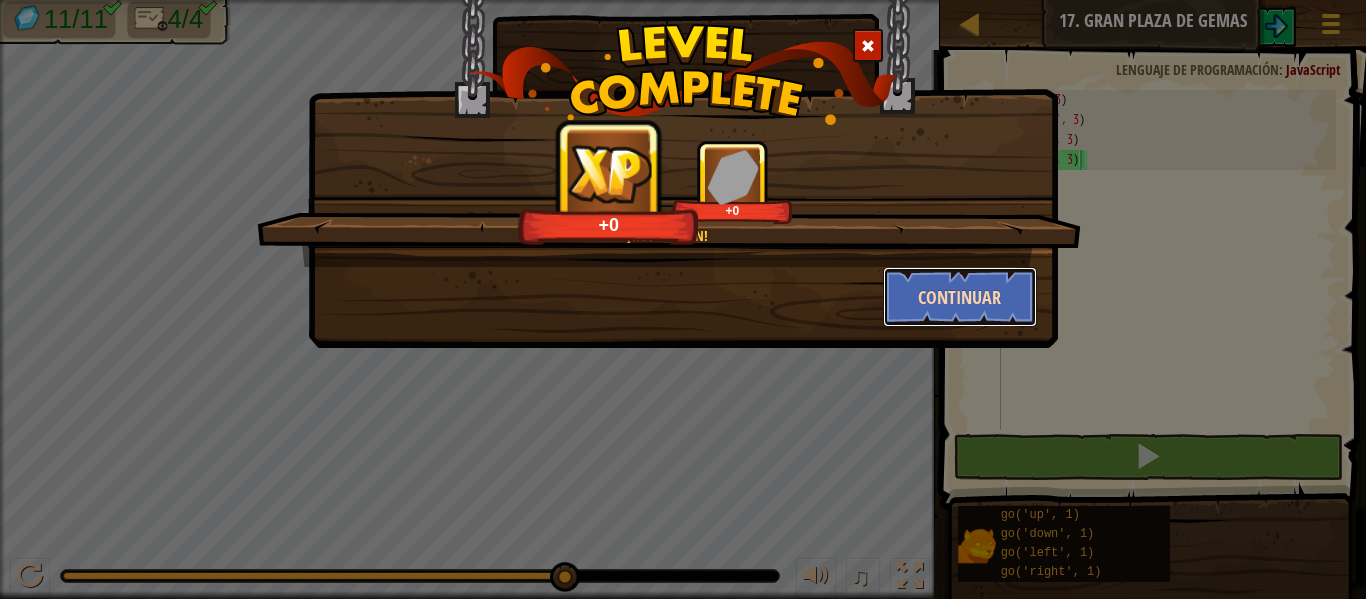 click on "Continuar" at bounding box center [960, 297] 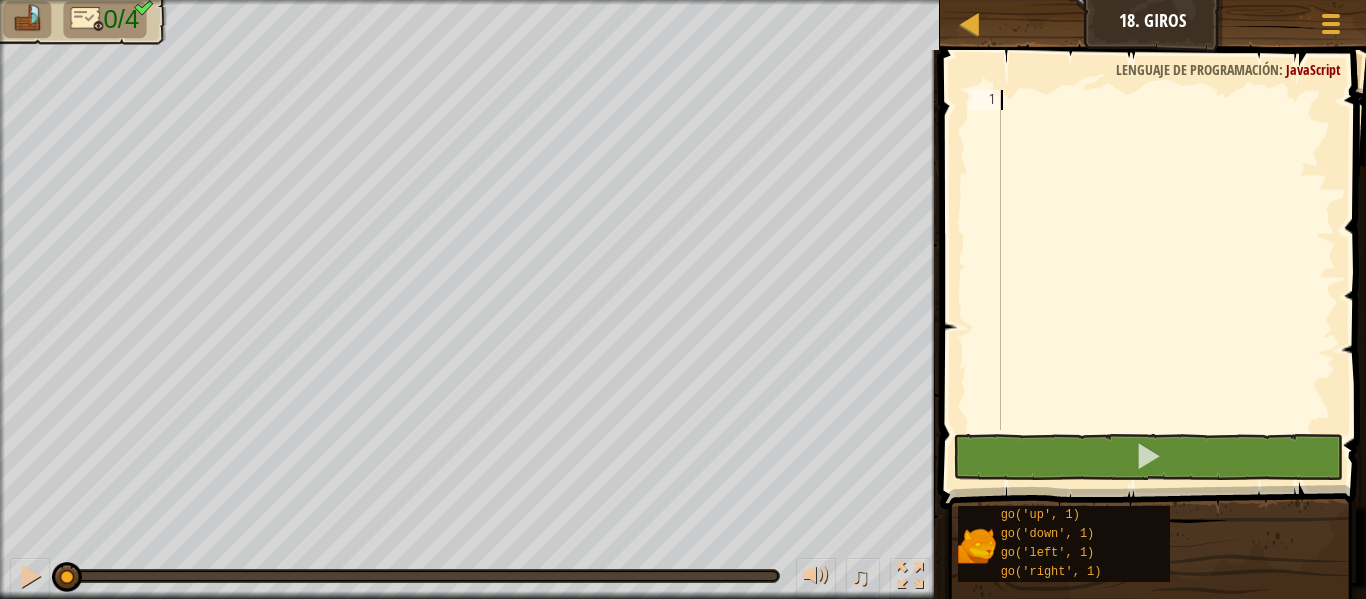 scroll, scrollTop: 9, scrollLeft: 0, axis: vertical 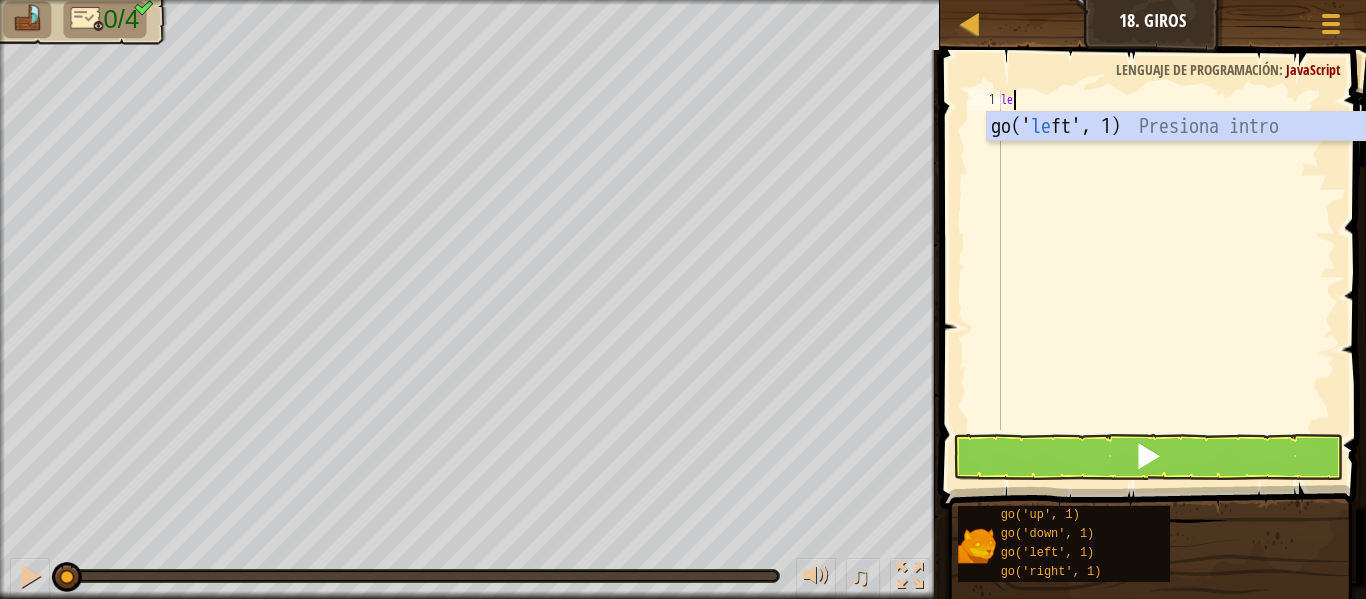 click on "go(' le ft', 1) Presiona intro" at bounding box center [1176, 157] 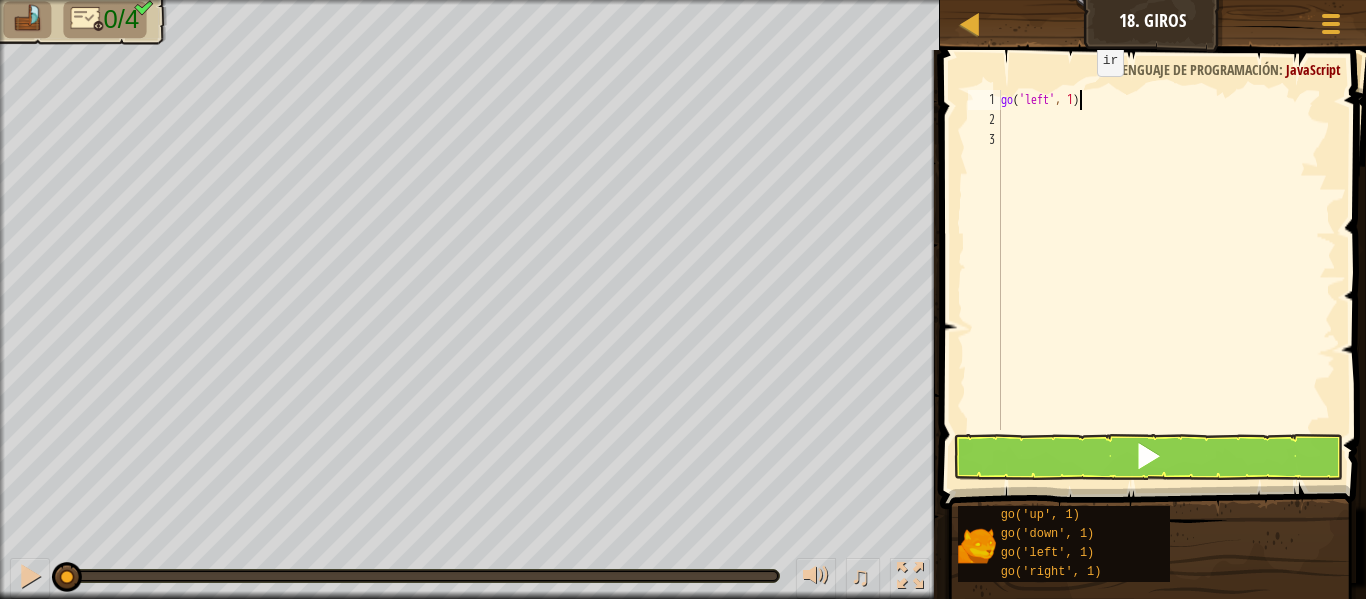 click on "go ( 'left' ,   1 )" at bounding box center [1166, 280] 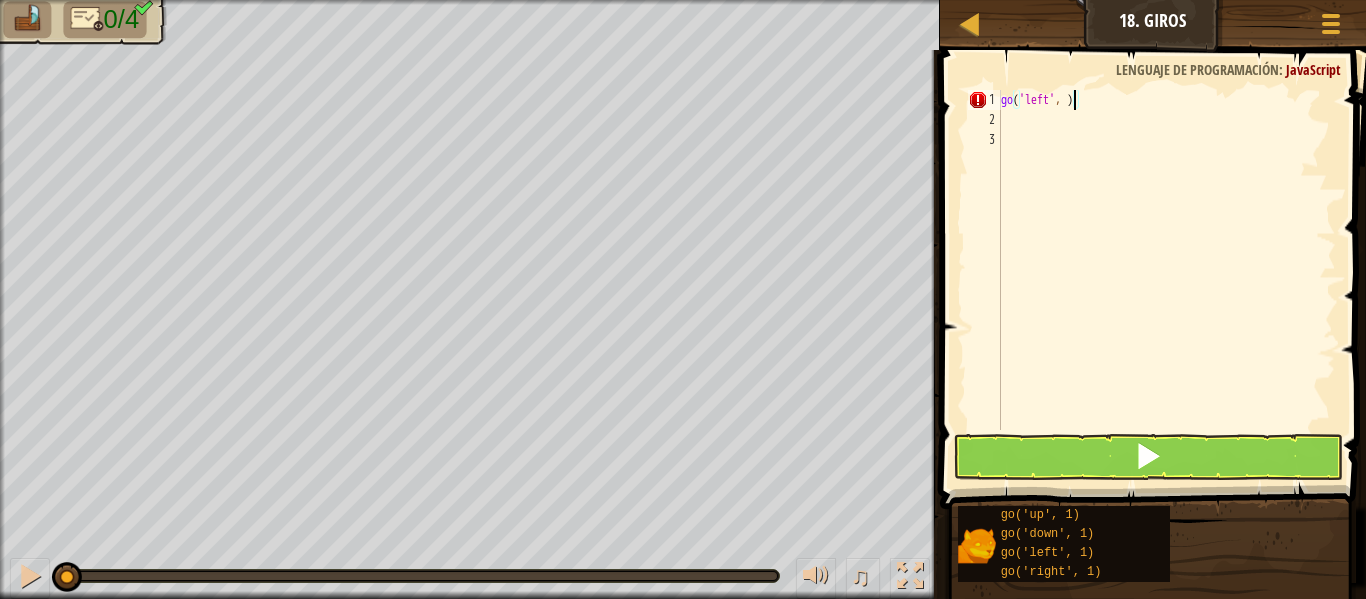 type on "go('left', 2)" 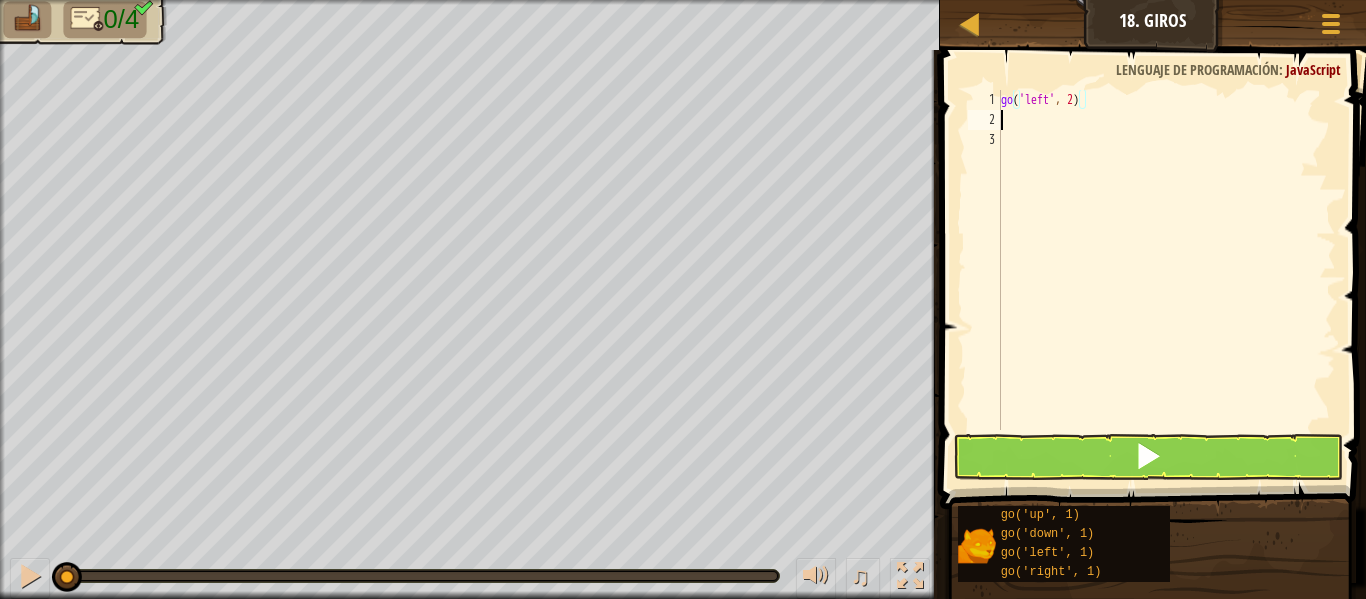 click on "go ( 'left' ,   2 )" at bounding box center (1166, 280) 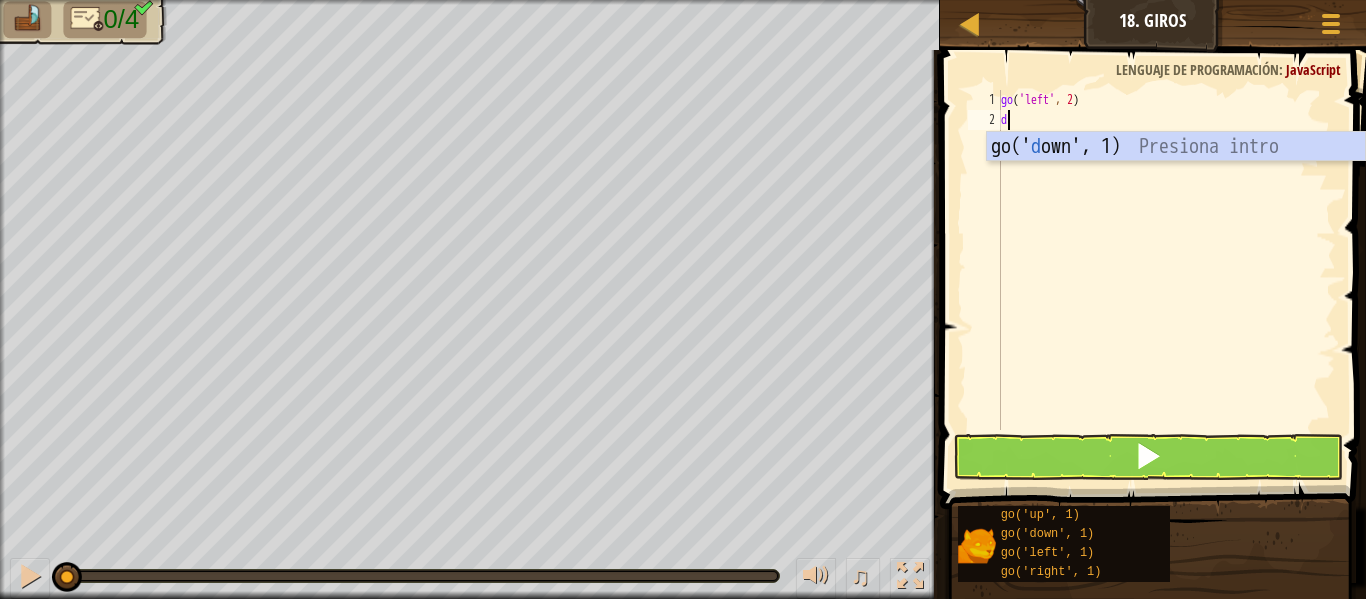 type on "do" 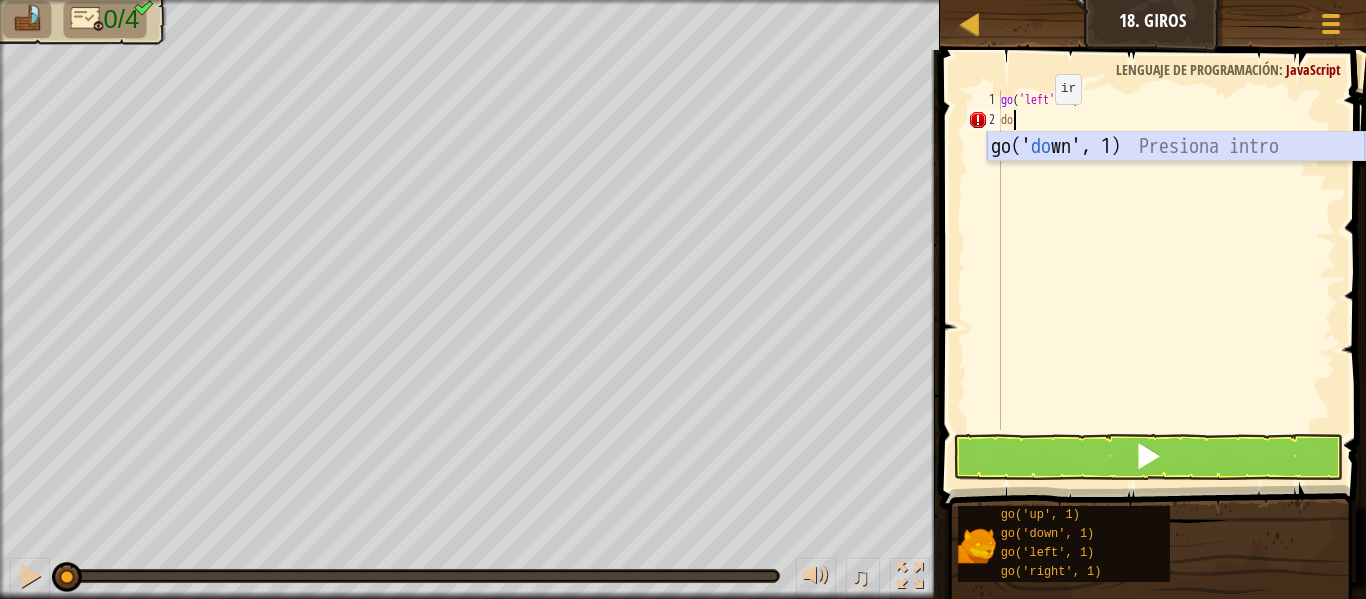 click on "go(' do wn', 1) Presiona intro" at bounding box center (1176, 177) 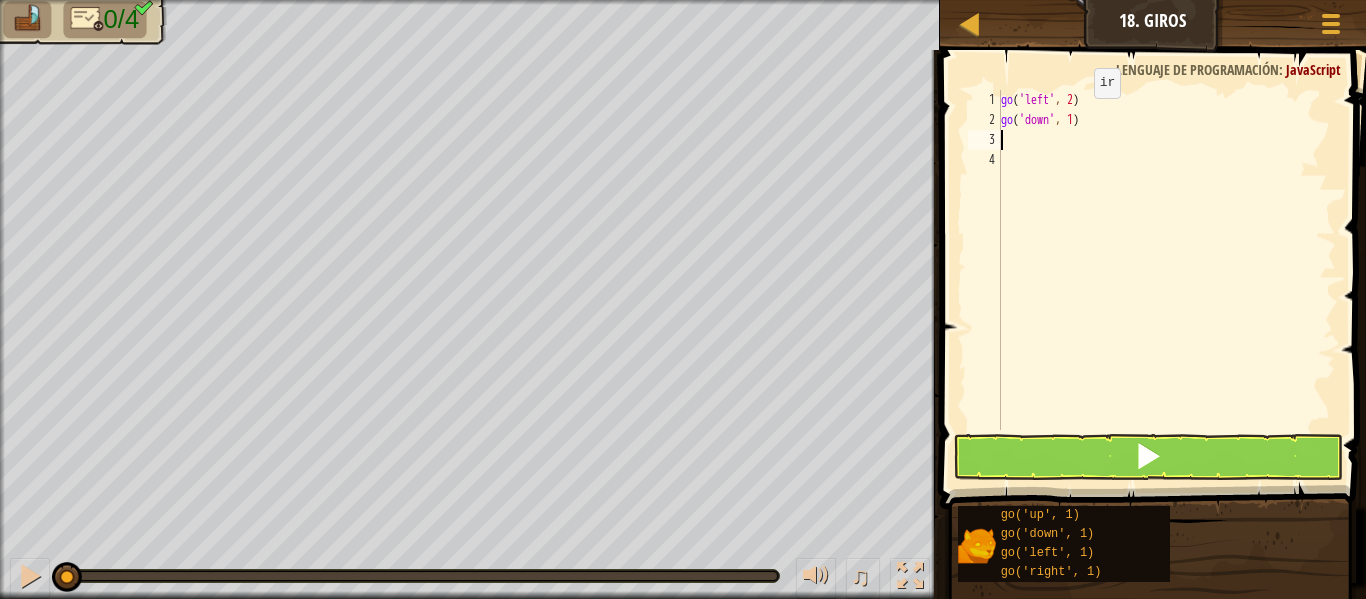 click on "go ( 'left' ,   2 ) go ( 'down' ,   1 )" at bounding box center (1166, 280) 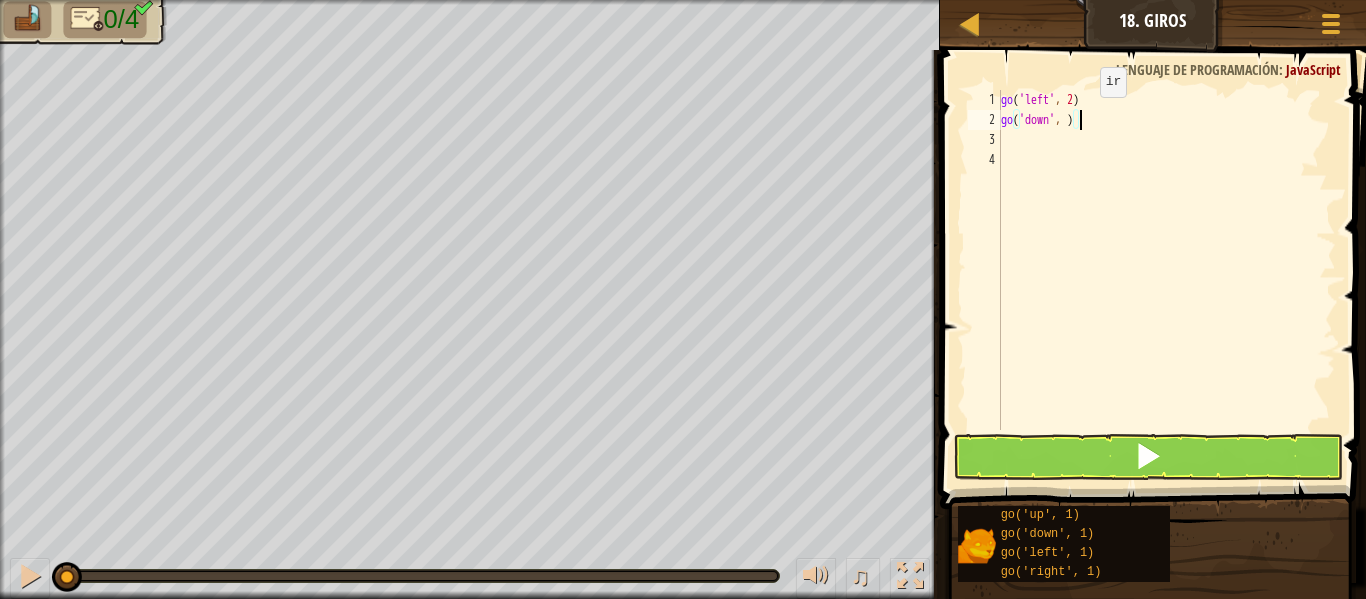 click on "go ( 'left' ,   2 ) go ( 'down' ,   )" at bounding box center (1166, 280) 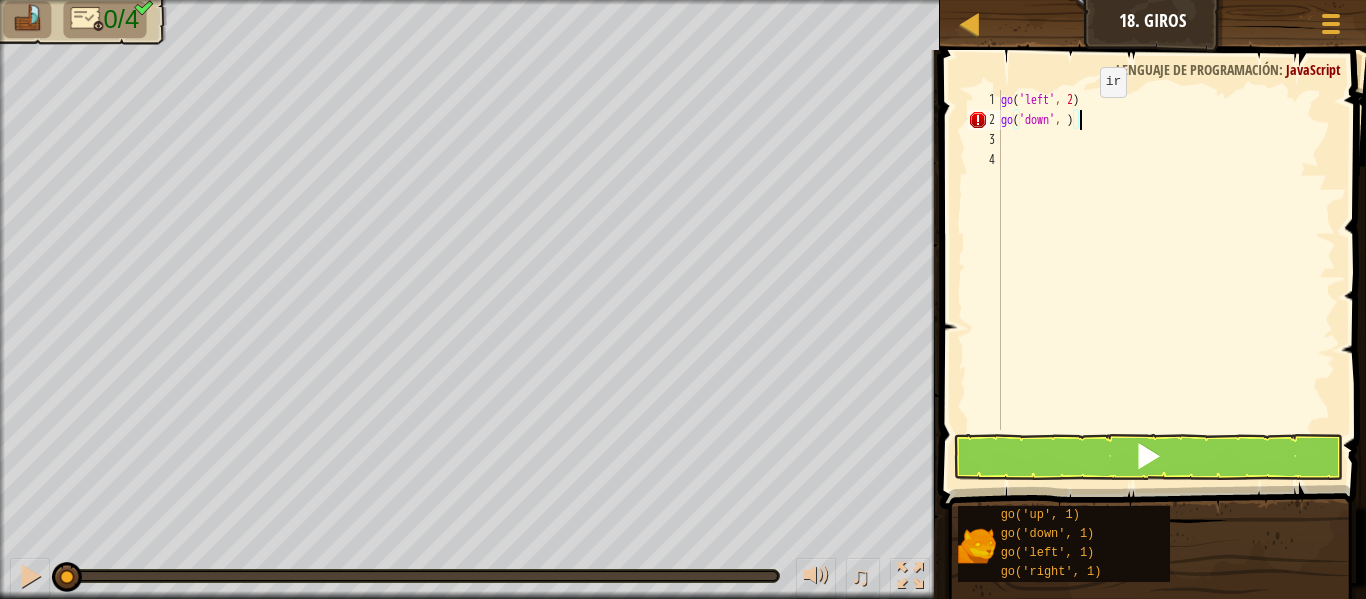 type on "go('down', )2" 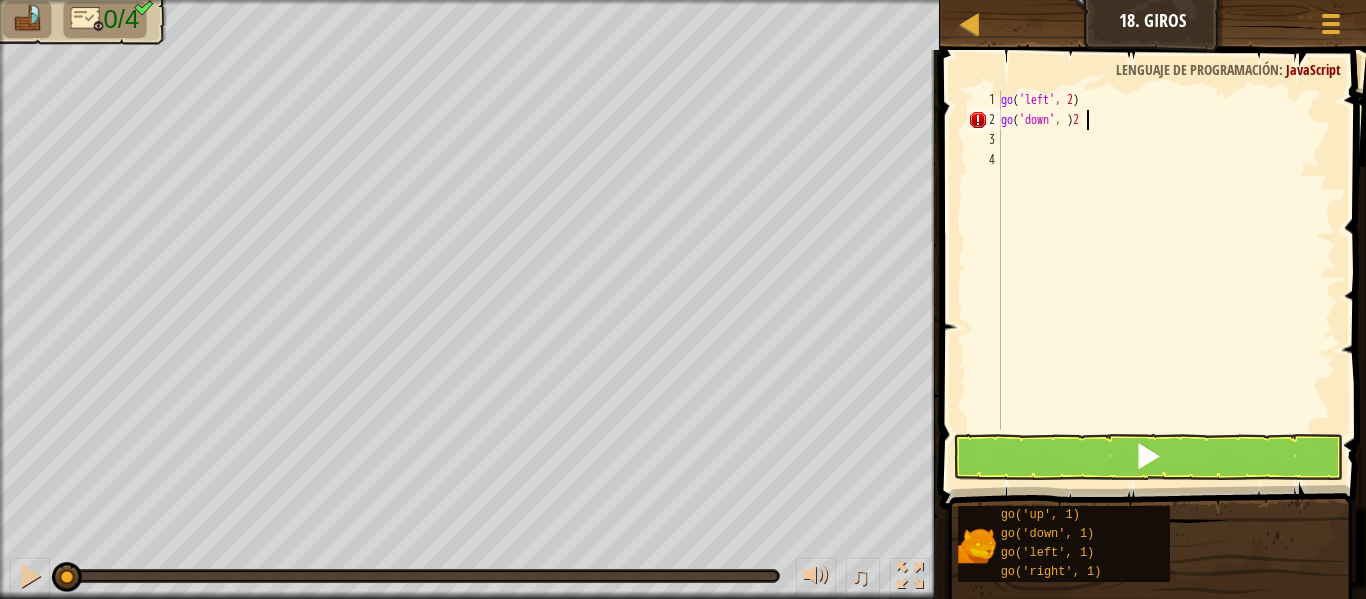 click on "go ( 'left' ,   2 ) go ( 'down' ,   ) 2" at bounding box center (1166, 280) 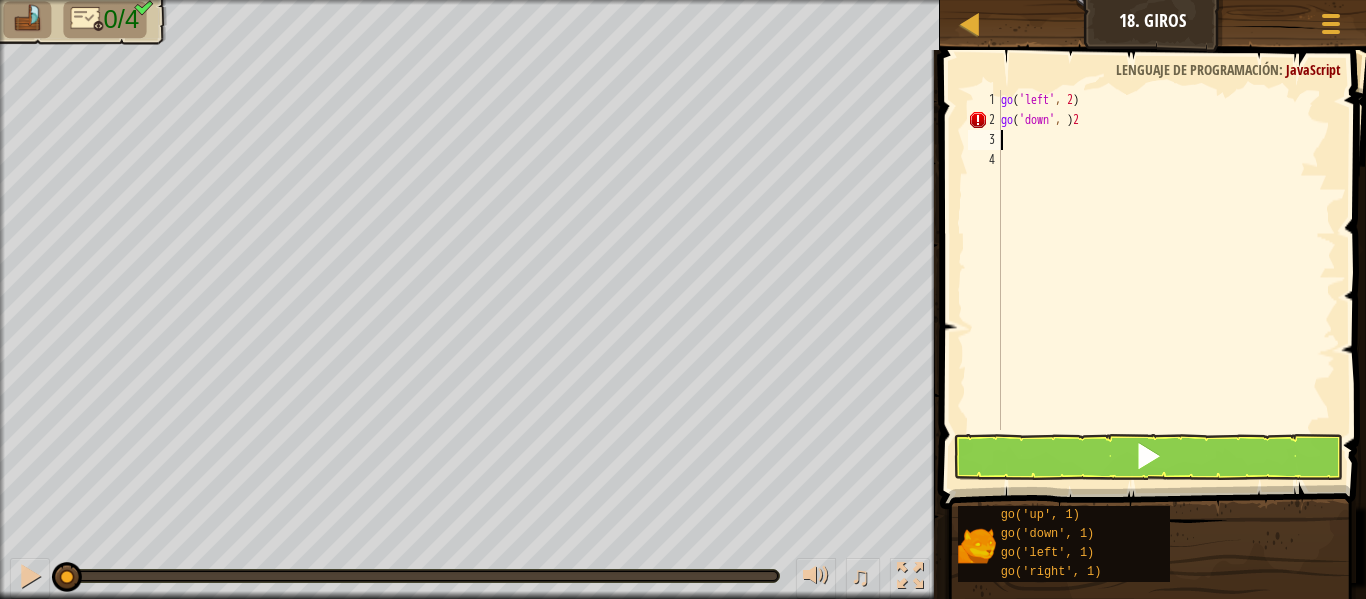 scroll, scrollTop: 9, scrollLeft: 0, axis: vertical 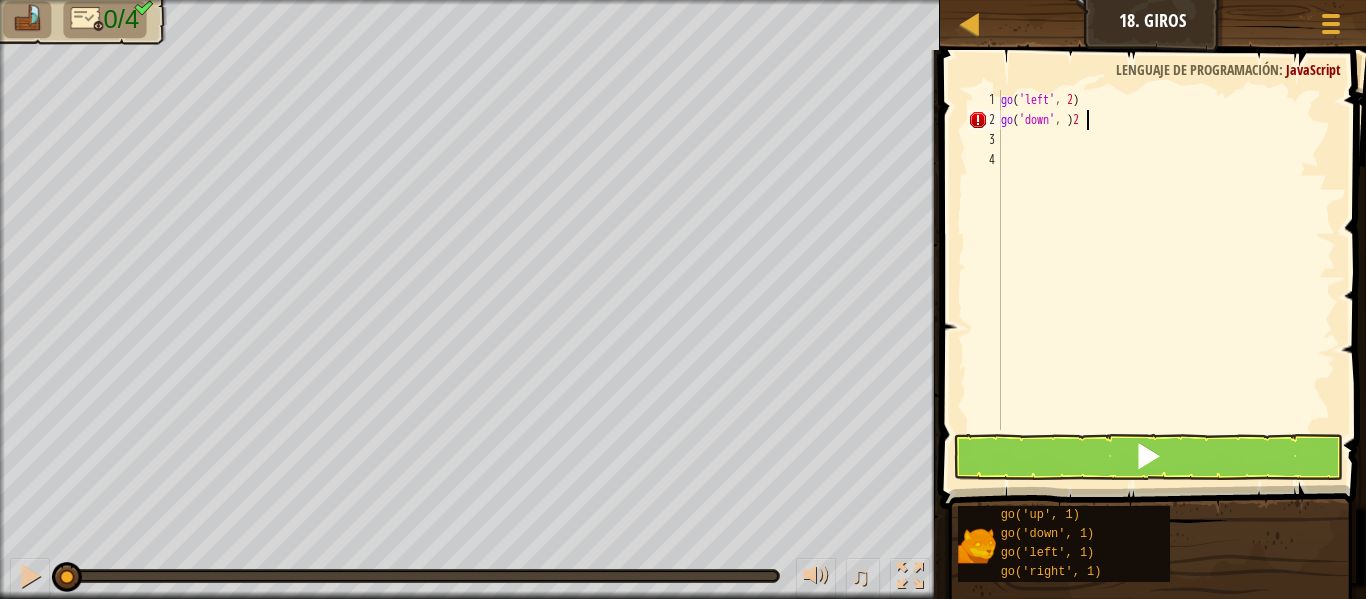 click on "go ( 'left' ,   2 ) go ( 'down' ,   ) 2" at bounding box center (1166, 280) 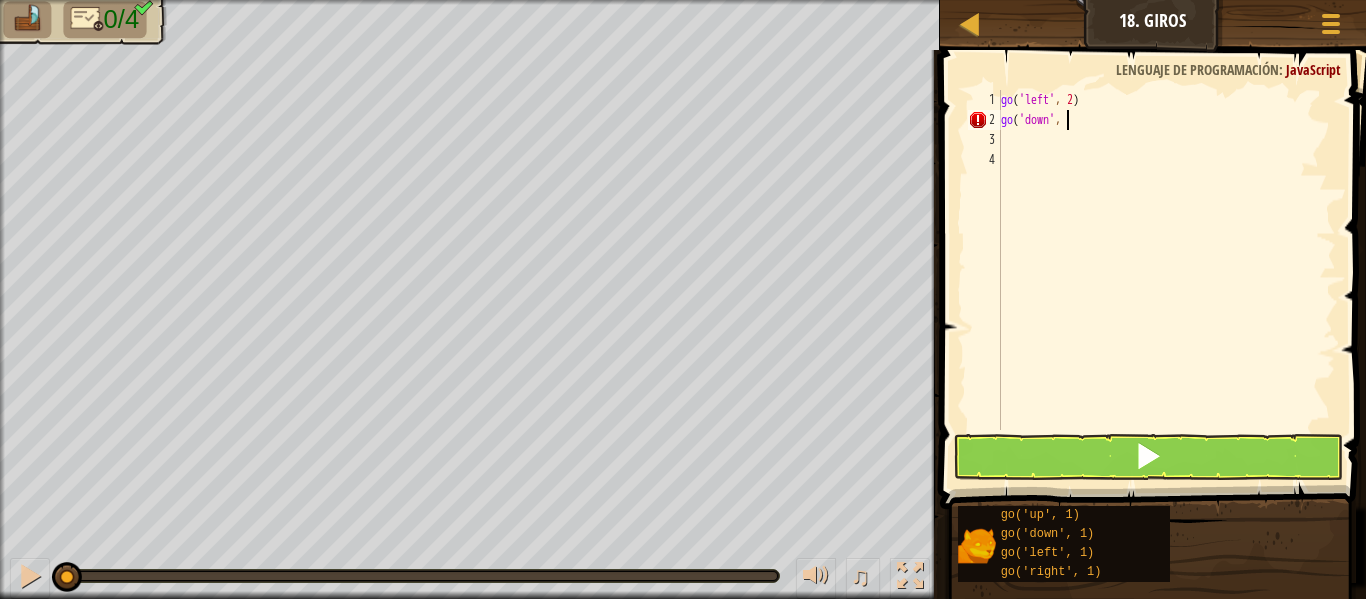 scroll, scrollTop: 9, scrollLeft: 5, axis: both 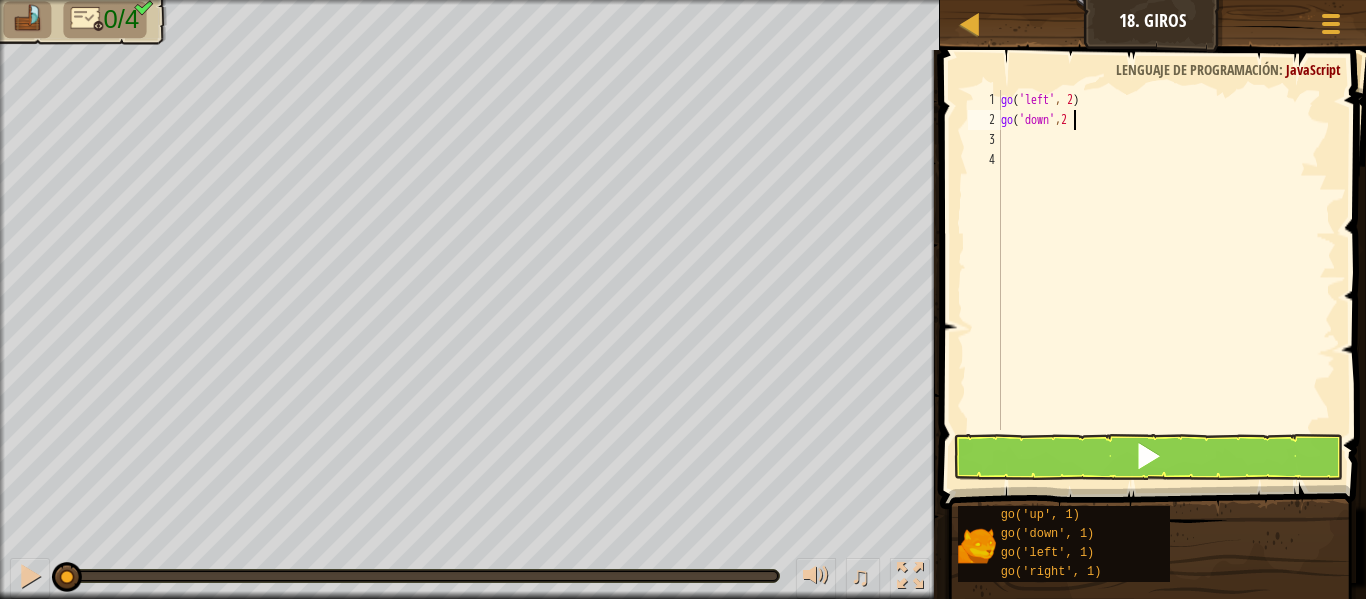 type on "go('down',2)" 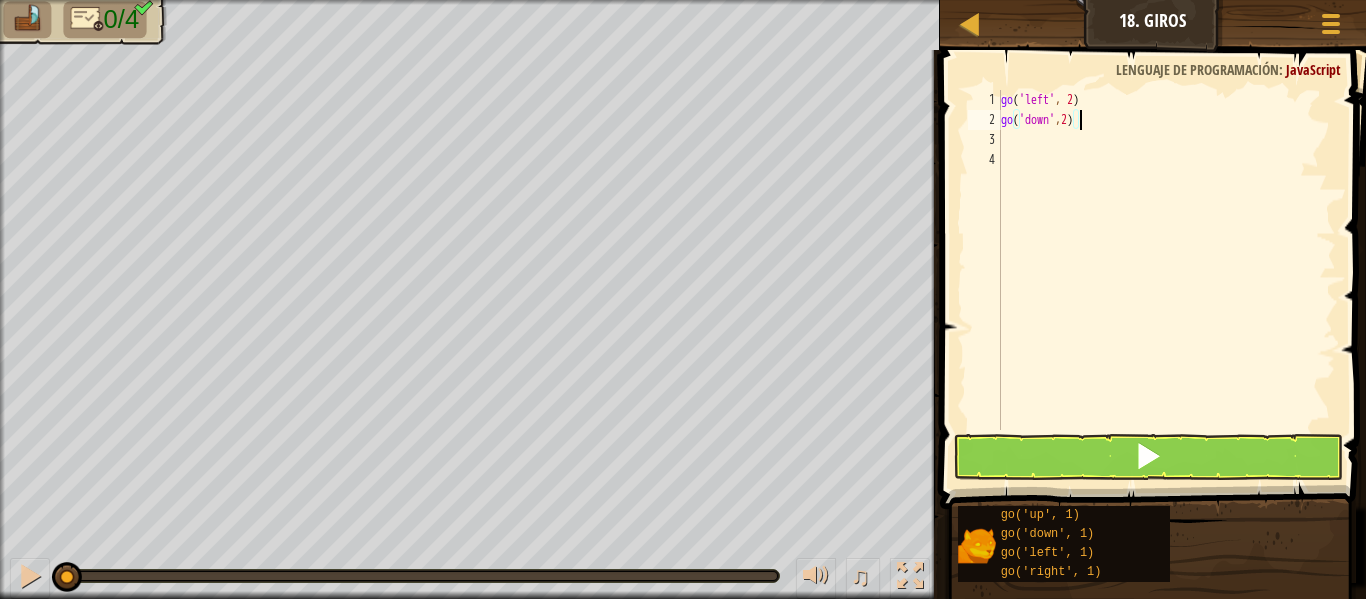 click on "go ( 'left' ,   2 ) go ( 'down' , 2 )" at bounding box center (1166, 280) 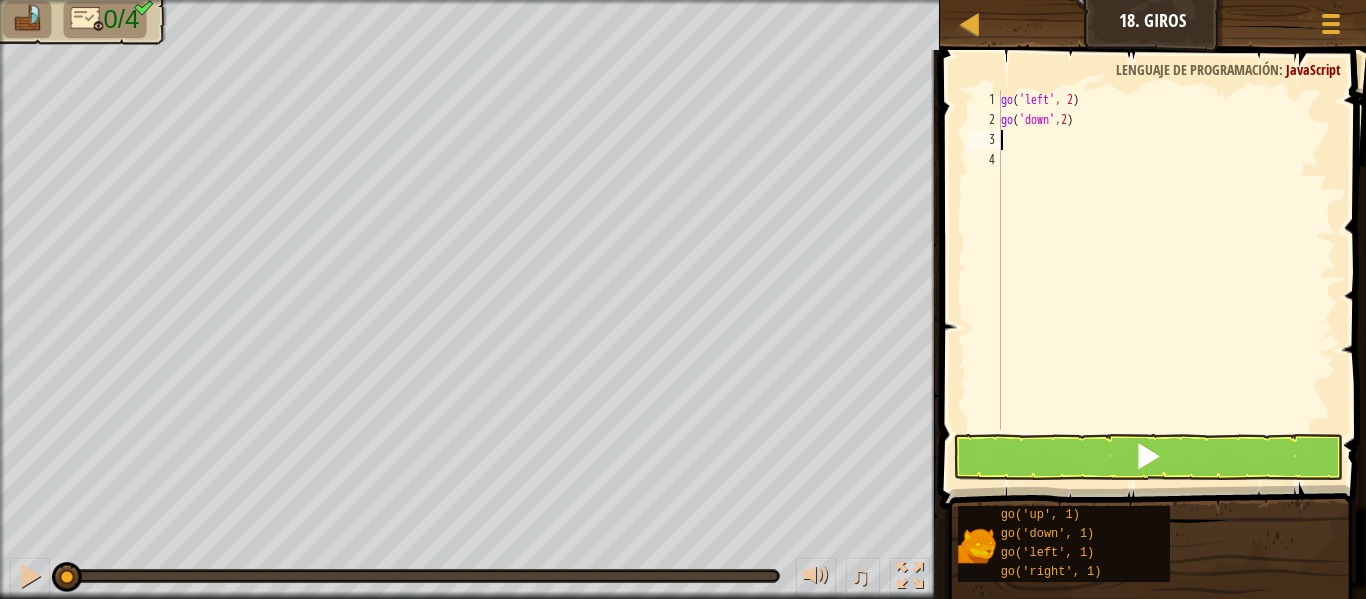 scroll, scrollTop: 9, scrollLeft: 0, axis: vertical 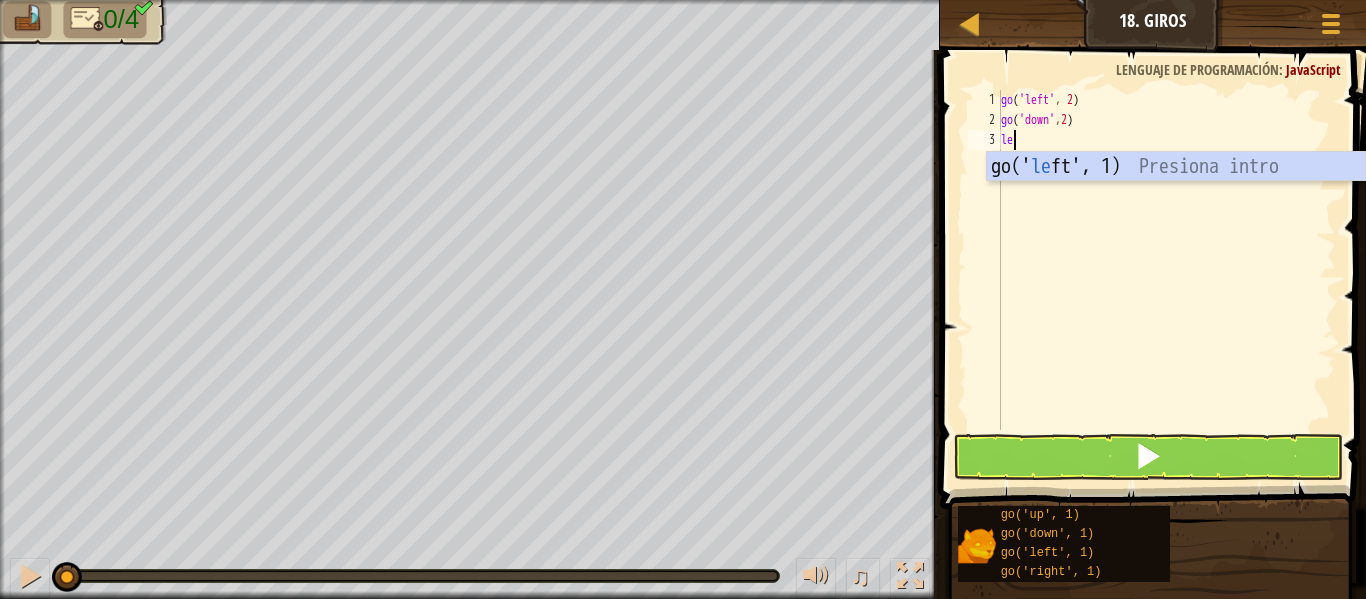 type on "l" 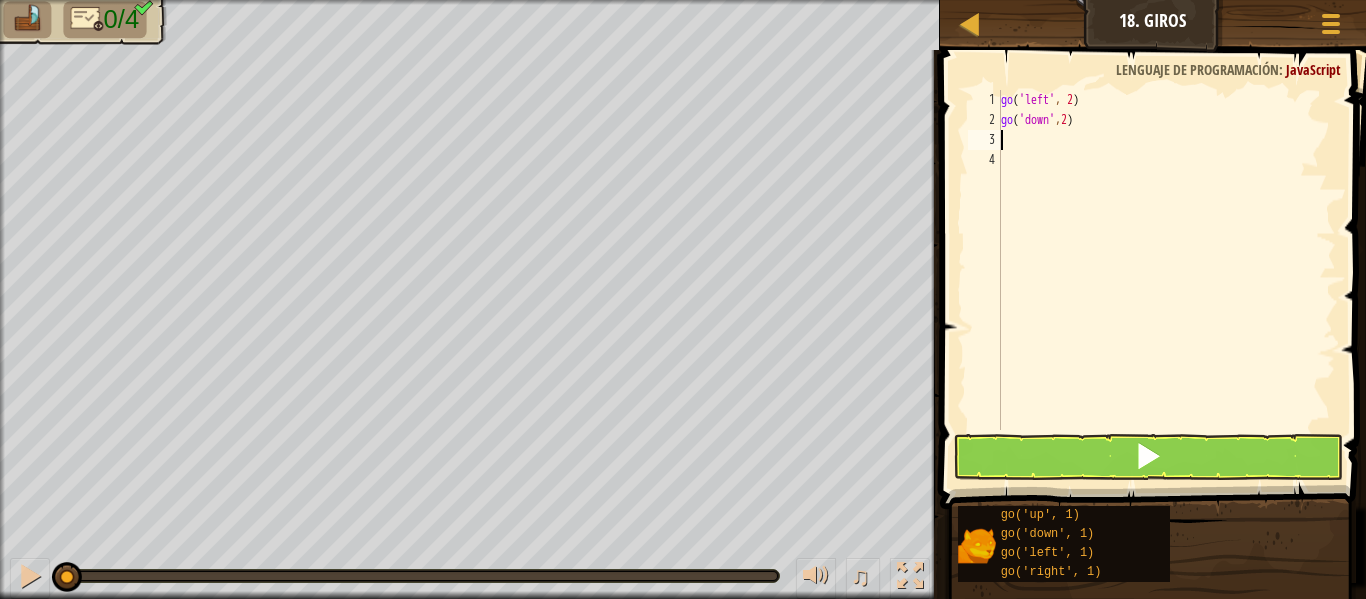 type on "r" 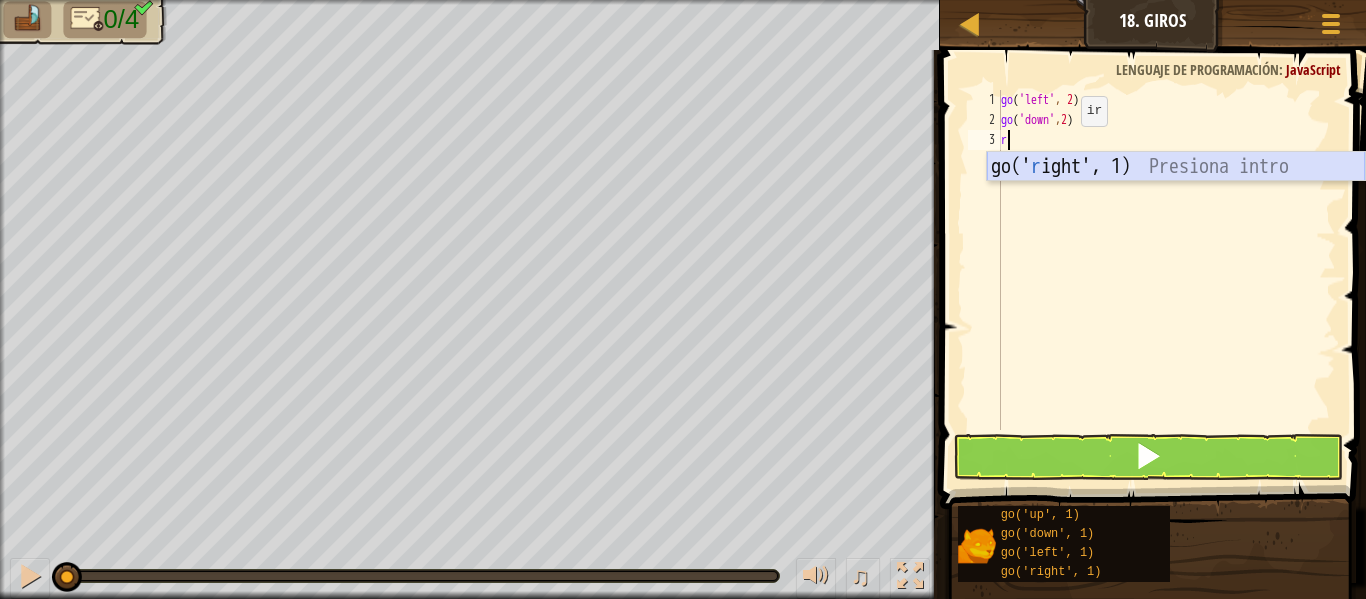 click on "go(' r ight', 1) Presiona intro" at bounding box center [1176, 197] 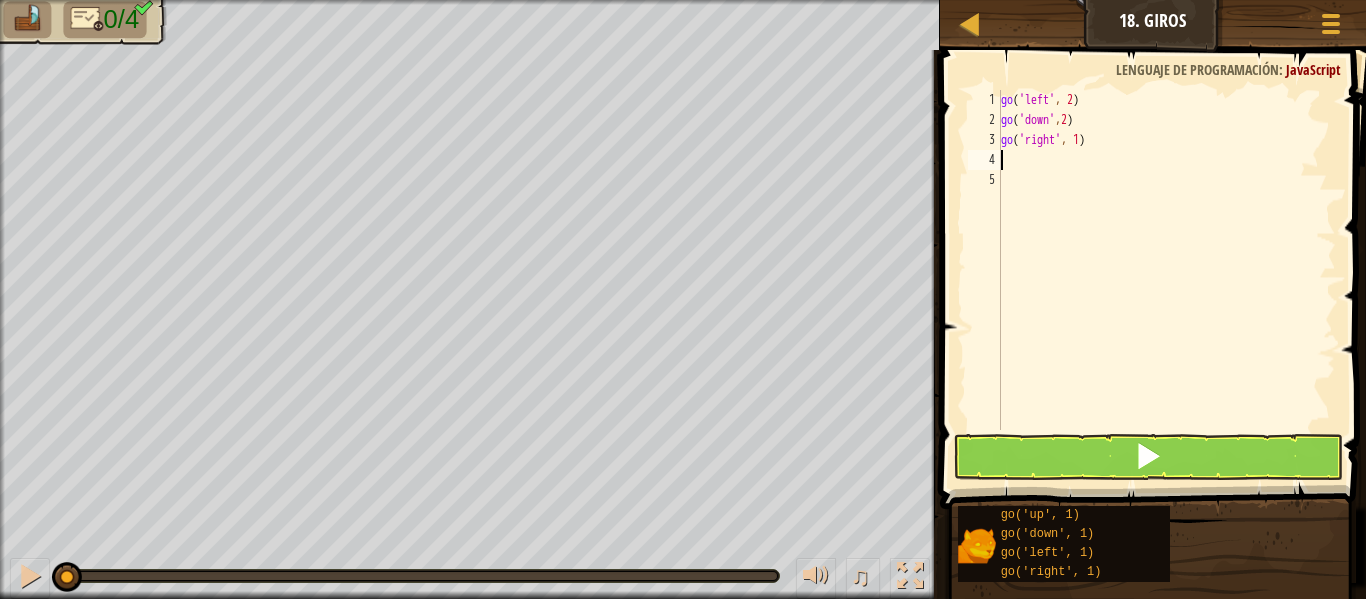 click on "go ( 'left' ,   2 ) go ( 'down' , 2 ) go ( 'right' ,   1 )" at bounding box center (1166, 280) 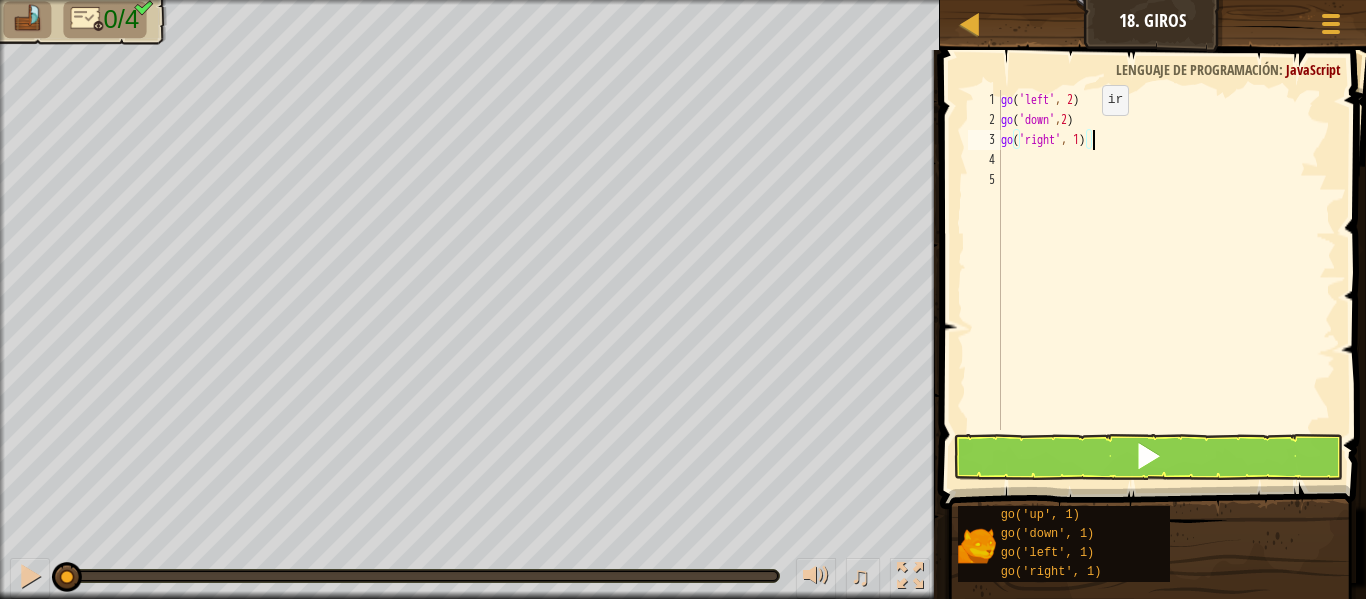click on "go ( 'left' ,   2 ) go ( 'down' , 2 ) go ( 'right' ,   1 )" at bounding box center (1166, 280) 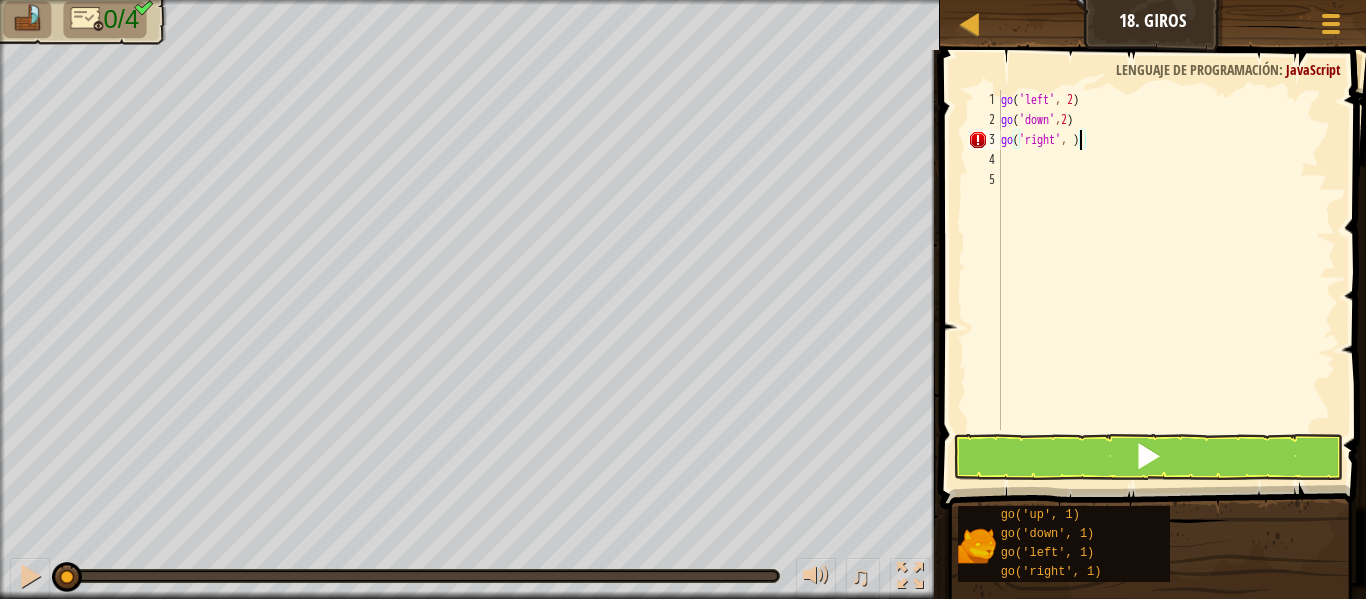 type on "go('right', 4)" 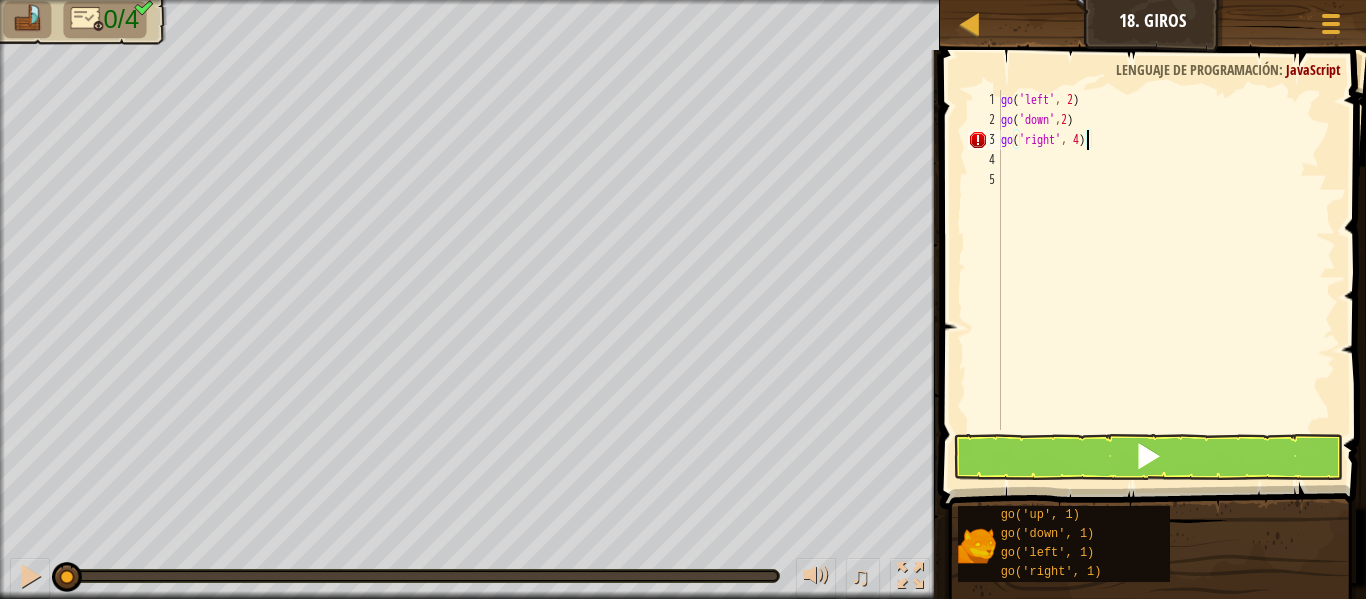 scroll, scrollTop: 9, scrollLeft: 6, axis: both 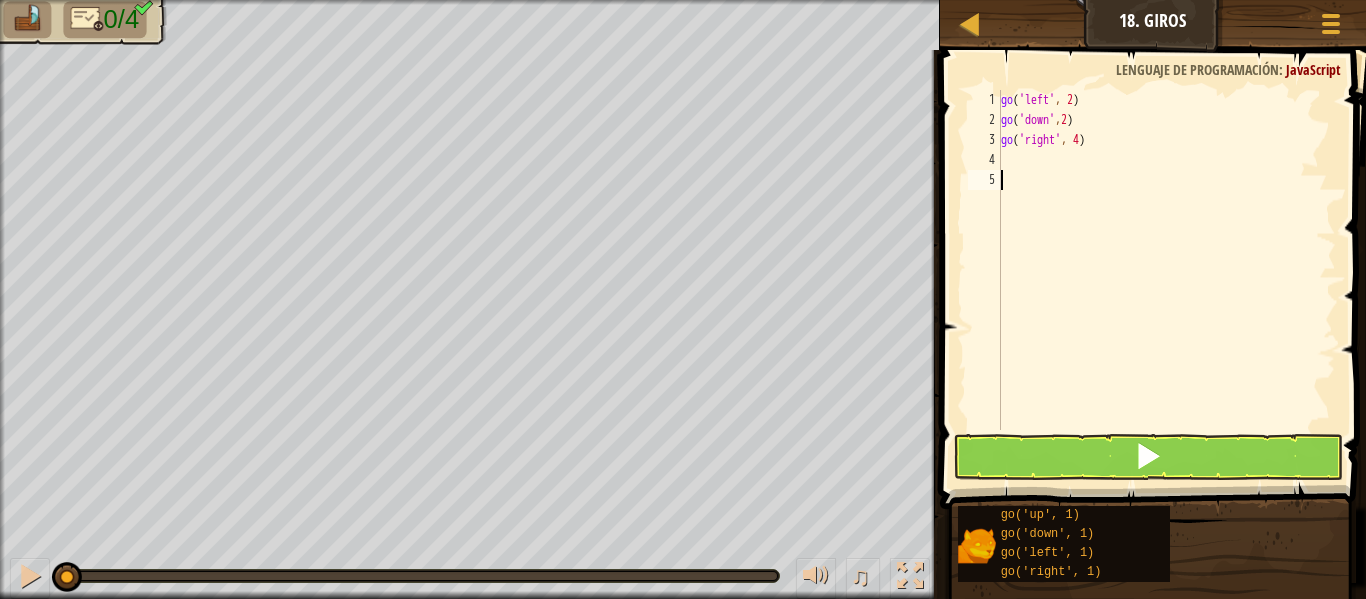 click on "go ( 'left' ,   2 ) go ( 'down' , 2 ) go ( 'right' ,   4 )" at bounding box center (1166, 280) 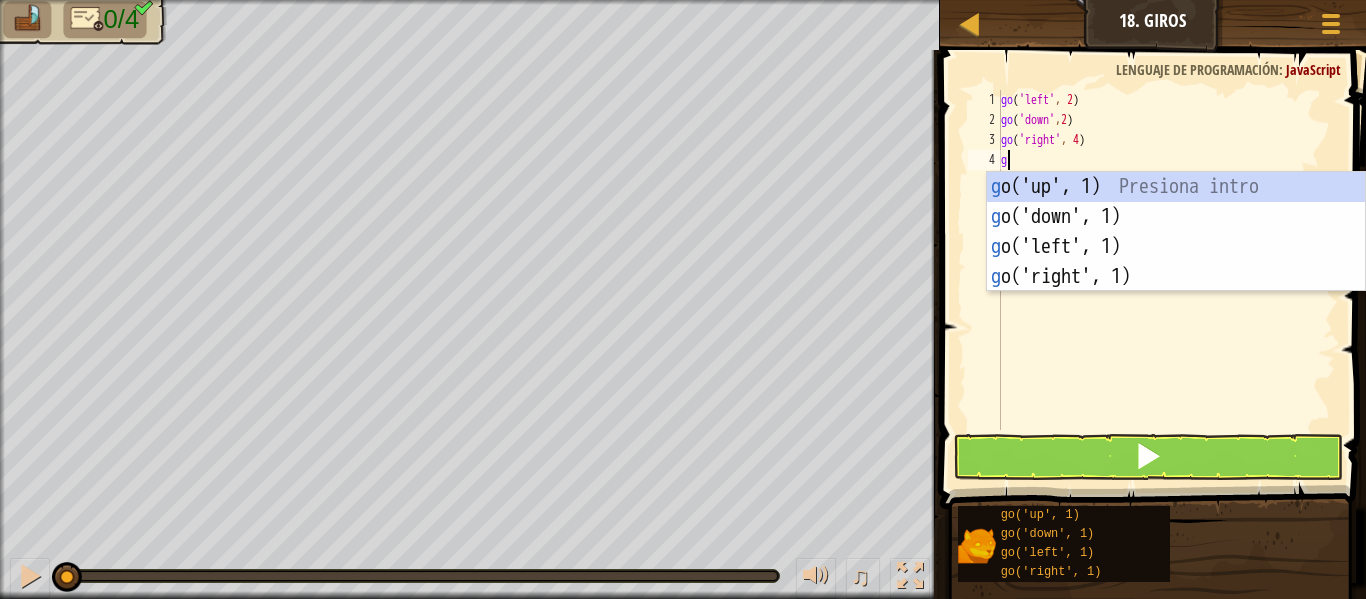 type on "gu" 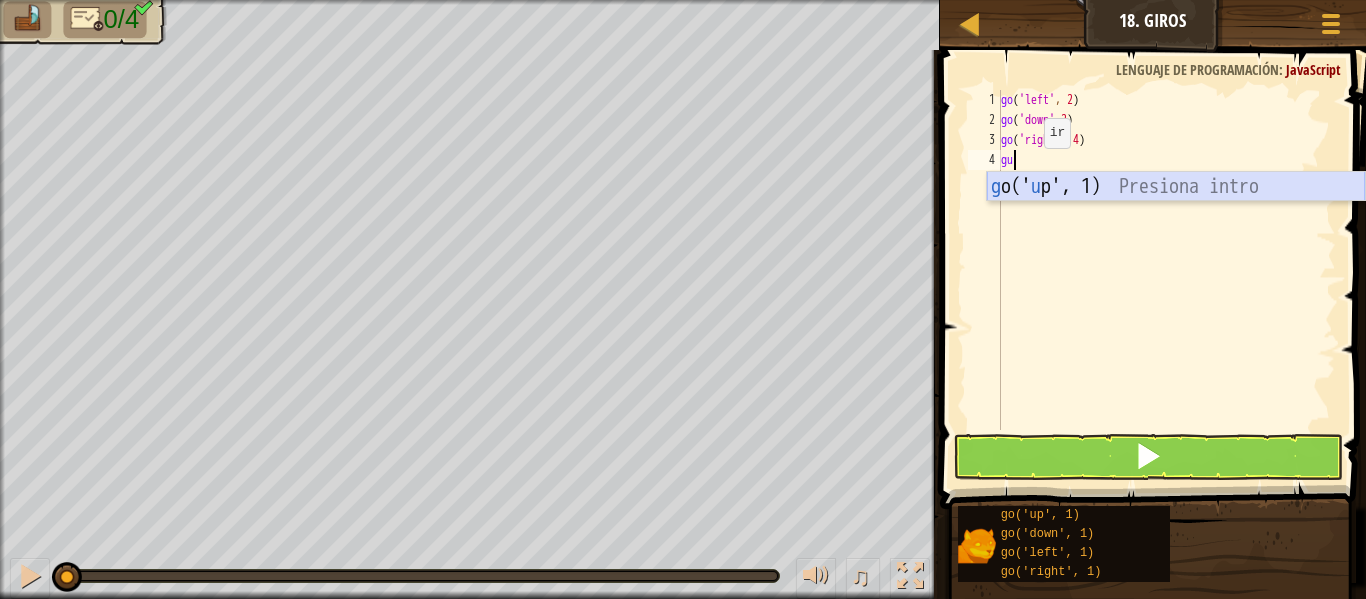 click on "g o(' u p', 1) Presiona intro" at bounding box center (1176, 217) 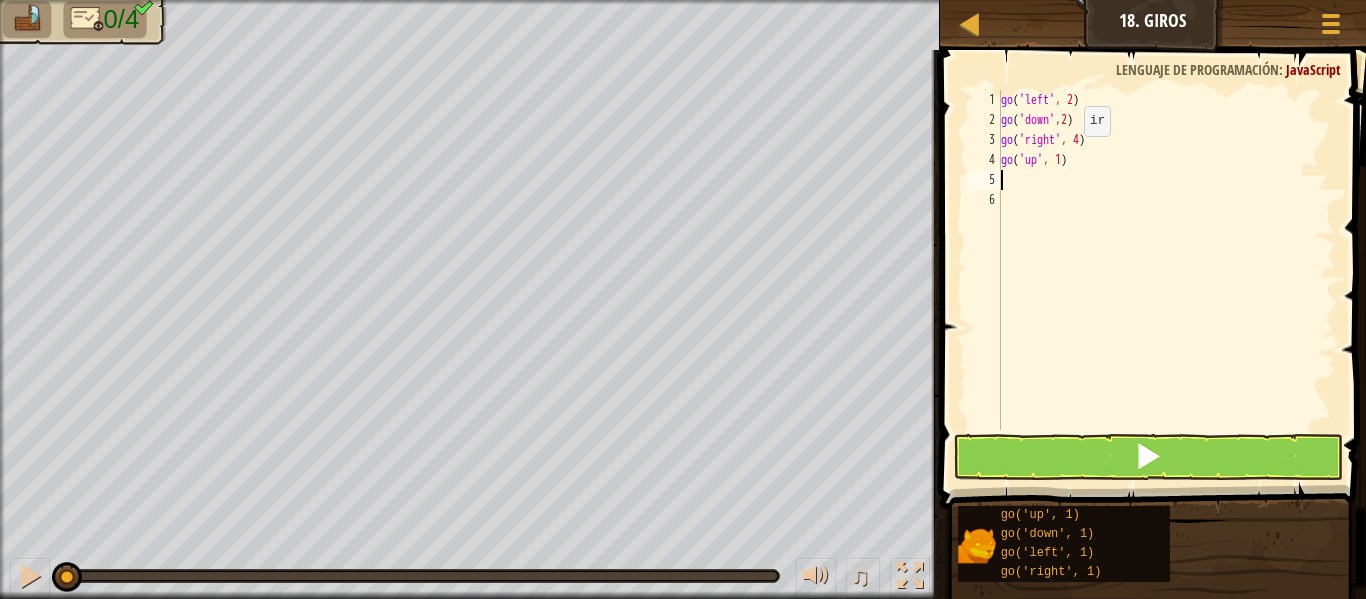 click on "go ( 'left' ,   2 ) go ( 'down' , 2 ) go ( 'right' ,   4 ) go ( 'up' ,   1 )" at bounding box center (1166, 280) 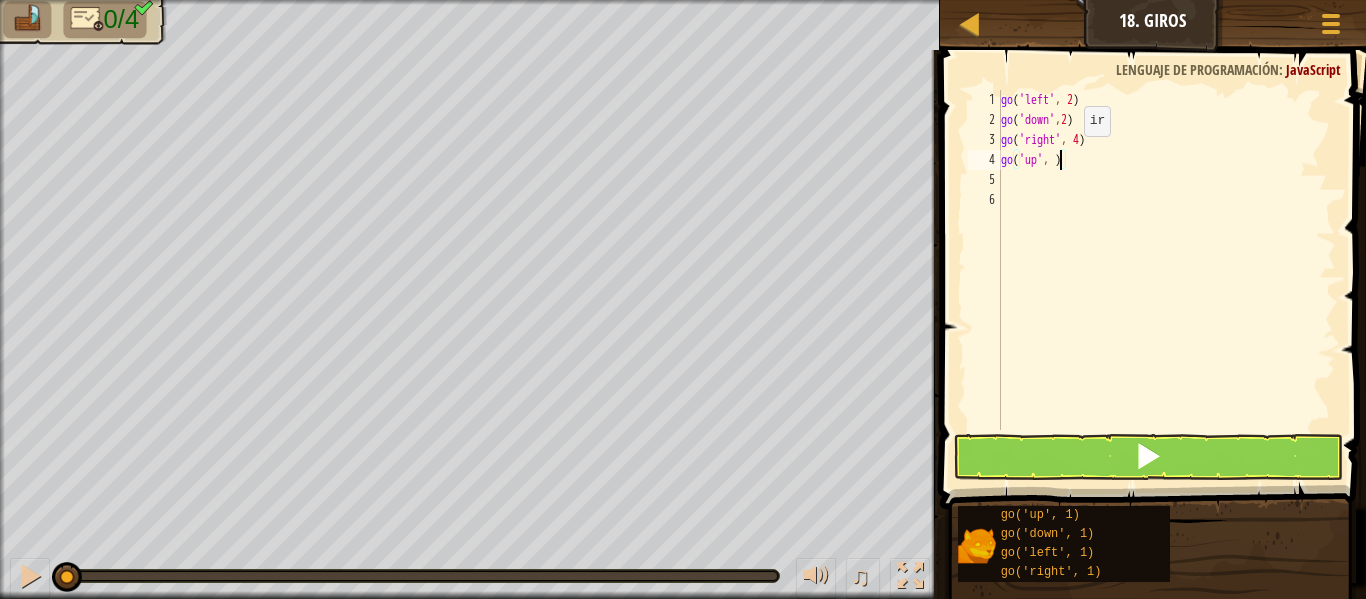 scroll, scrollTop: 9, scrollLeft: 5, axis: both 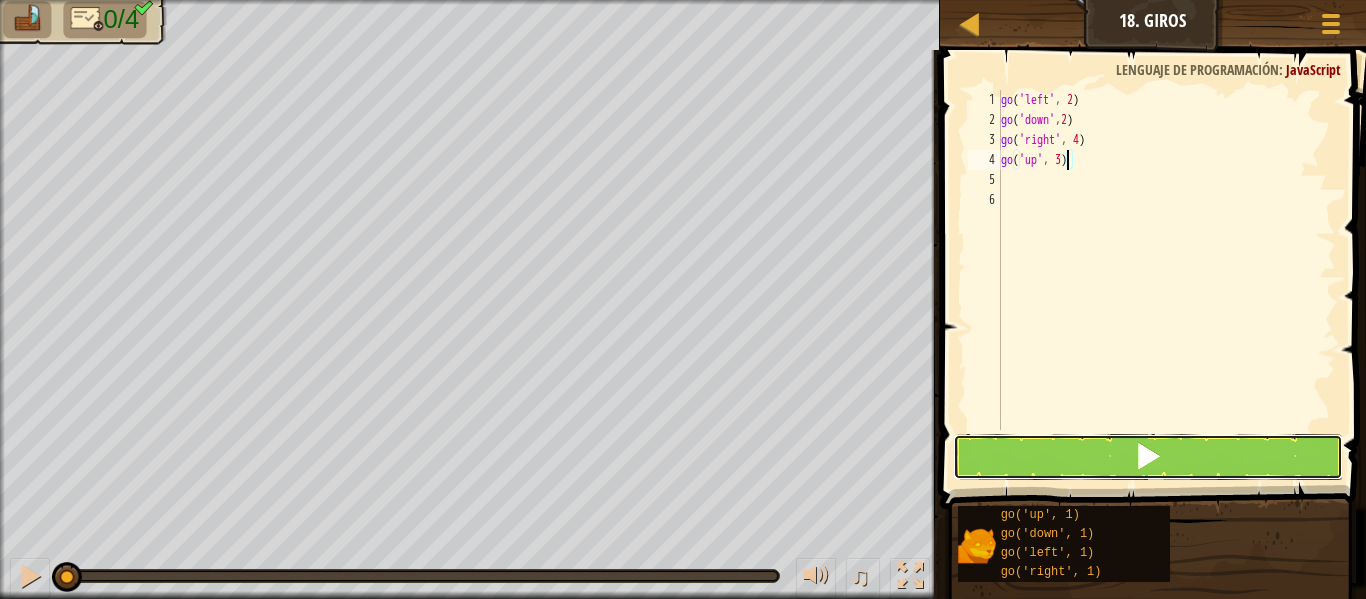 click at bounding box center (1148, 456) 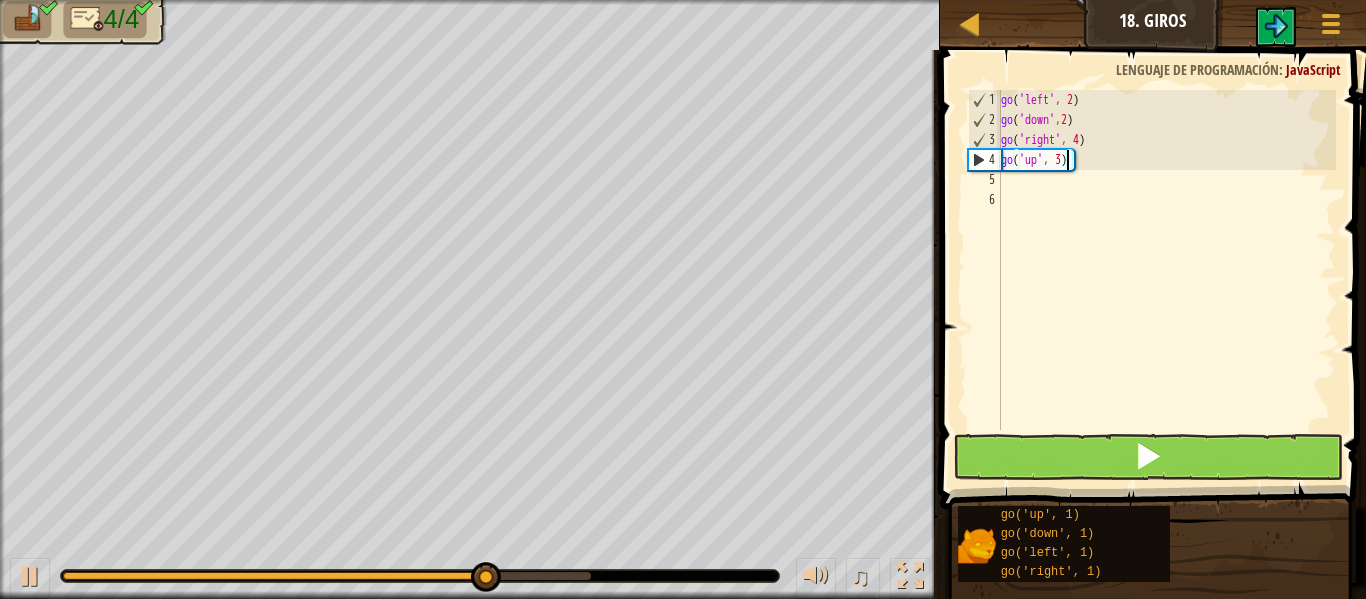 type on "go('up', 3 )" 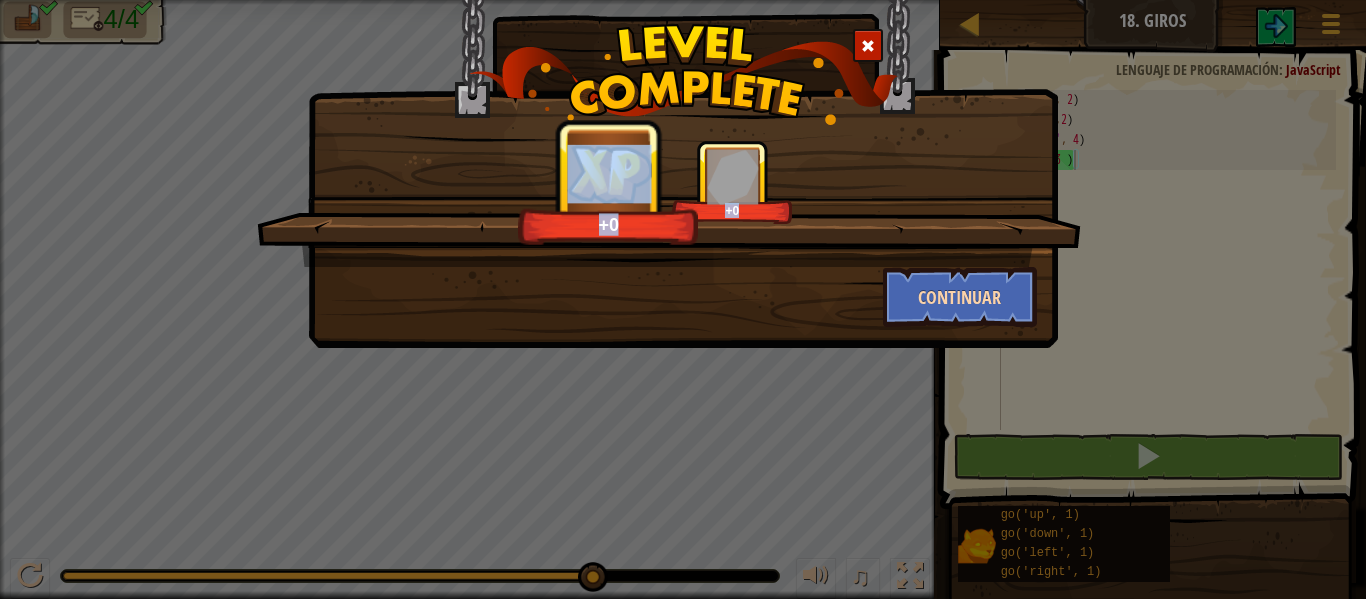 drag, startPoint x: 907, startPoint y: 266, endPoint x: 911, endPoint y: 282, distance: 16.492422 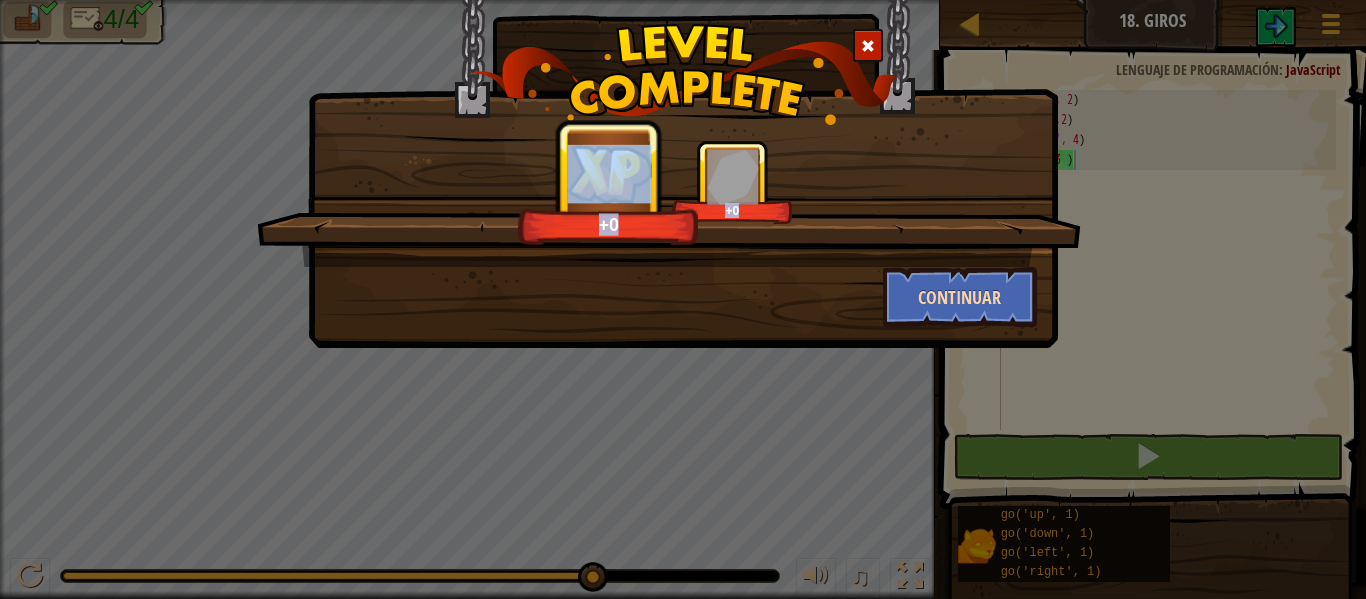 click on "+0 +0 Continuar" at bounding box center (683, 233) 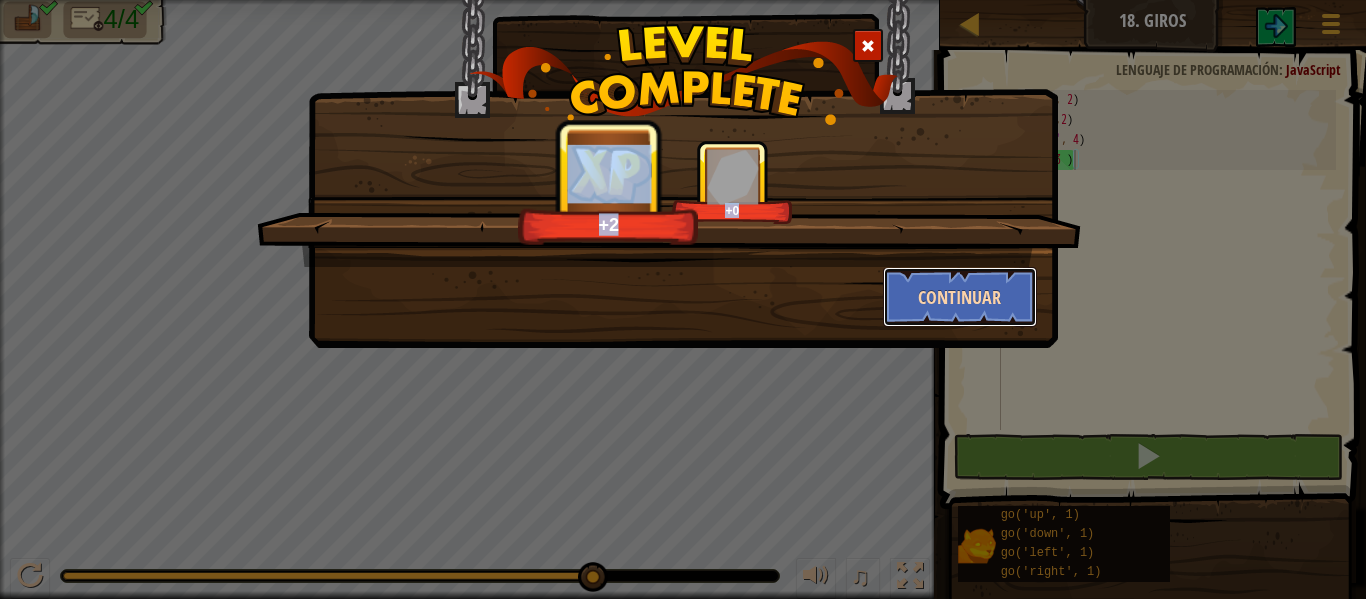 click on "Continuar" at bounding box center [960, 297] 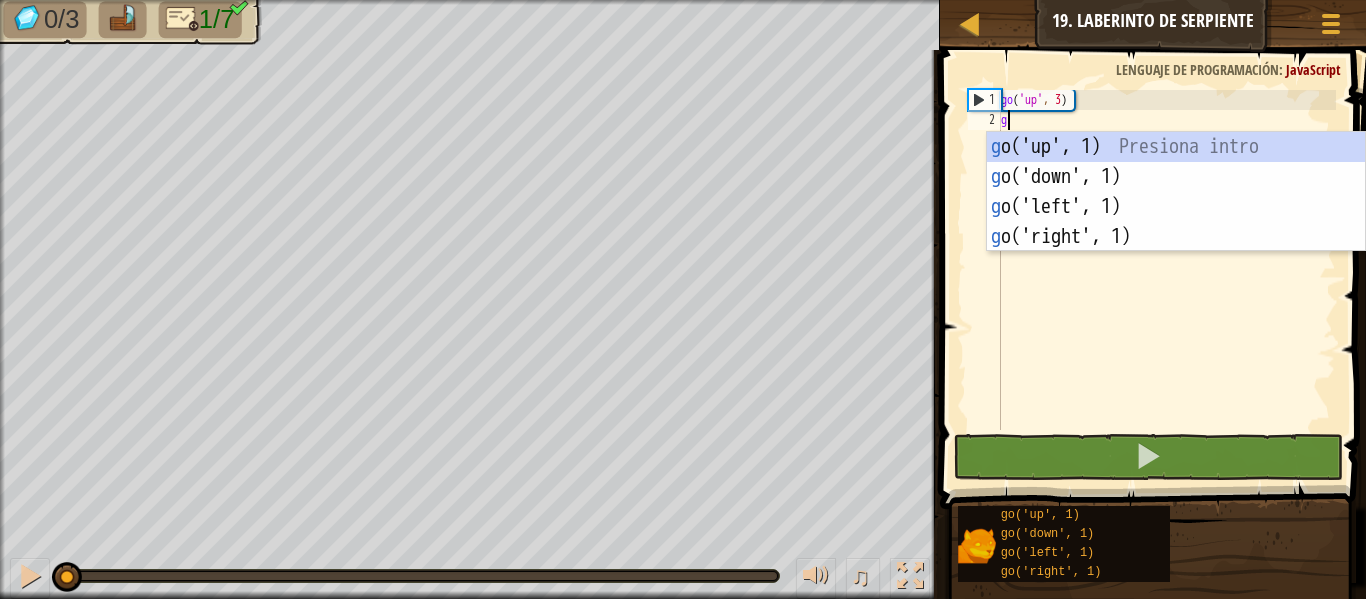 scroll, scrollTop: 9, scrollLeft: 0, axis: vertical 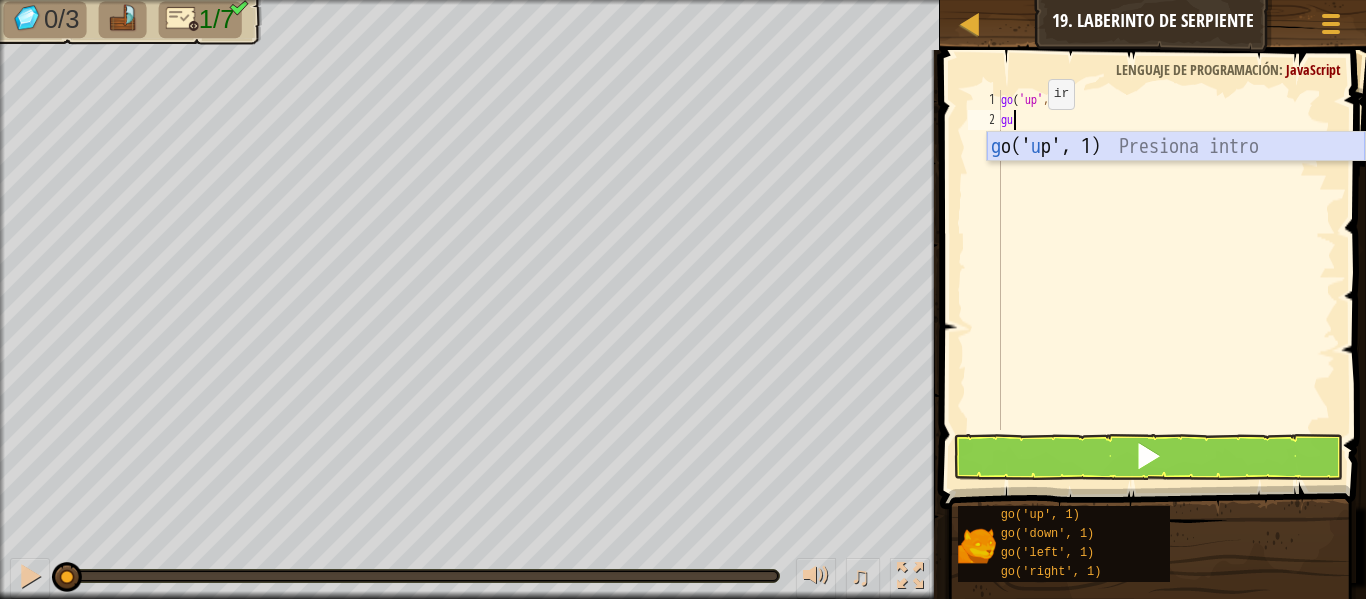 type on "g" 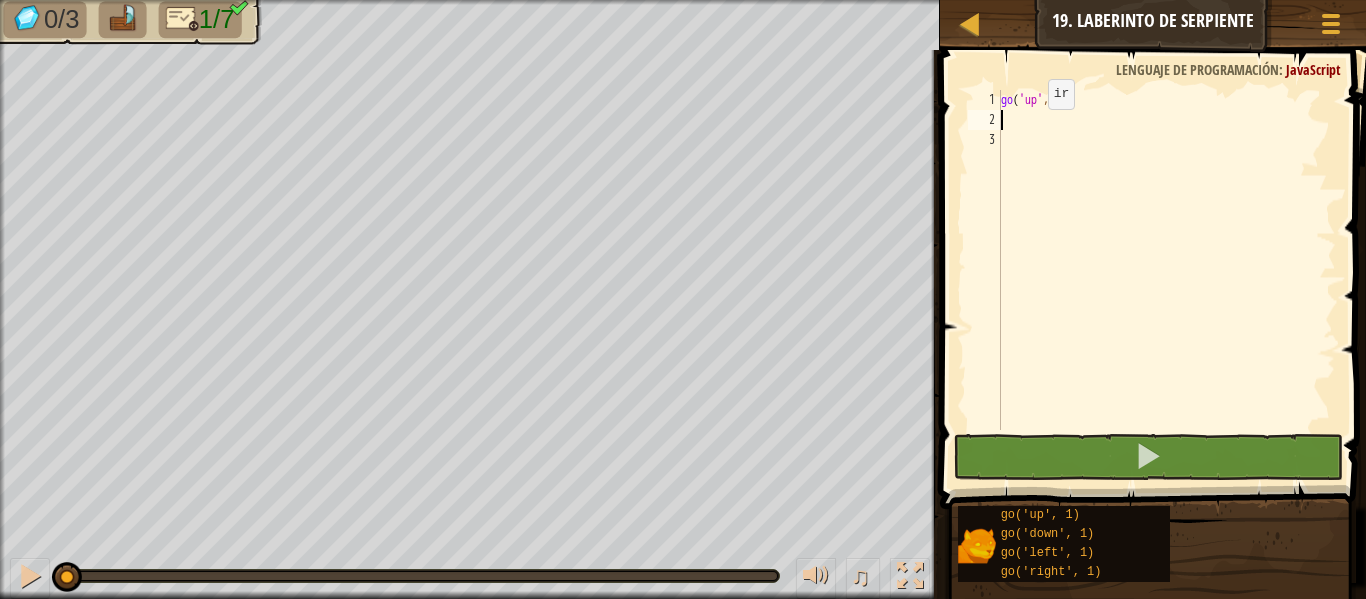 type on "r" 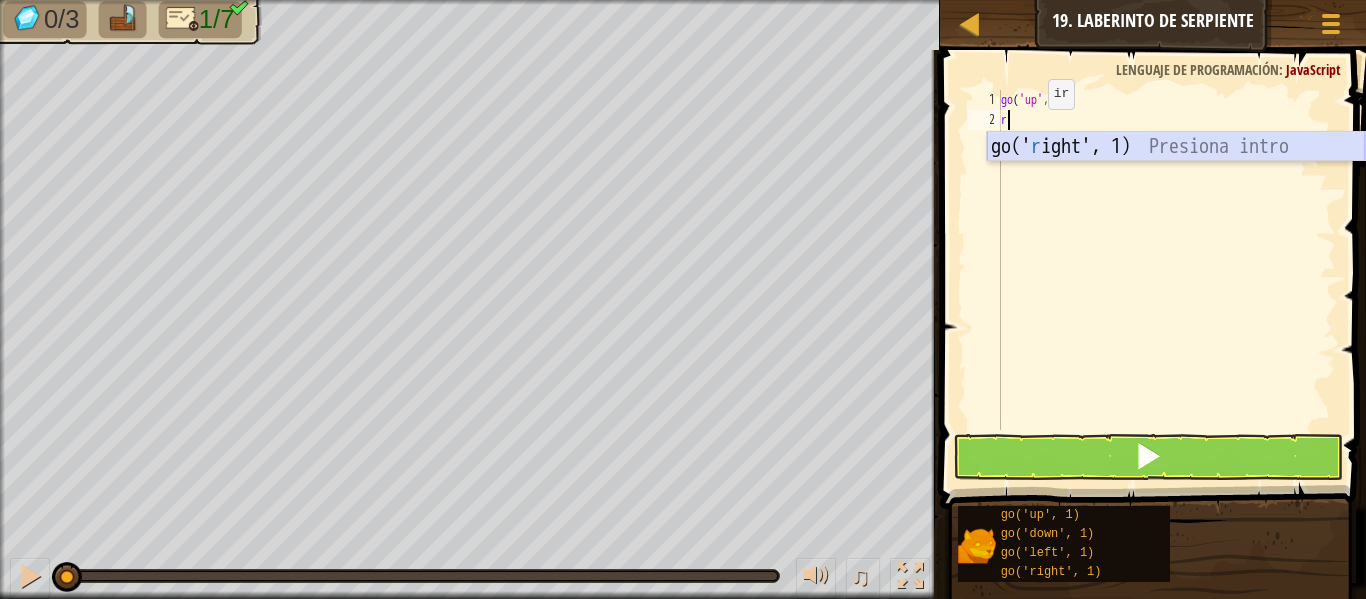 click on "go(' r ight', 1) Presiona intro" at bounding box center (1176, 177) 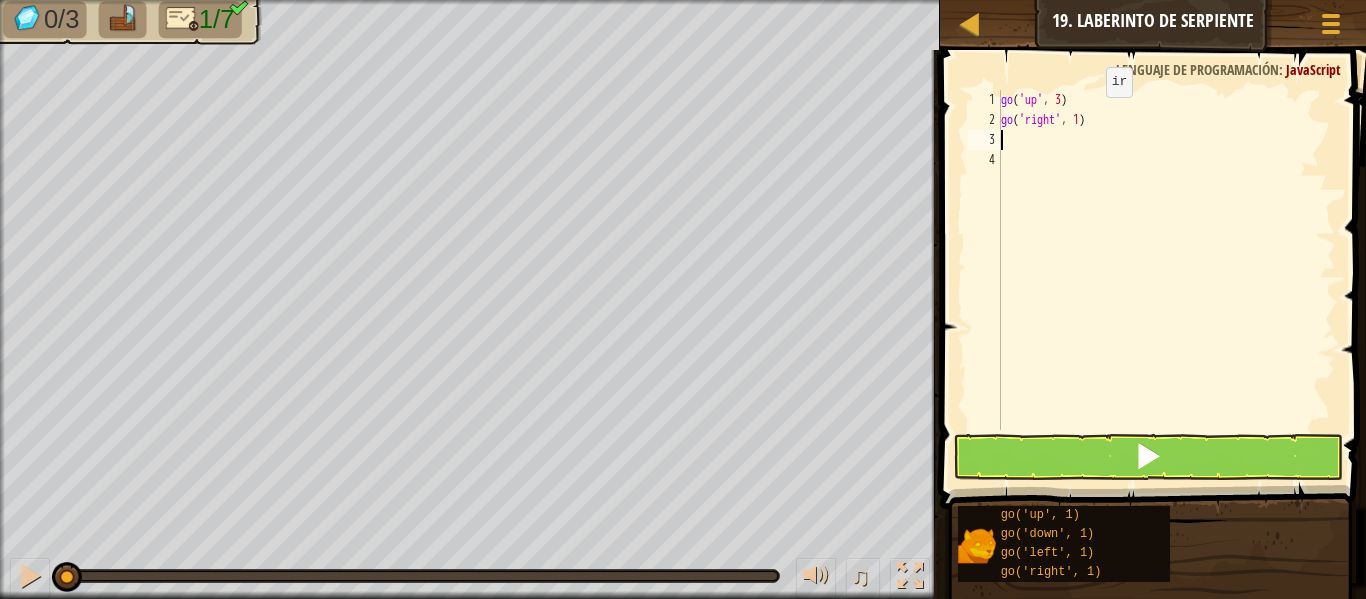click on "go ( 'up' ,   3 ) go ( 'right' ,   1 )" at bounding box center [1166, 280] 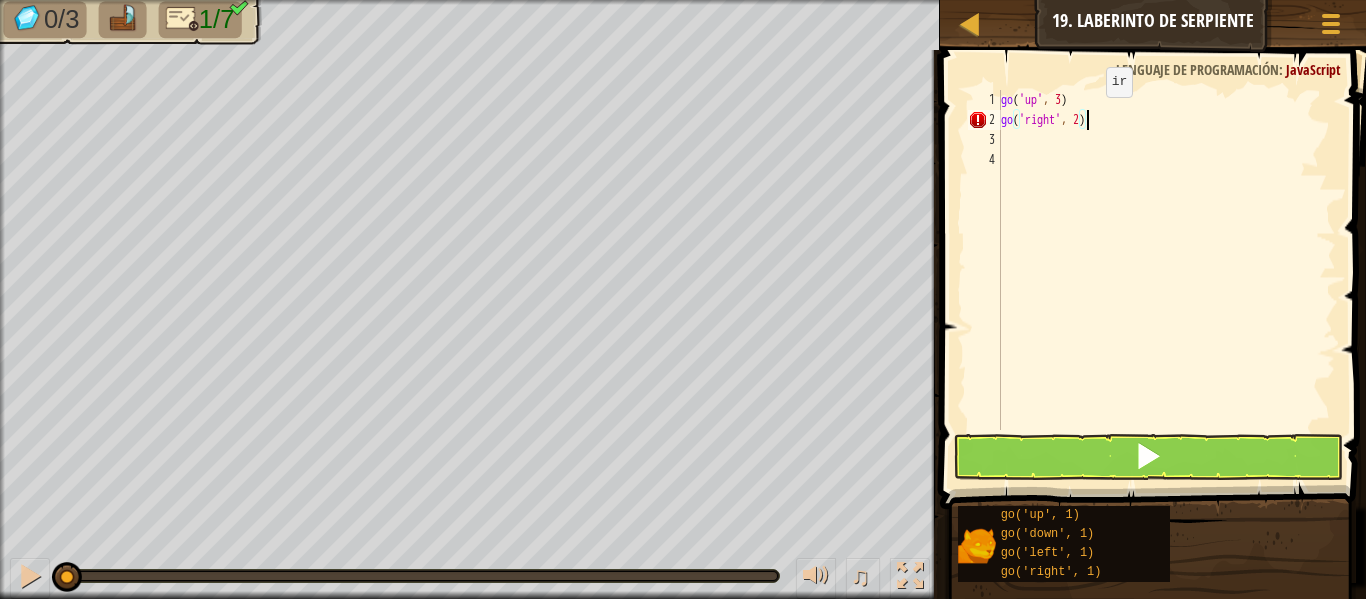 type on "go('right', 2)" 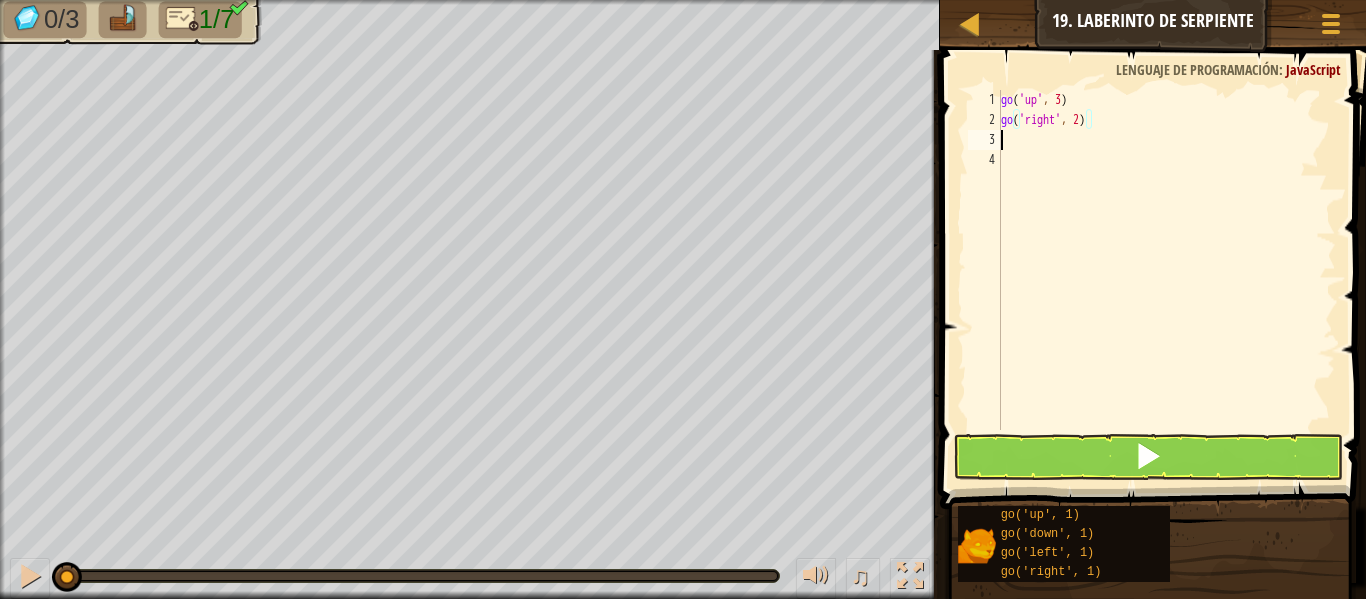 click on "go ( 'up' ,   3 ) go ( 'right' ,   2 )" at bounding box center [1166, 280] 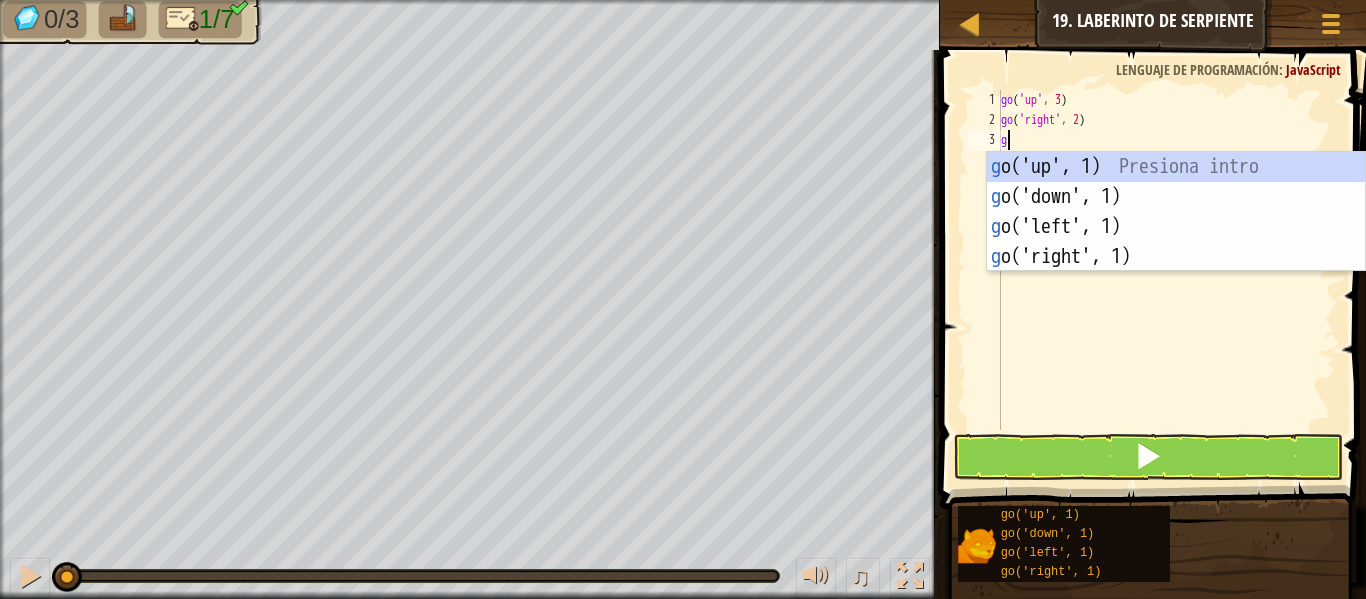 type on "gu" 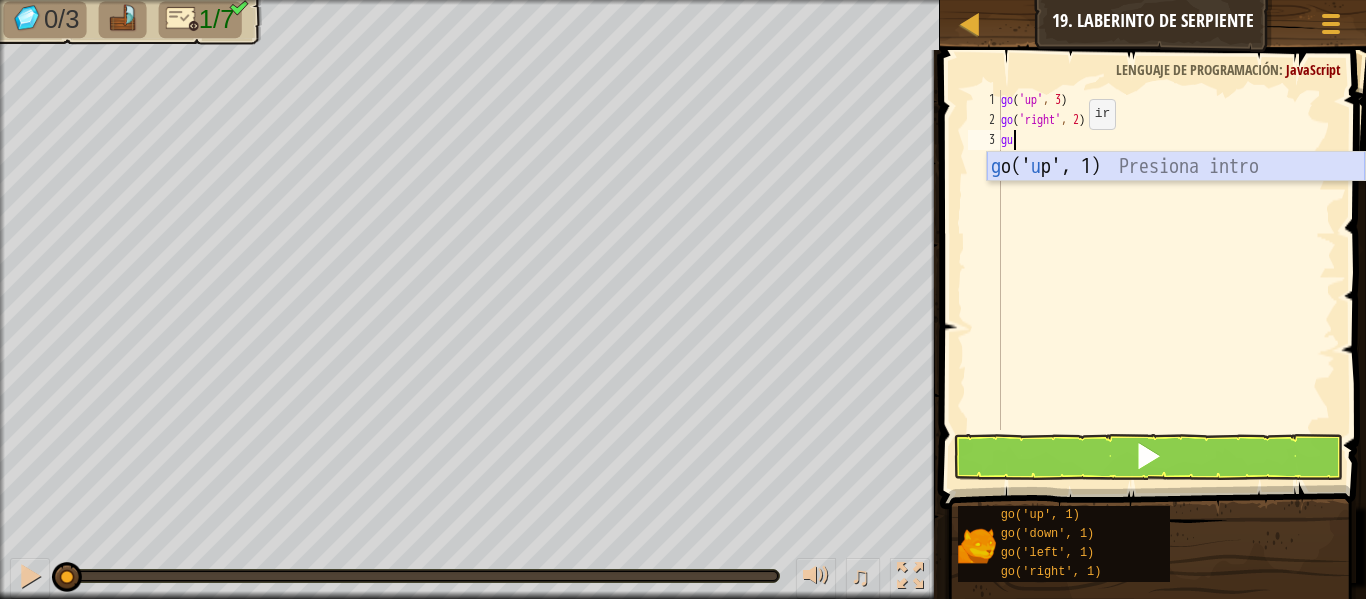 click on "g o(' u p', 1) Presiona intro" at bounding box center [1176, 197] 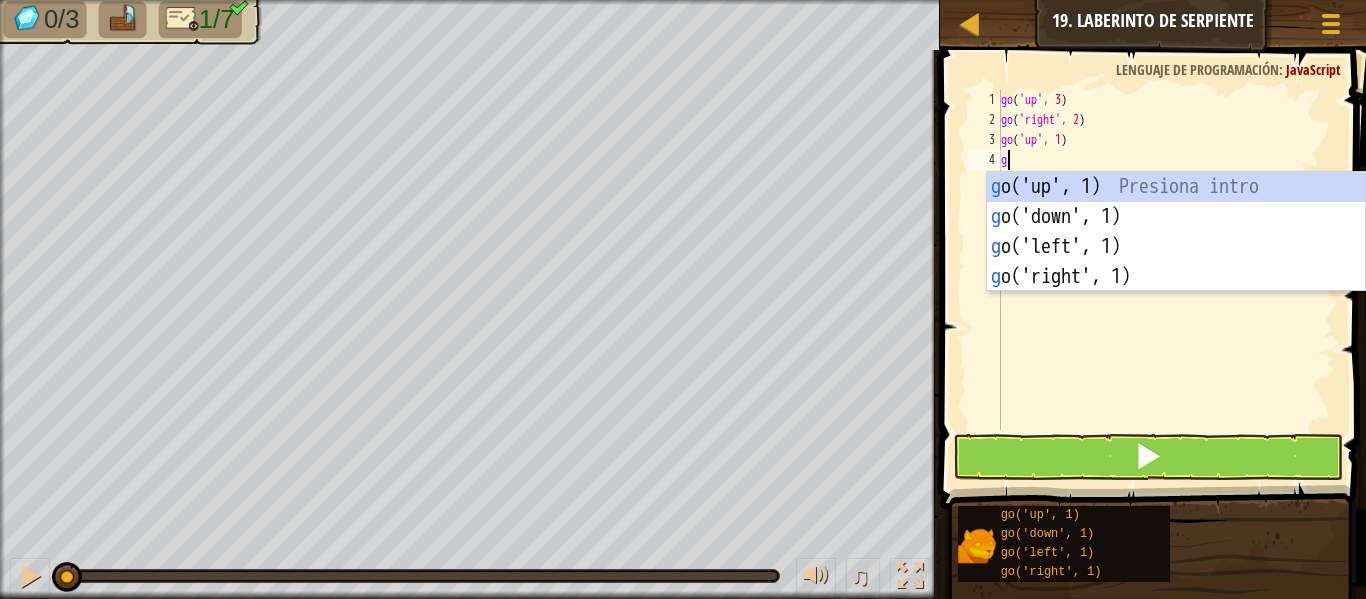 type on "gri" 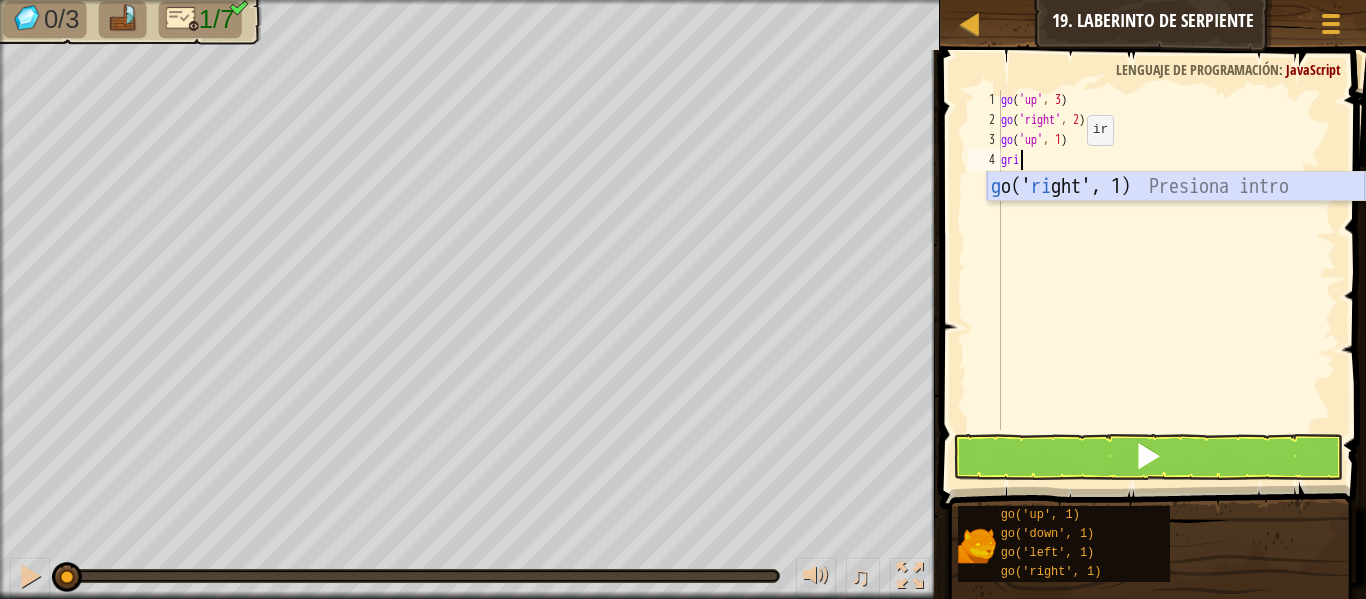 click on "g o(' ri ght', 1) Presiona intro" at bounding box center (1176, 217) 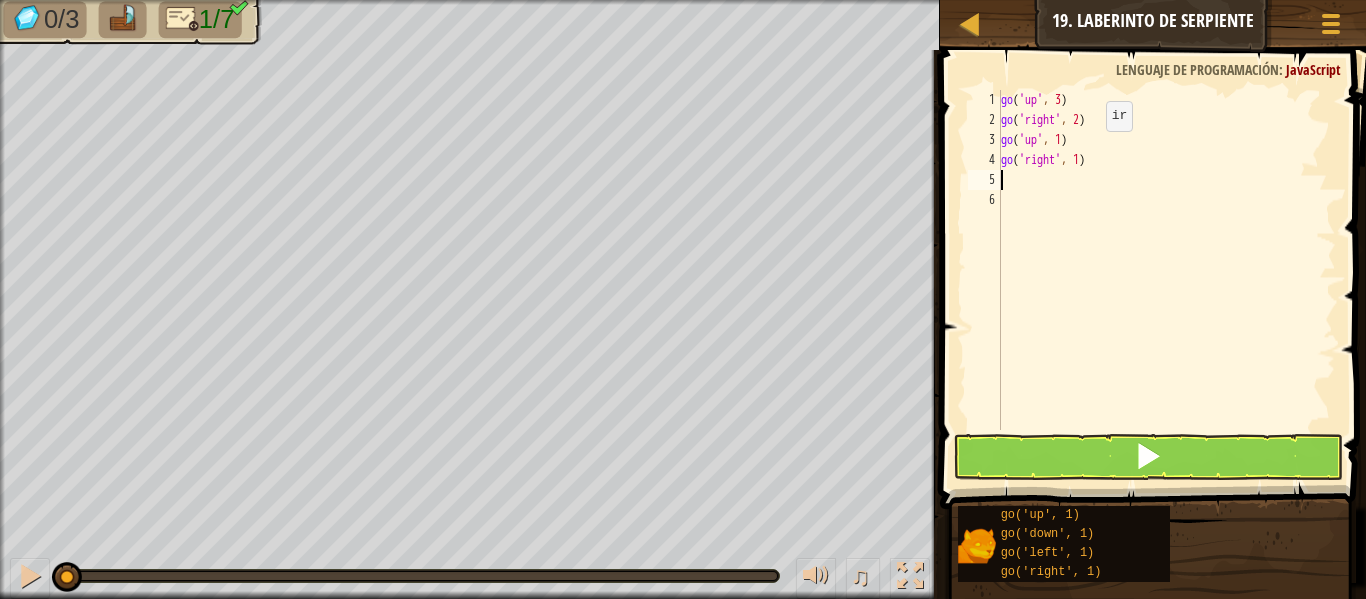 click on "go ( 'up' ,   3 ) go ( 'right' ,   2 ) go ( 'up' ,   1 ) go ( 'right' ,   1 )" at bounding box center (1166, 280) 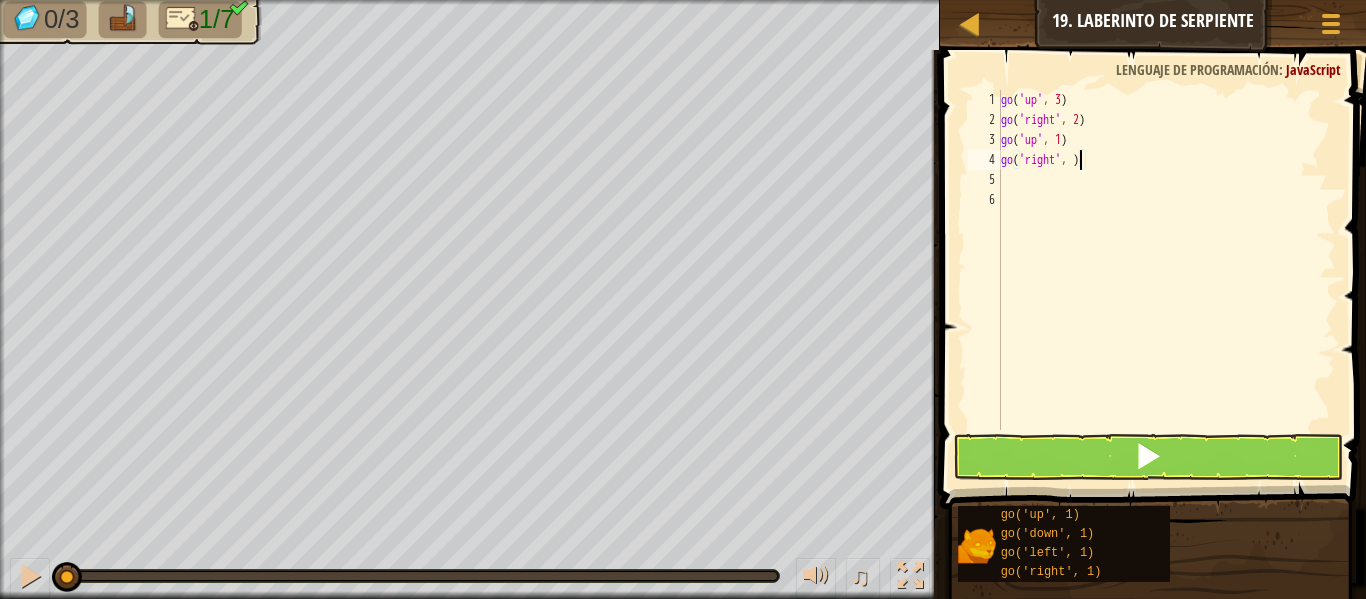 type on "go('right', 2)" 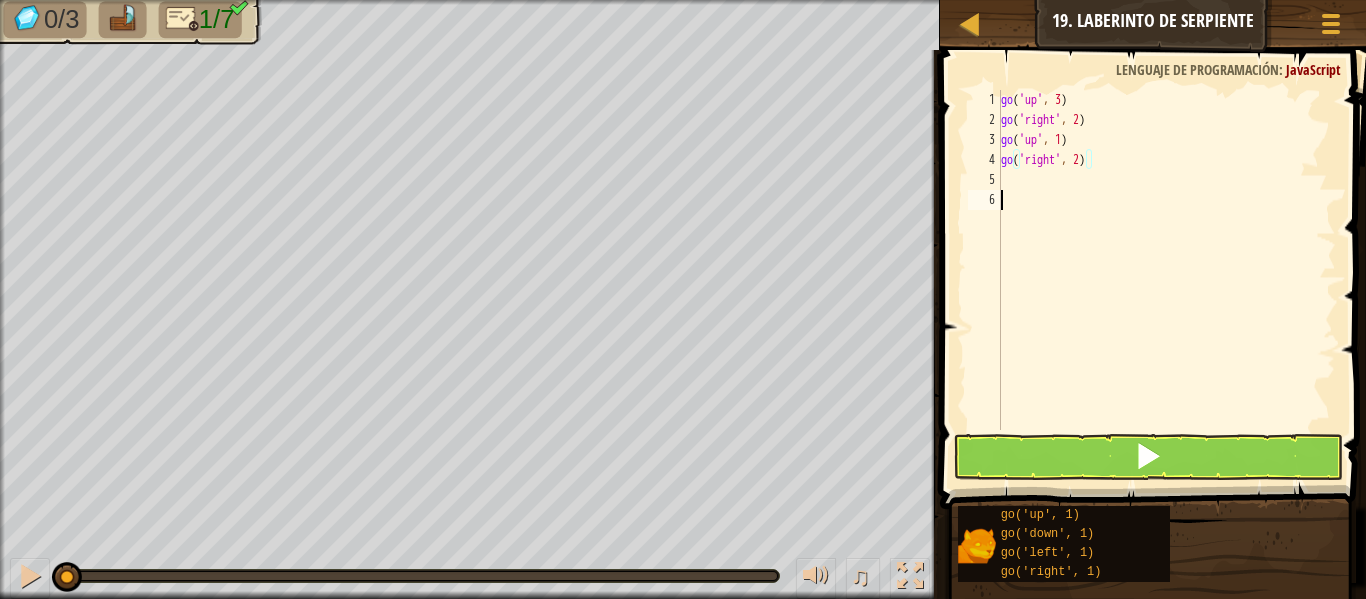 click on "go ( 'up' ,   3 ) go ( 'right' ,   2 ) go ( 'up' ,   1 ) go ( 'right' ,   2 )" at bounding box center (1166, 280) 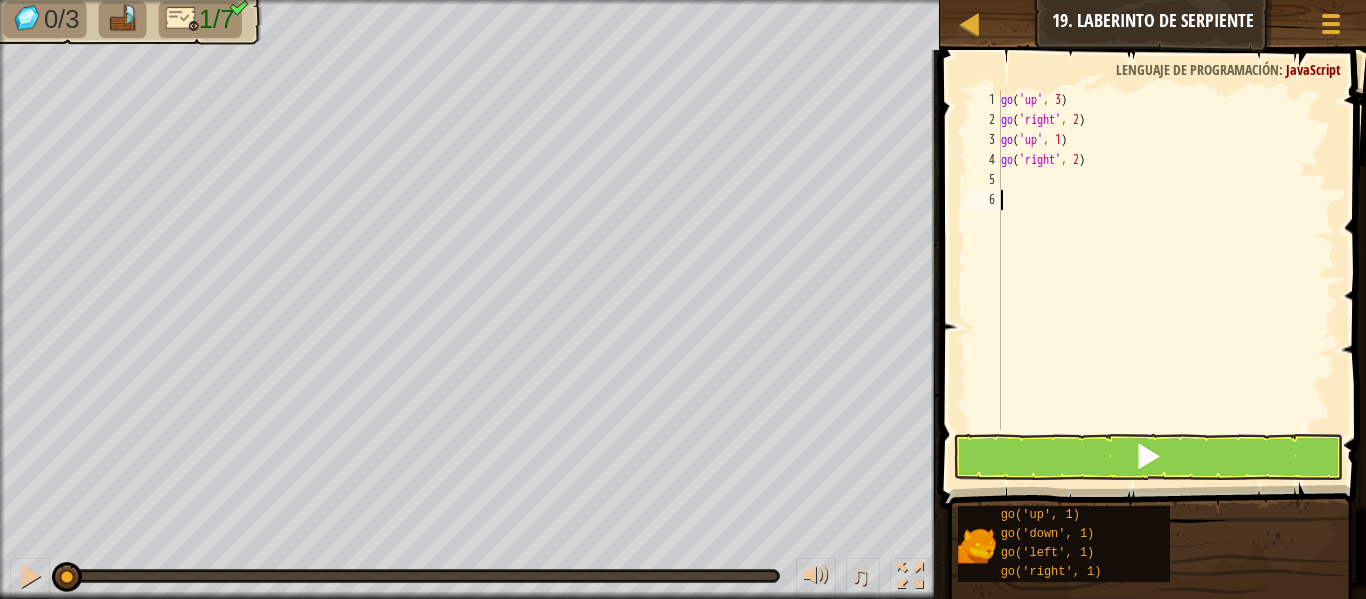 click on "go ( 'up' ,   3 ) go ( 'right' ,   2 ) go ( 'up' ,   1 ) go ( 'right' ,   2 )" at bounding box center (1166, 280) 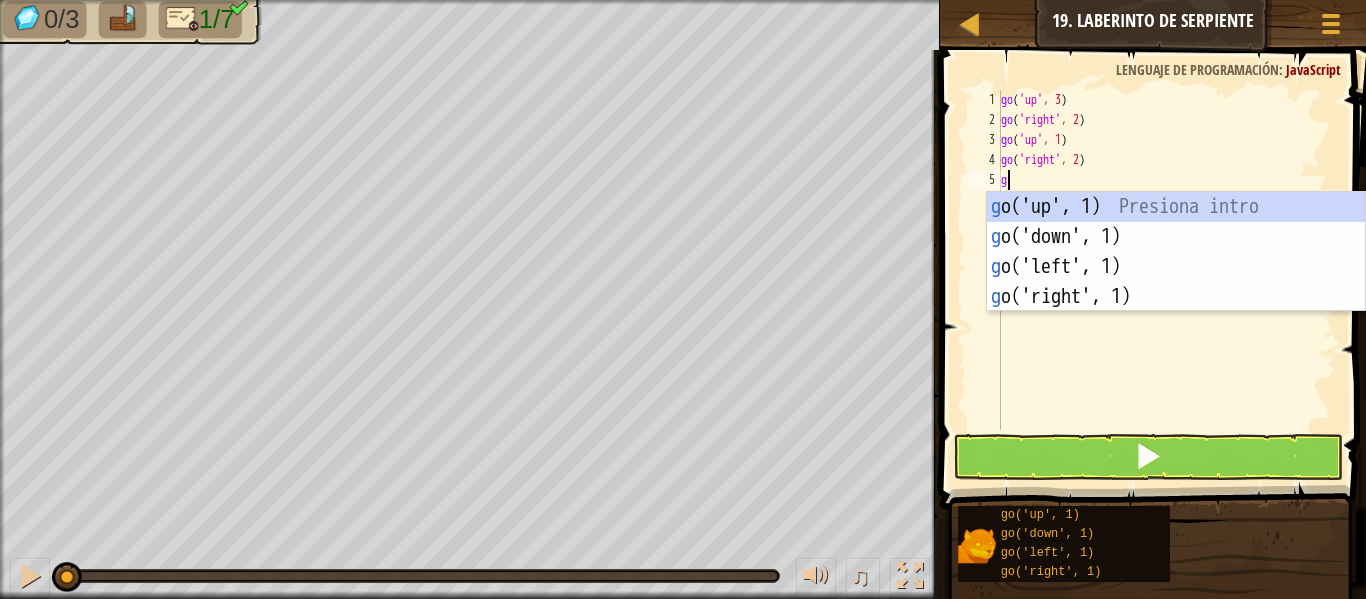 type on "gw" 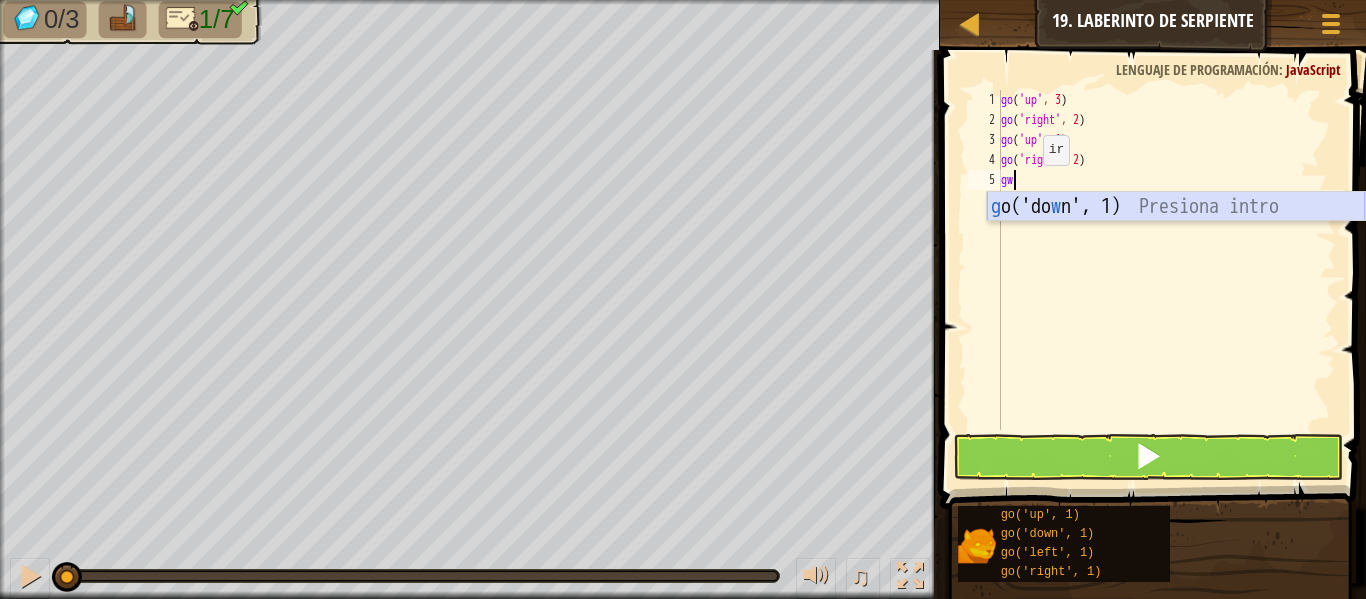 click on "g o('do w n', 1) Presiona intro" at bounding box center (1176, 237) 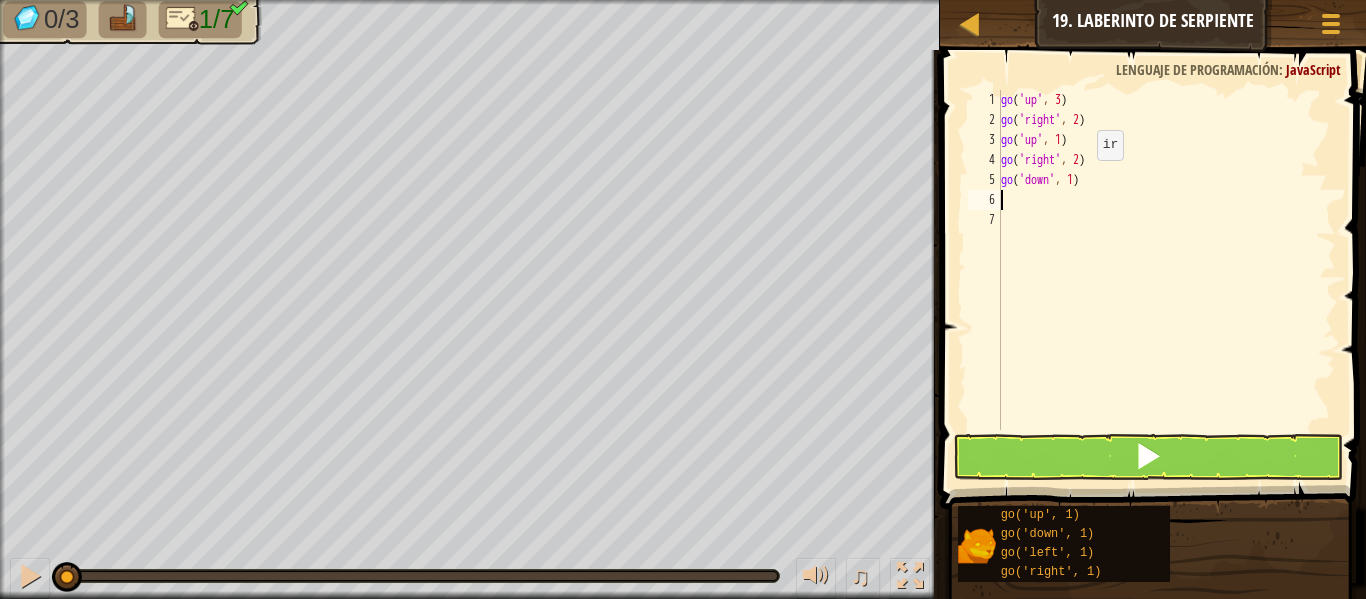 click on "go ( 'up' ,   3 ) go ( 'right' ,   2 ) go ( 'up' ,   1 ) go ( 'right' ,   2 ) go ( 'down' ,   1 )" at bounding box center (1166, 280) 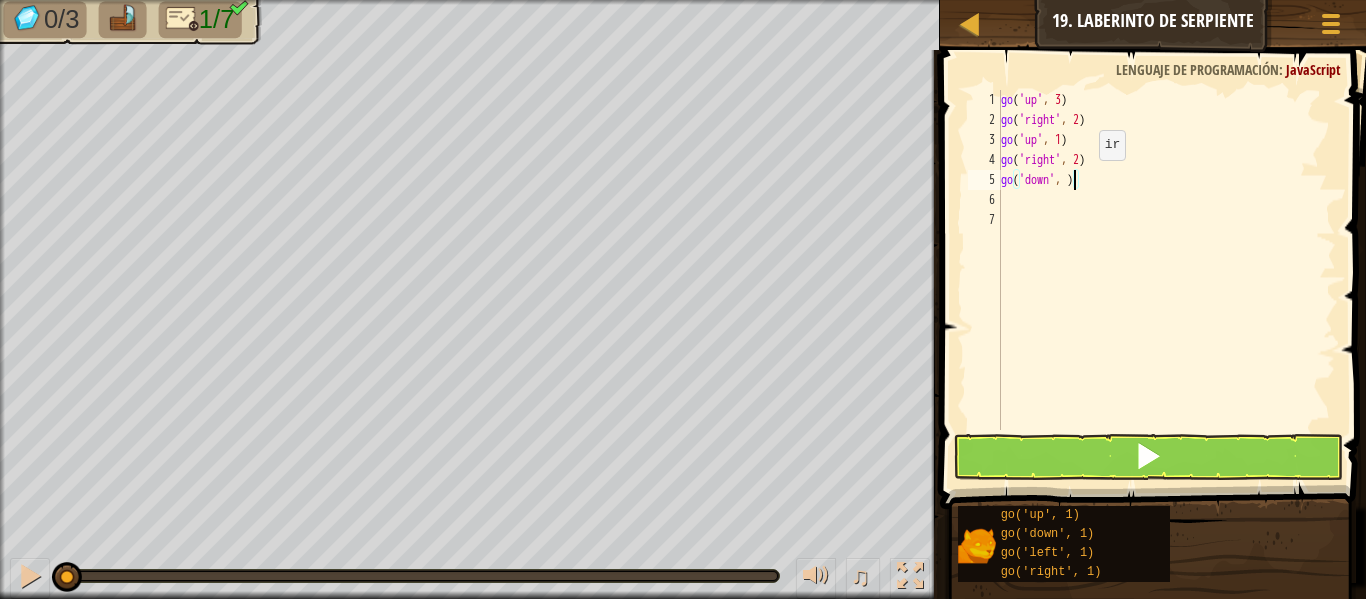 type on "go('down', 2)" 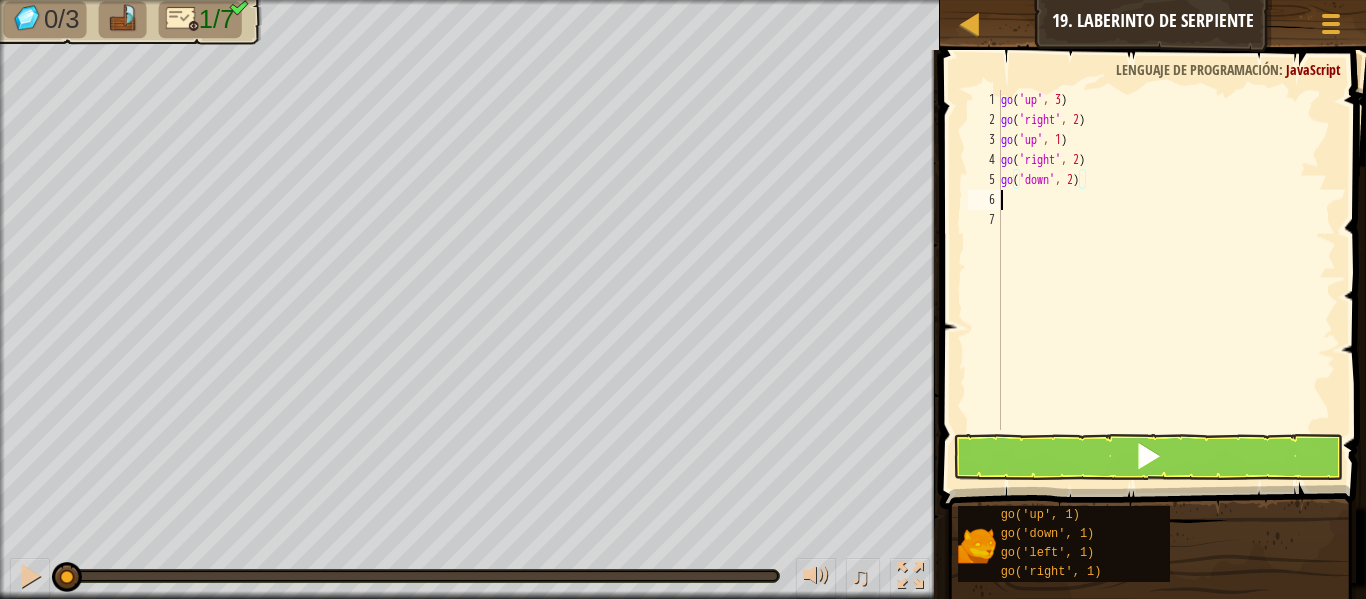 click on "go ( 'up' ,   3 ) go ( 'right' ,   2 ) go ( 'up' ,   1 ) go ( 'right' ,   2 ) go ( 'down' ,   2 )" at bounding box center (1166, 280) 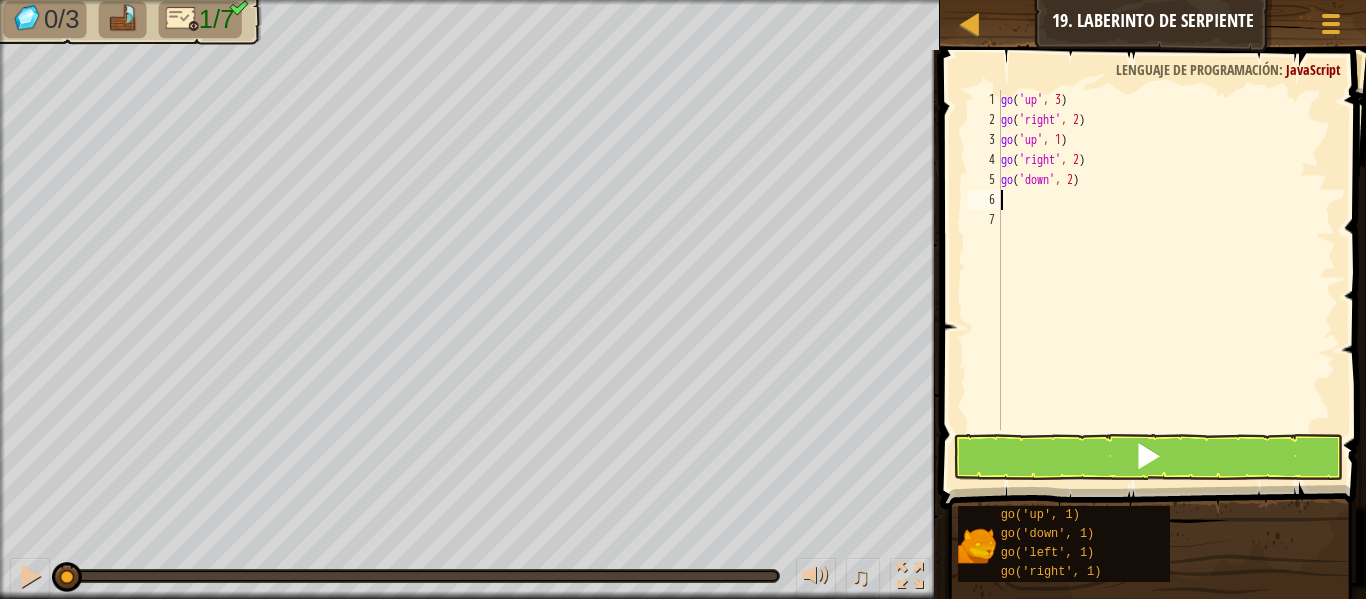 scroll, scrollTop: 9, scrollLeft: 0, axis: vertical 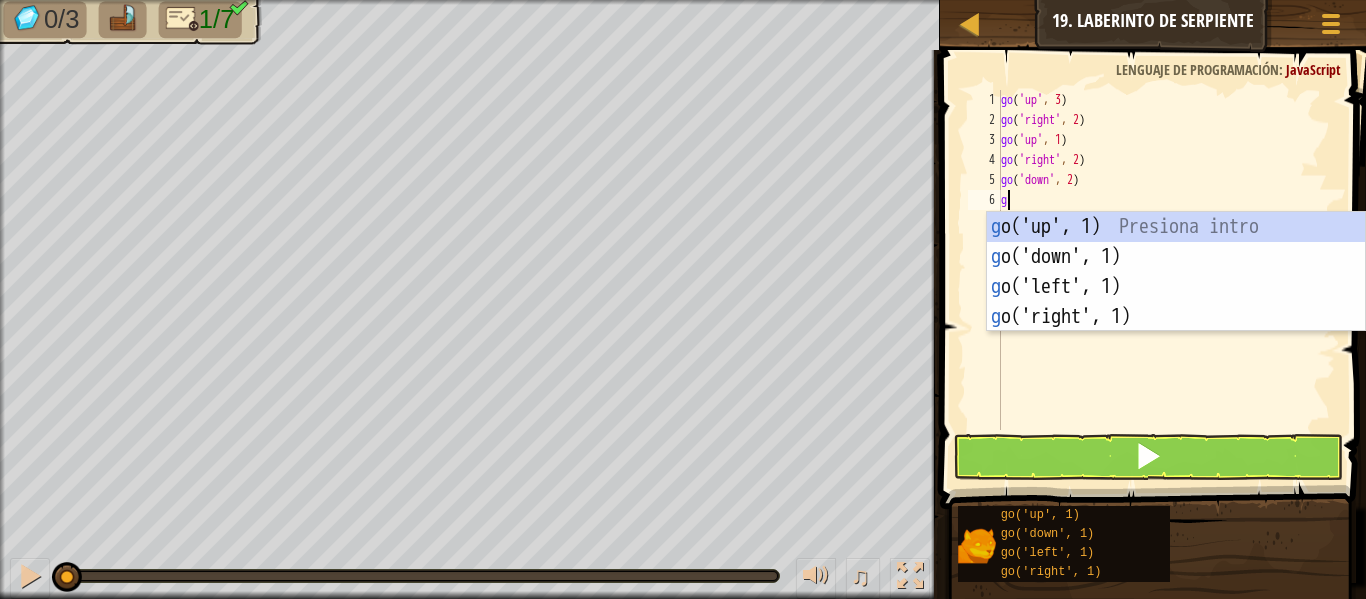 type on "gr" 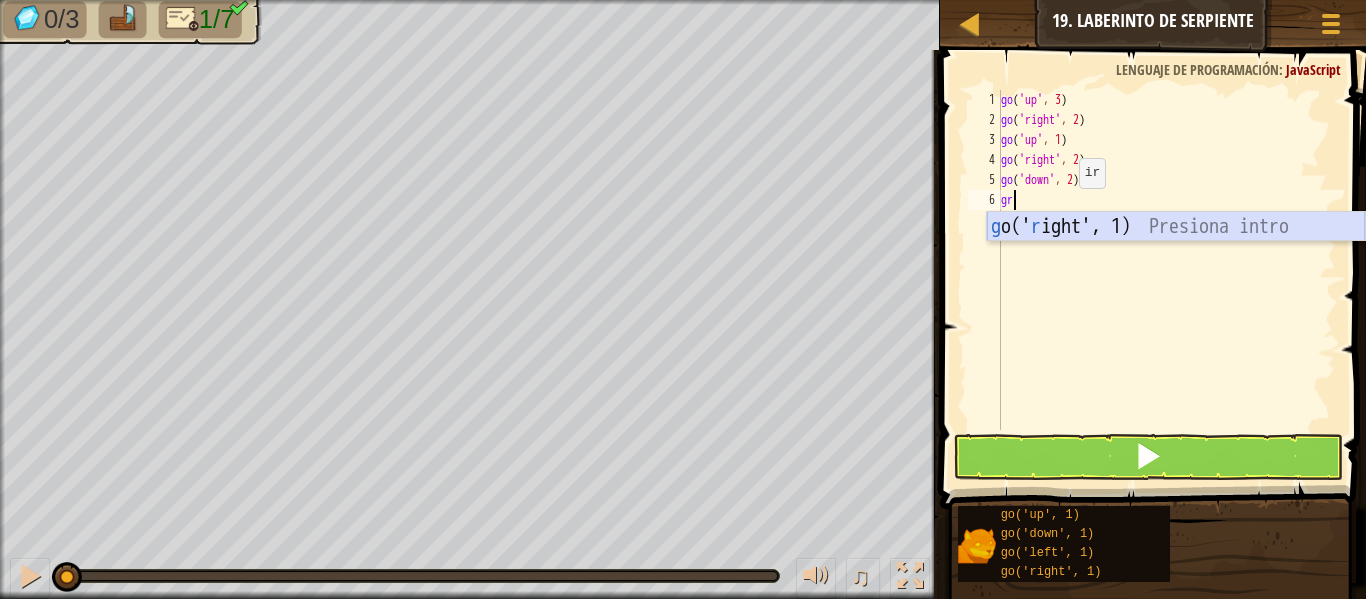 click on "g o(' r ight', 1) Presiona intro" at bounding box center (1176, 257) 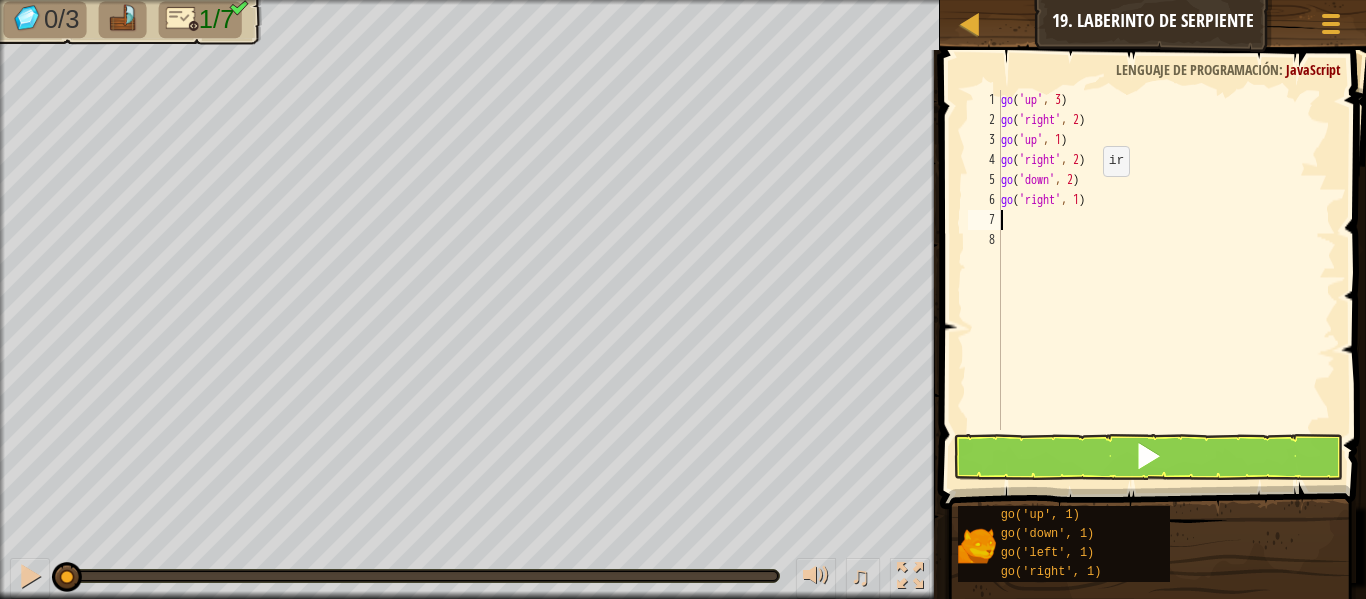 click on "go ( 'up' ,   3 ) go ( 'right' ,   2 ) go ( 'up' ,   1 ) go ( 'right' ,   2 ) go ( 'down' ,   2 ) go ( 'right' ,   1 )" at bounding box center [1166, 280] 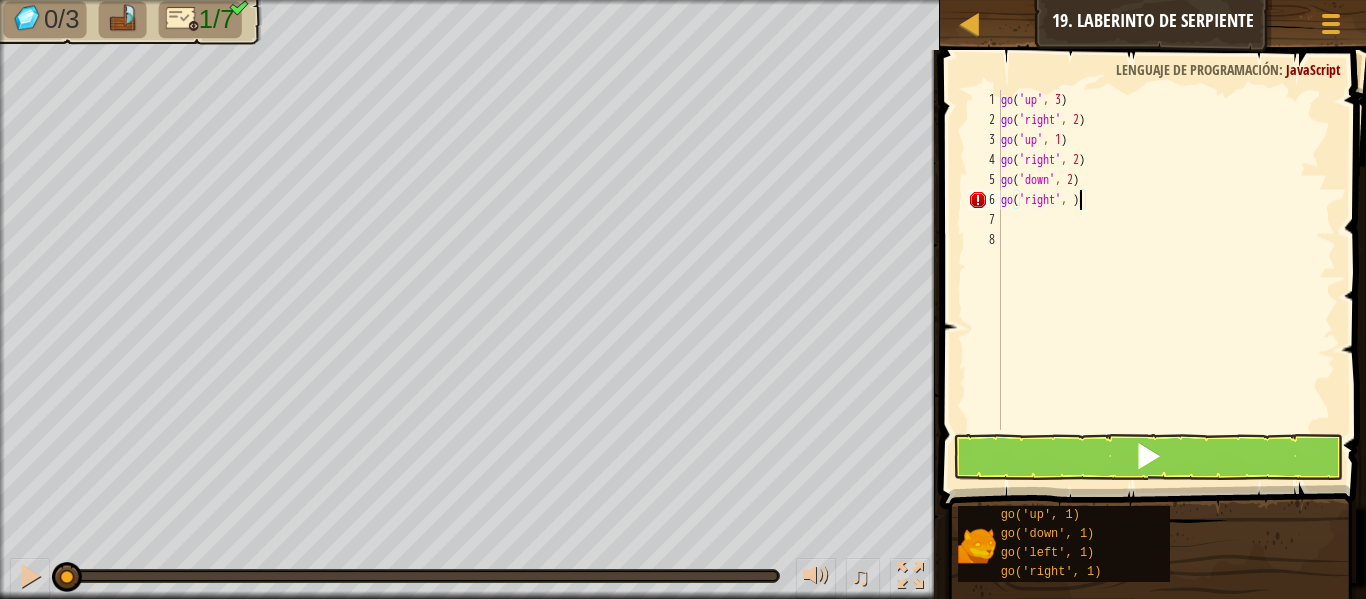 type on "go('right', 2)" 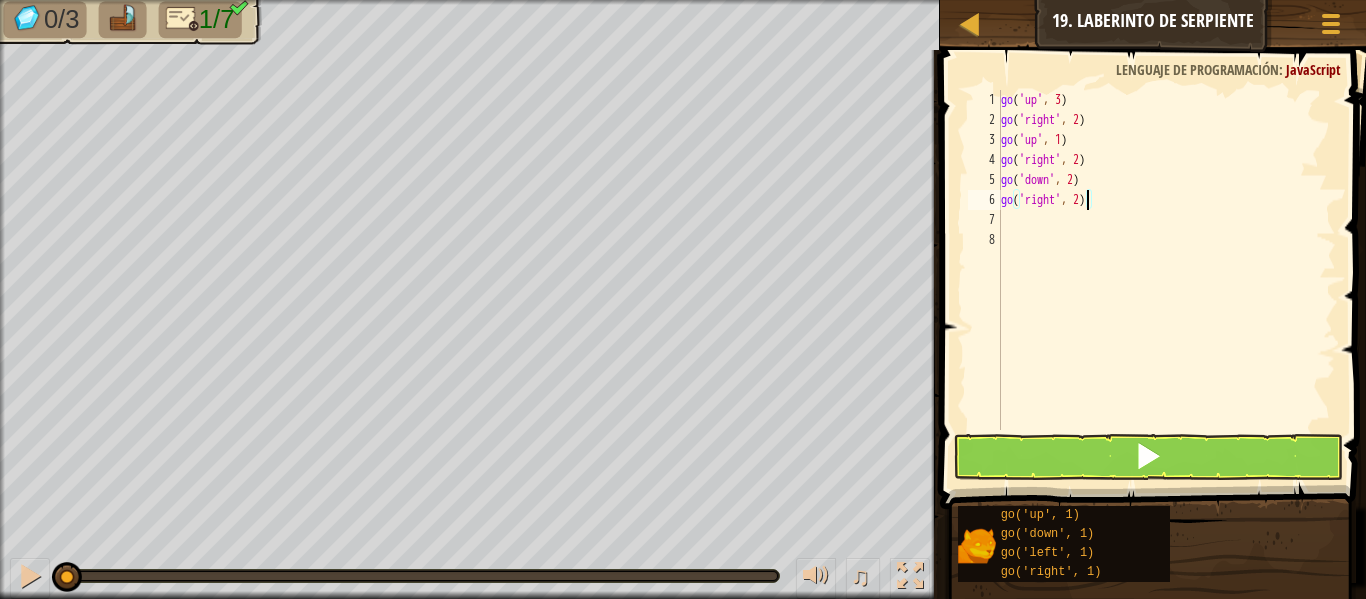 click on "go ( 'up' ,   3 ) go ( 'right' ,   2 ) go ( 'up' ,   1 ) go ( 'right' ,   2 ) go ( 'down' ,   2 ) go ( 'right' ,   2 )" at bounding box center (1166, 280) 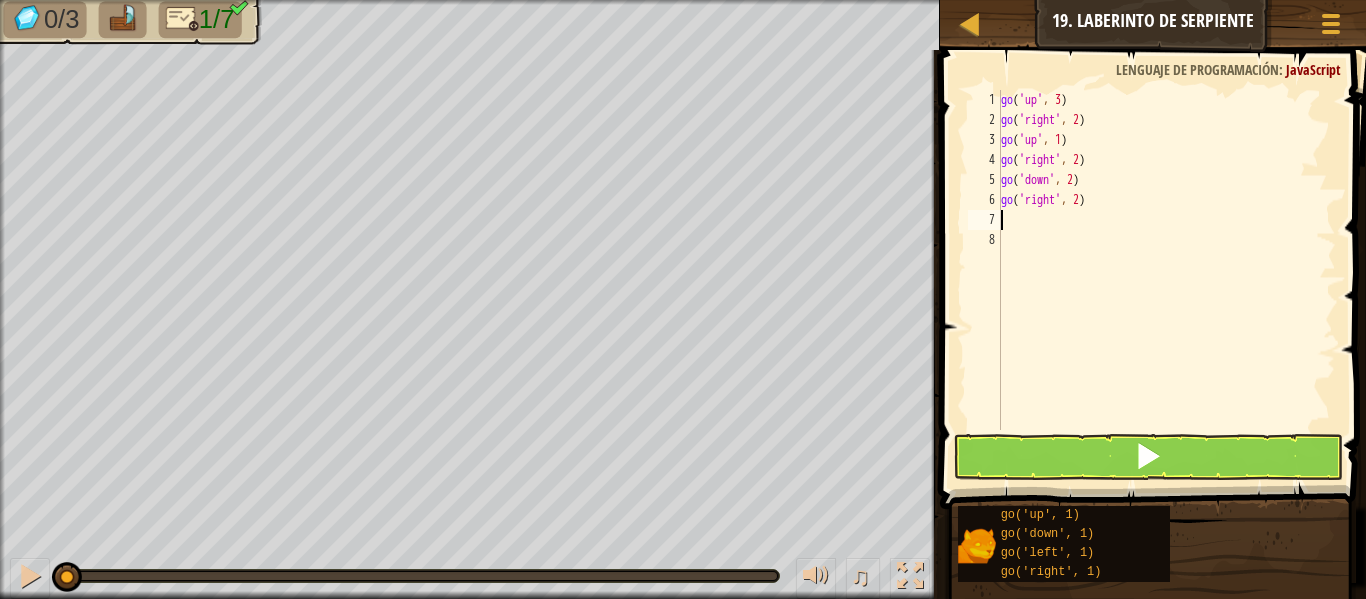 scroll, scrollTop: 9, scrollLeft: 0, axis: vertical 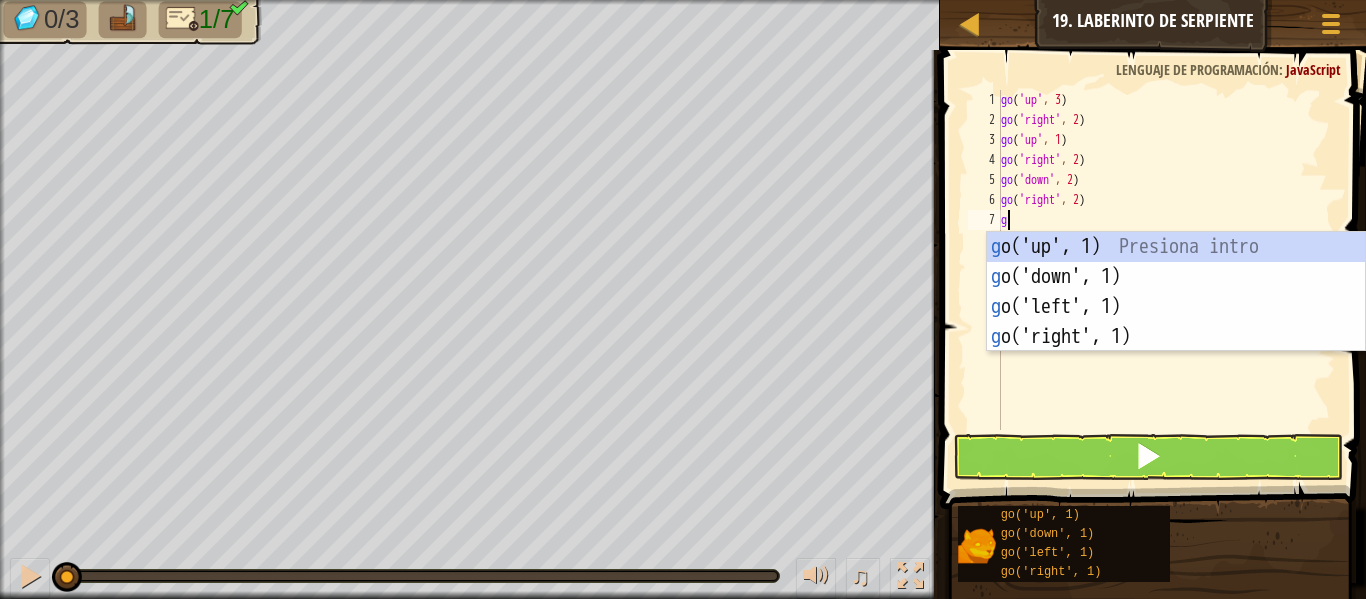 type on "gu" 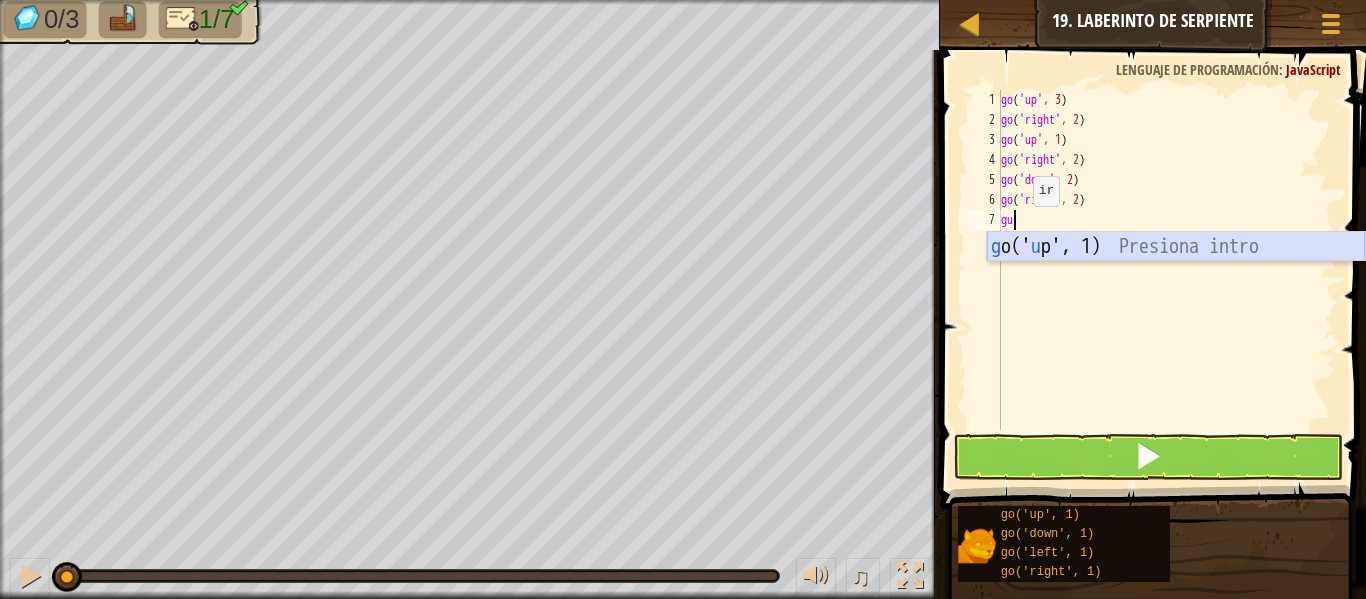 click on "g o(' u p', 1) Presiona intro" at bounding box center (1176, 277) 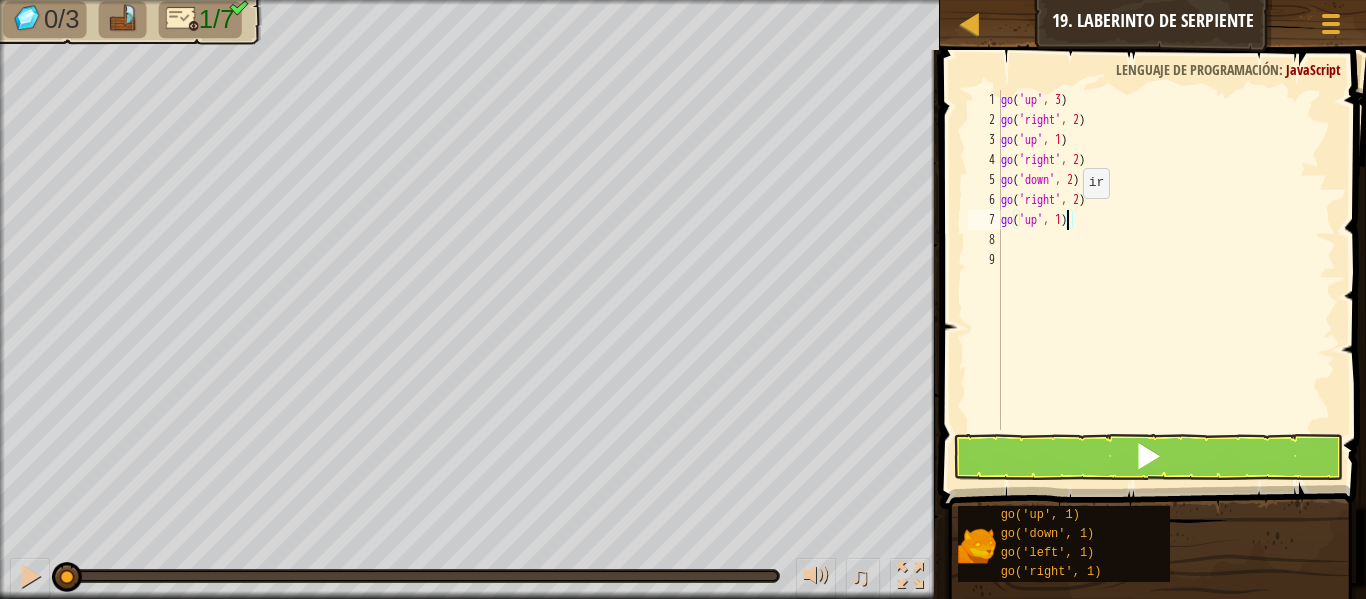 click on "go ( 'up' ,   3 ) go ( 'right' ,   2 ) go ( 'up' ,   1 ) go ( 'right' ,   2 ) go ( 'down' ,   2 ) go ( 'right' ,   2 ) go ( 'up' ,   1 )" at bounding box center (1166, 280) 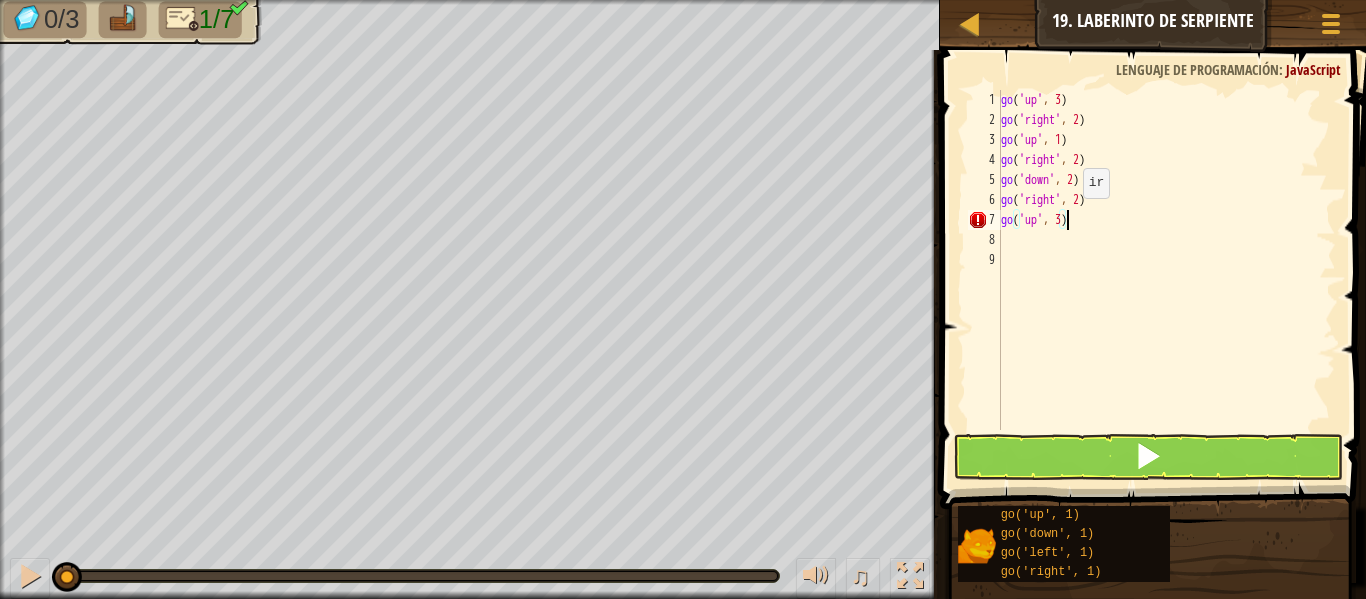 scroll, scrollTop: 9, scrollLeft: 5, axis: both 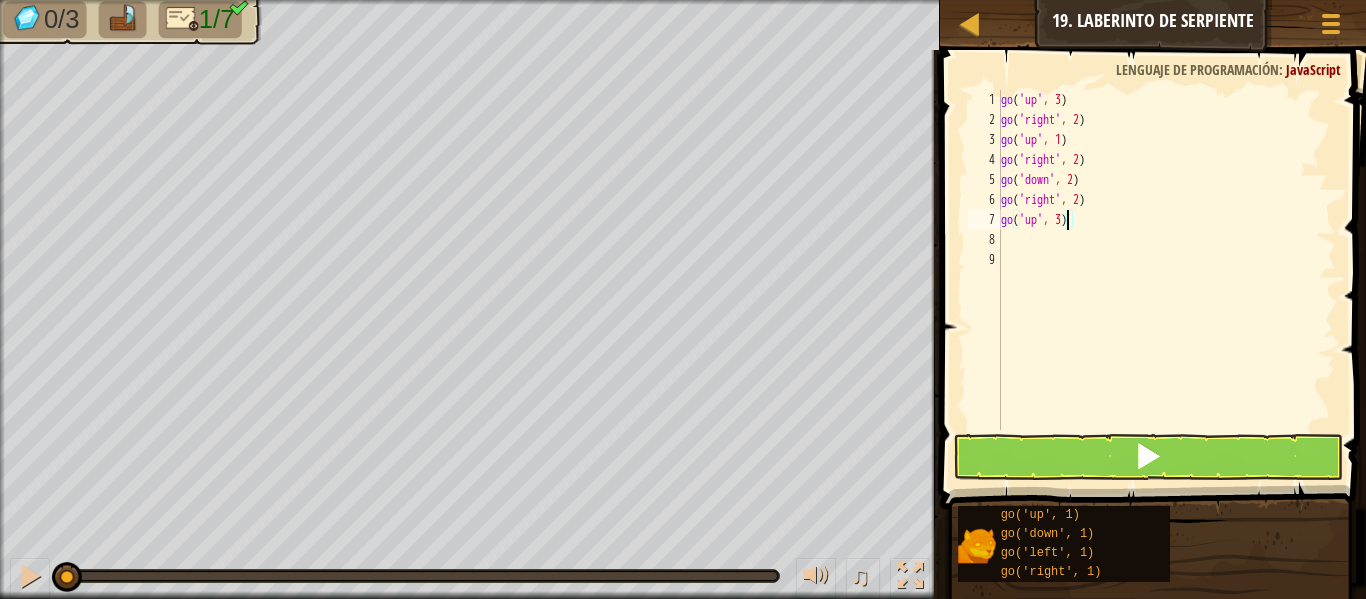type on "go('up', 3)" 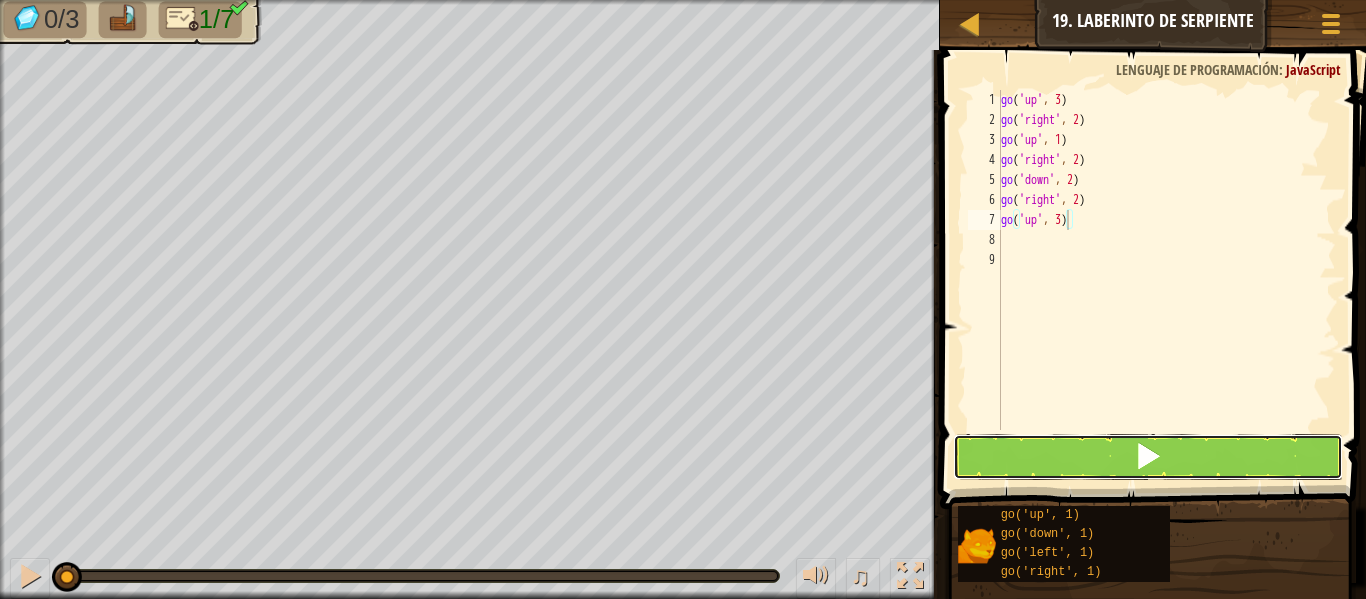 click at bounding box center [1148, 457] 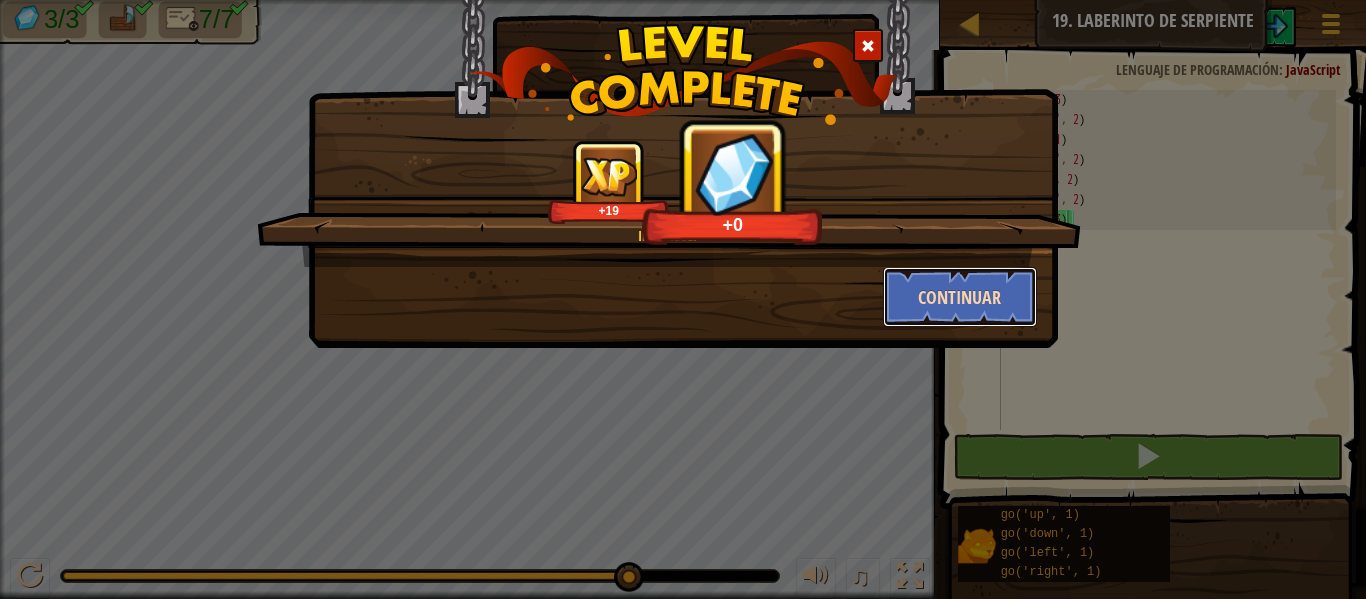 click on "Continuar" at bounding box center [960, 297] 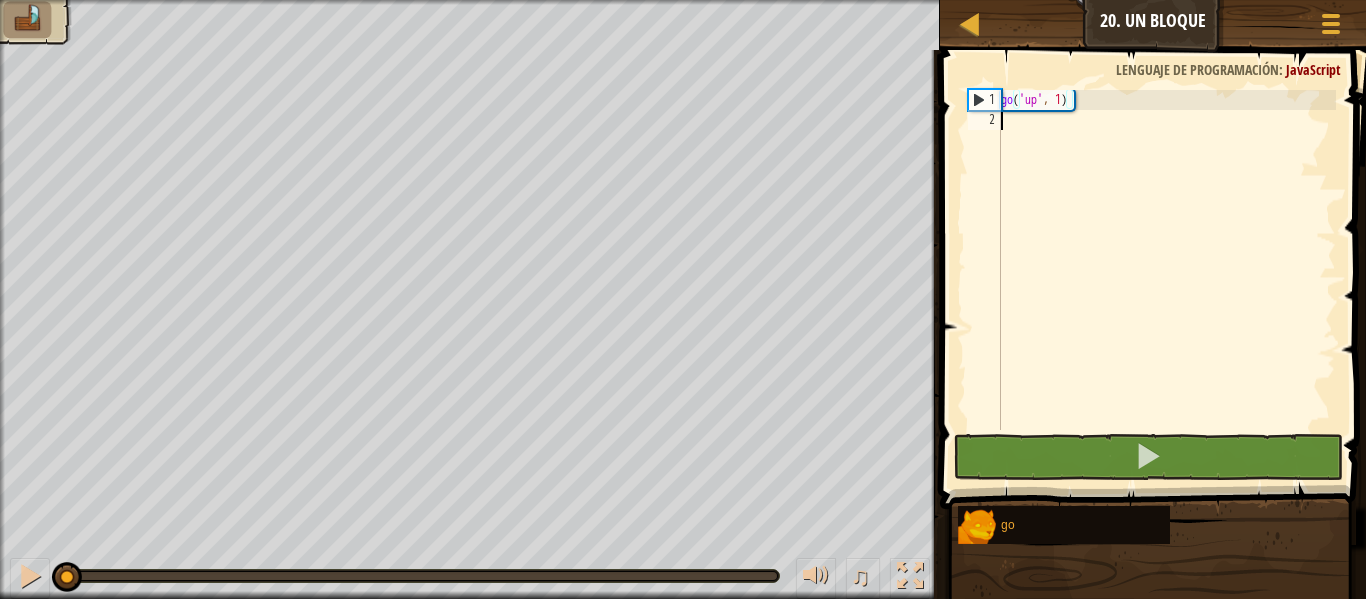 click on "go ( 'up' ,   1 )" at bounding box center (1166, 280) 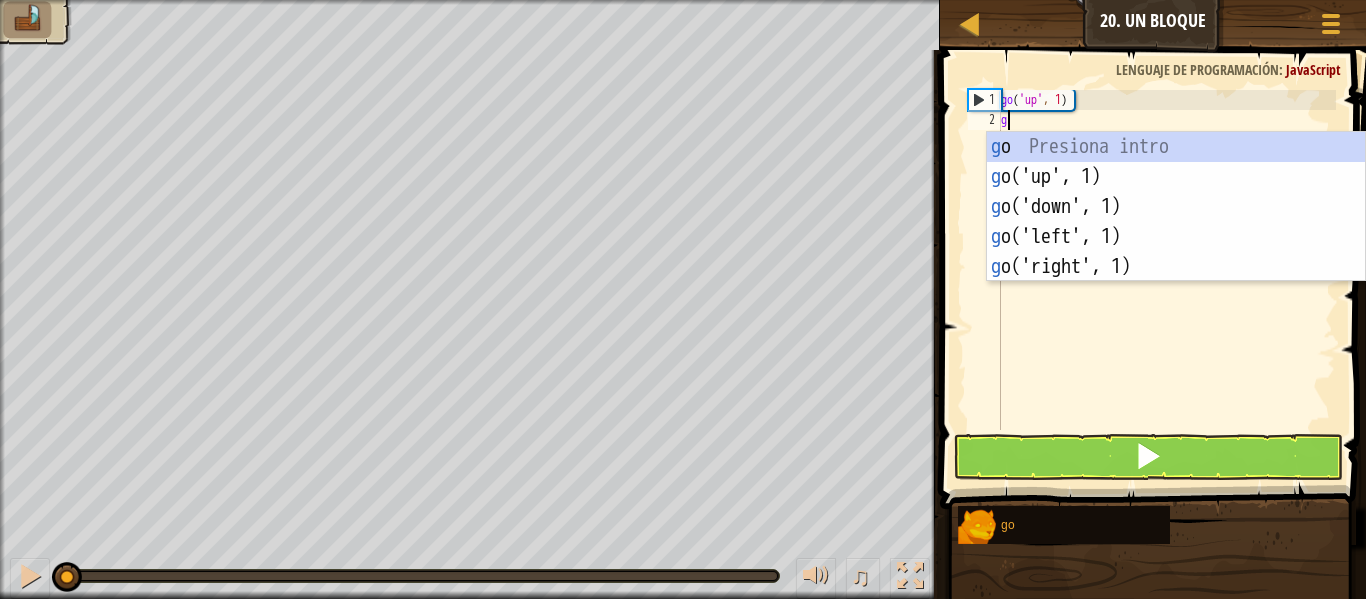 scroll, scrollTop: 9, scrollLeft: 0, axis: vertical 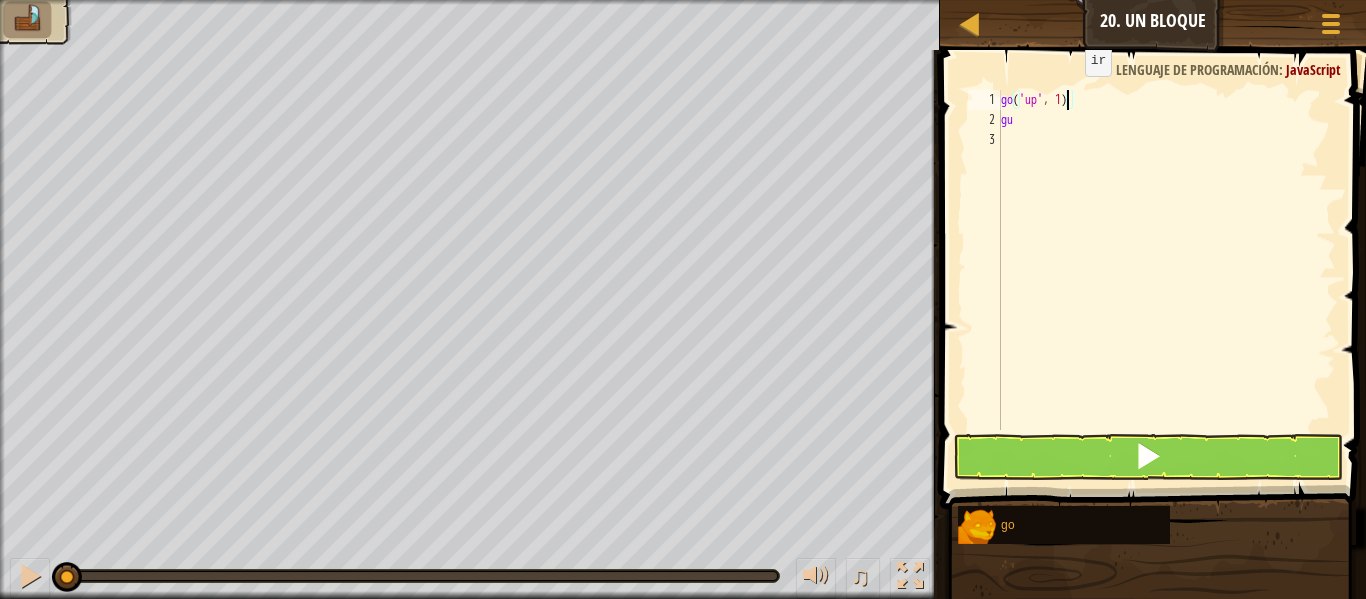 click on "go ( 'up' ,   1 ) gu" at bounding box center [1166, 280] 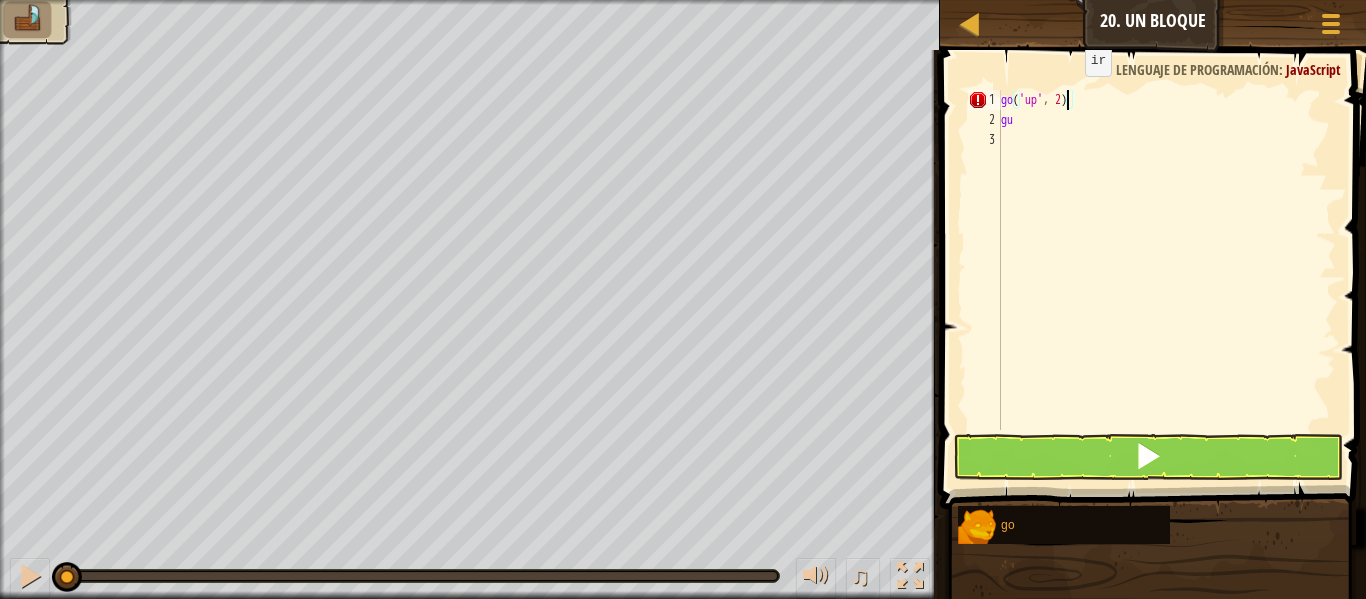 scroll, scrollTop: 9, scrollLeft: 5, axis: both 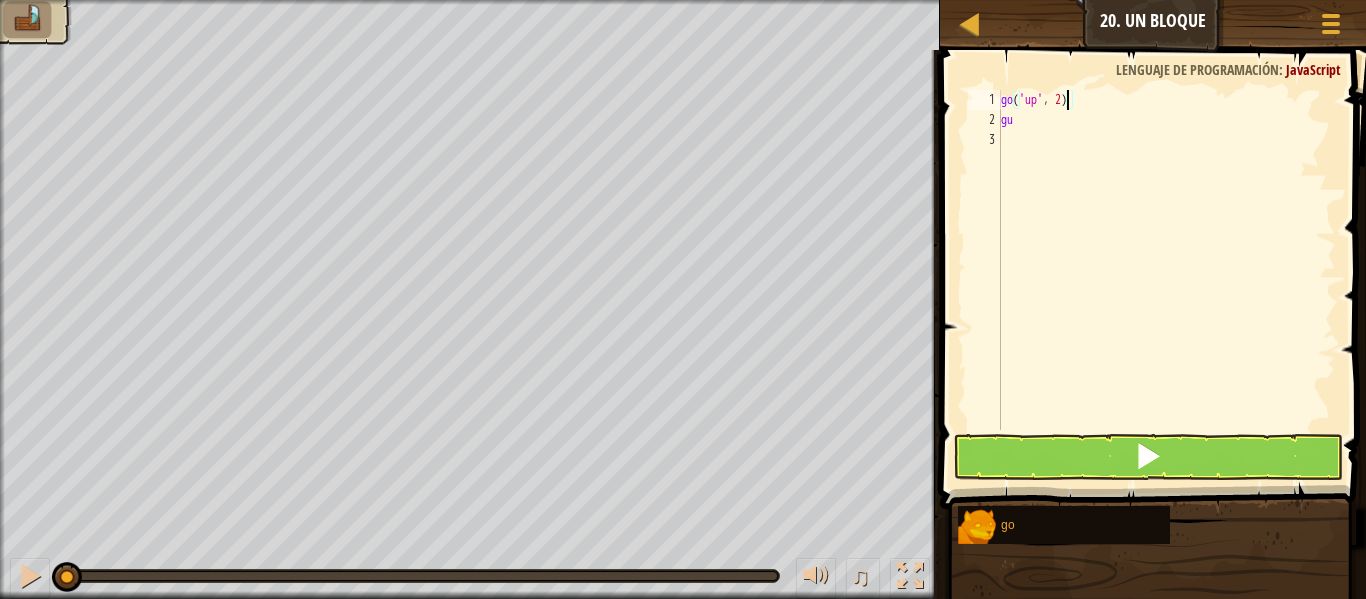 click on "go ( 'up' ,   2 ) gu" at bounding box center [1166, 280] 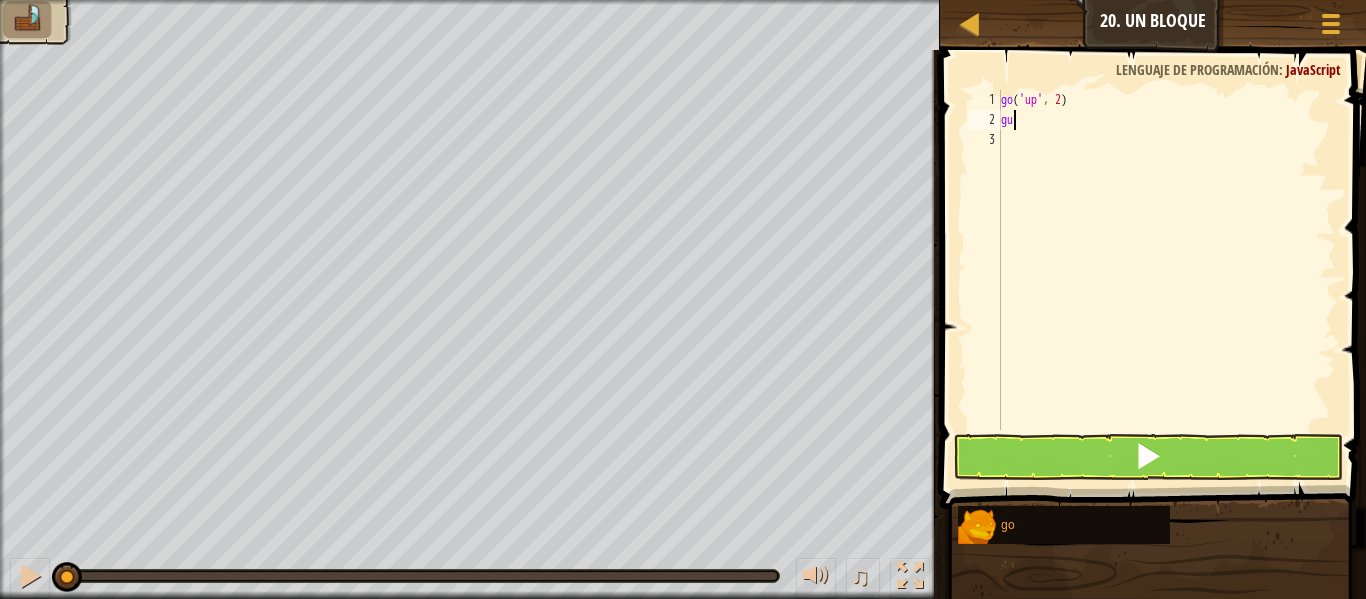 scroll, scrollTop: 9, scrollLeft: 0, axis: vertical 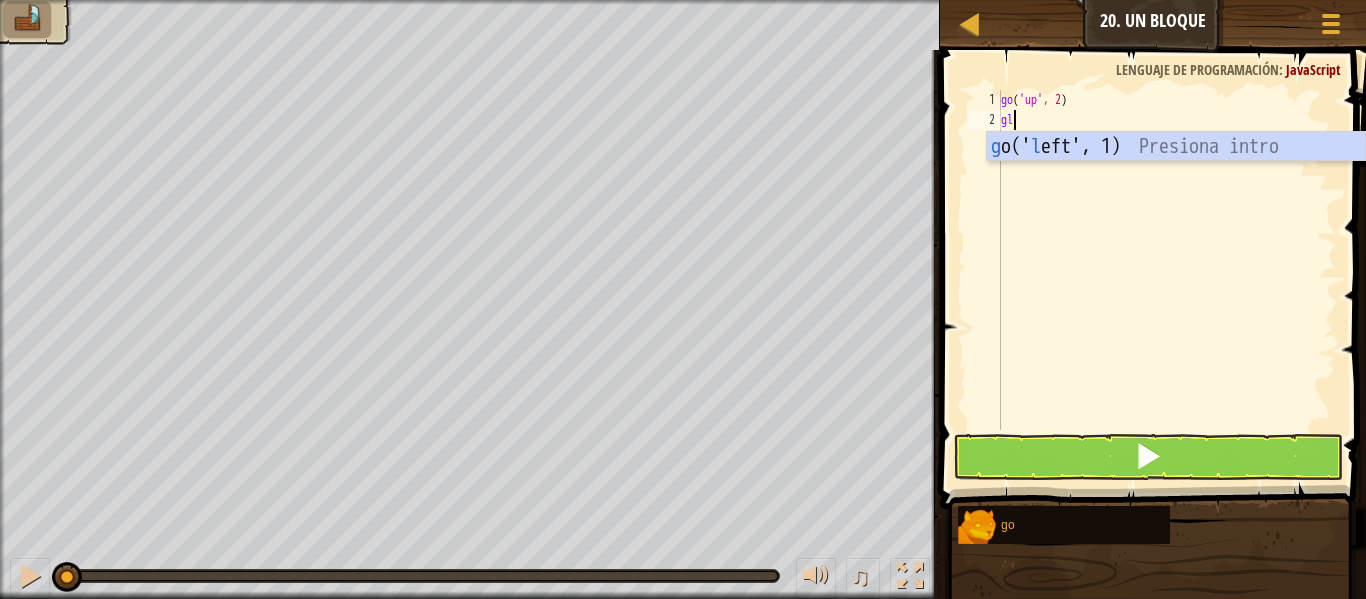 type on "gle" 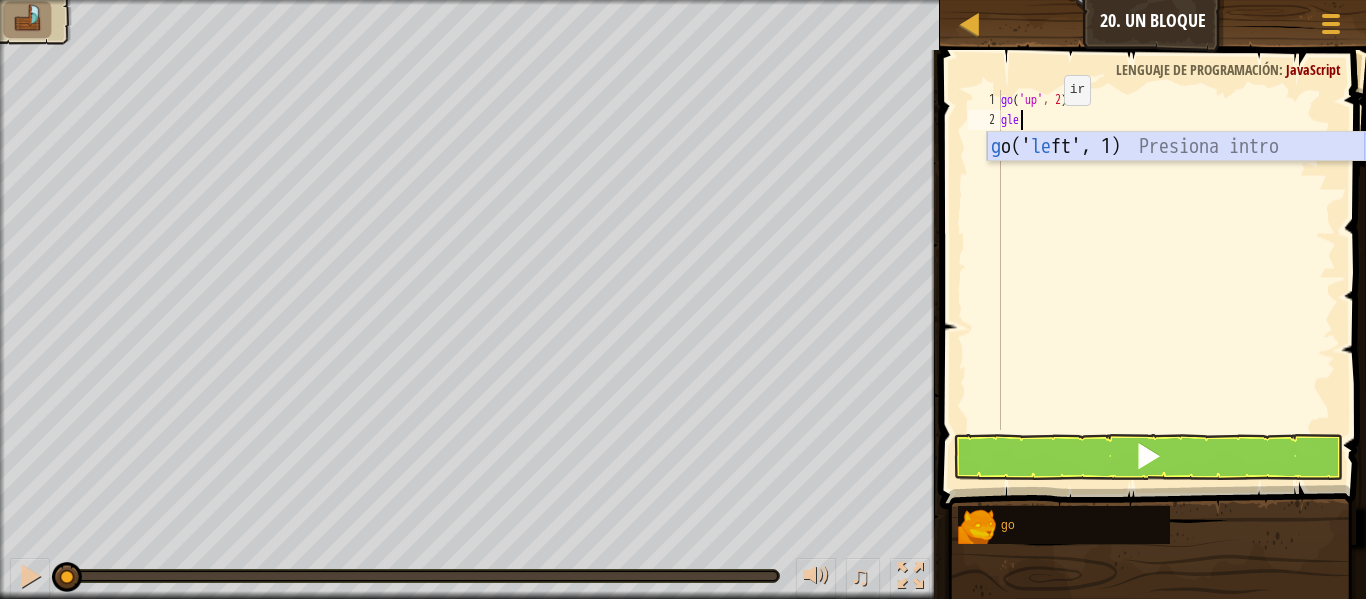 click on "g o(' le ft', 1) Presiona intro" at bounding box center (1176, 177) 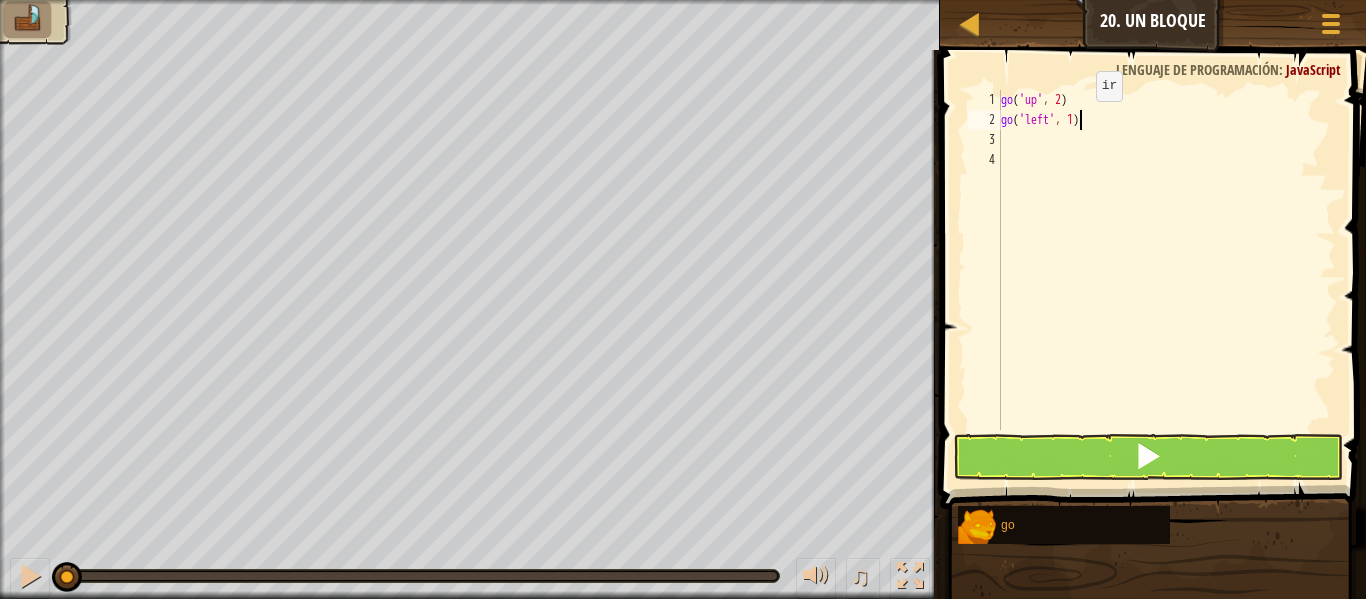 click on "go ( 'up' ,   2 ) go ( 'left' ,   1 )" at bounding box center (1166, 280) 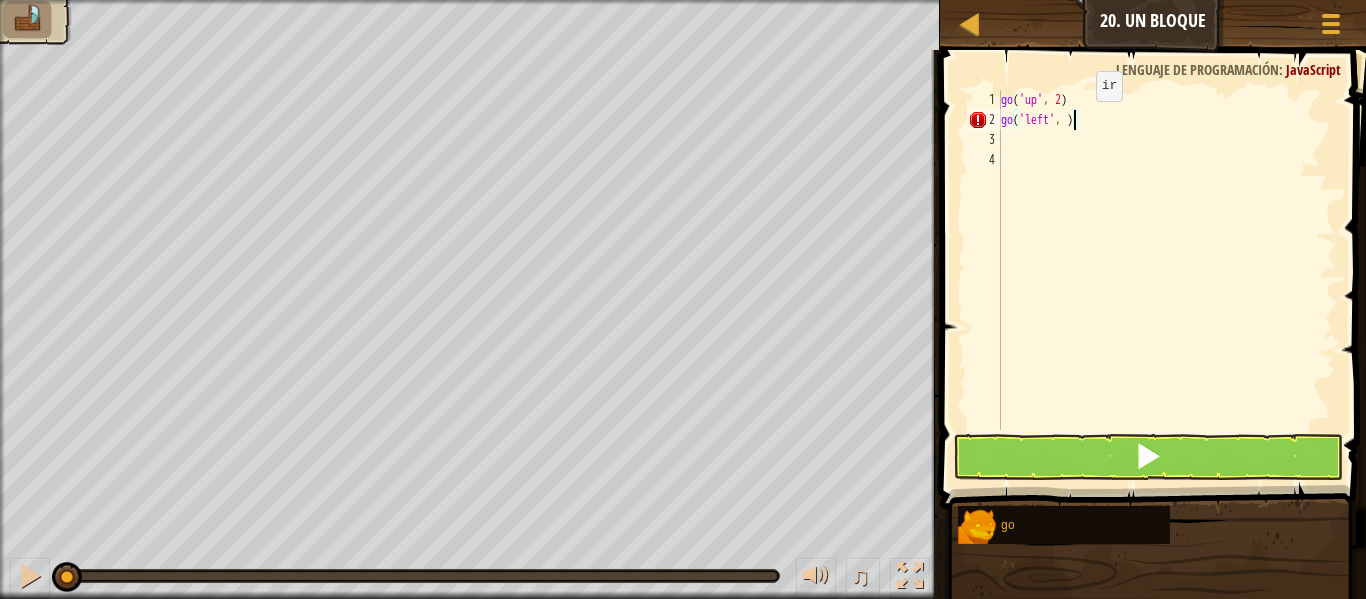 type on "go('left', 3)" 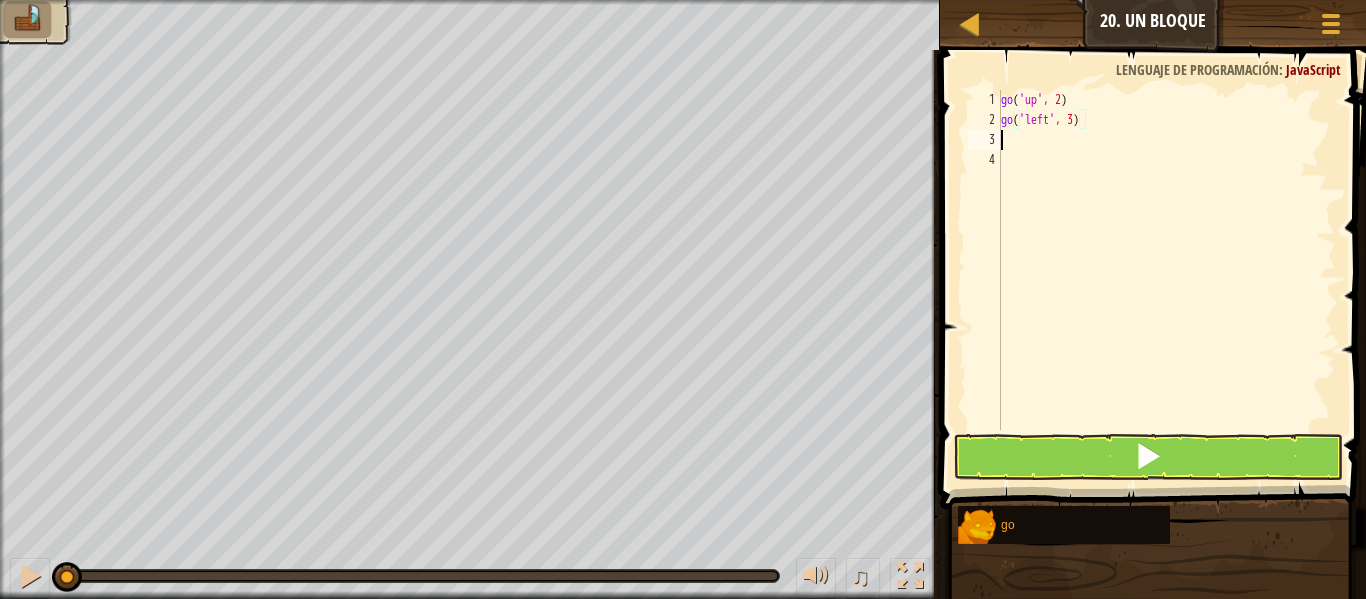 click on "go ( 'up' ,   2 ) go ( 'left' ,   3 )" at bounding box center (1166, 280) 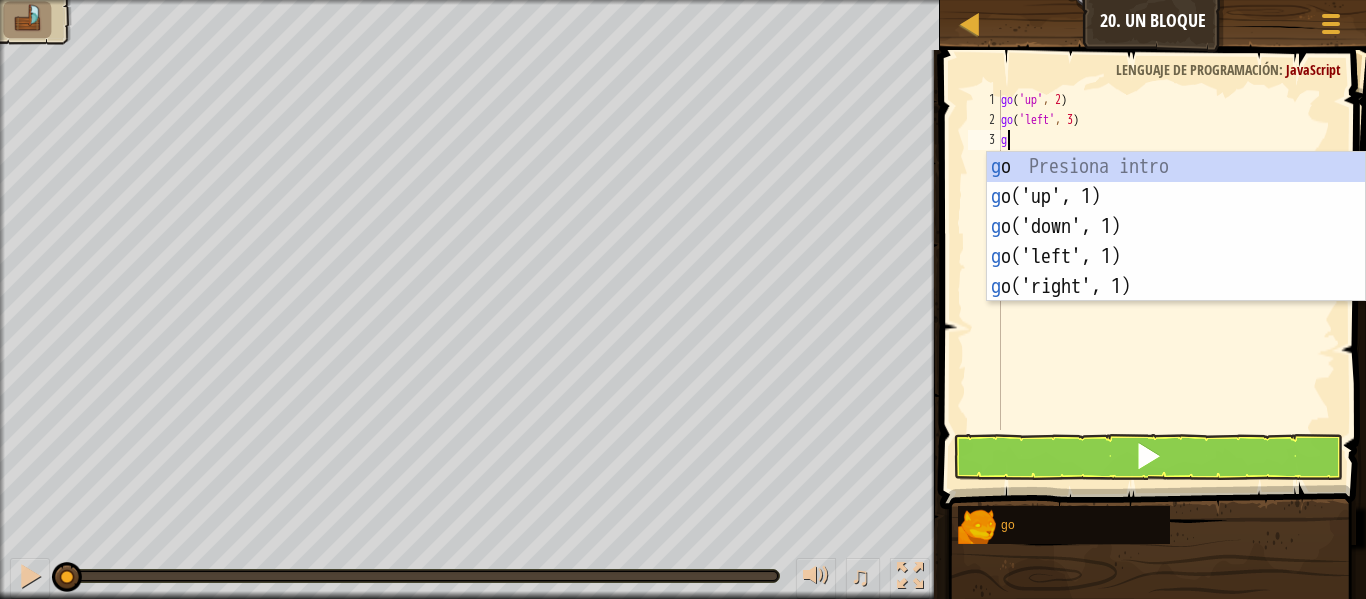 type on "gd" 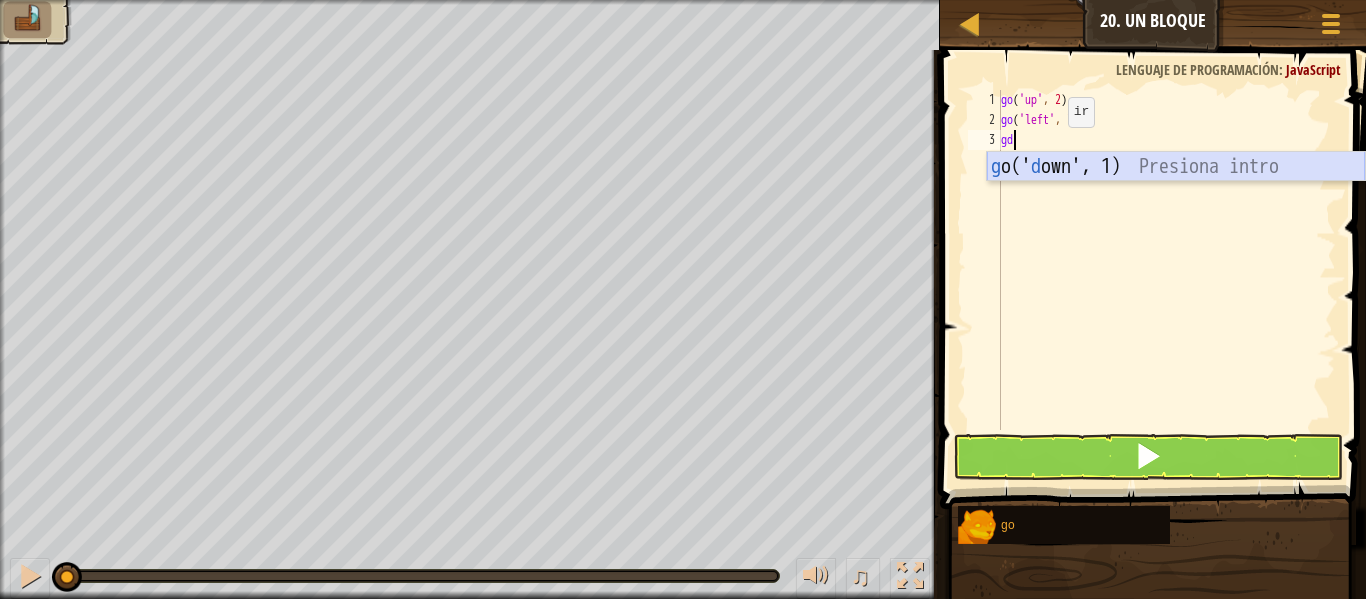 click on "g o(' d own', 1) Presiona intro" at bounding box center [1176, 197] 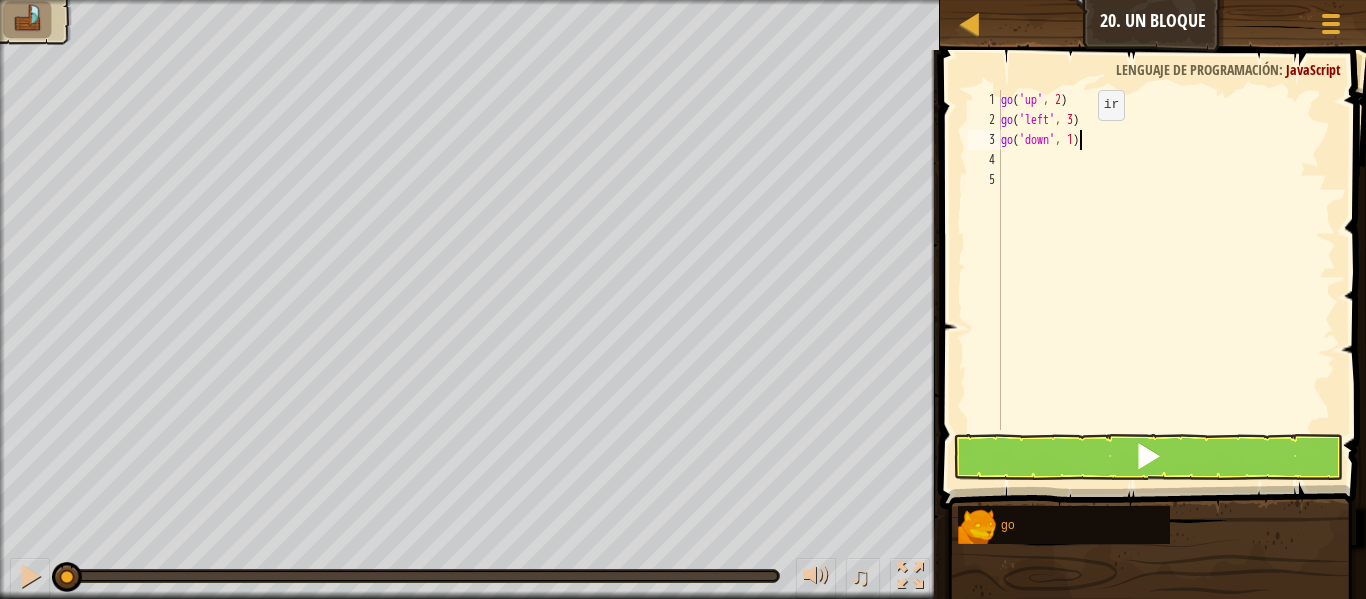 click on "go ( 'up' ,   2 ) go ( 'left' ,   3 ) go ( 'down' ,   1 )" at bounding box center [1166, 280] 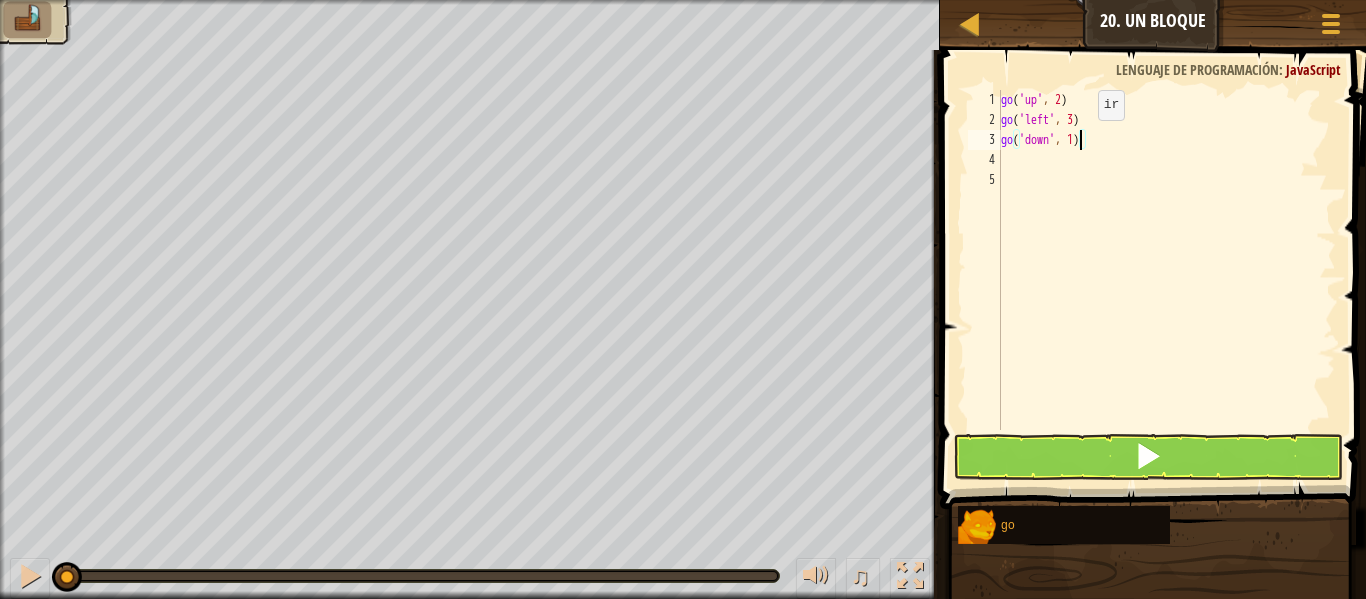 type on "go('down', 2)" 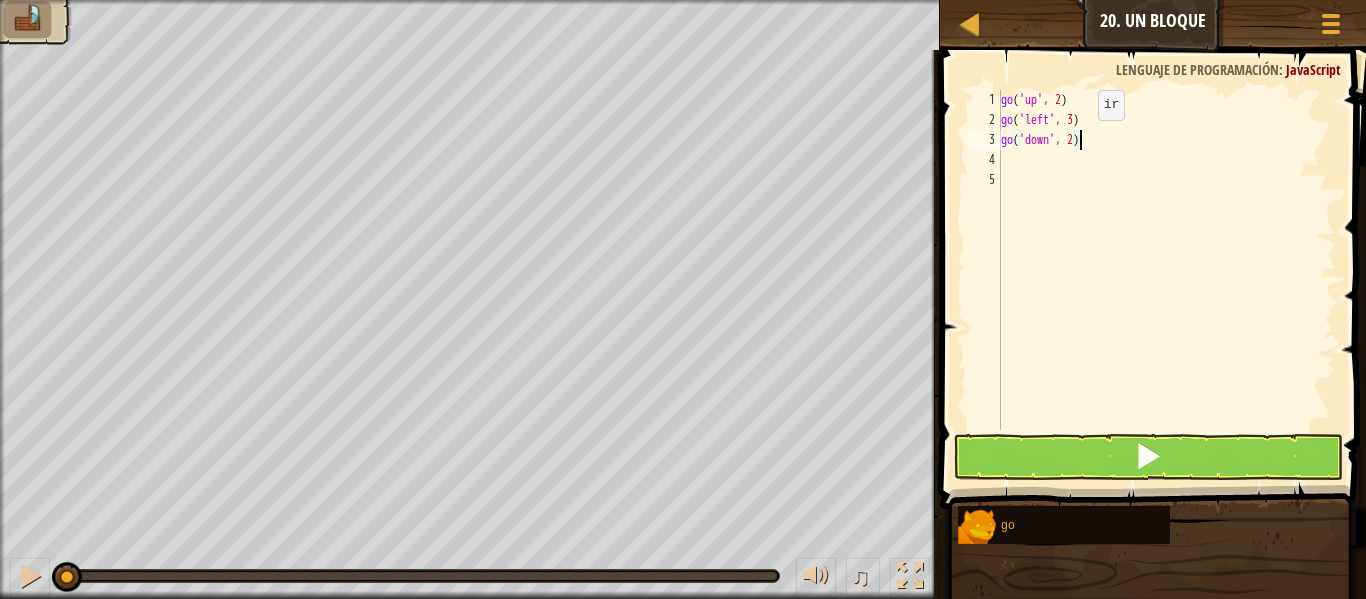 scroll, scrollTop: 9, scrollLeft: 6, axis: both 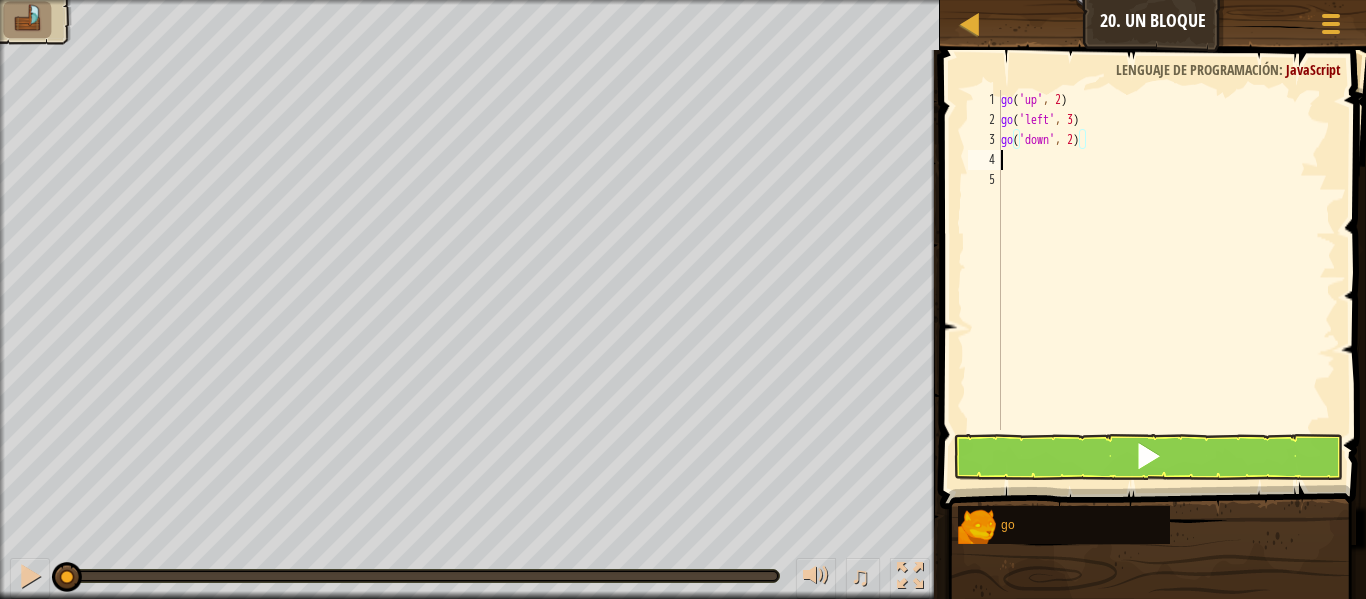 click on "go ( 'up' ,   2 ) go ( 'left' ,   3 ) go ( 'down' ,   2 )" at bounding box center [1166, 280] 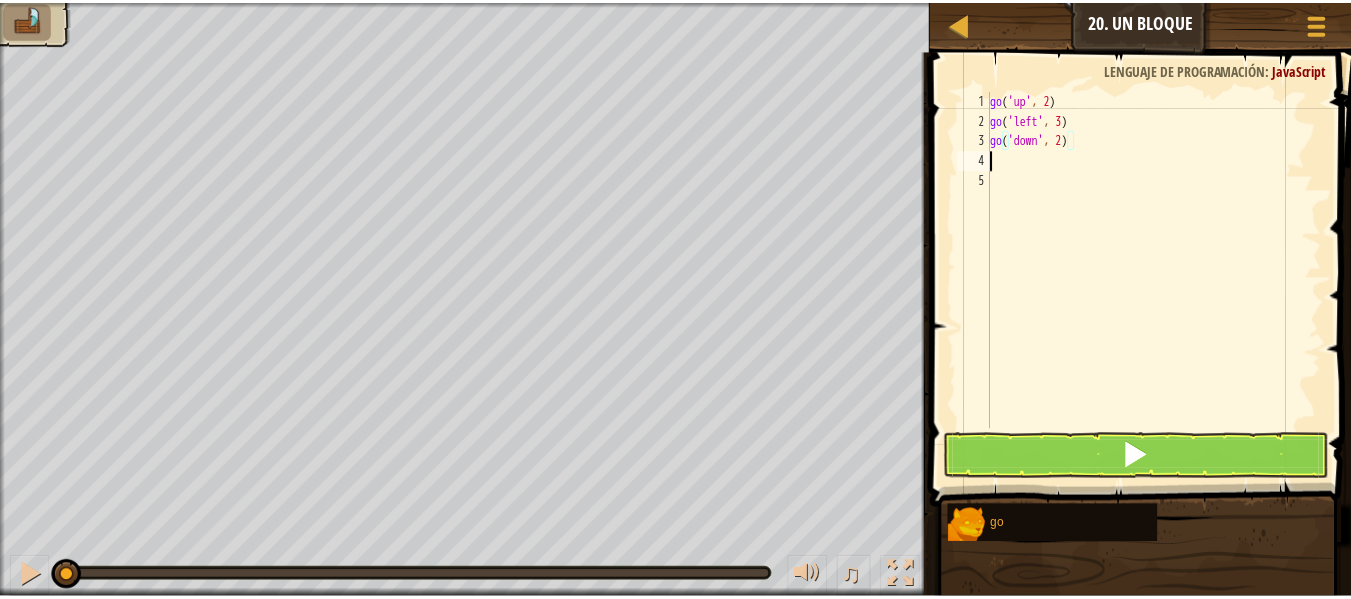 scroll, scrollTop: 9, scrollLeft: 0, axis: vertical 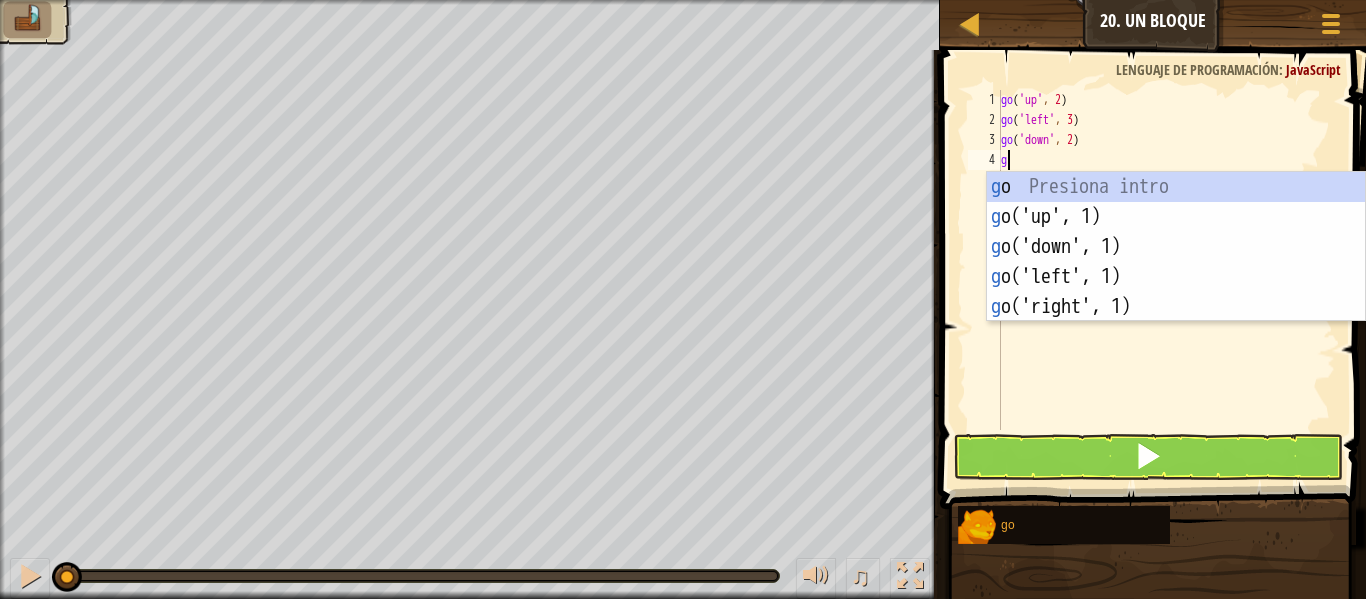 type on "gr" 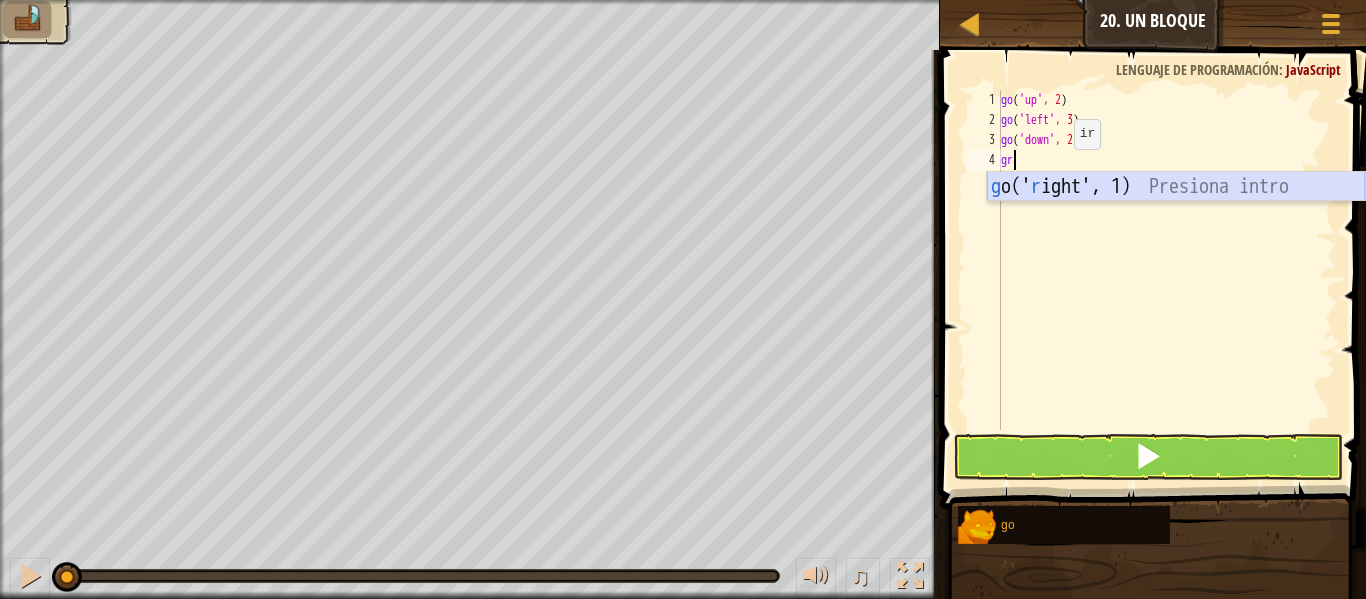 click on "g o(' r ight', 1) Presiona intro" at bounding box center (1176, 217) 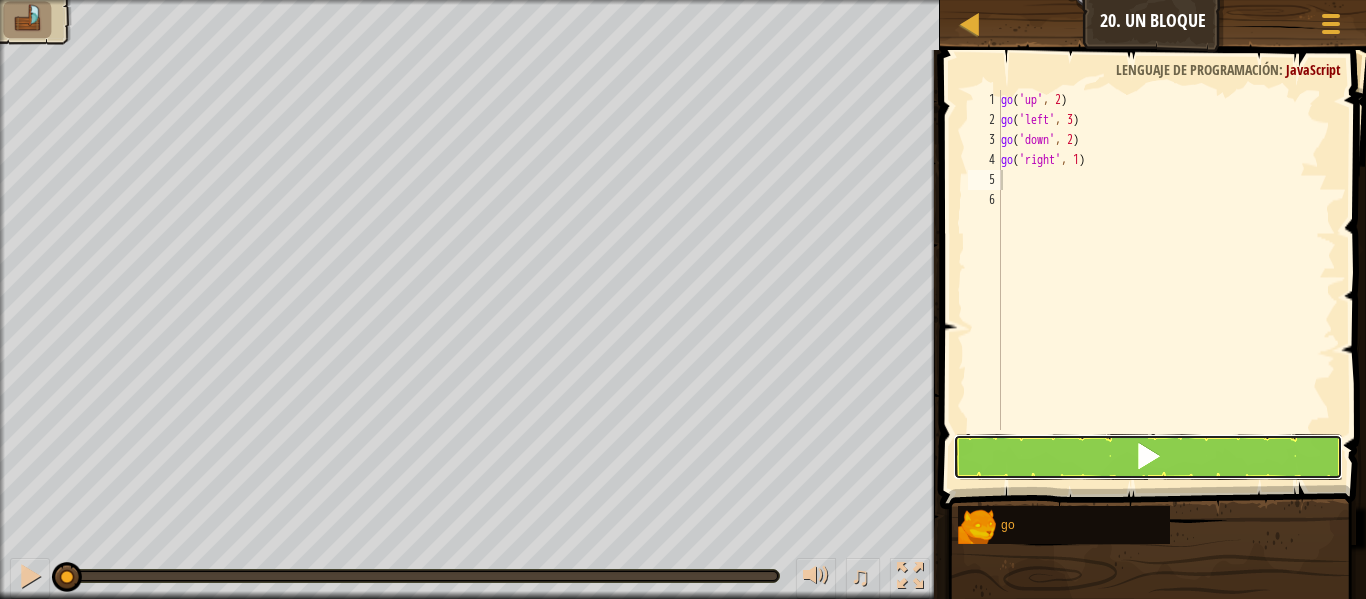 click at bounding box center (1148, 457) 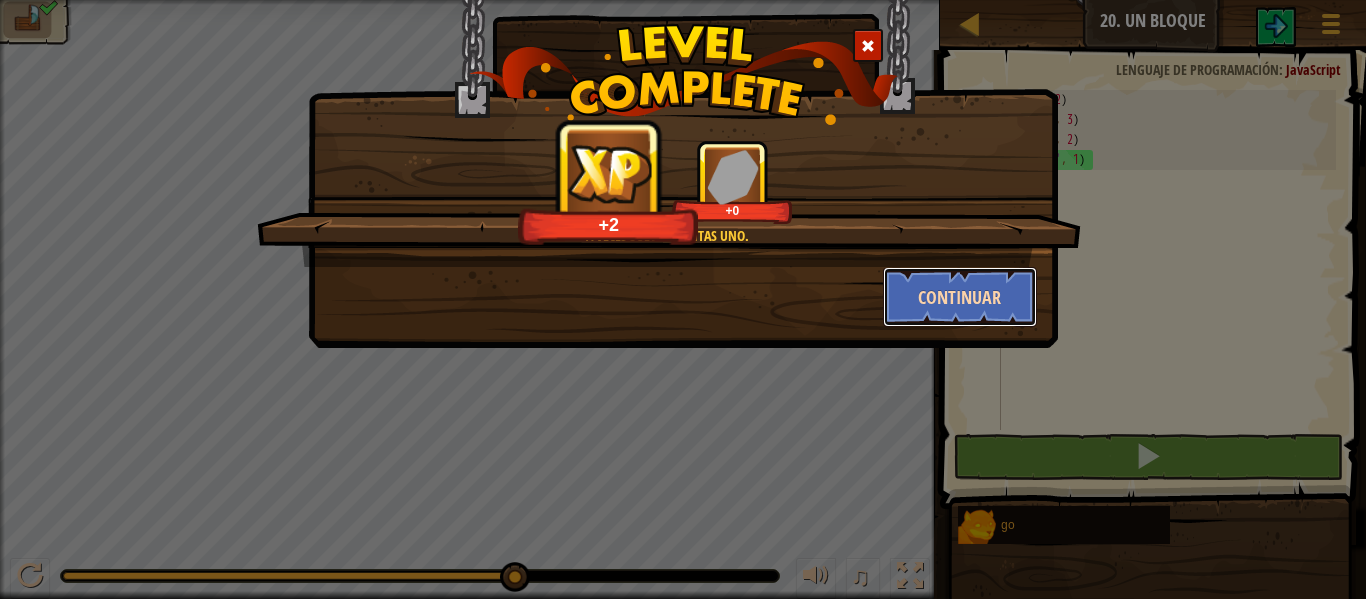 click on "Continuar" at bounding box center (960, 297) 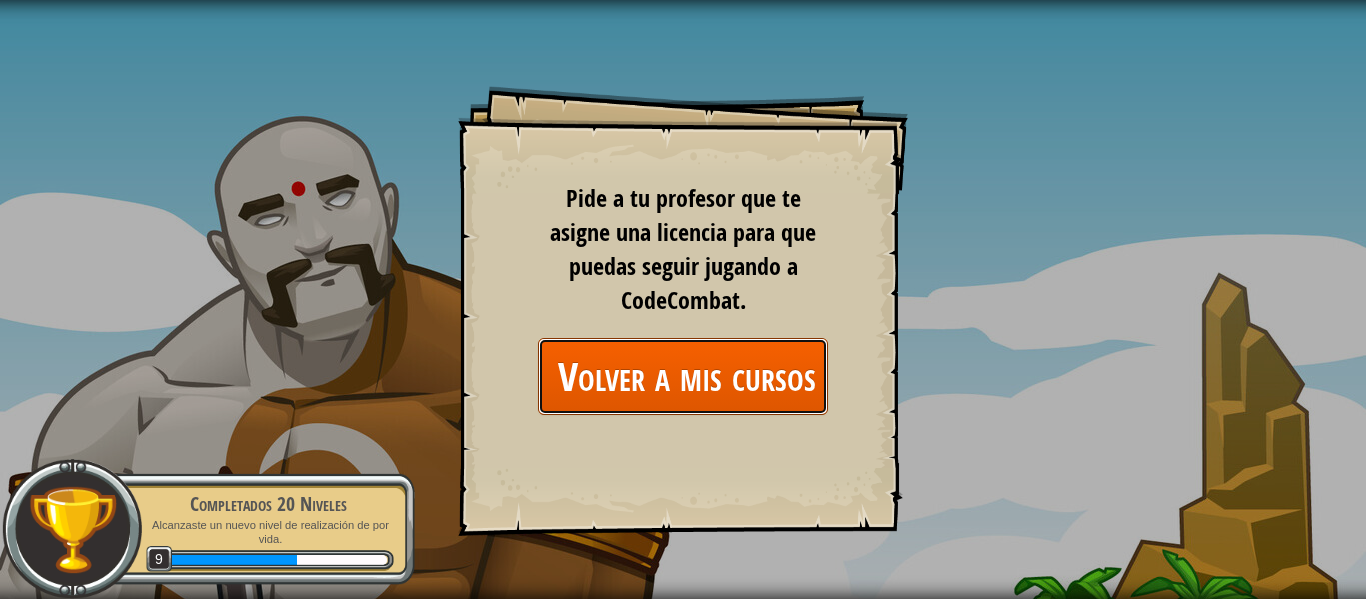 click on "Volver a mis cursos" at bounding box center [683, 376] 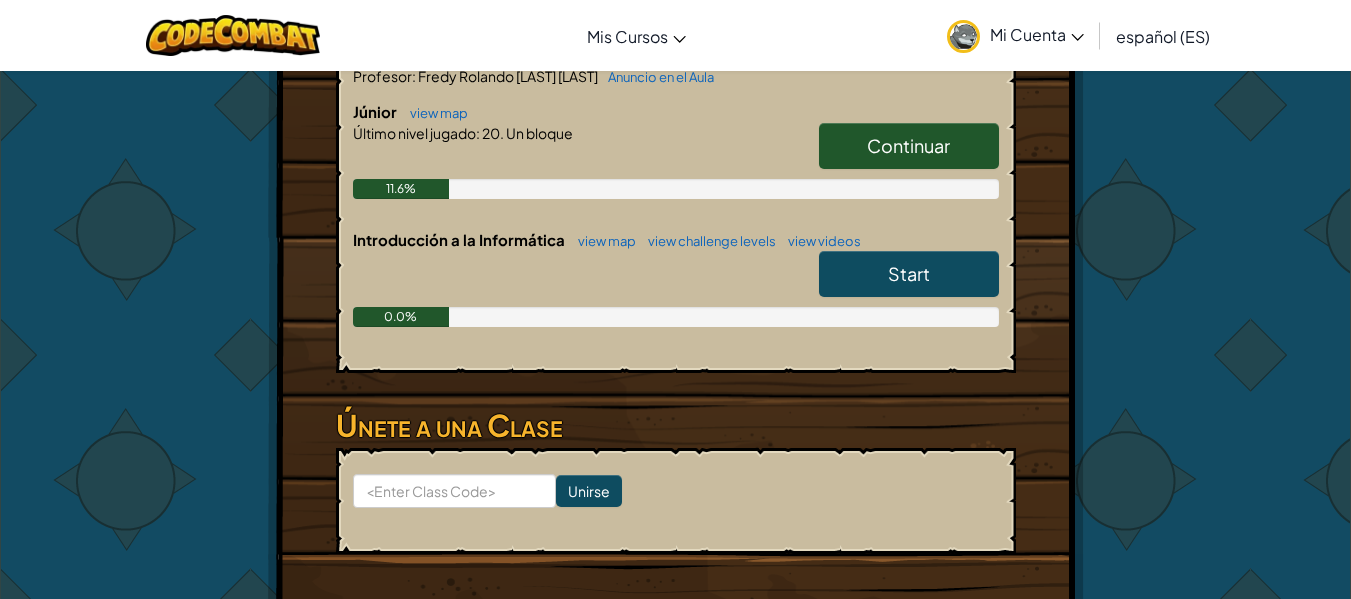 scroll, scrollTop: 456, scrollLeft: 0, axis: vertical 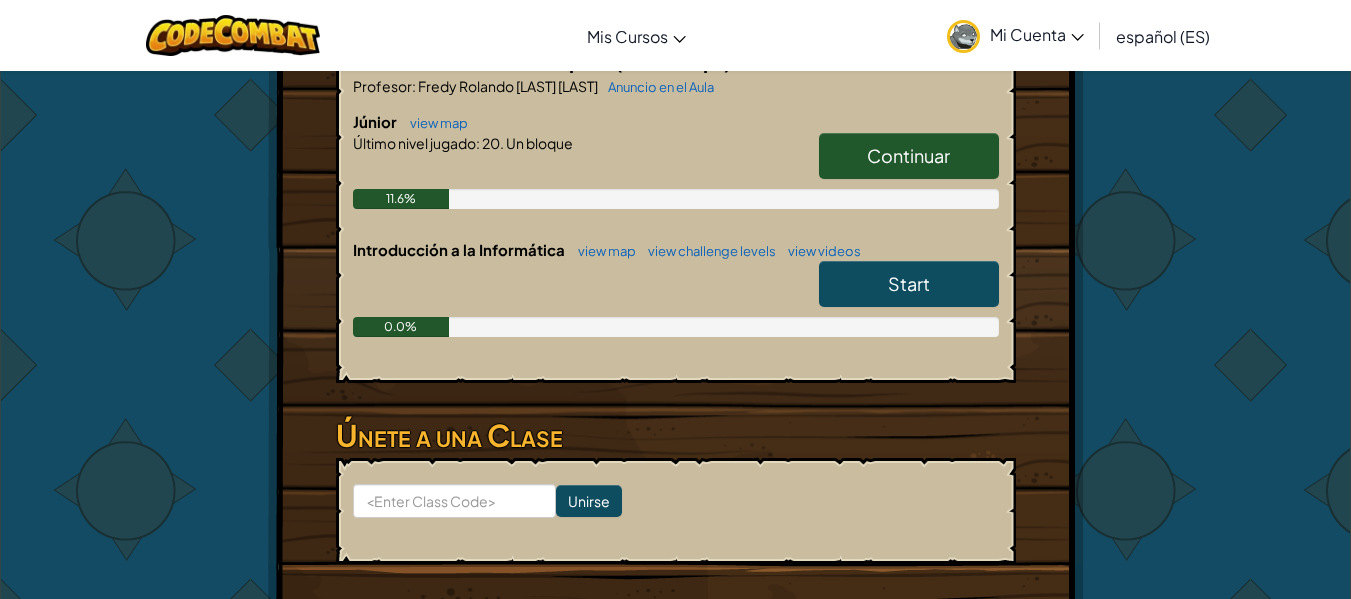 click on "Start" at bounding box center [909, 284] 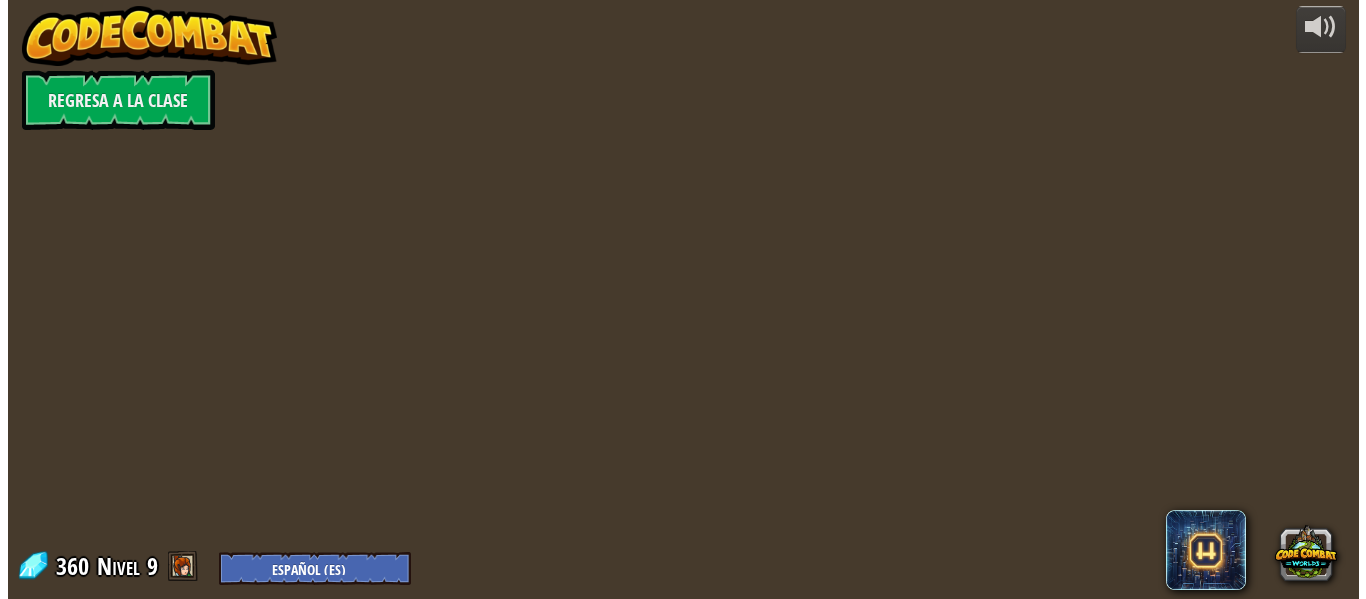 scroll, scrollTop: 0, scrollLeft: 0, axis: both 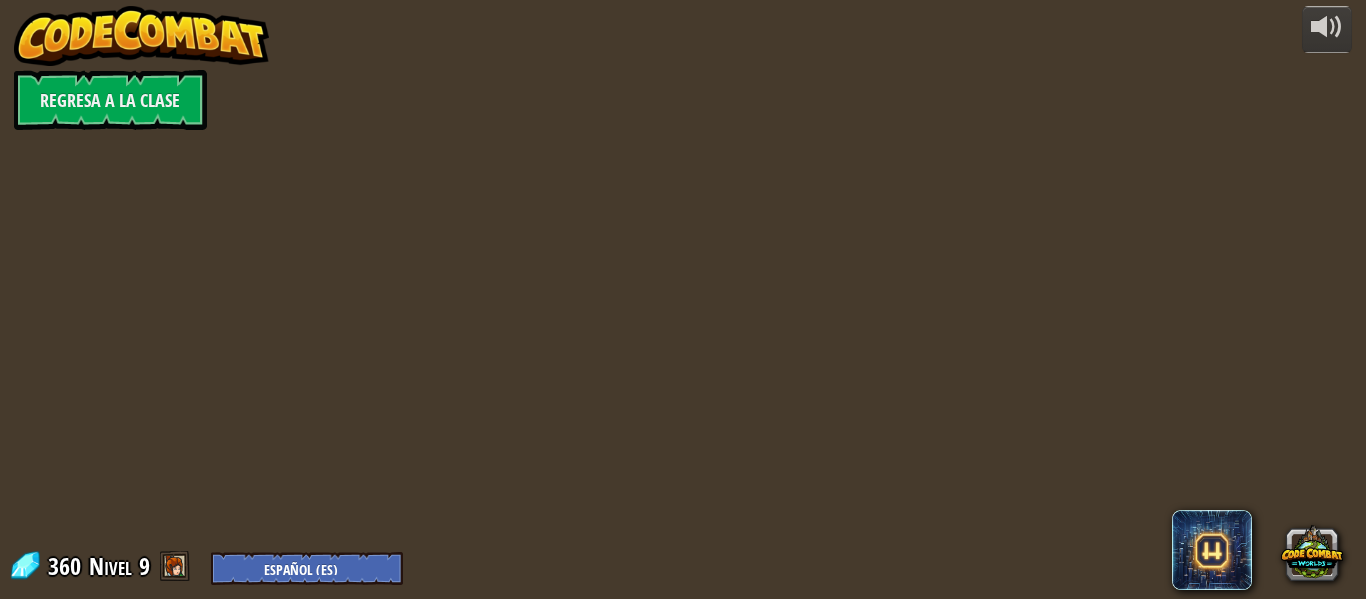 select on "es-ES" 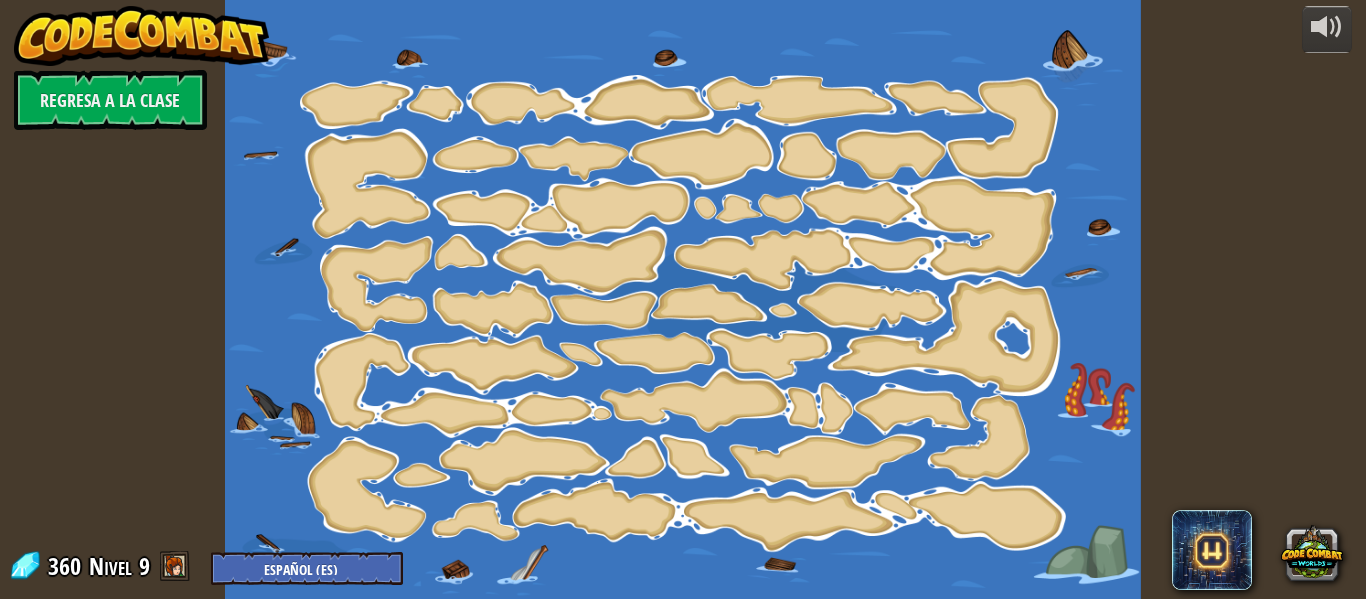 select on "es-ES" 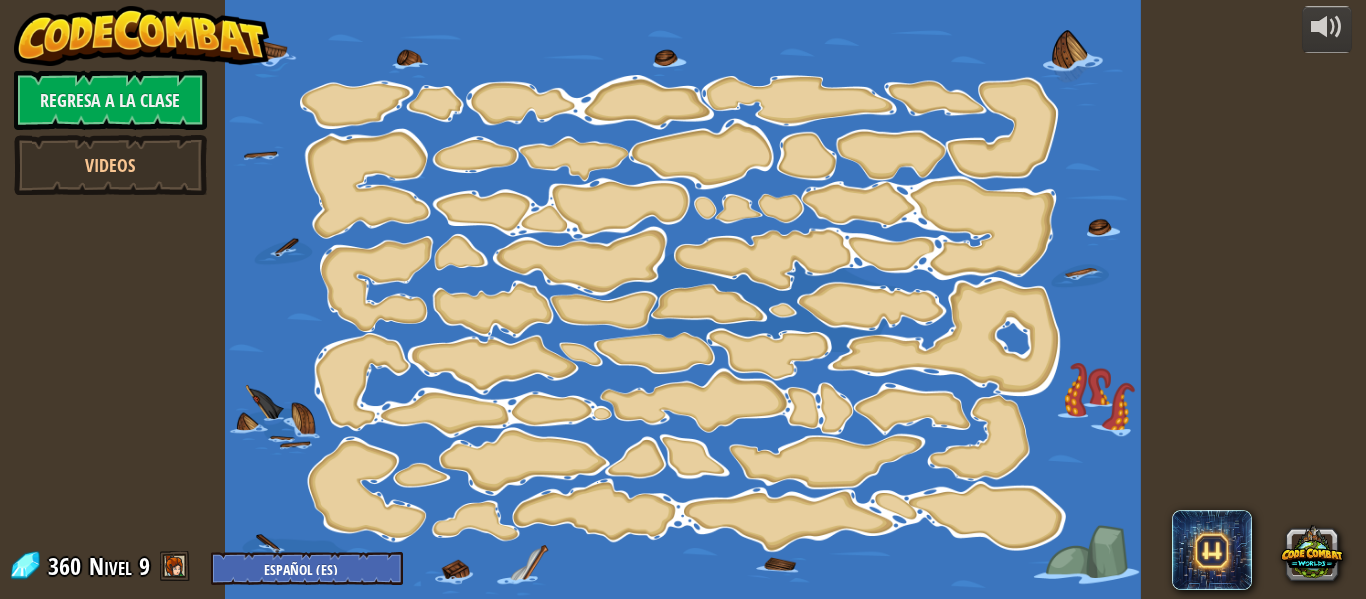 select on "es-ES" 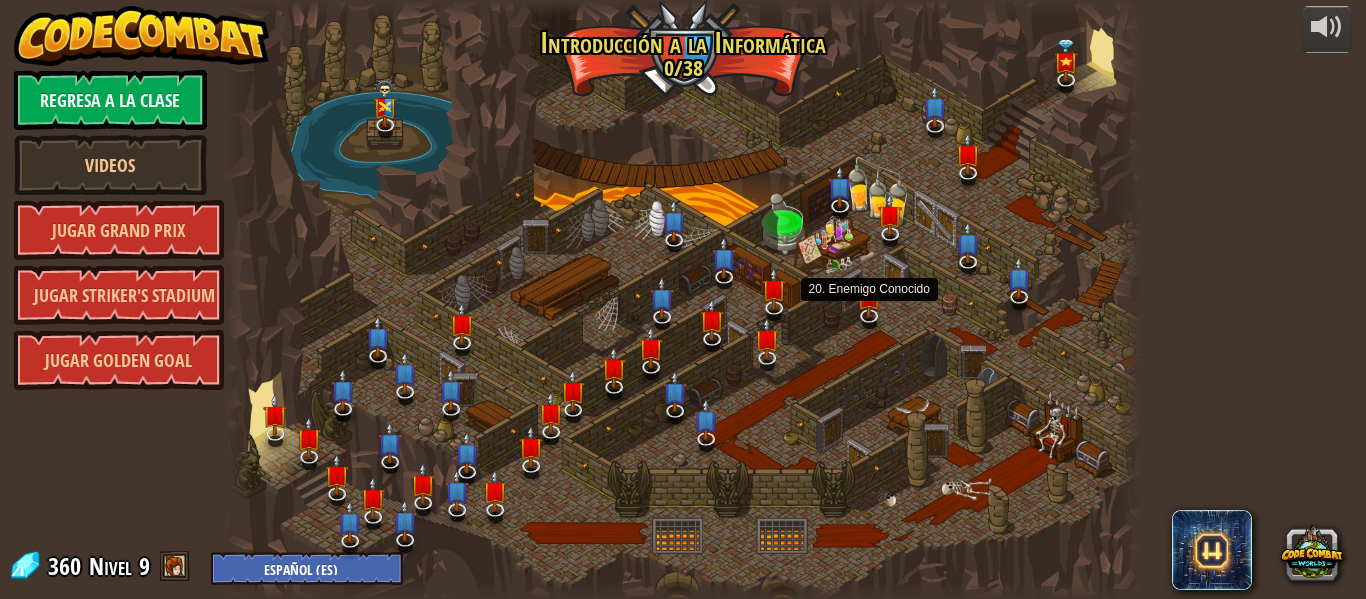 select on "es-ES" 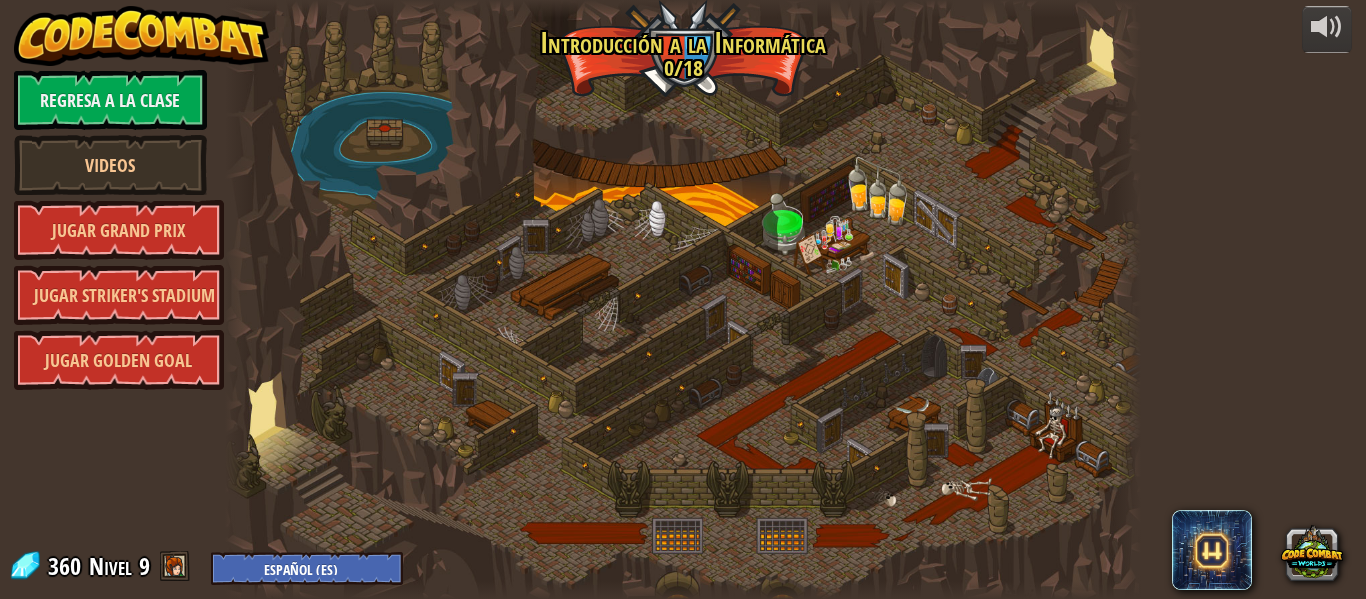 select on "es-ES" 